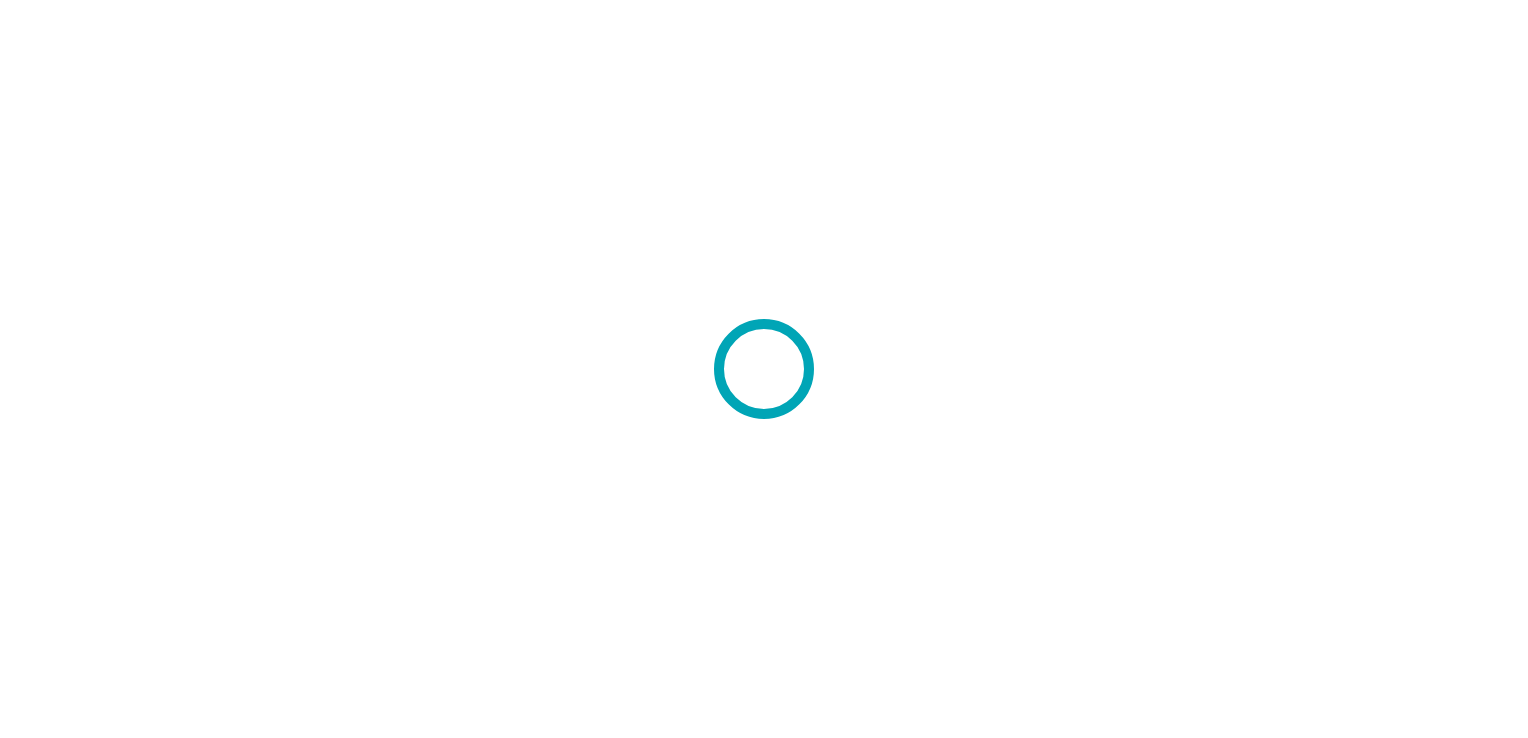 scroll, scrollTop: 0, scrollLeft: 0, axis: both 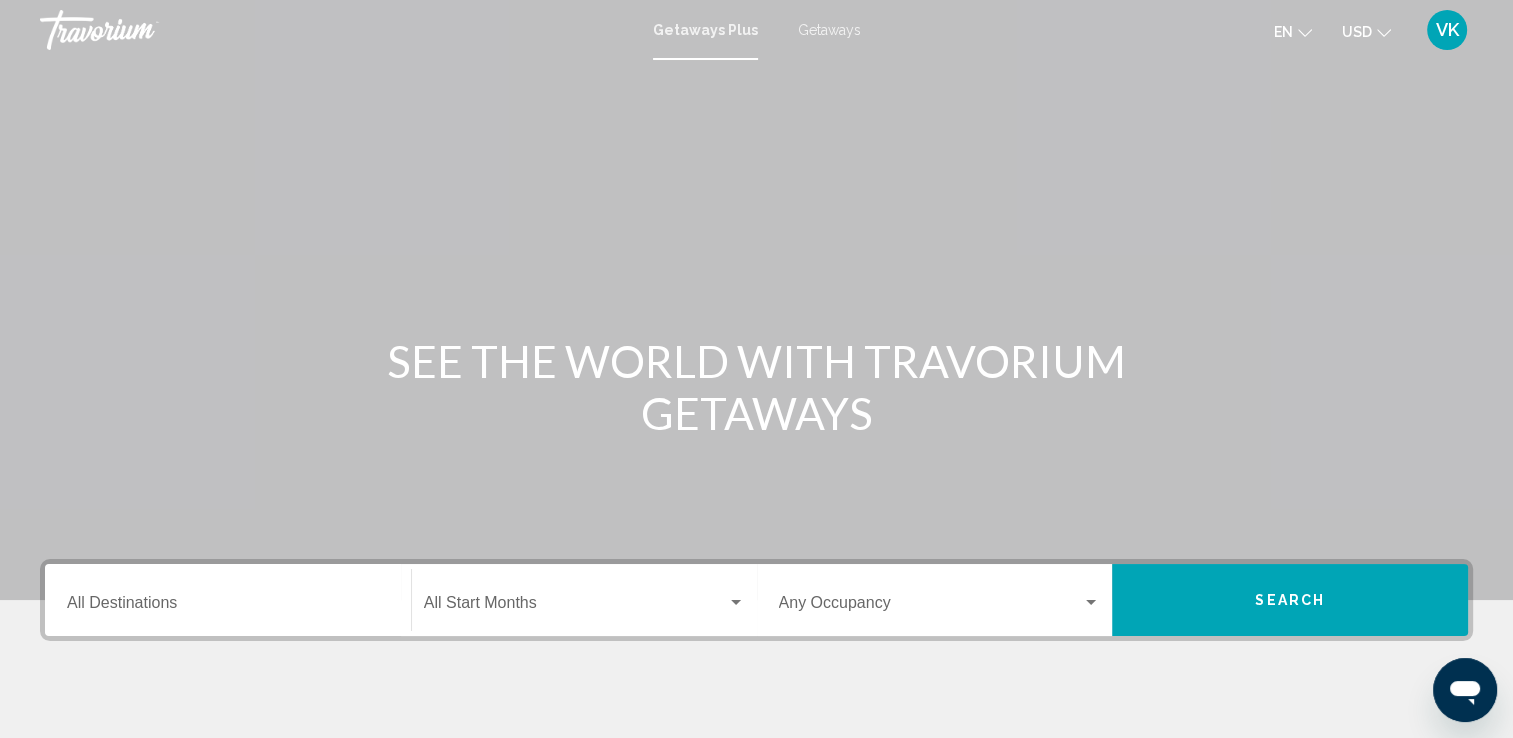 click on "Destination All Destinations" at bounding box center (228, 600) 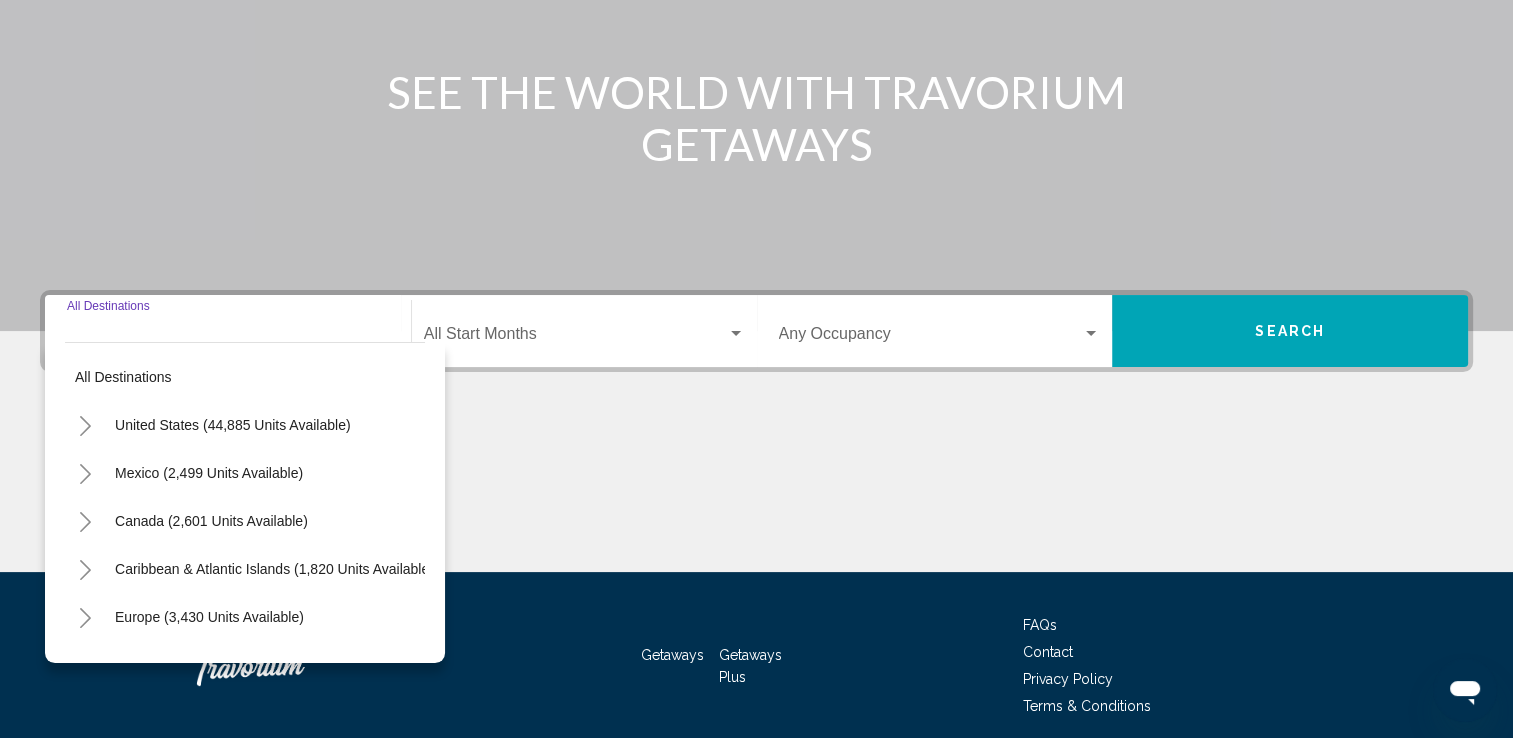 scroll, scrollTop: 347, scrollLeft: 0, axis: vertical 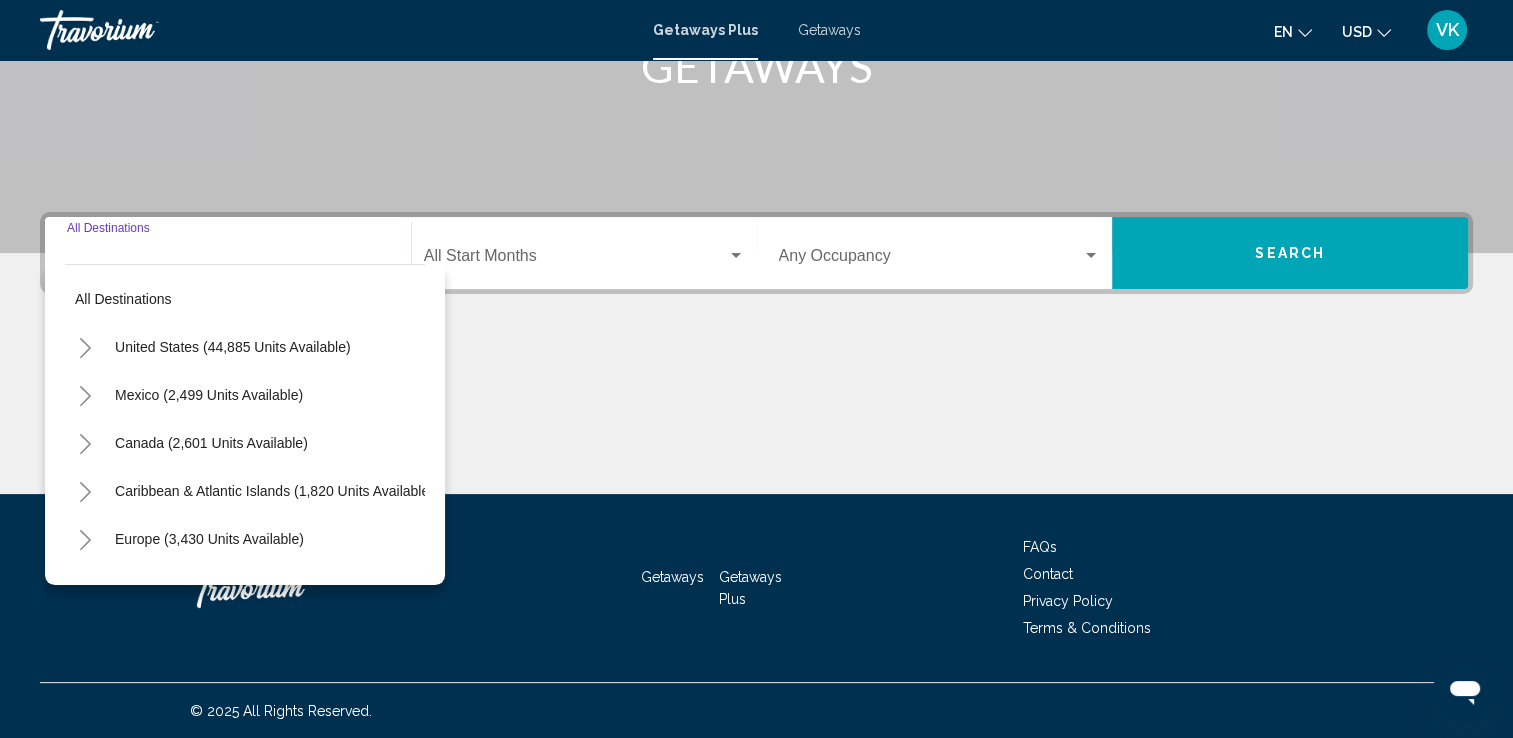 click 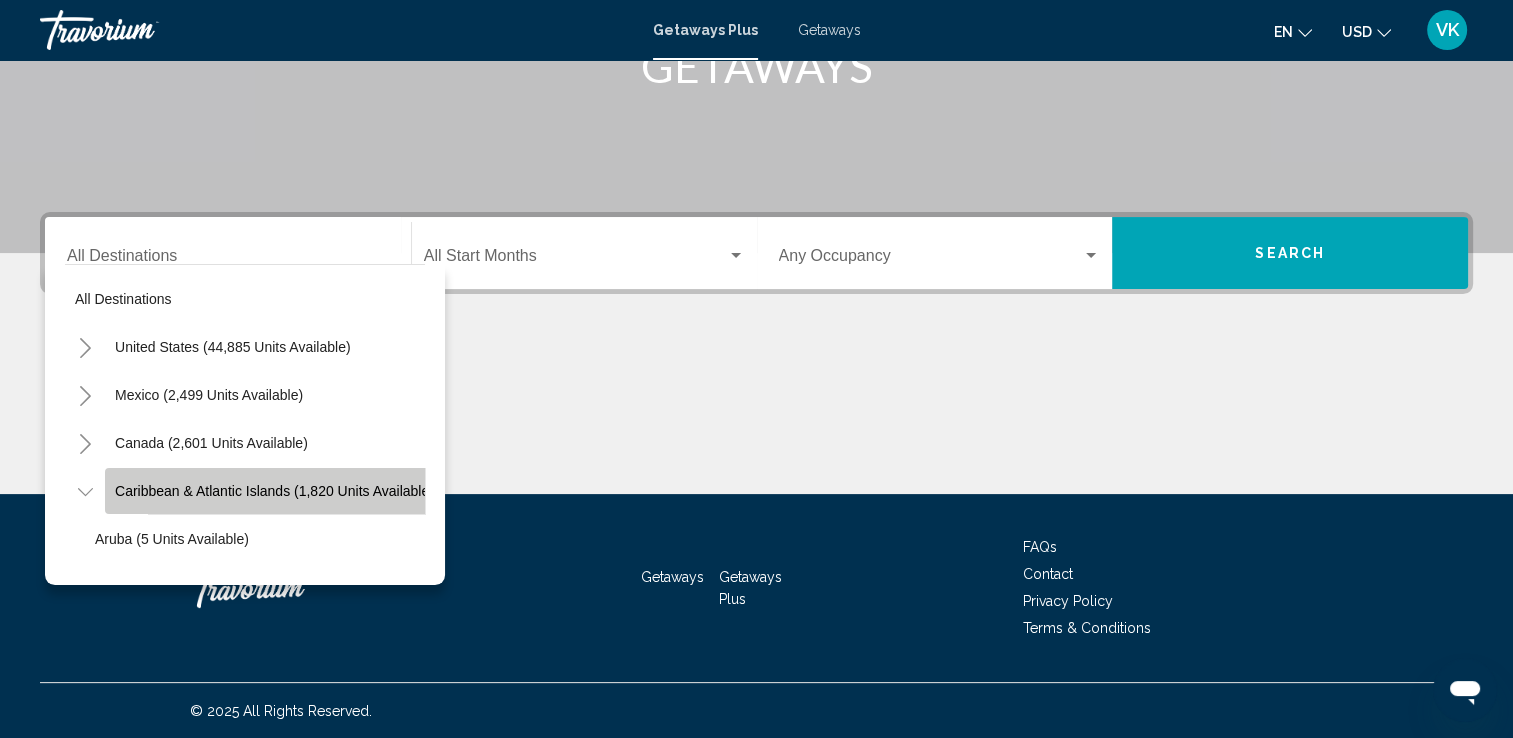 click on "Caribbean & Atlantic Islands (1,820 units available)" 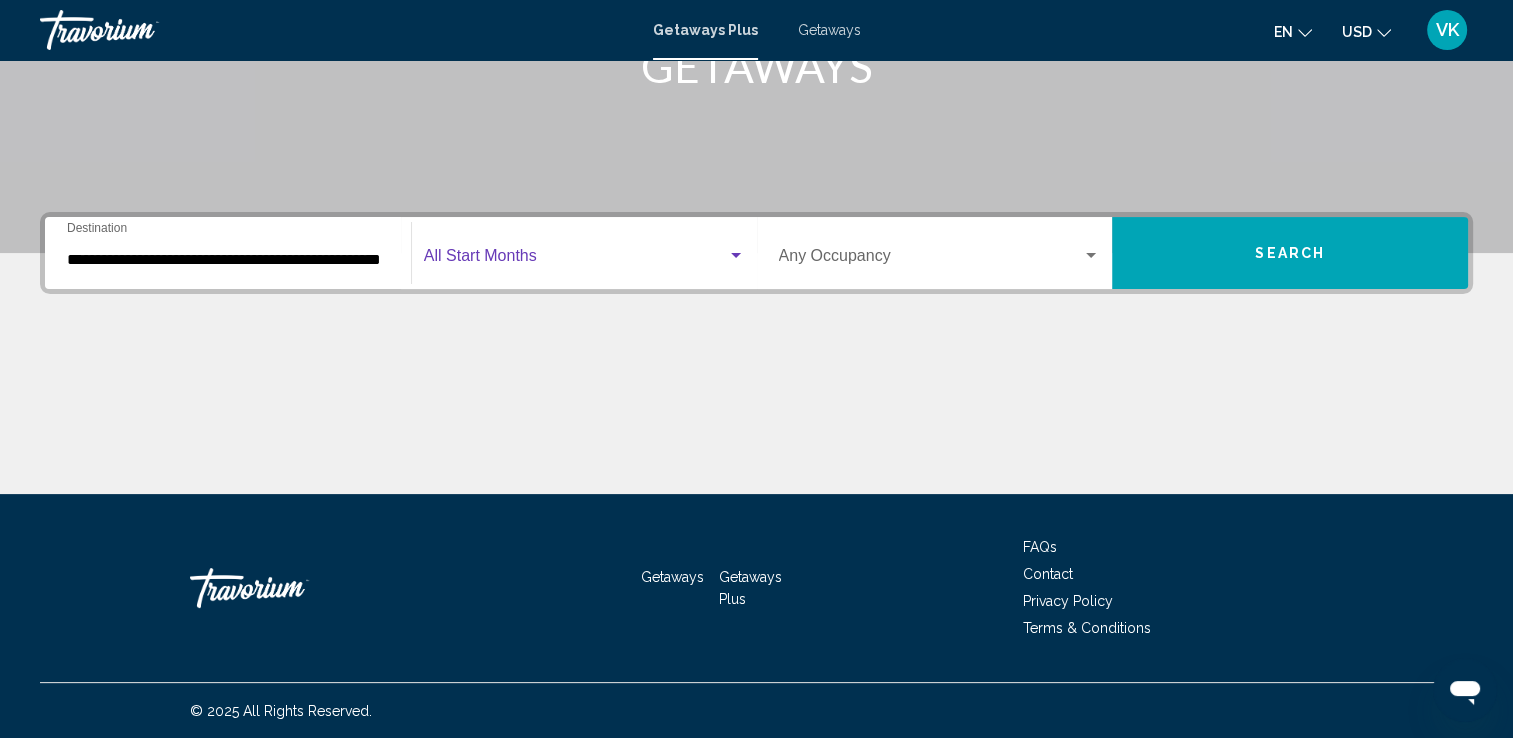 click at bounding box center (736, 256) 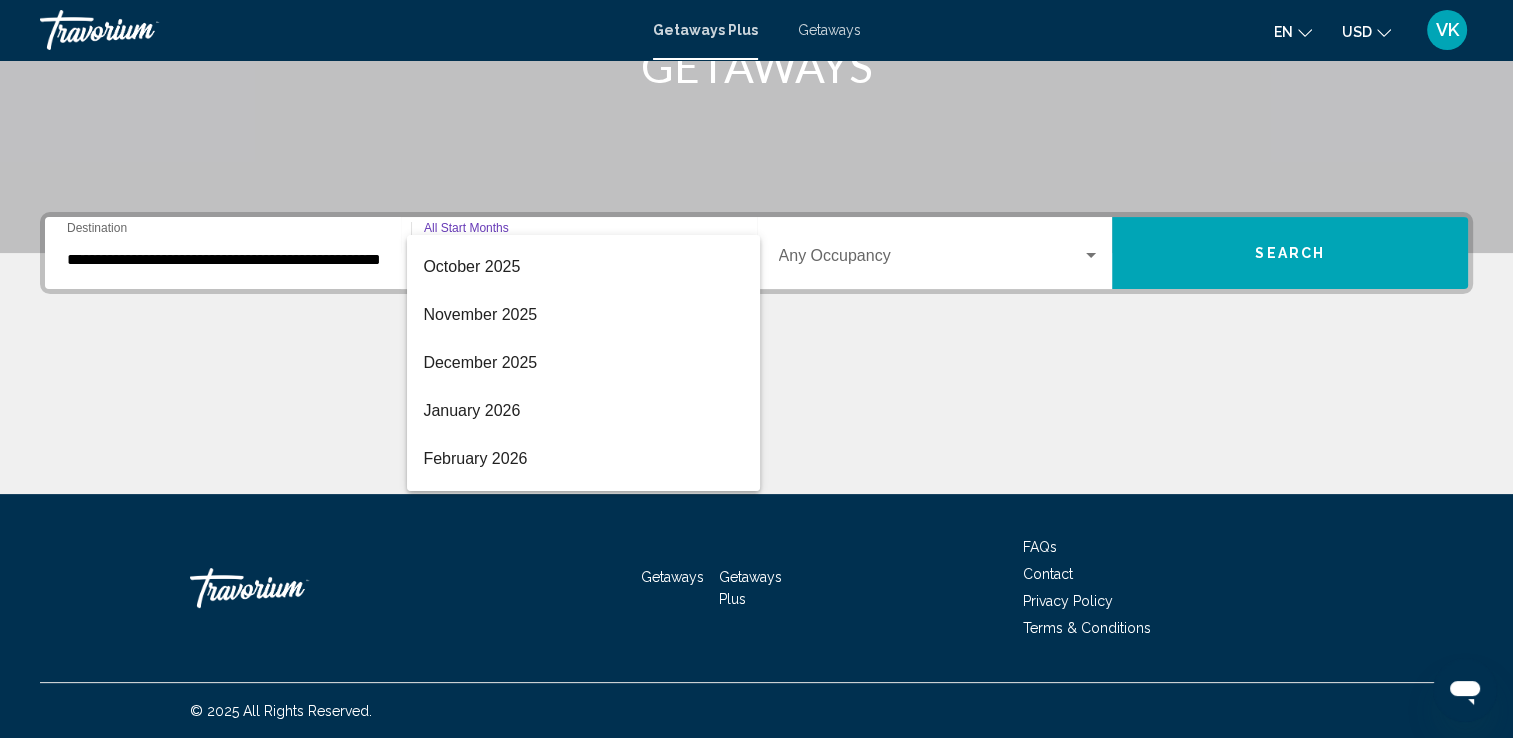 scroll, scrollTop: 160, scrollLeft: 0, axis: vertical 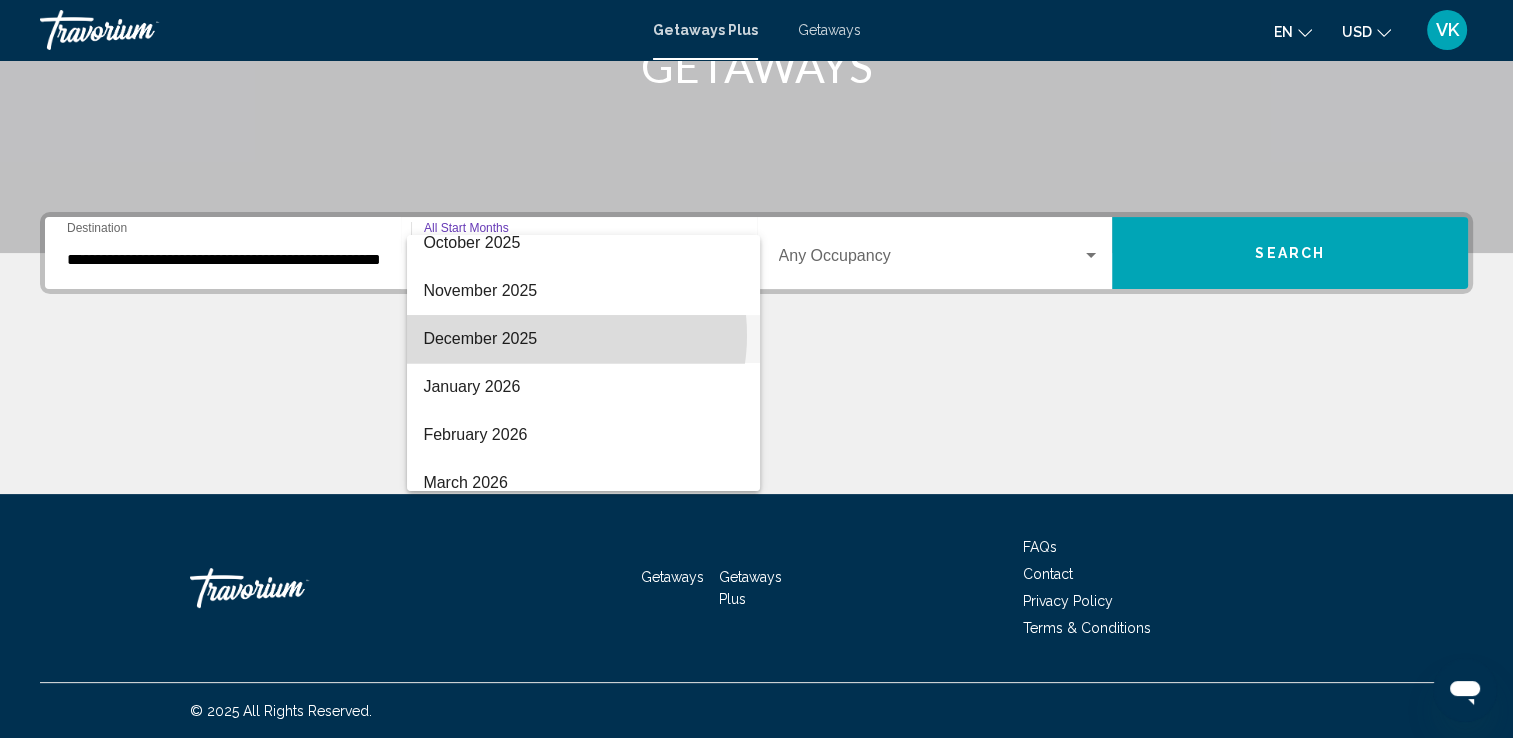 click on "December 2025" at bounding box center [583, 339] 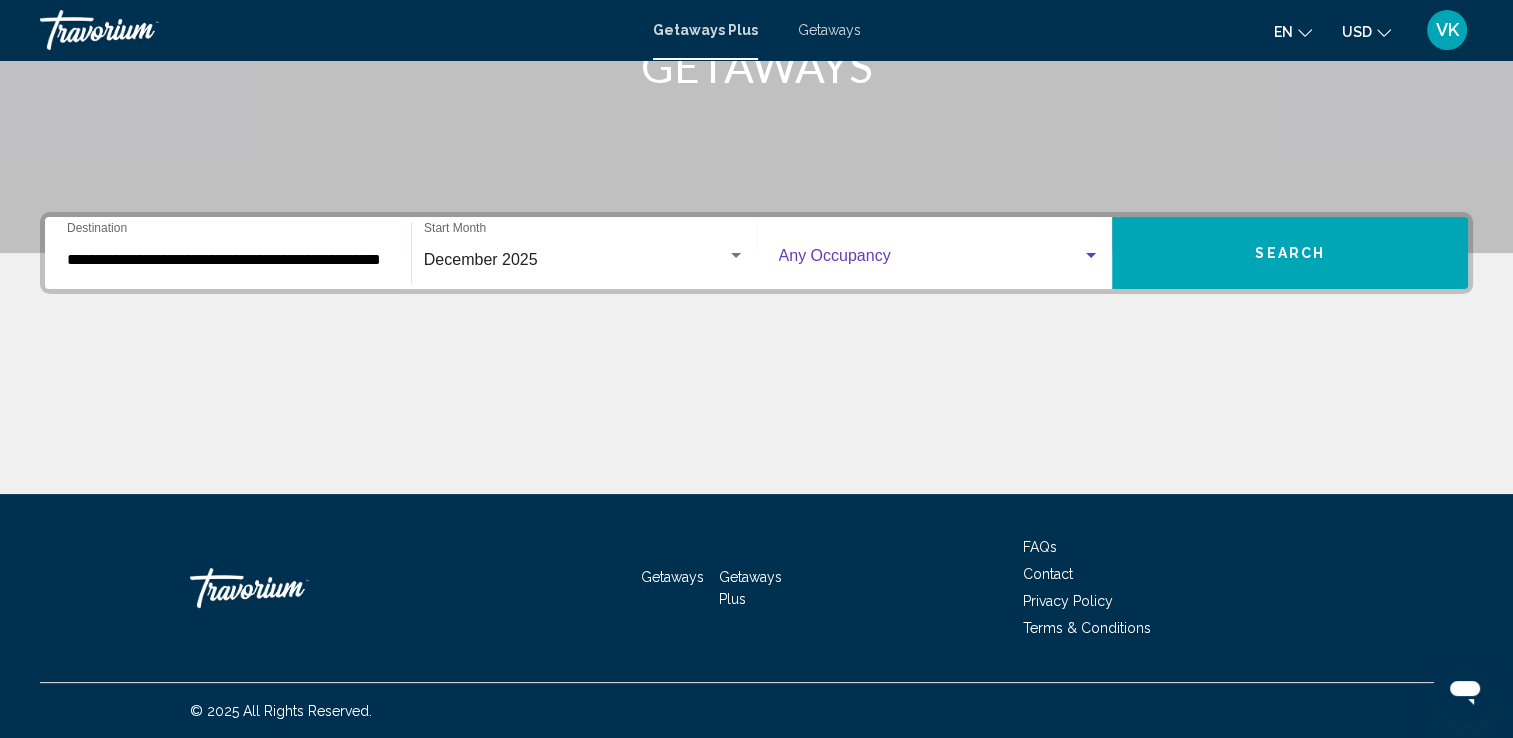 click at bounding box center [1091, 256] 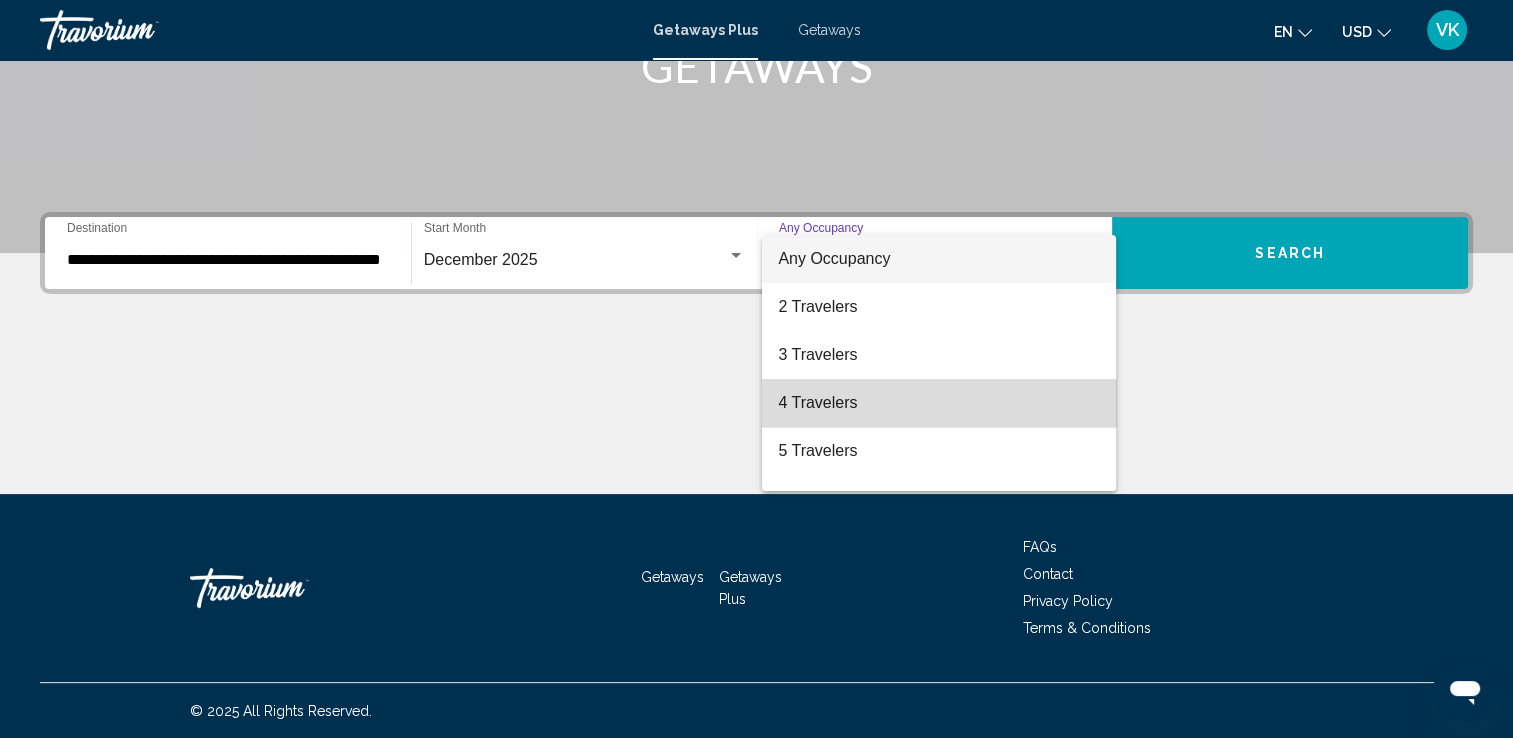 click on "4 Travelers" at bounding box center (939, 403) 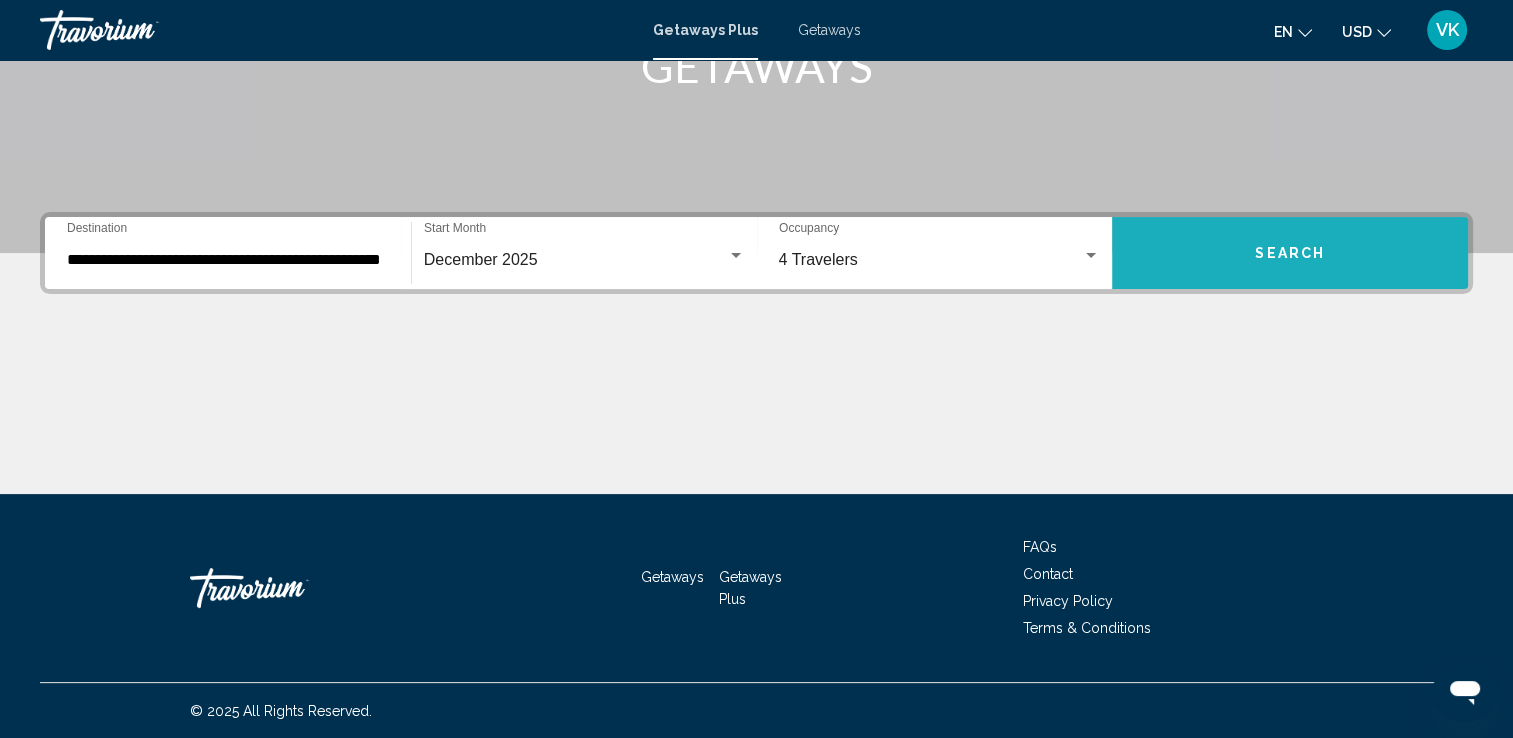 click on "Search" at bounding box center (1290, 254) 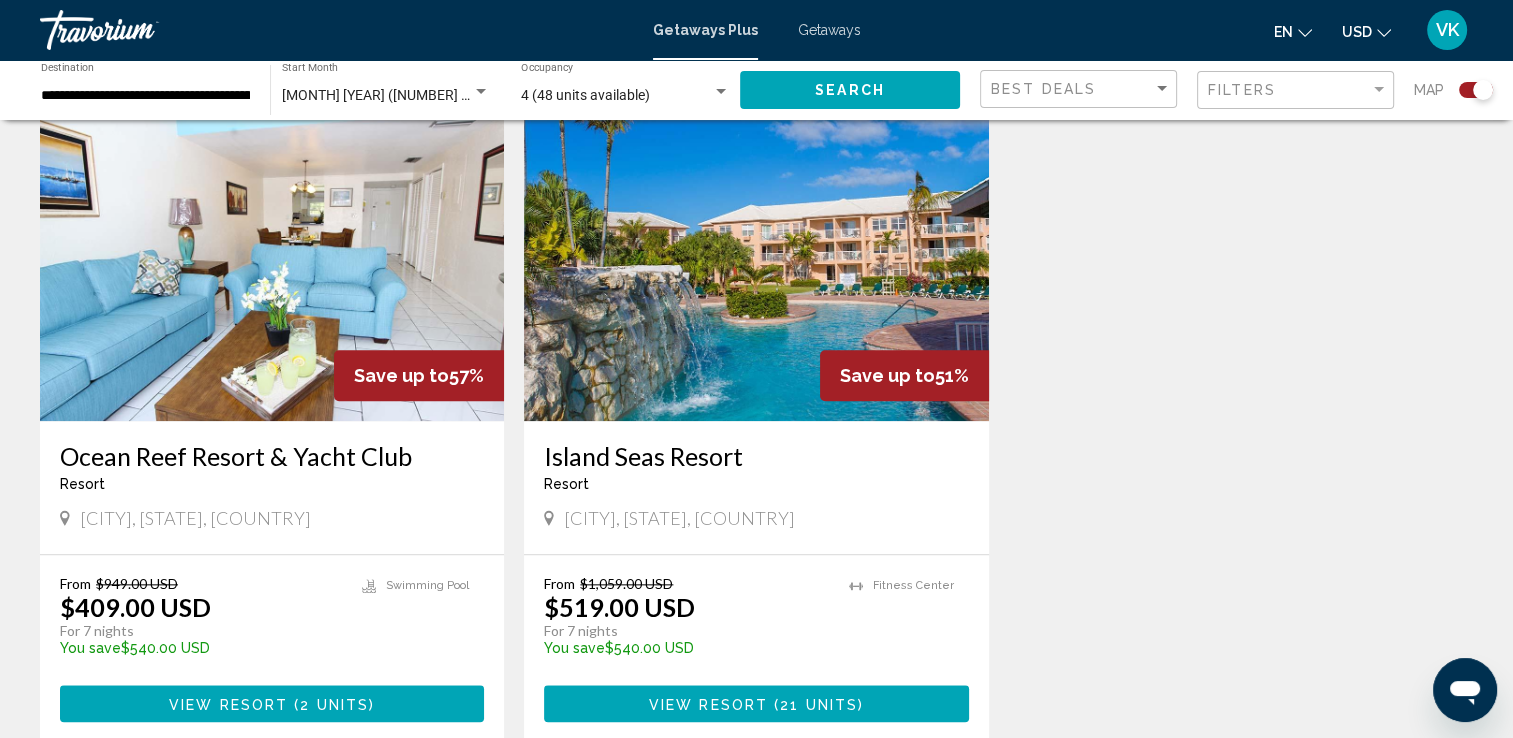 scroll, scrollTop: 2132, scrollLeft: 0, axis: vertical 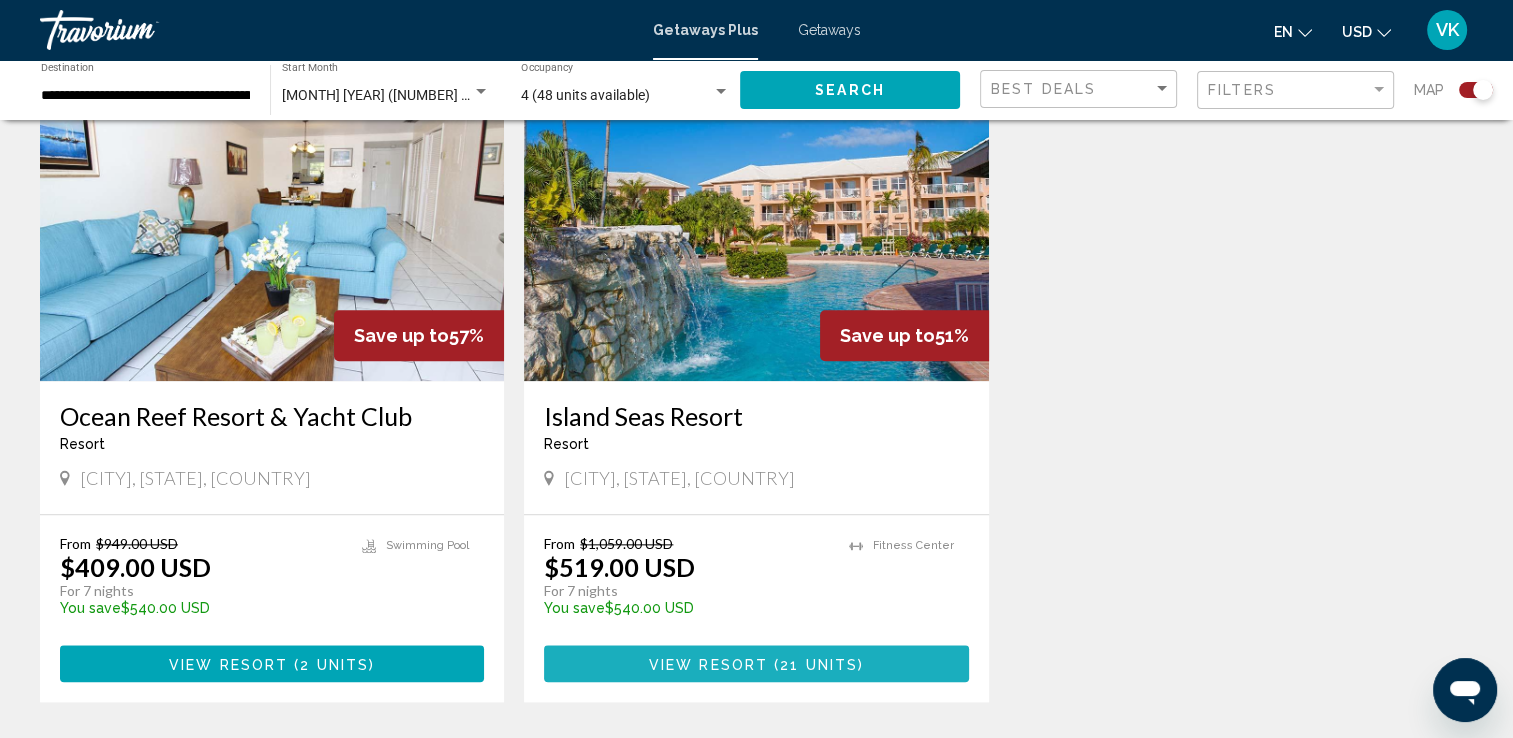 click on "21 units" at bounding box center [819, 664] 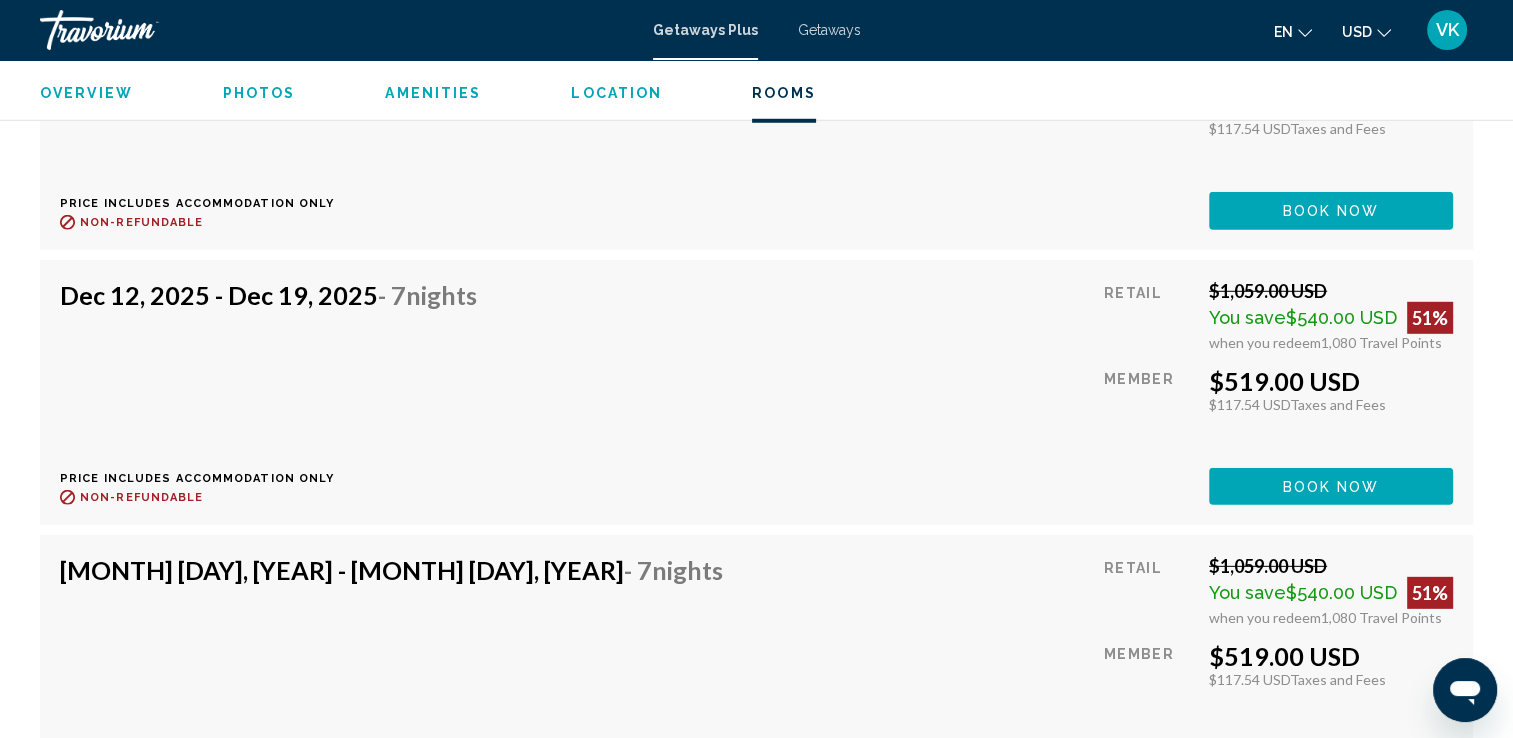 scroll, scrollTop: 5920, scrollLeft: 0, axis: vertical 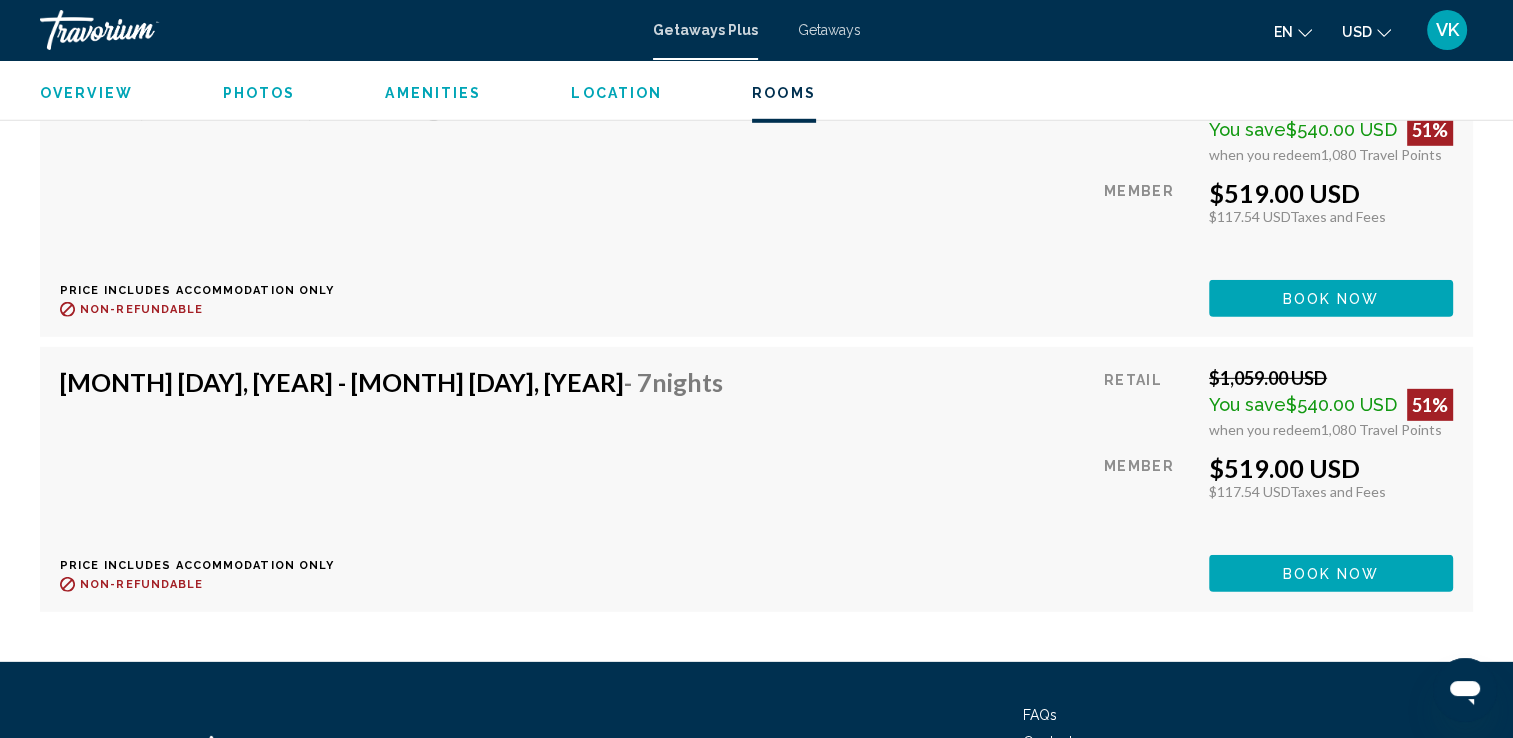 click 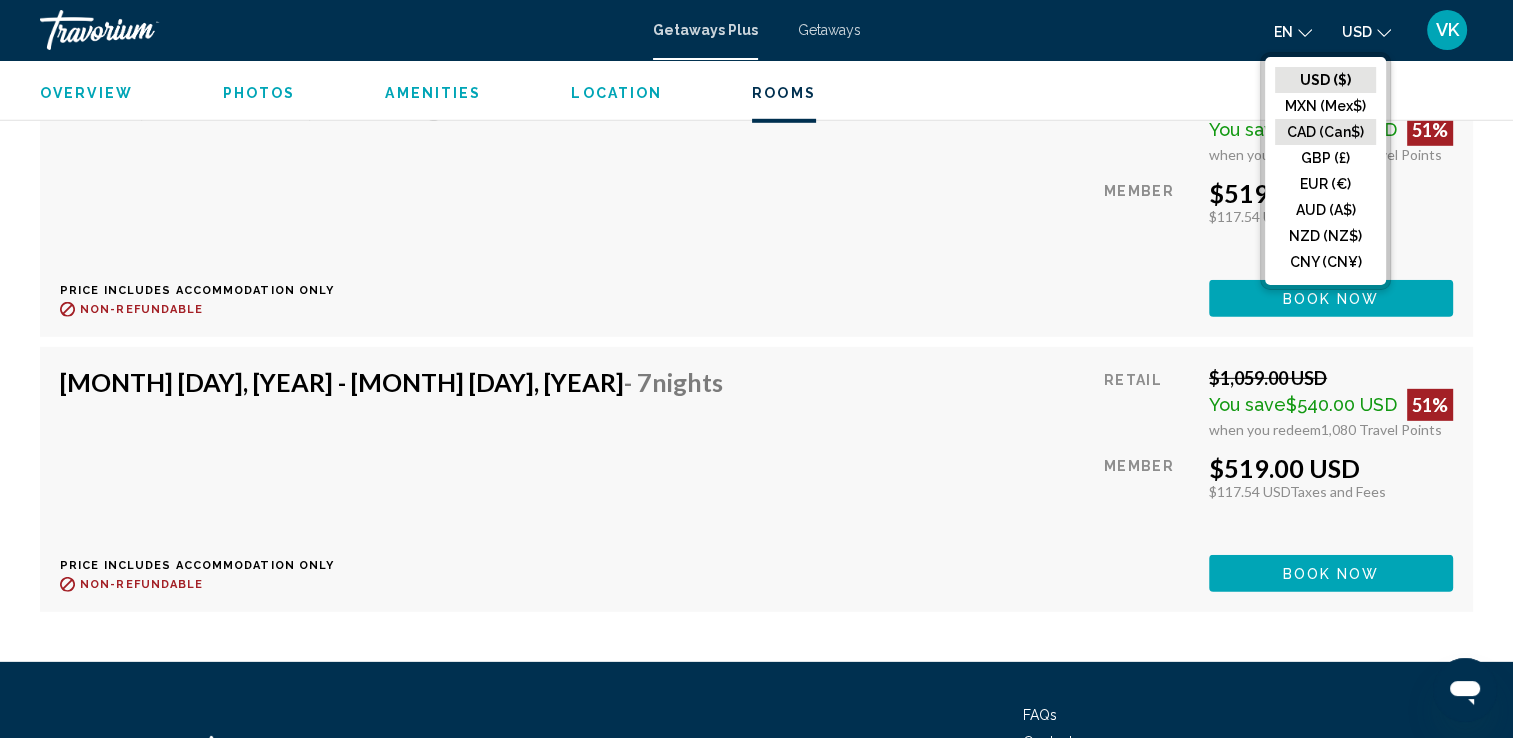click on "CAD (Can$)" 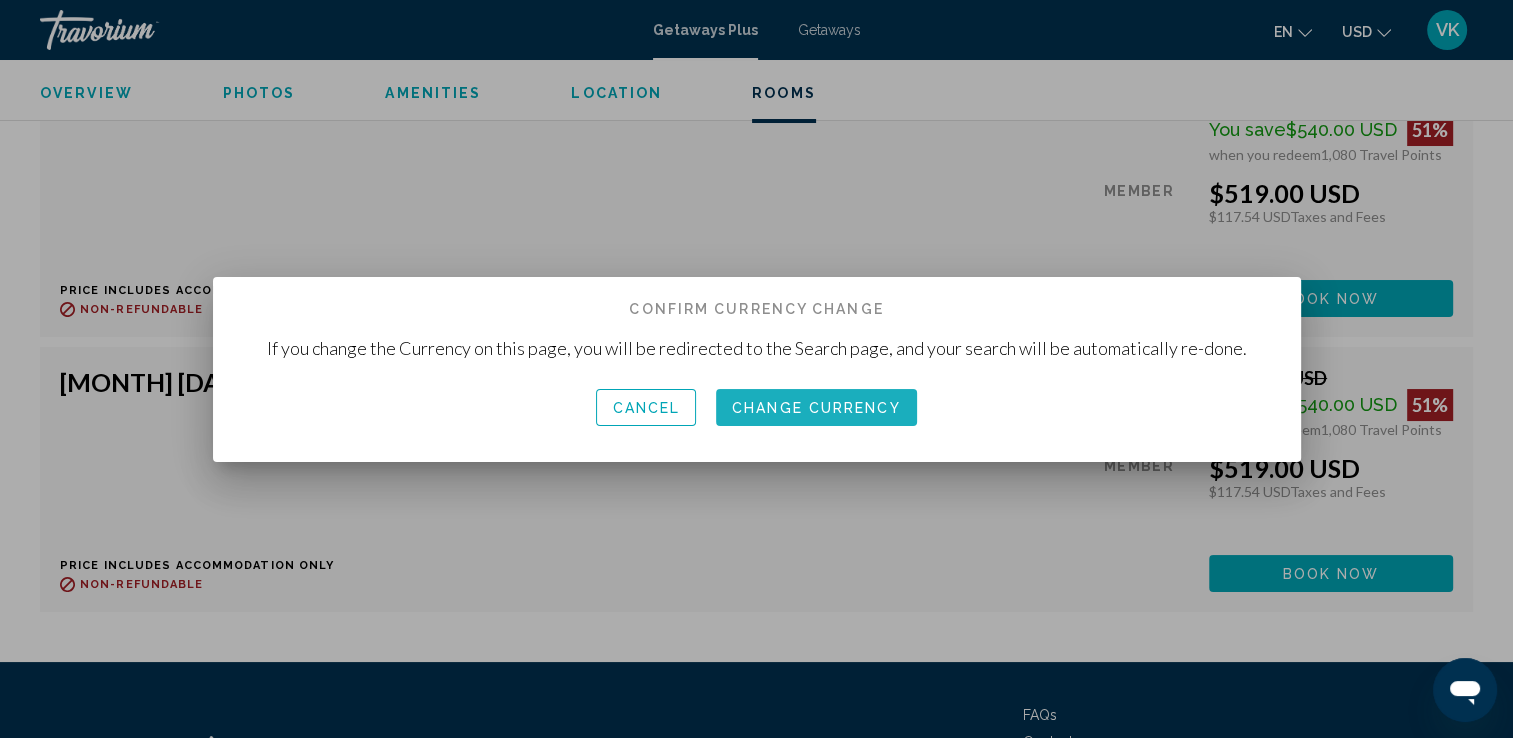 click on "Change Currency" at bounding box center (816, 408) 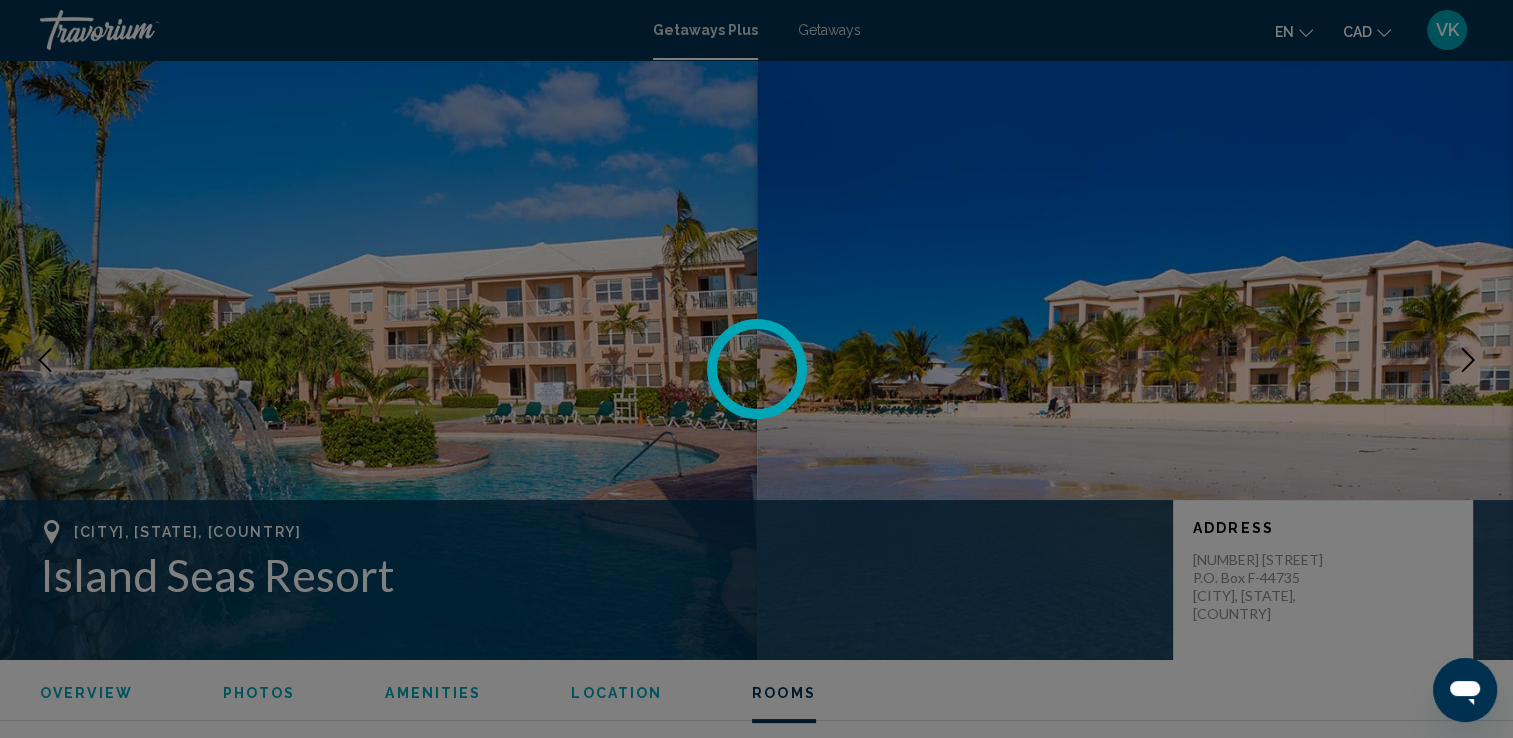 scroll, scrollTop: 5920, scrollLeft: 0, axis: vertical 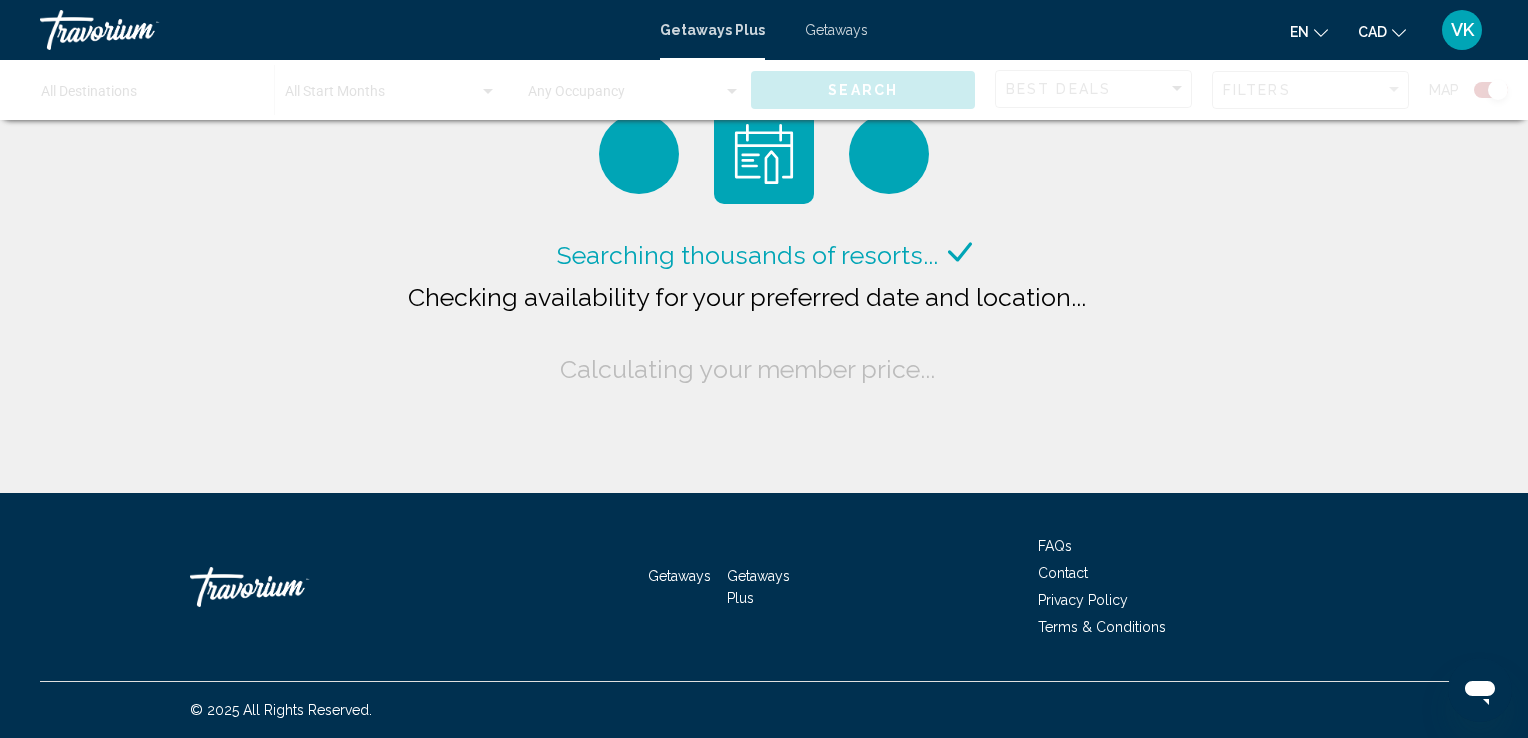 click on "Getaways Getaways Plus FAQs Contact Privacy Policy Terms & Conditions" at bounding box center [764, 587] 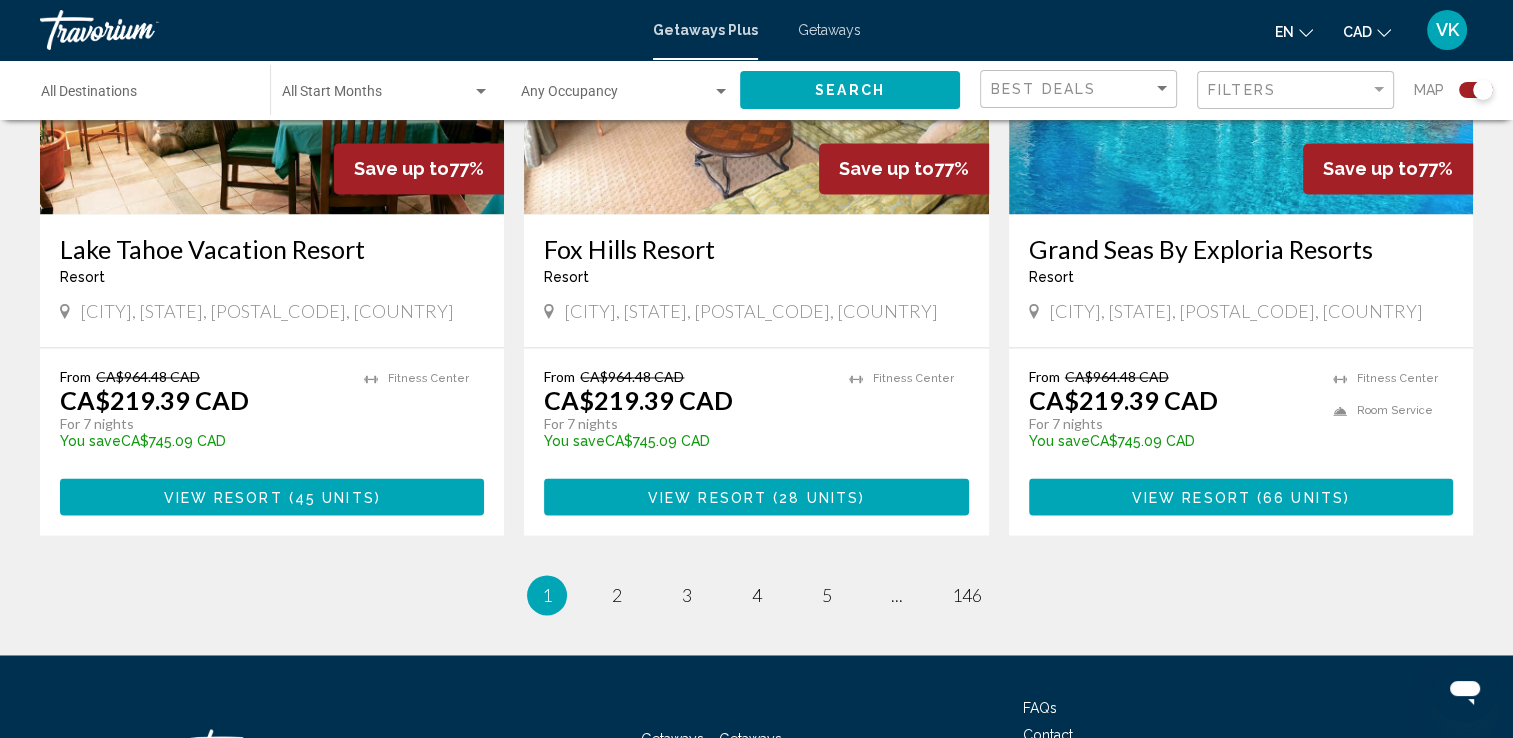 scroll, scrollTop: 3106, scrollLeft: 0, axis: vertical 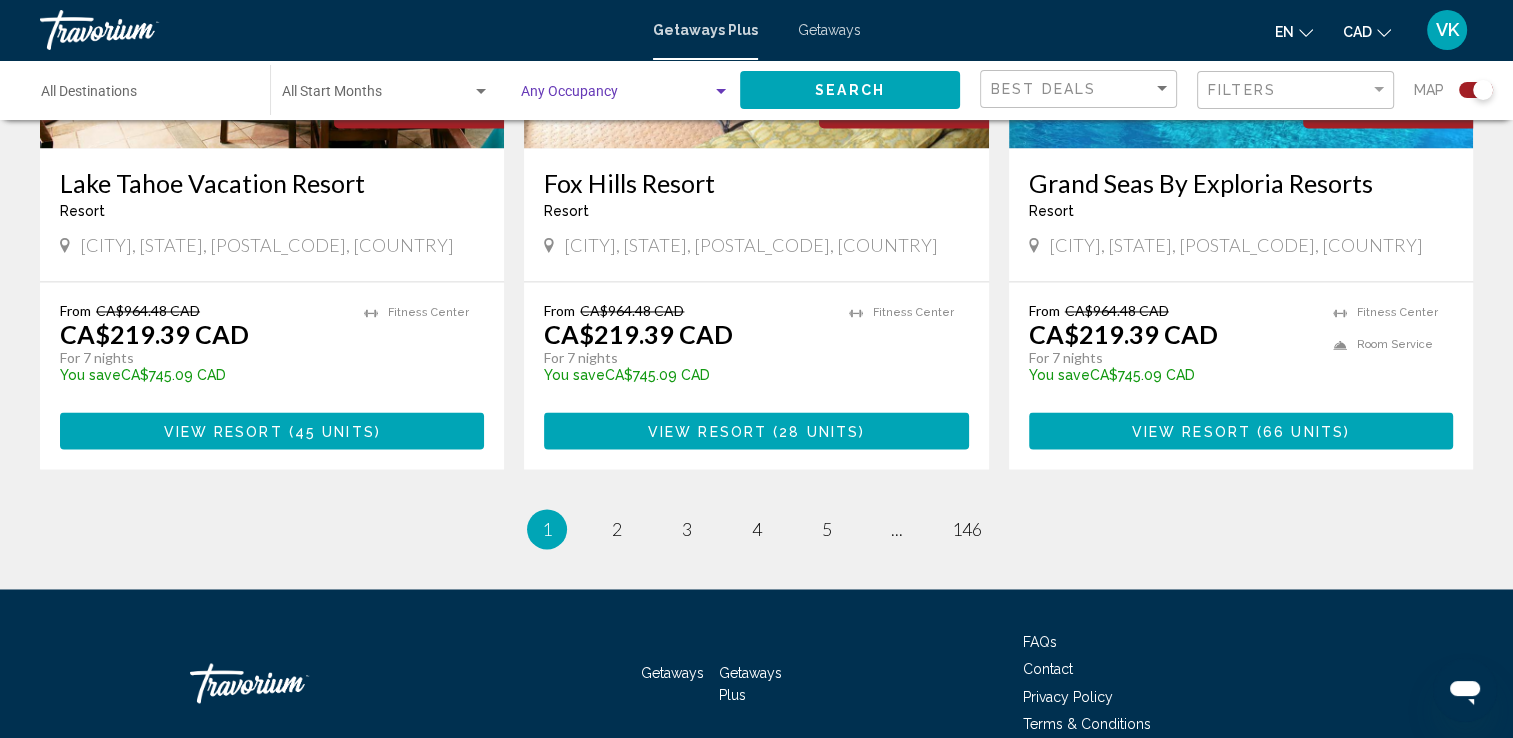click at bounding box center (721, 92) 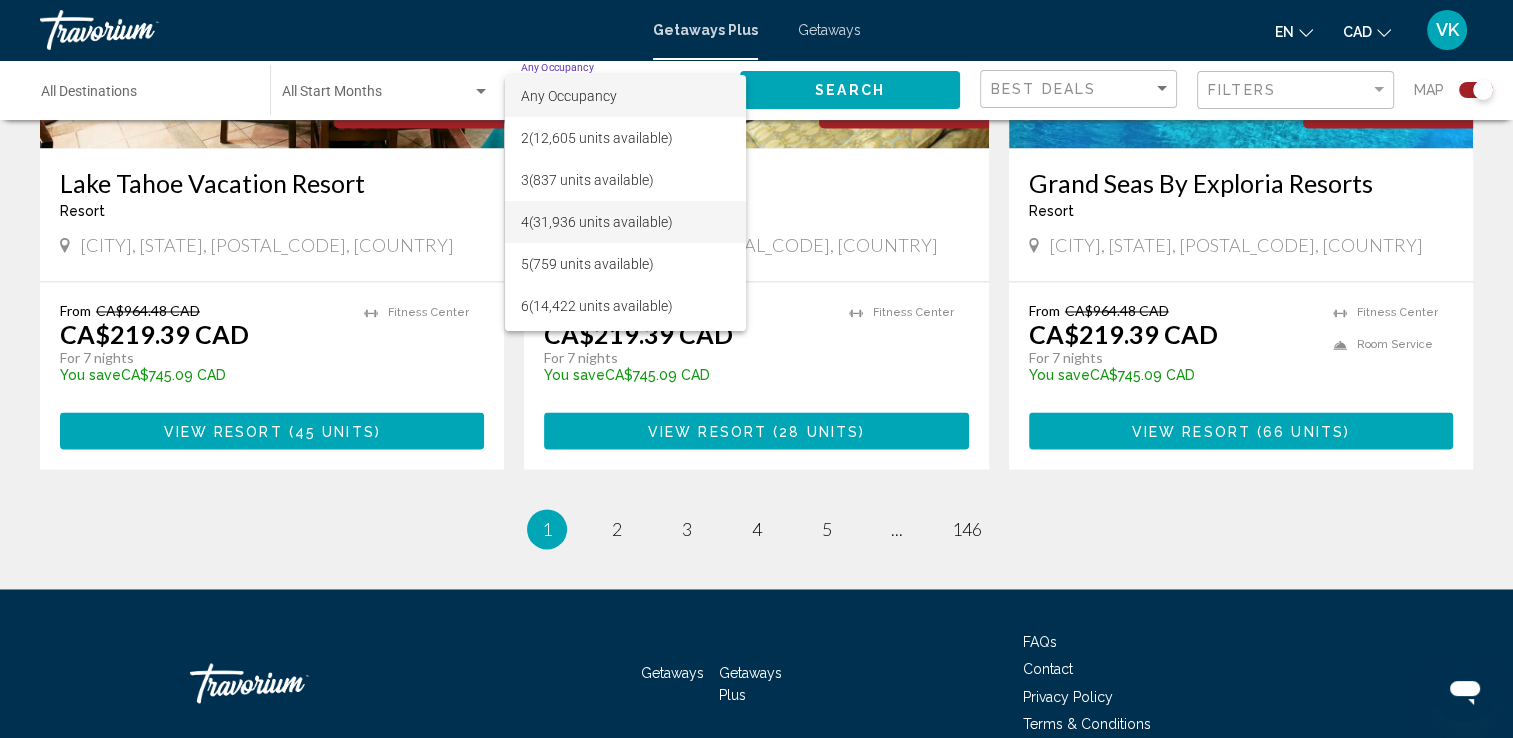 click on "4  (31,936 units available)" at bounding box center [625, 222] 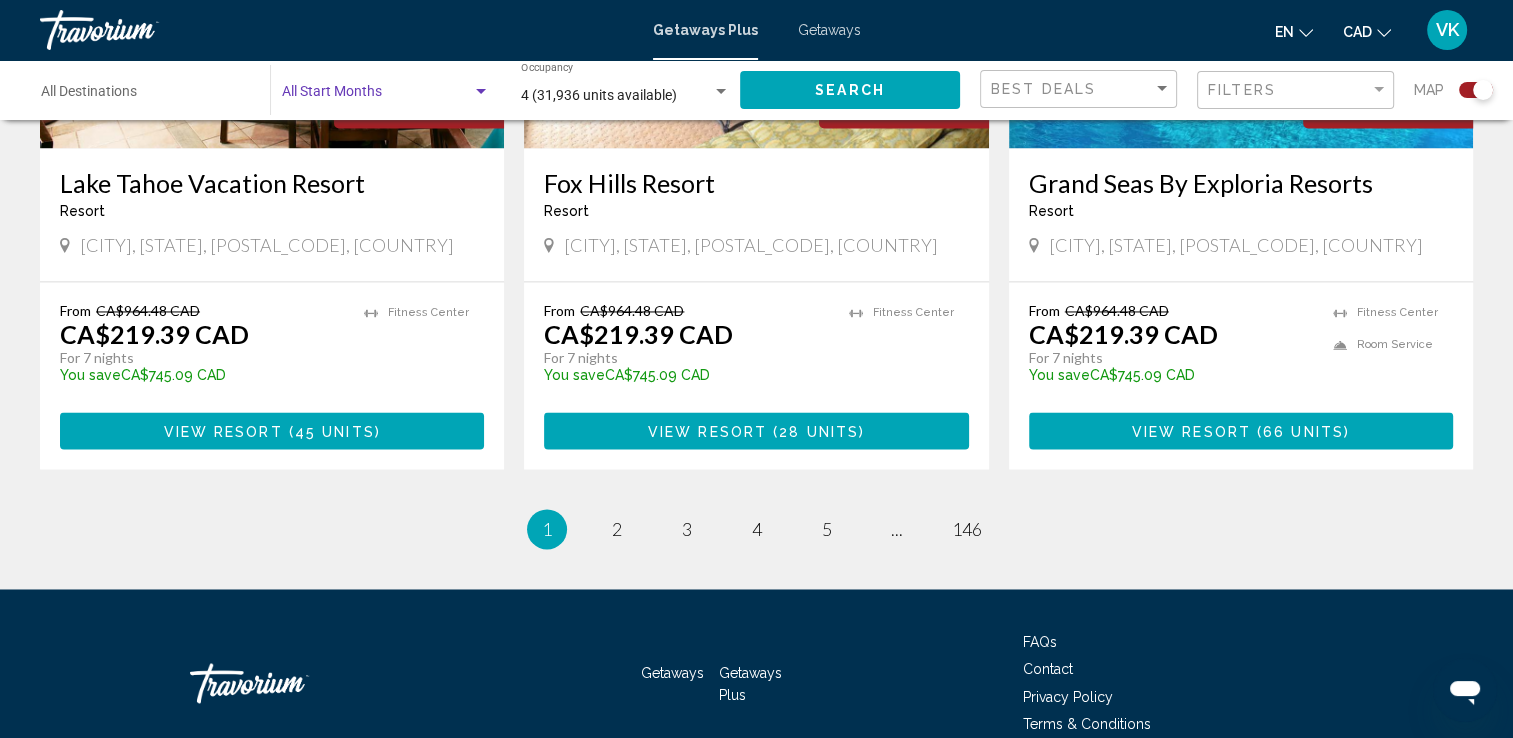 click at bounding box center [377, 96] 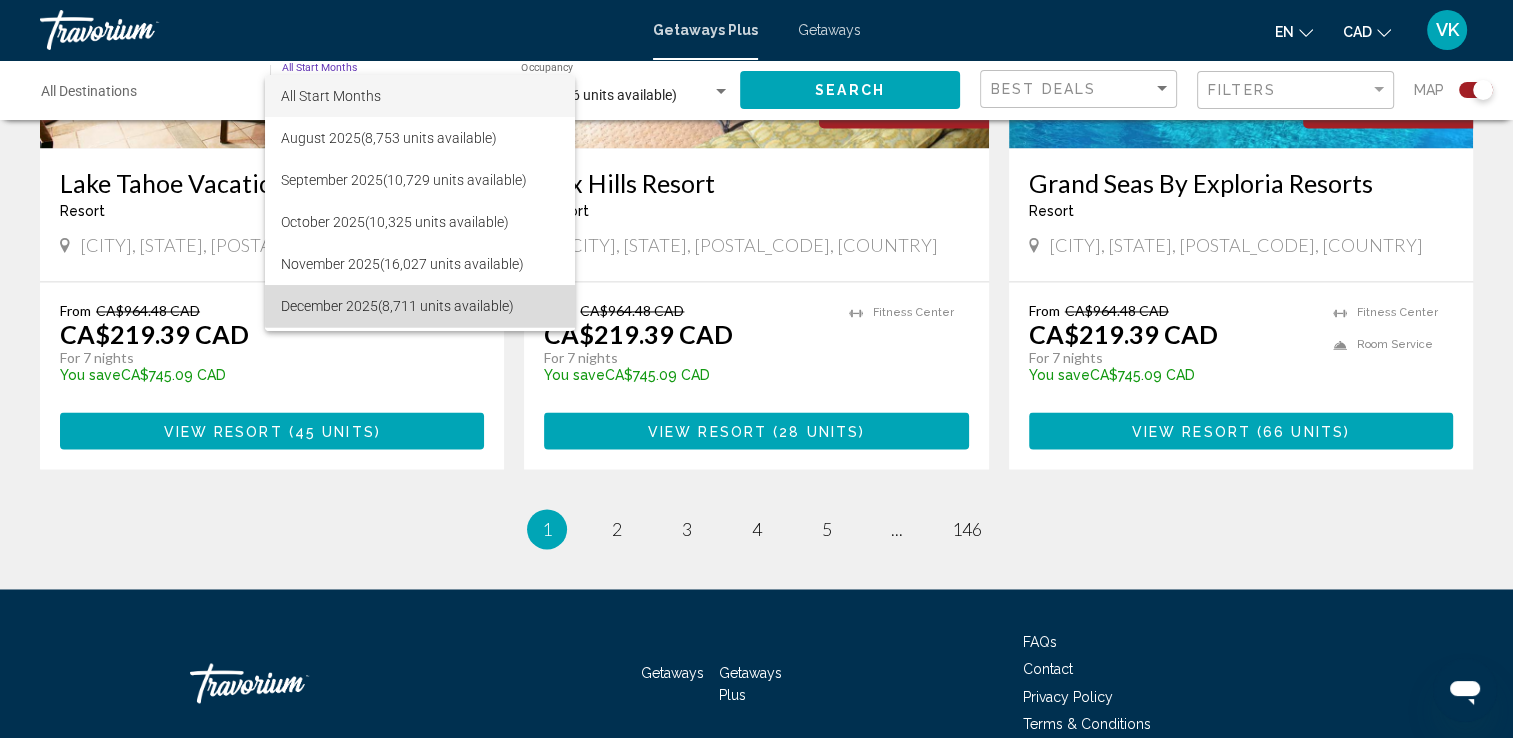 click on "December 2025  (8,711 units available)" at bounding box center [420, 306] 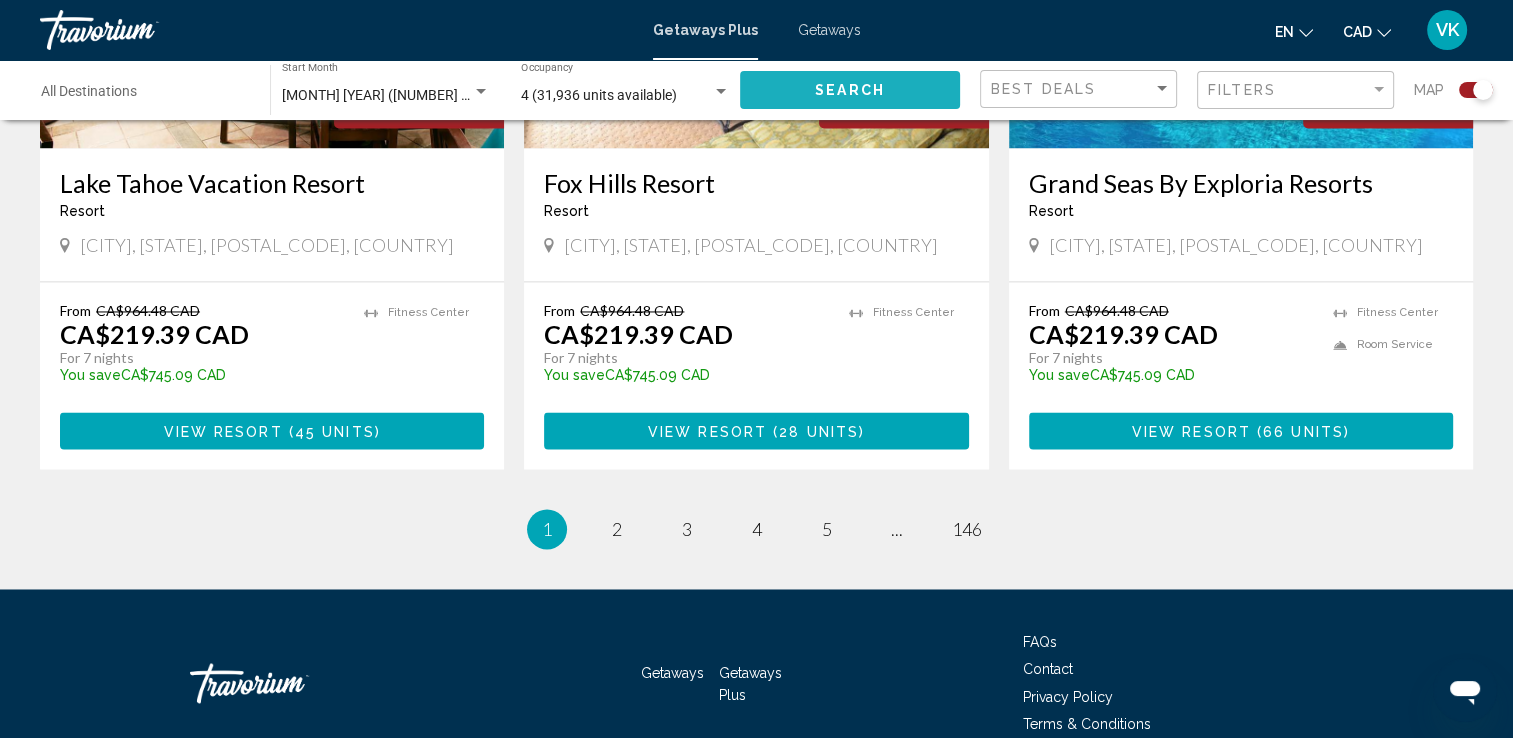 click on "Search" 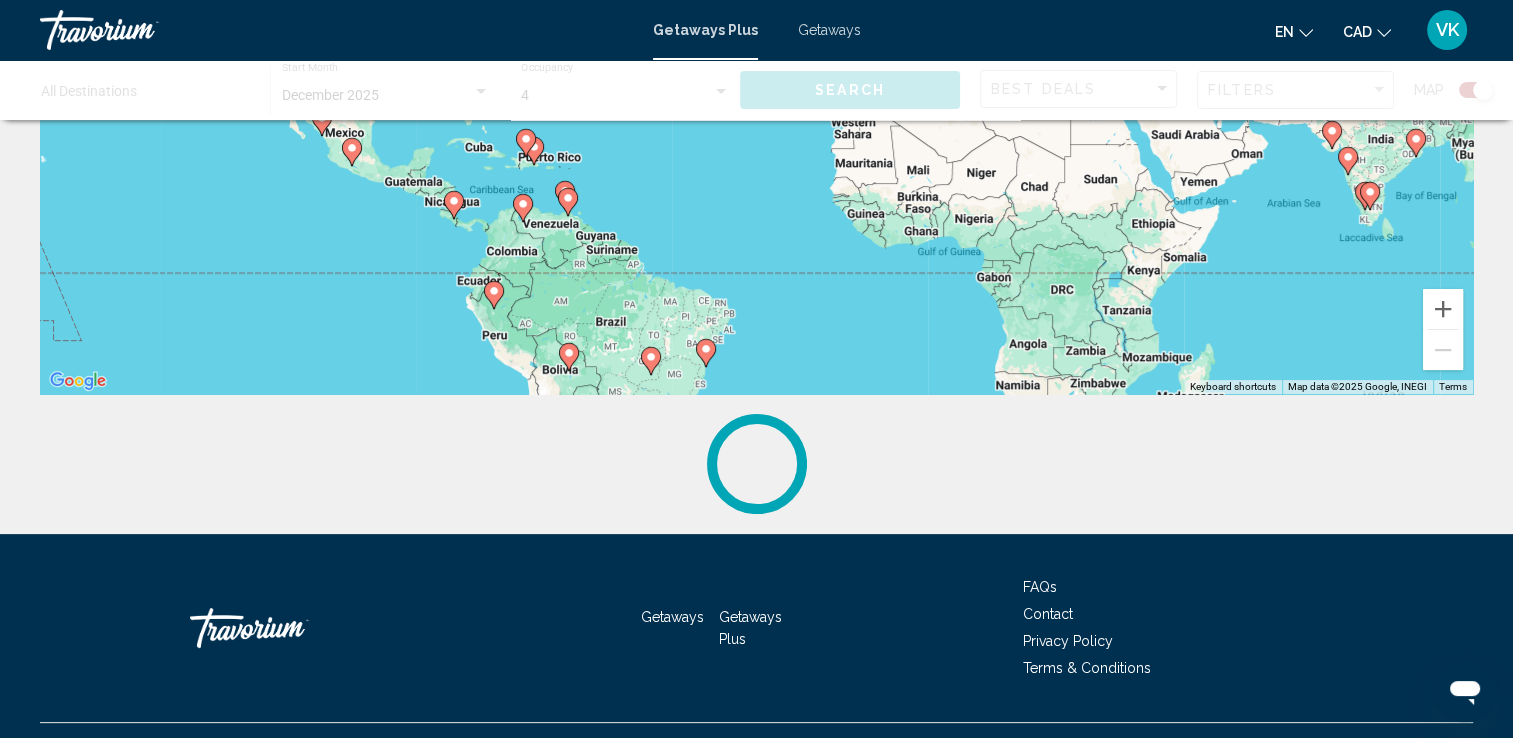 scroll, scrollTop: 386, scrollLeft: 0, axis: vertical 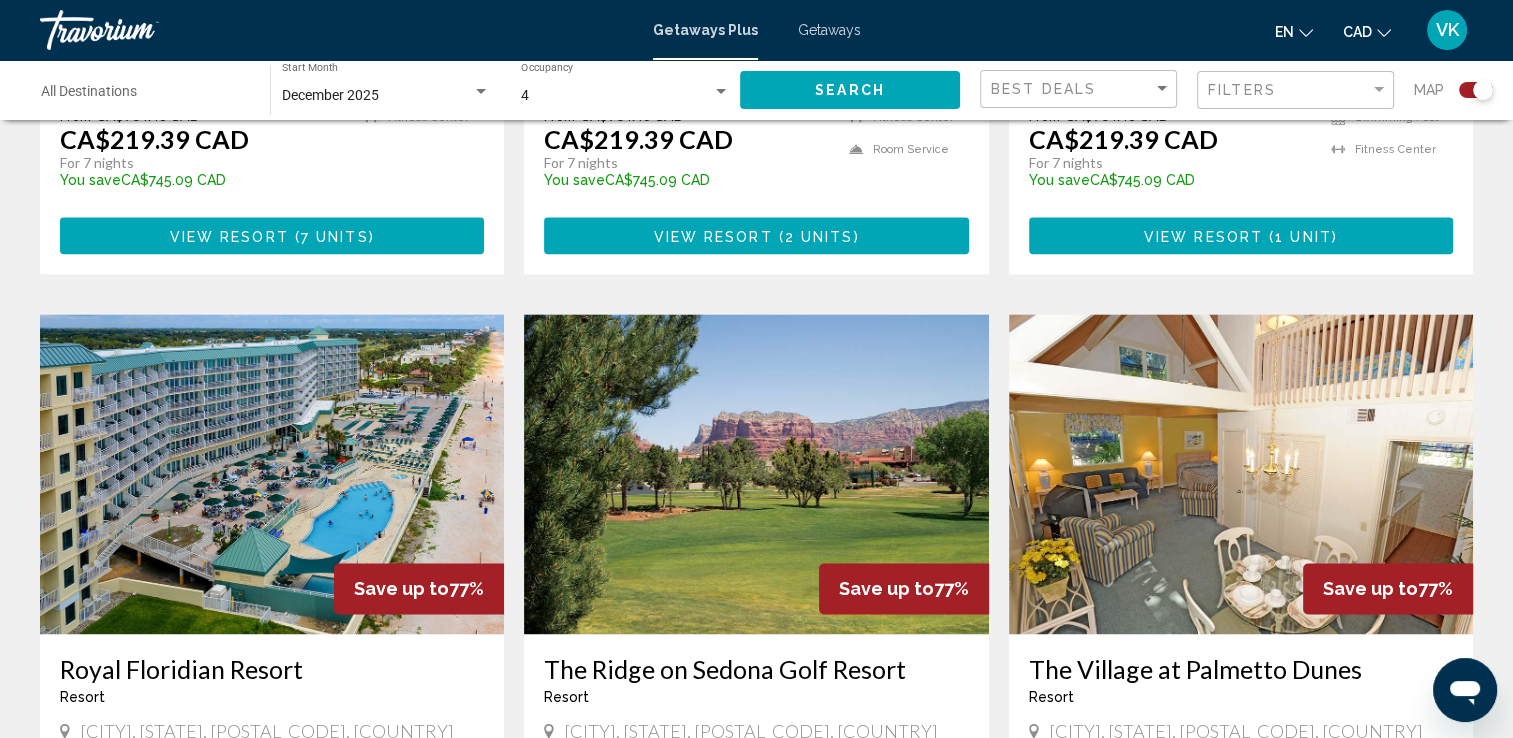 click on "← Move left → Move right ↑ Move up ↓ Move down + Zoom in - Zoom out Home Jump left by 75% End Jump right by 75% Page Up Jump up by 75% Page Down Jump down by 75% To activate drag with keyboard, press Alt + Enter. Once in keyboard drag state, use the arrow keys to move the marker. To complete the drag, press the Enter key. To cancel, press Escape. Keyboard shortcuts Map Data Map data ©2025 Google, INEGI Map data ©2025 Google, INEGI 1000 km  Click to toggle between metric and imperial units Terms Report a map error 7,389 Getaways Plus units available across 705 Resorts Save up to  77%   Beachside Village  Resort  -  This is an adults only resort
Falmouth, MA, 025402778, USA From CA$964.48 CAD CA$219.39 CAD For 7 nights You save  CA$745.09 CAD   temp  2
Swimming Pool
Fitness Center View Resort    ( 10 units )  Save up to  77%   Club Destin Resort" at bounding box center (756, -693) 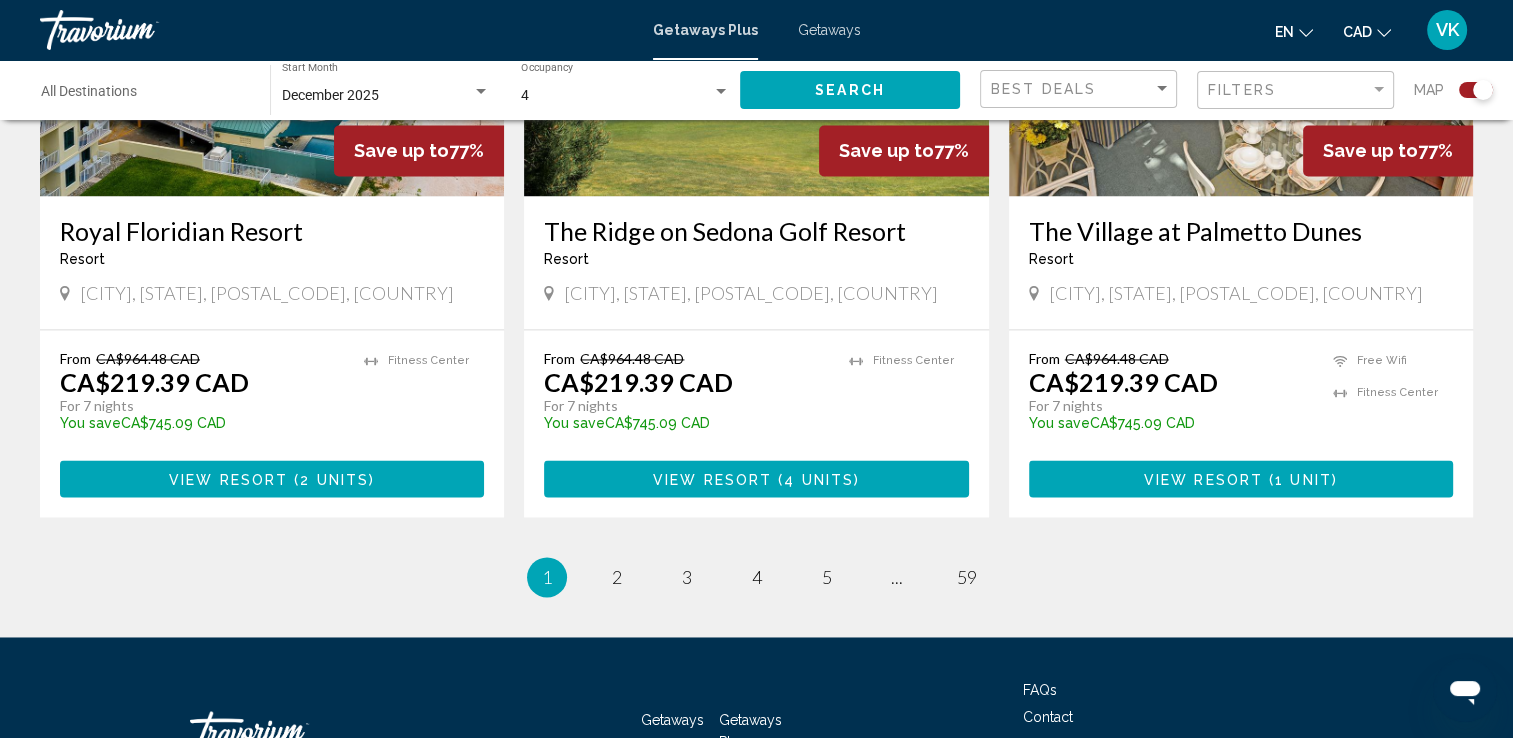 scroll, scrollTop: 3000, scrollLeft: 0, axis: vertical 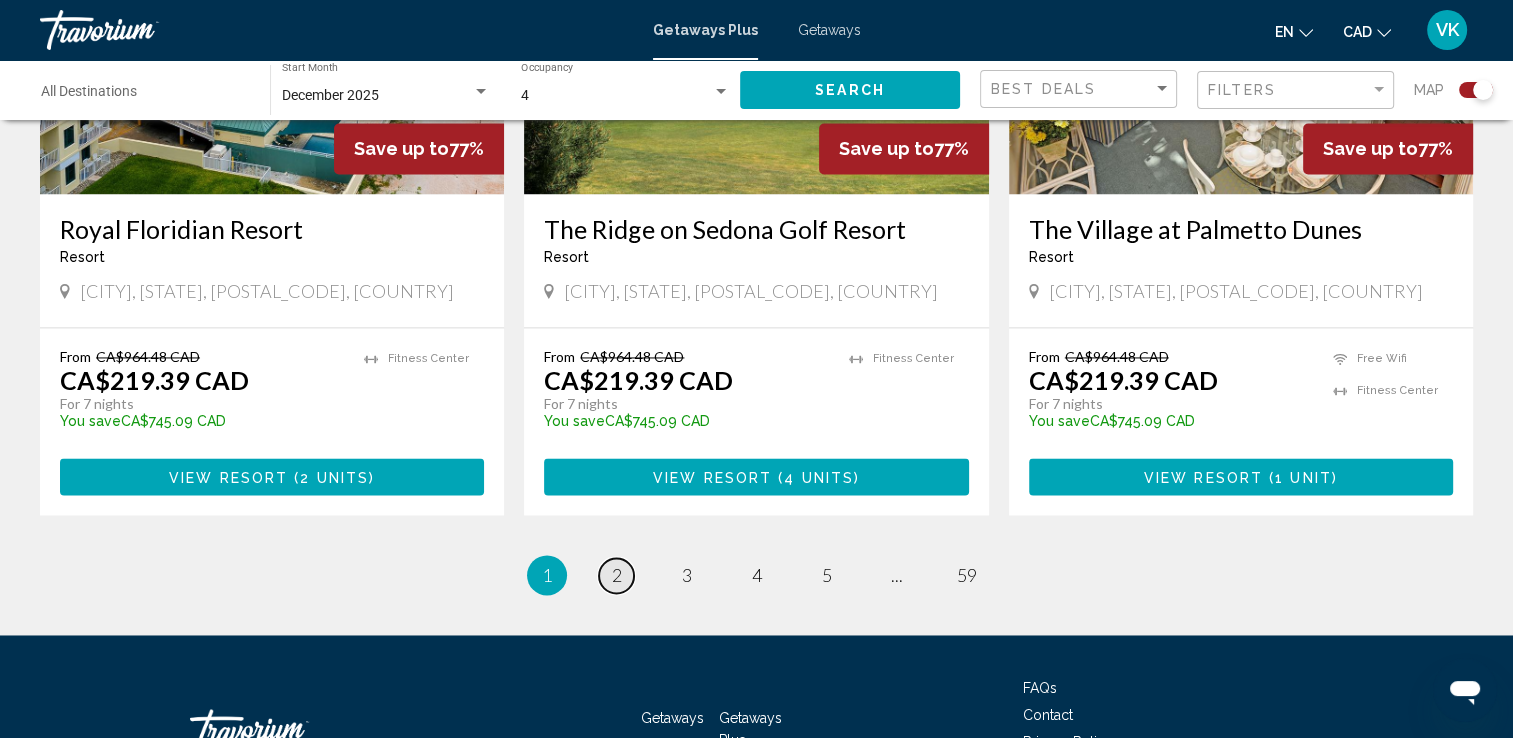 click on "2" at bounding box center [617, 575] 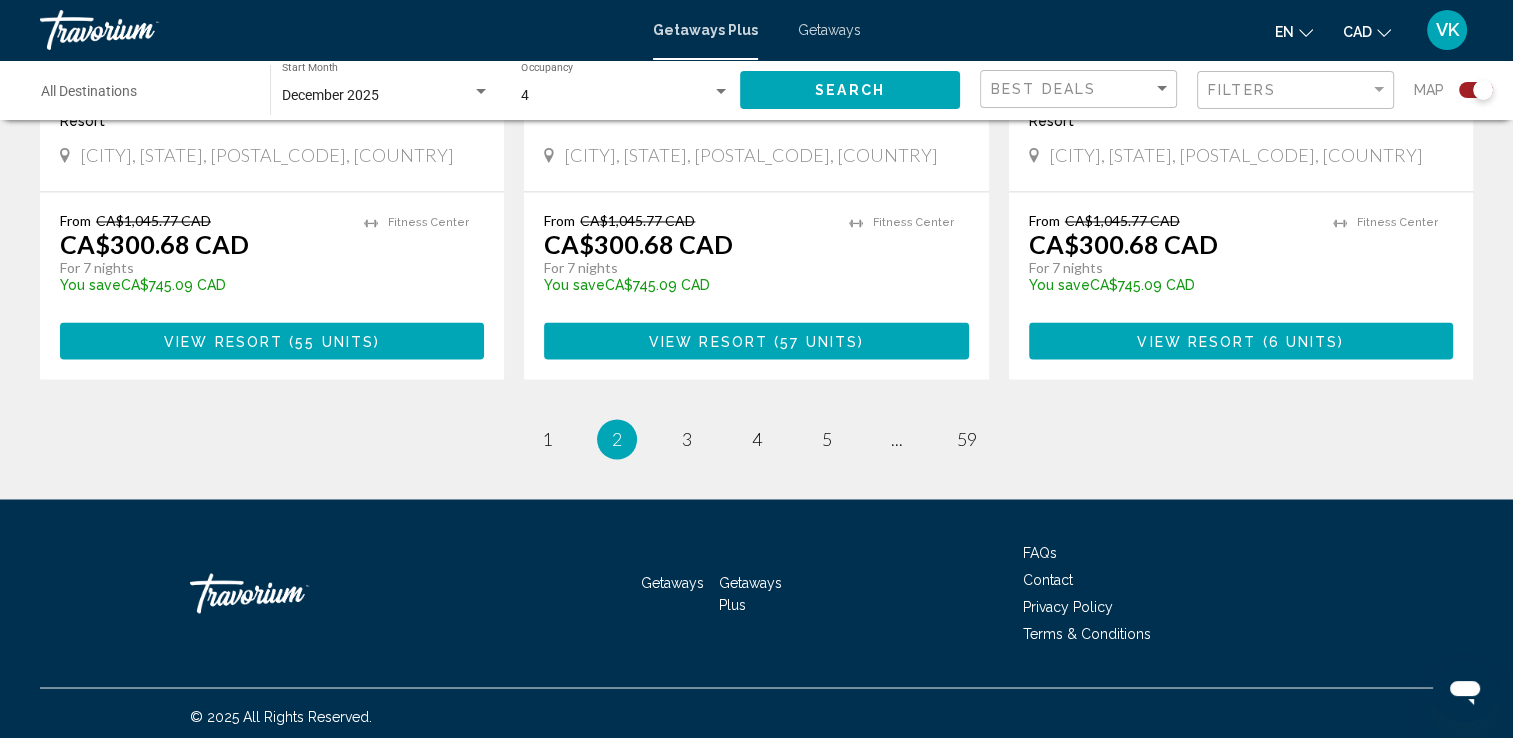 scroll, scrollTop: 3228, scrollLeft: 0, axis: vertical 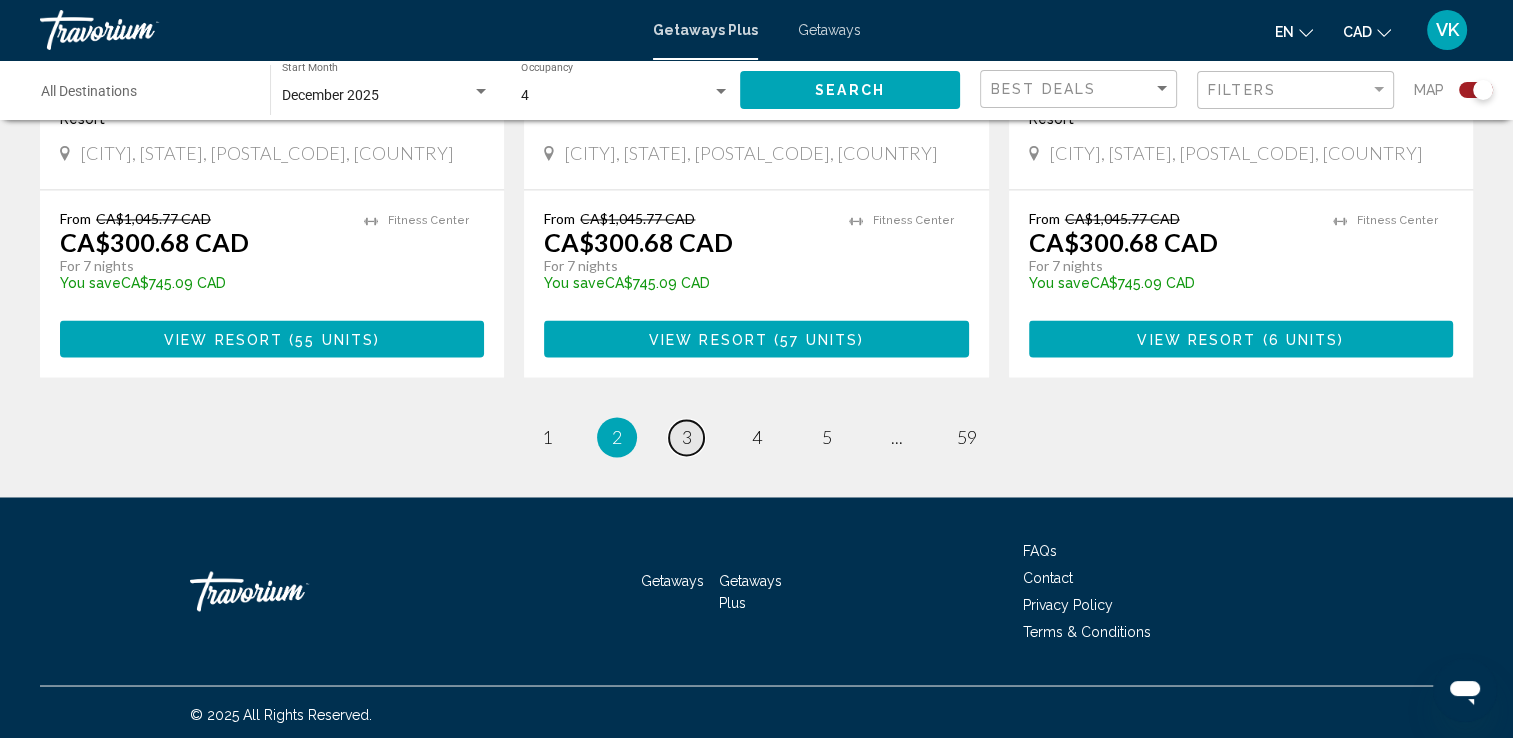 click on "page  3" at bounding box center [686, 437] 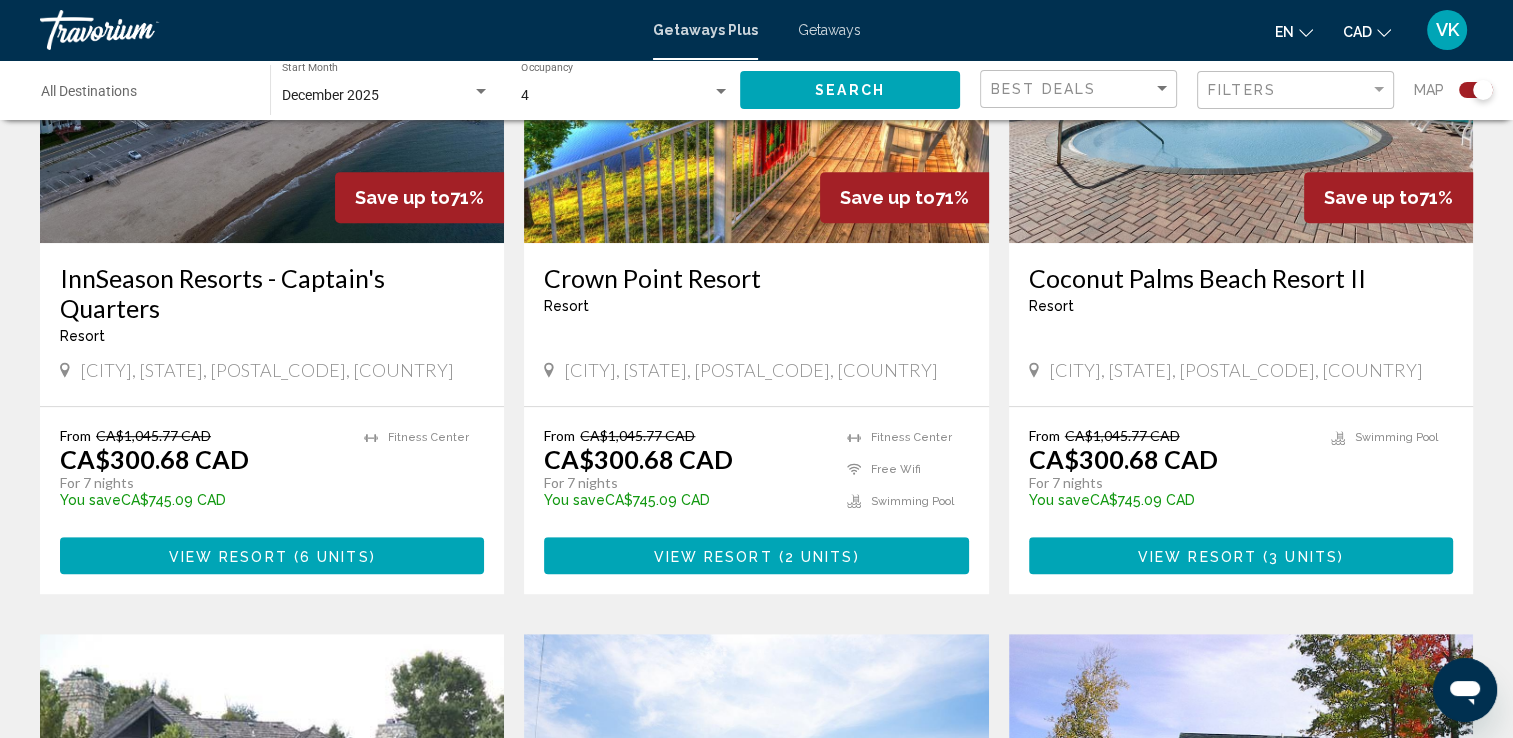 scroll, scrollTop: 973, scrollLeft: 0, axis: vertical 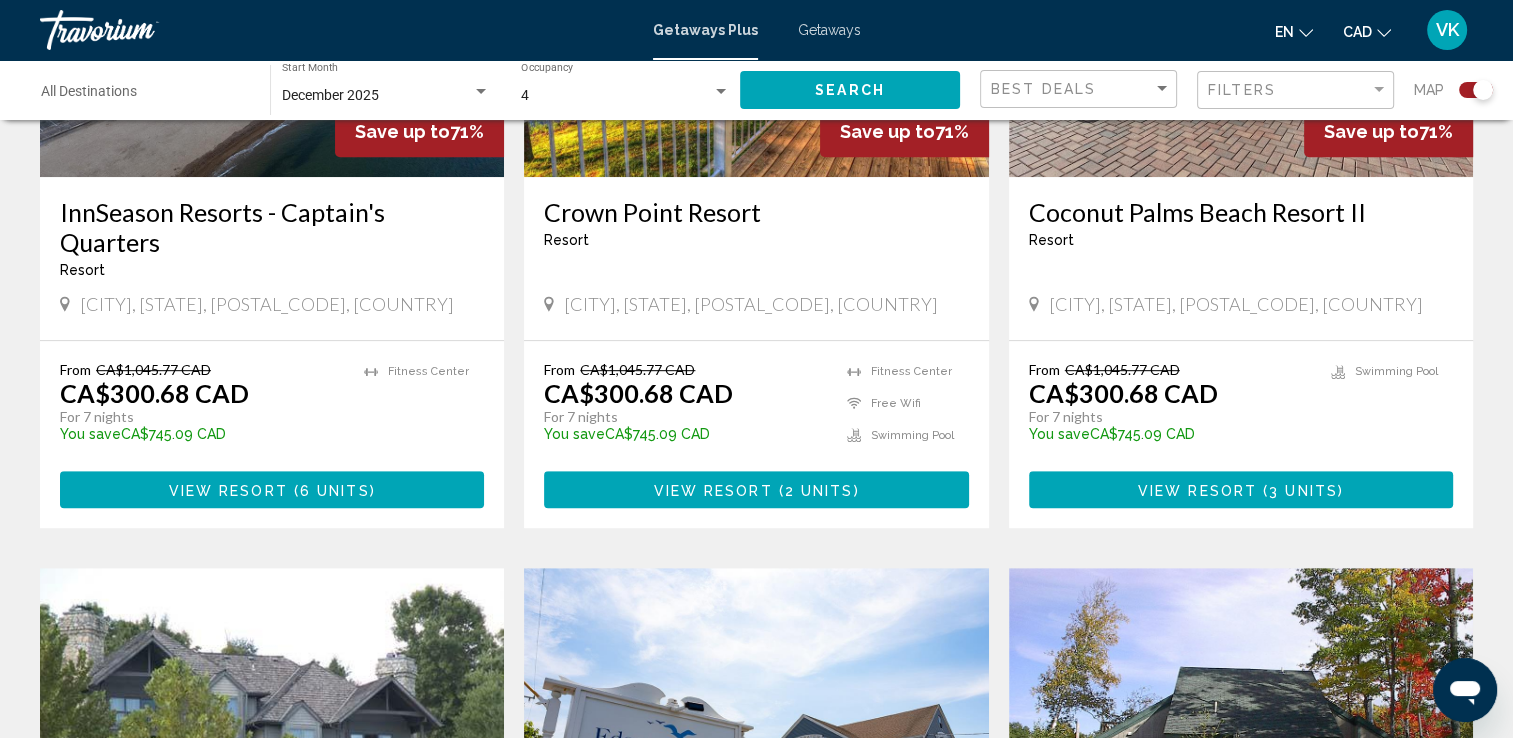 click on "Crown Point Resort" at bounding box center (756, 212) 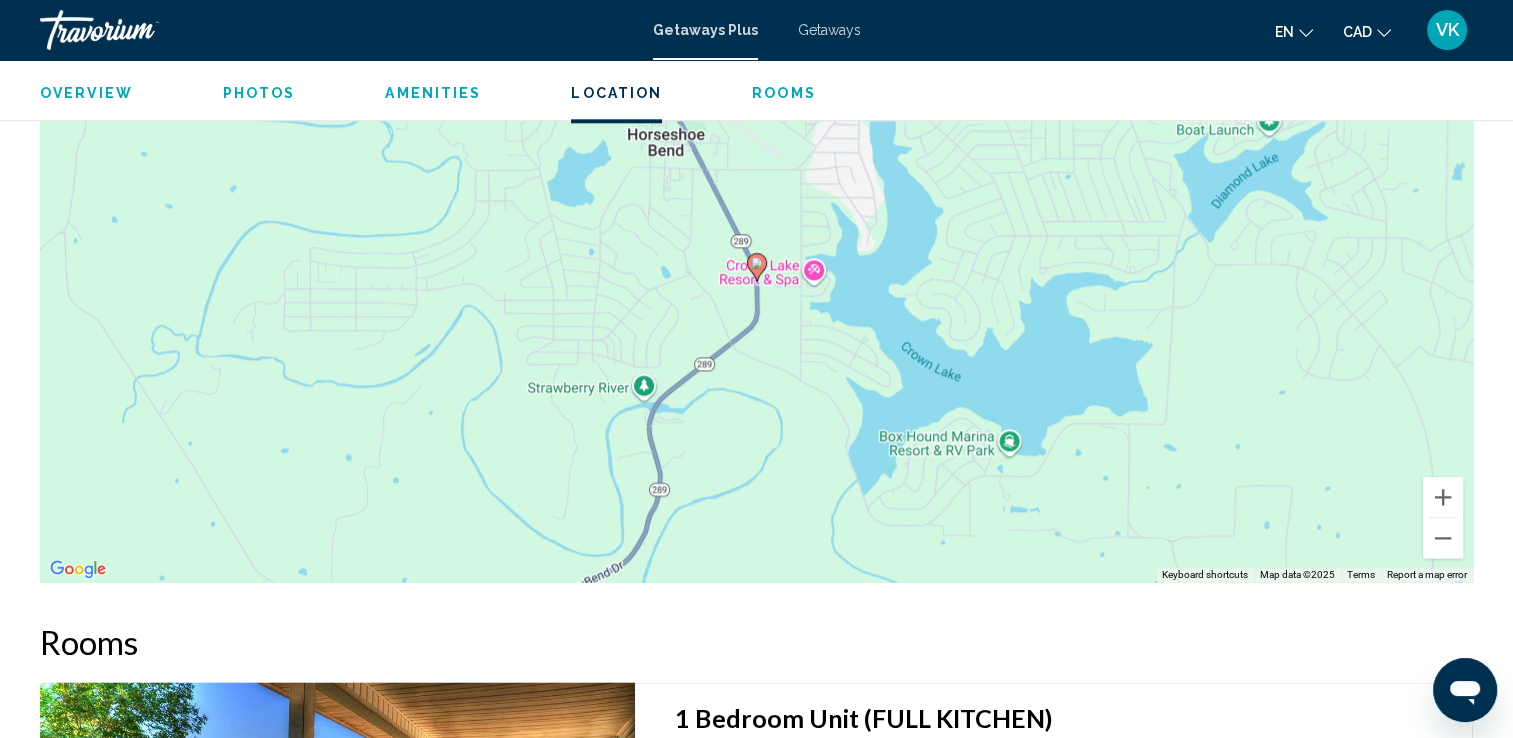 scroll, scrollTop: 2338, scrollLeft: 0, axis: vertical 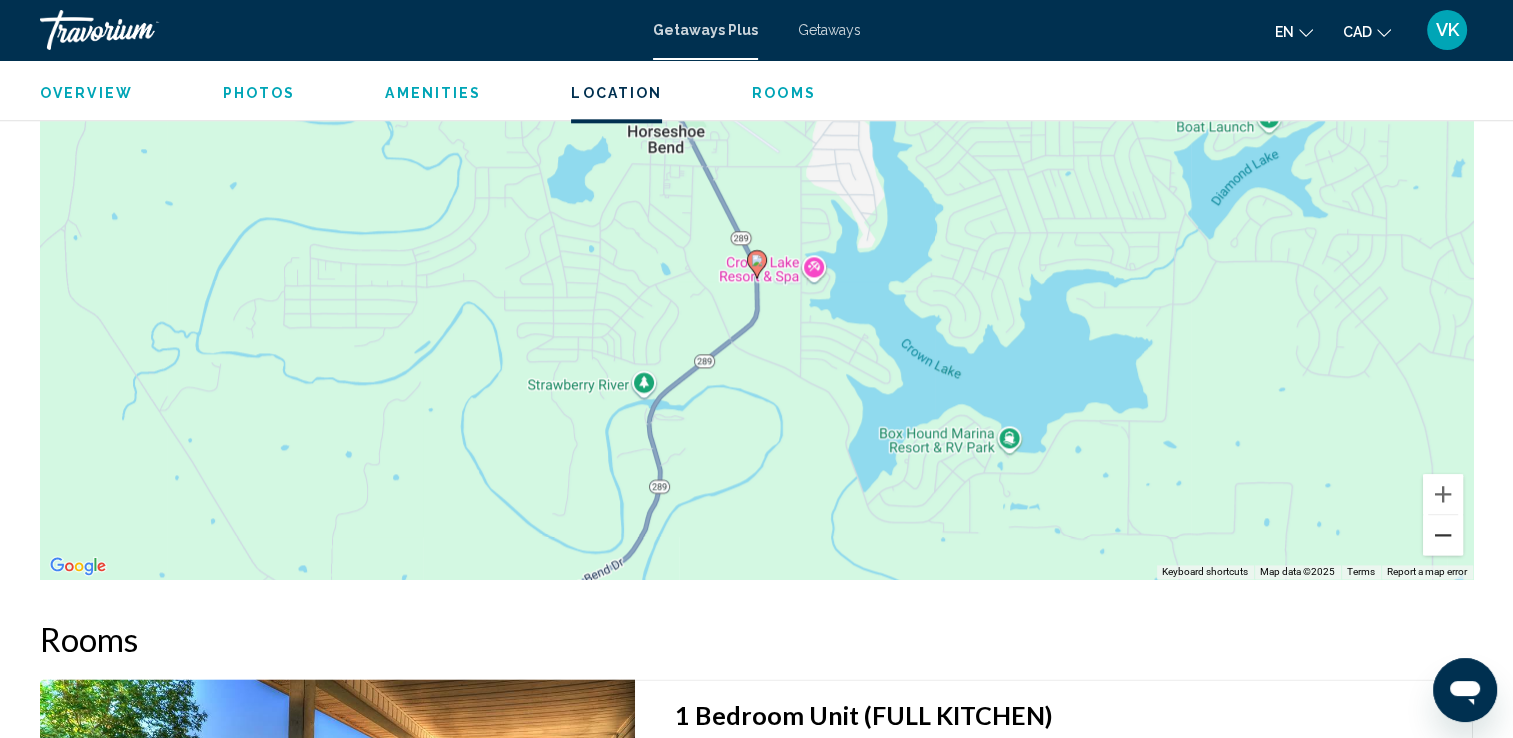 click at bounding box center [1443, 535] 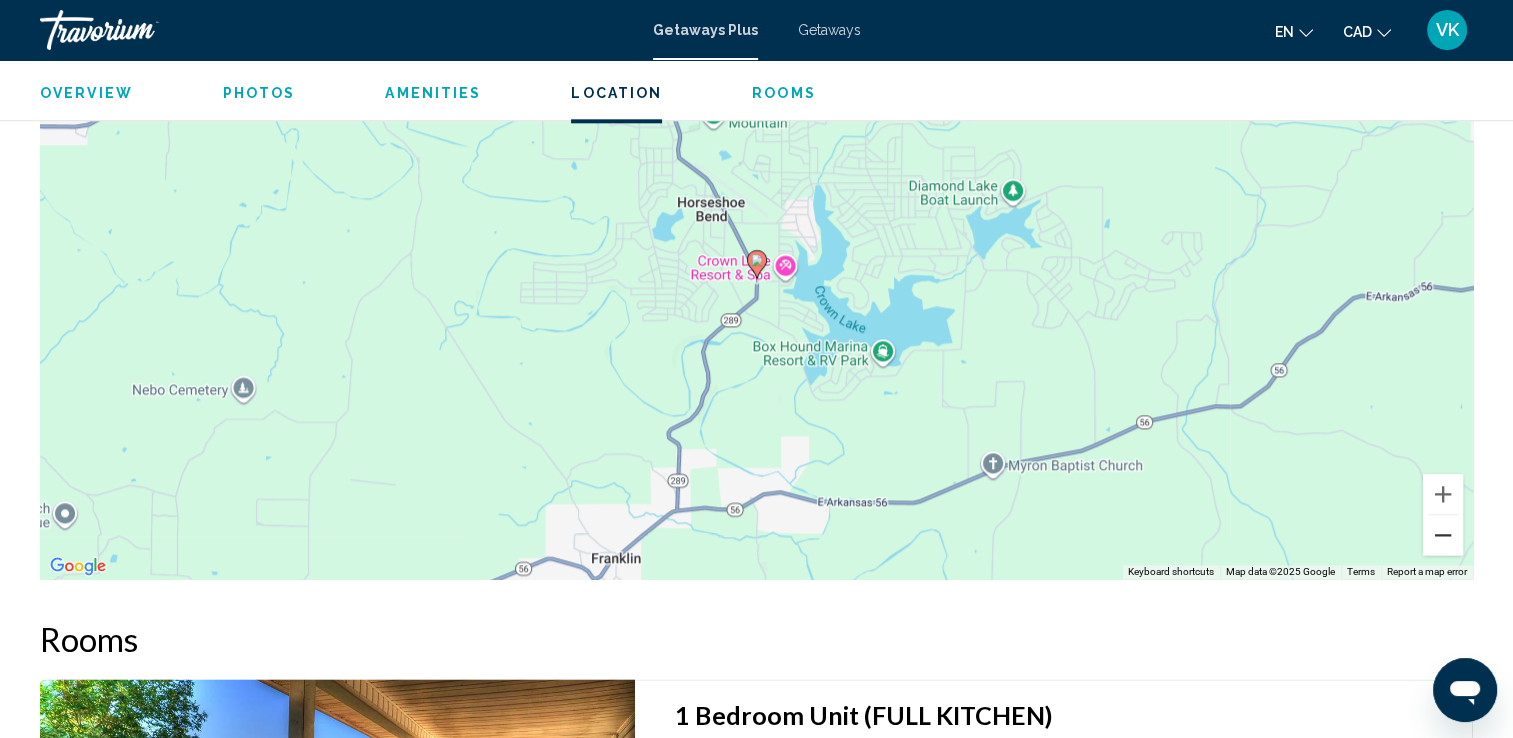 click at bounding box center (1443, 535) 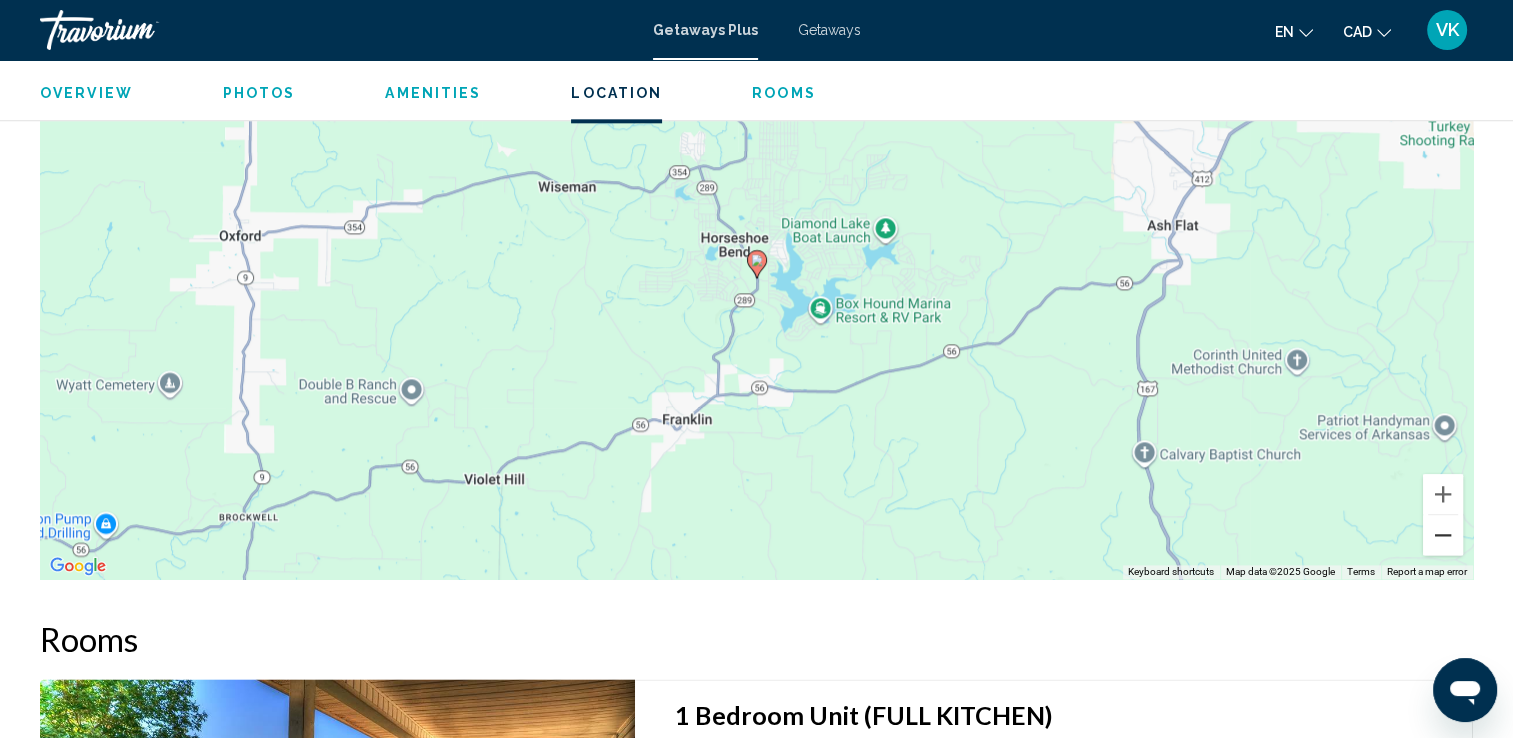 click at bounding box center (1443, 535) 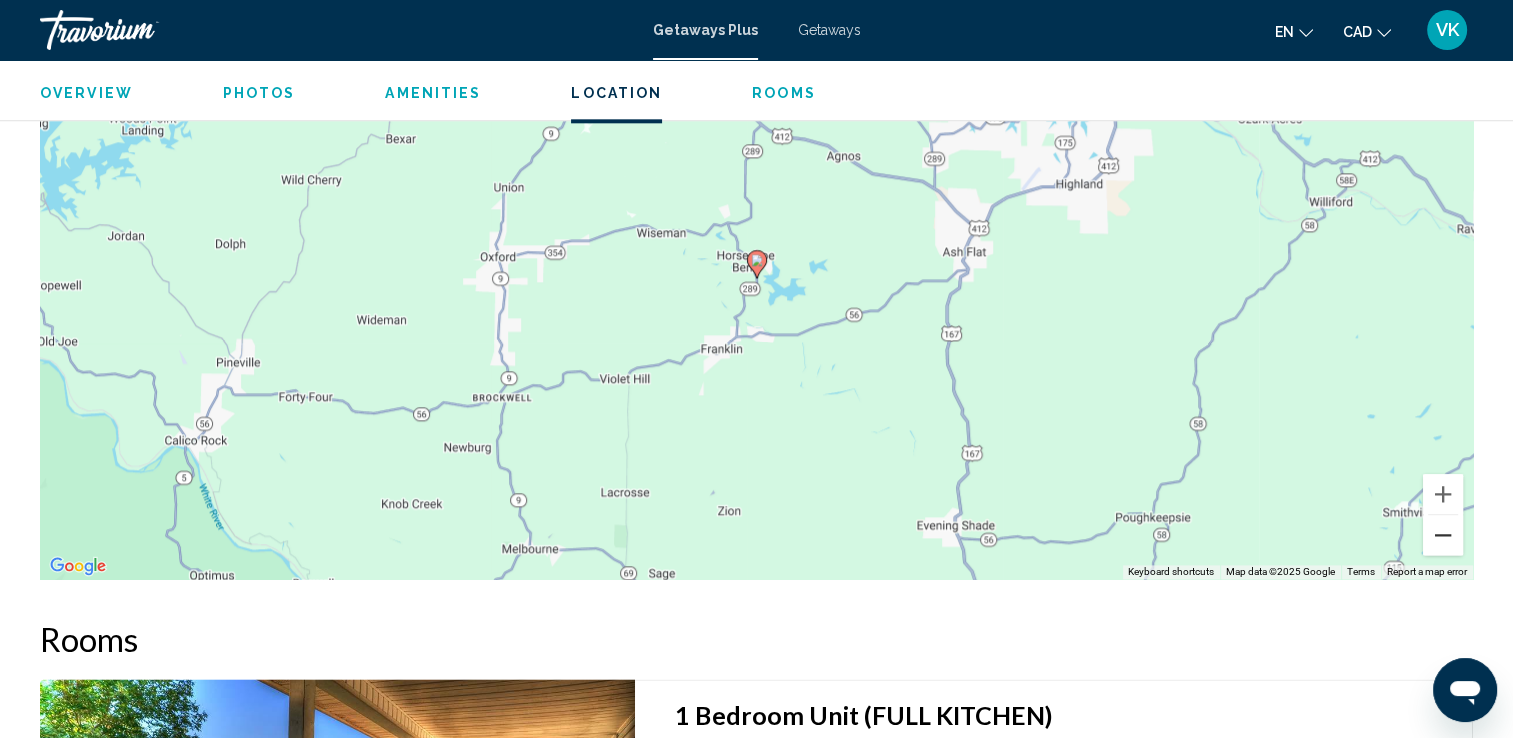 click at bounding box center (1443, 535) 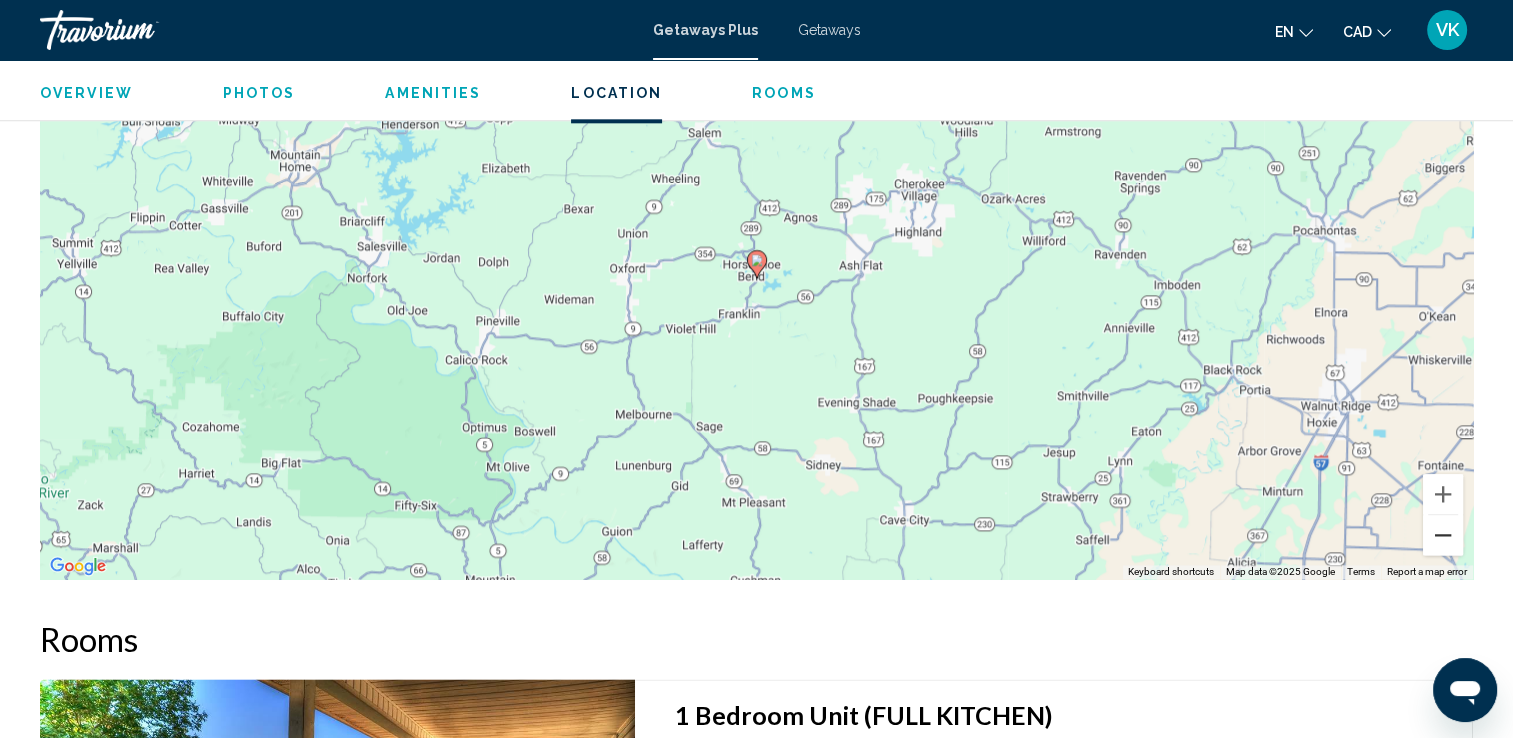 click at bounding box center [1443, 535] 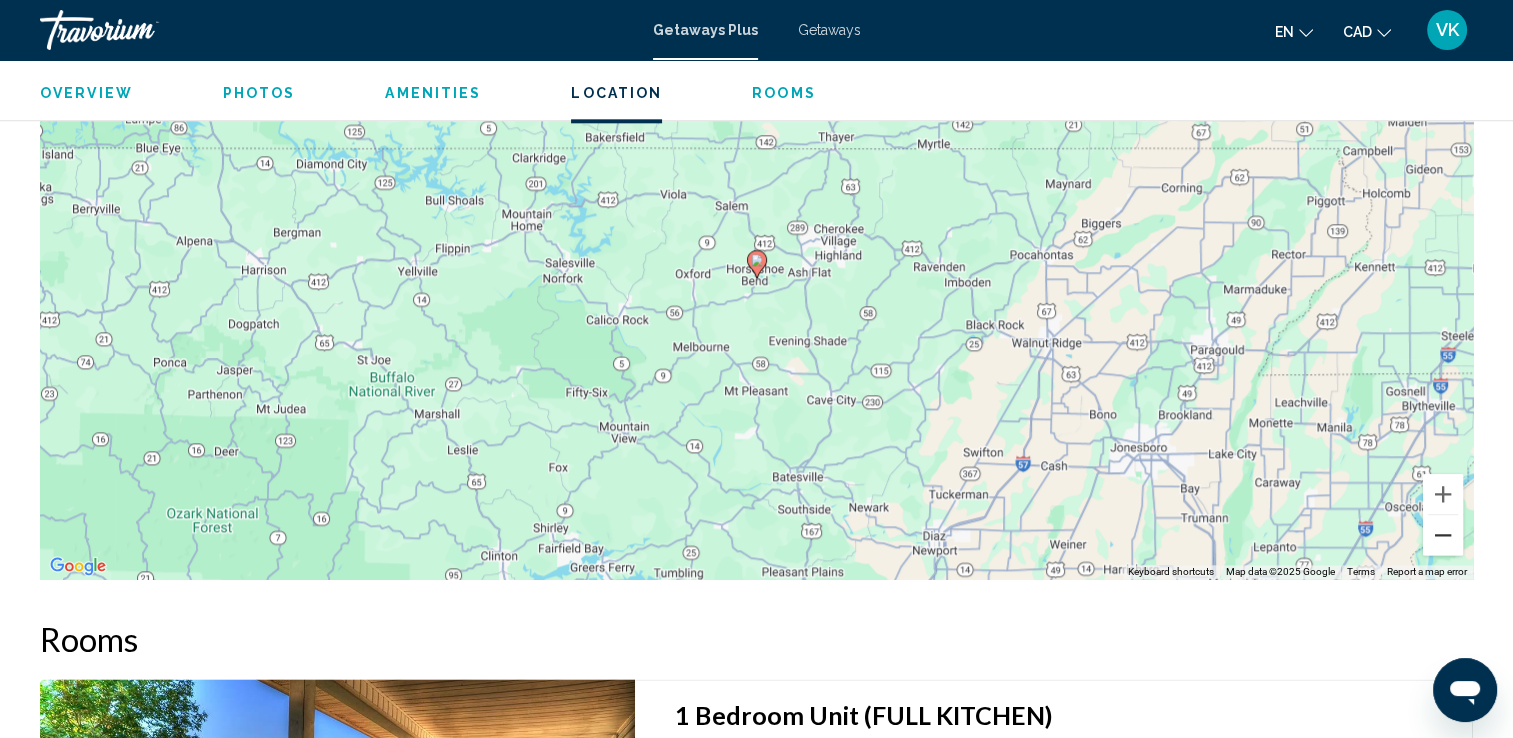 click at bounding box center [1443, 535] 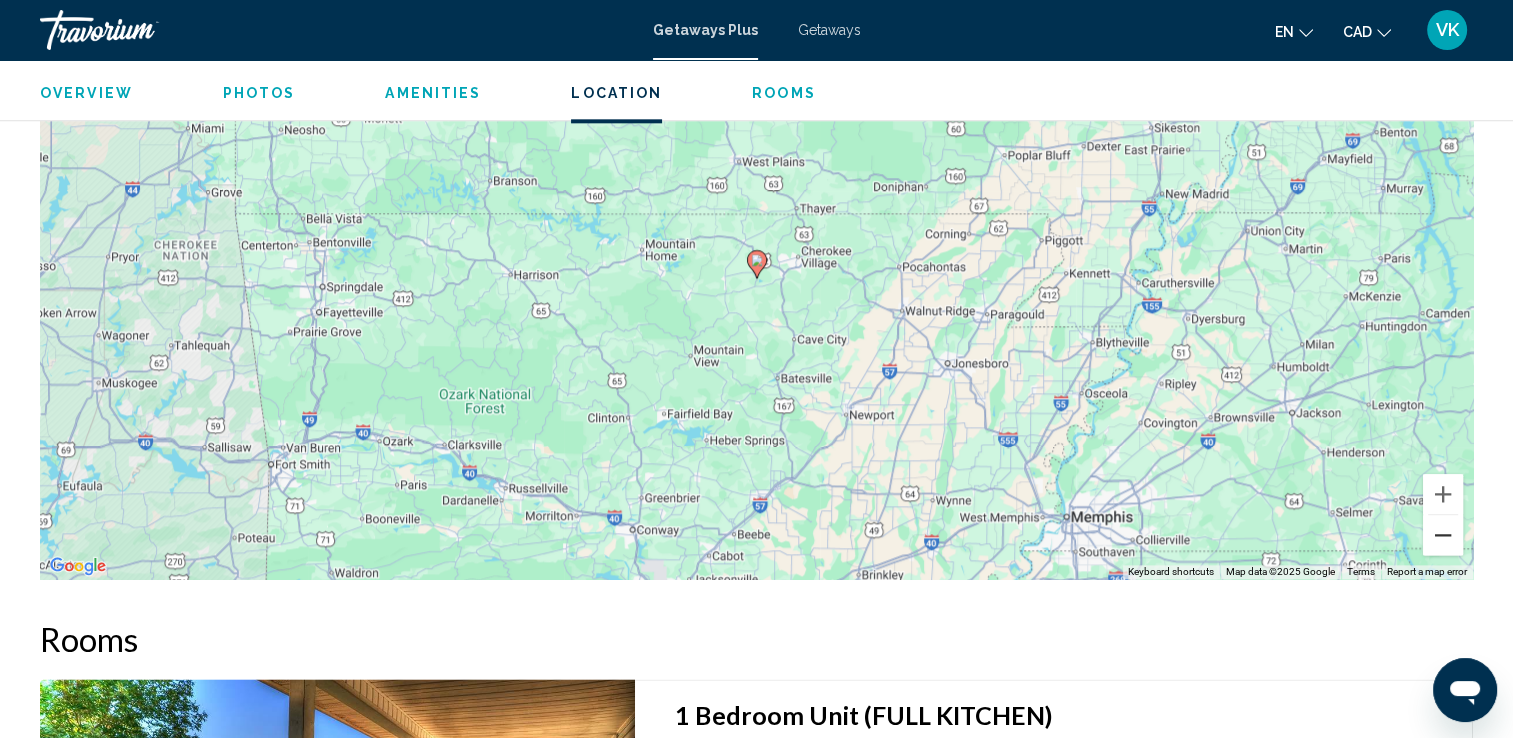 click at bounding box center (1443, 535) 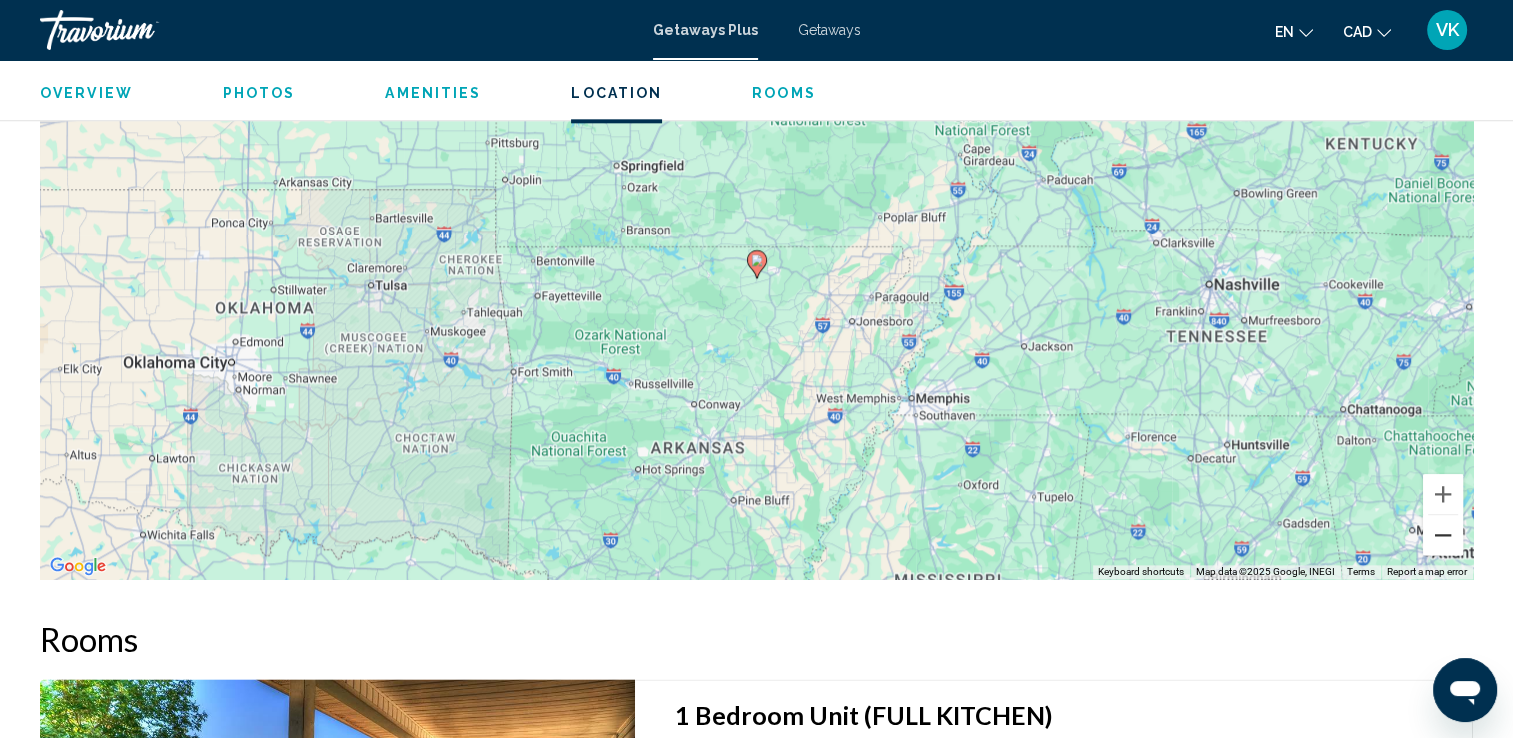 click at bounding box center [1443, 535] 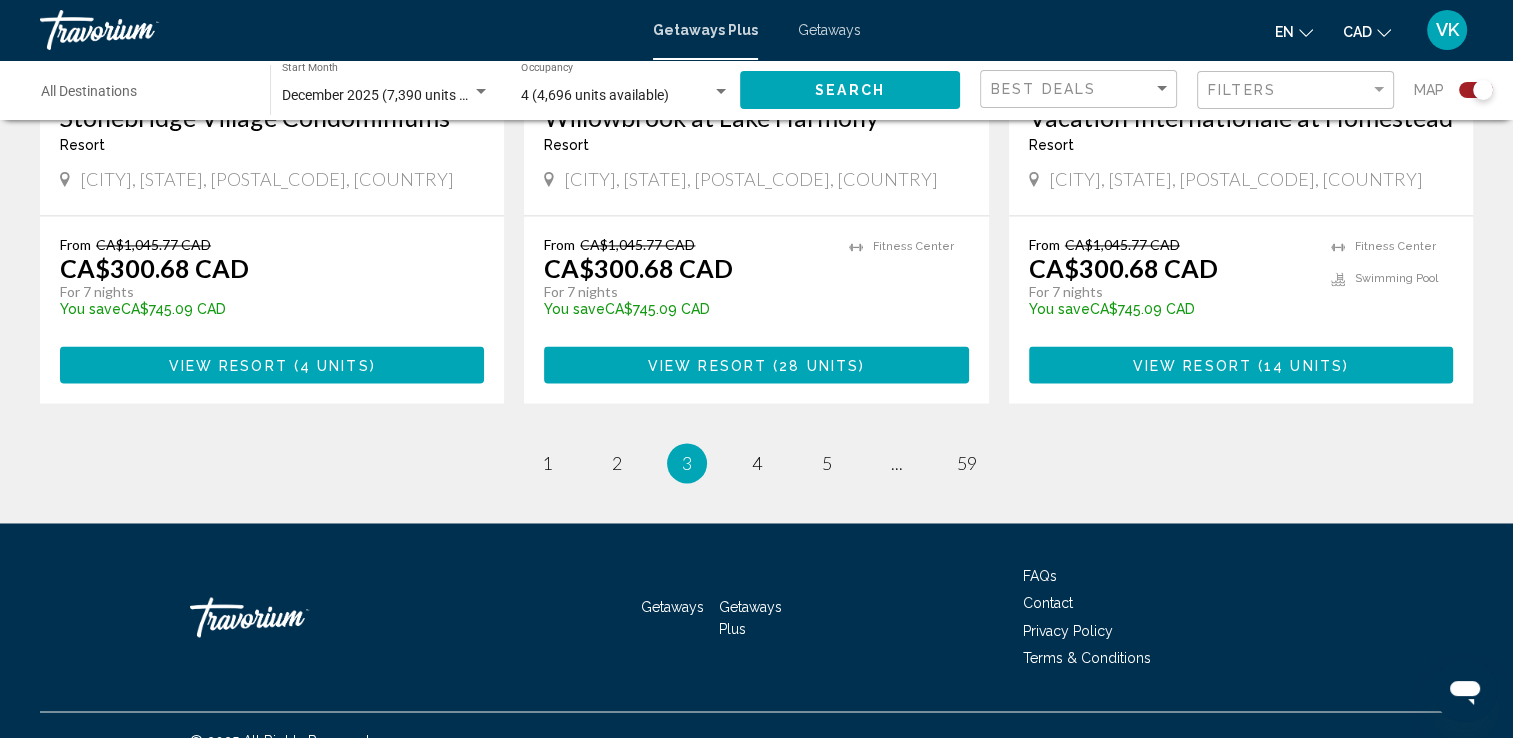 scroll, scrollTop: 3198, scrollLeft: 0, axis: vertical 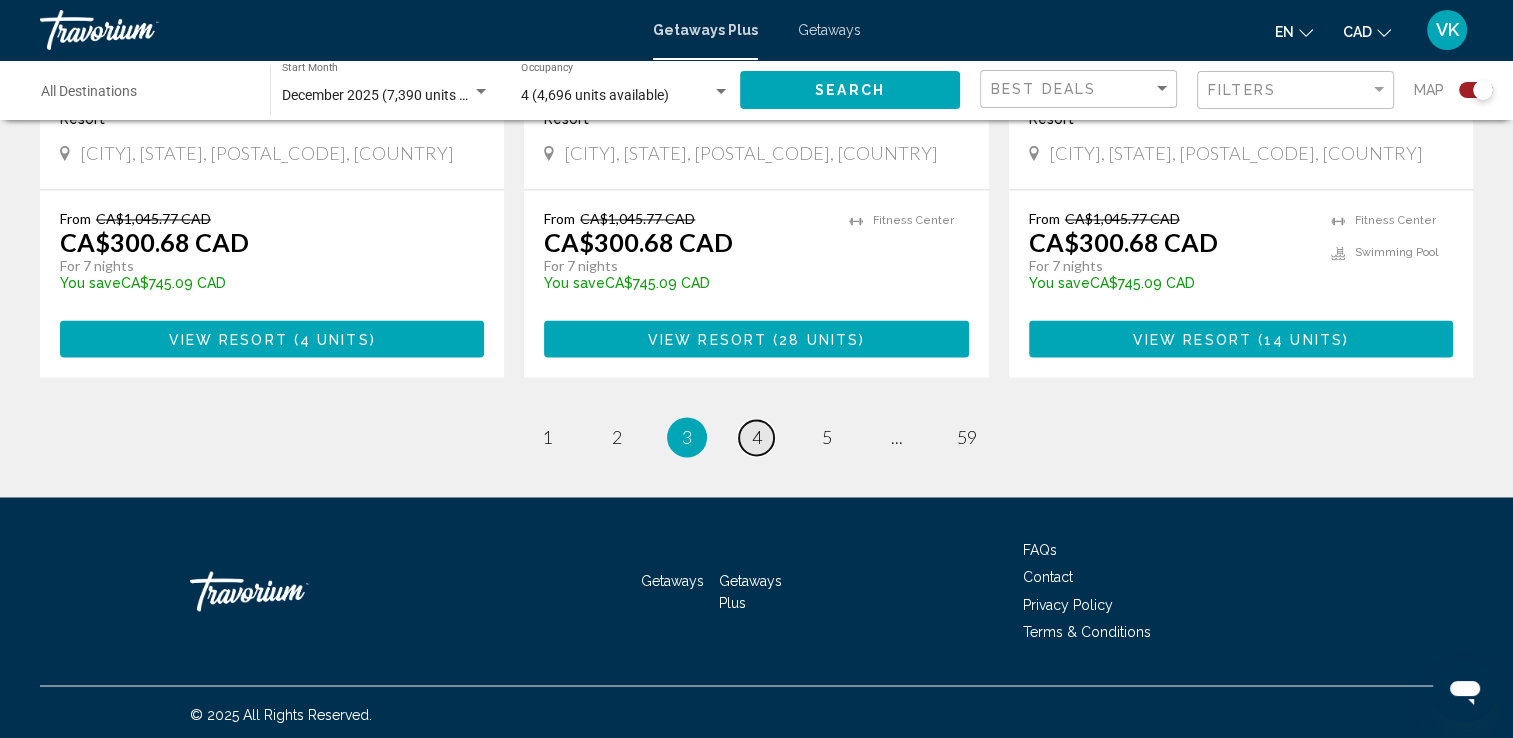 click on "4" at bounding box center (757, 437) 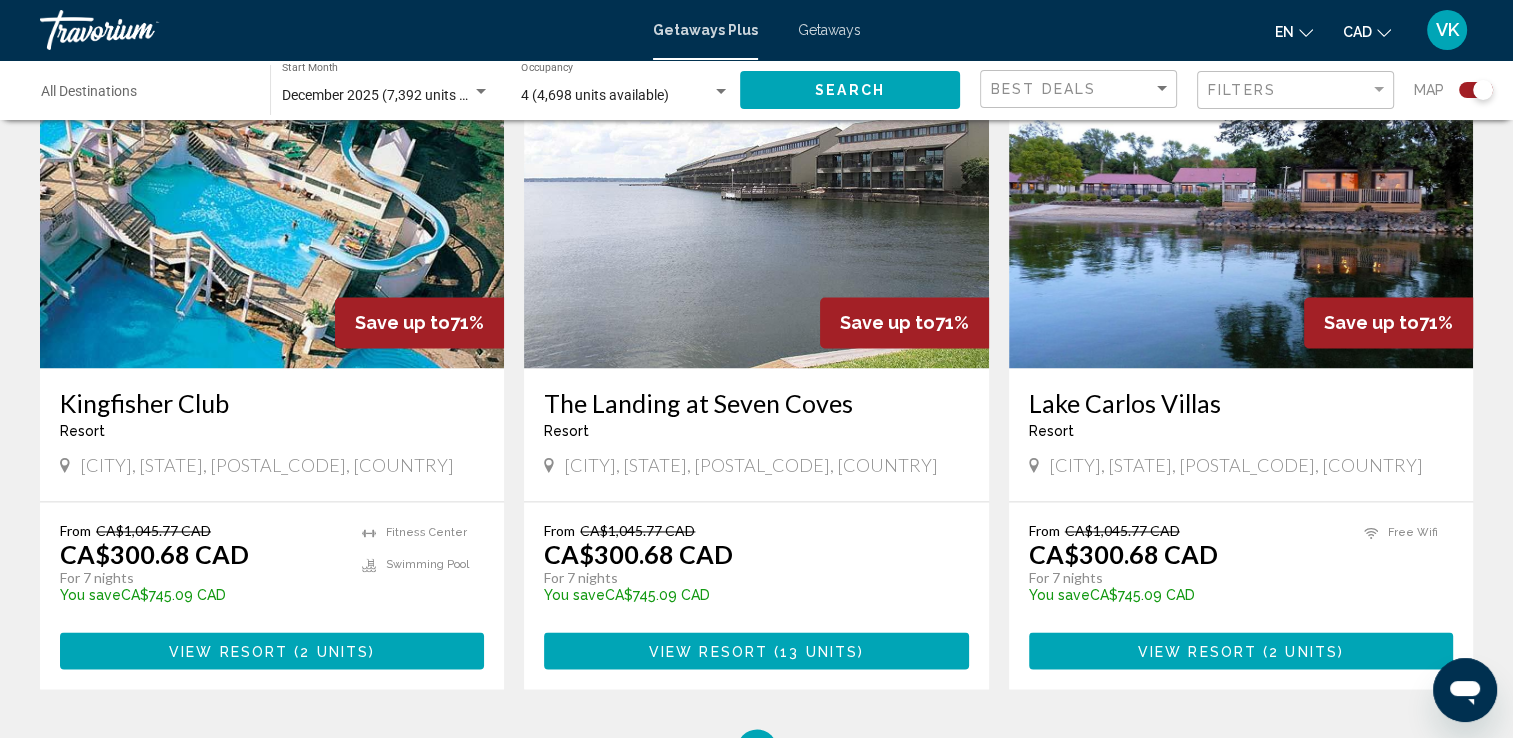 scroll, scrollTop: 2865, scrollLeft: 0, axis: vertical 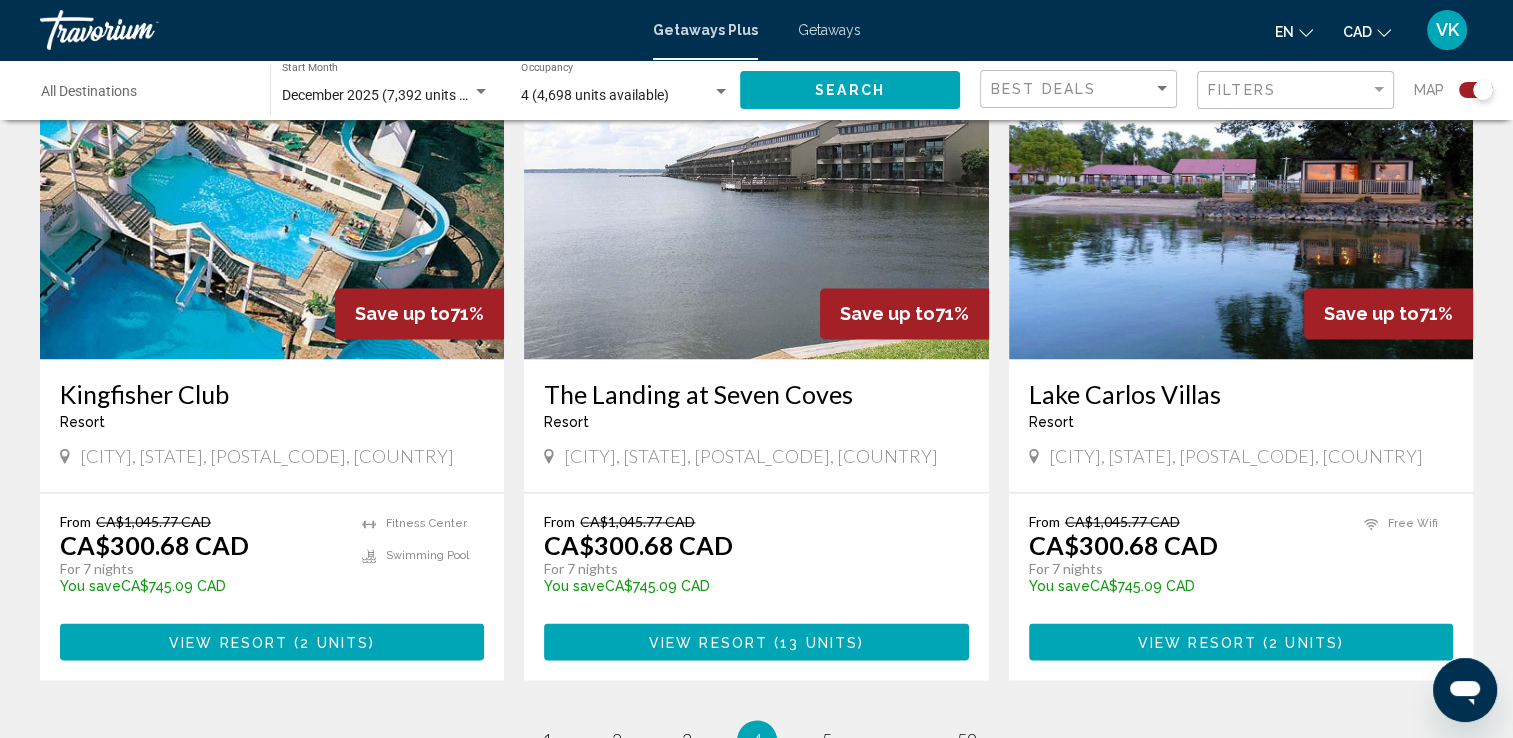 click on "Kingfisher Club" at bounding box center [272, 394] 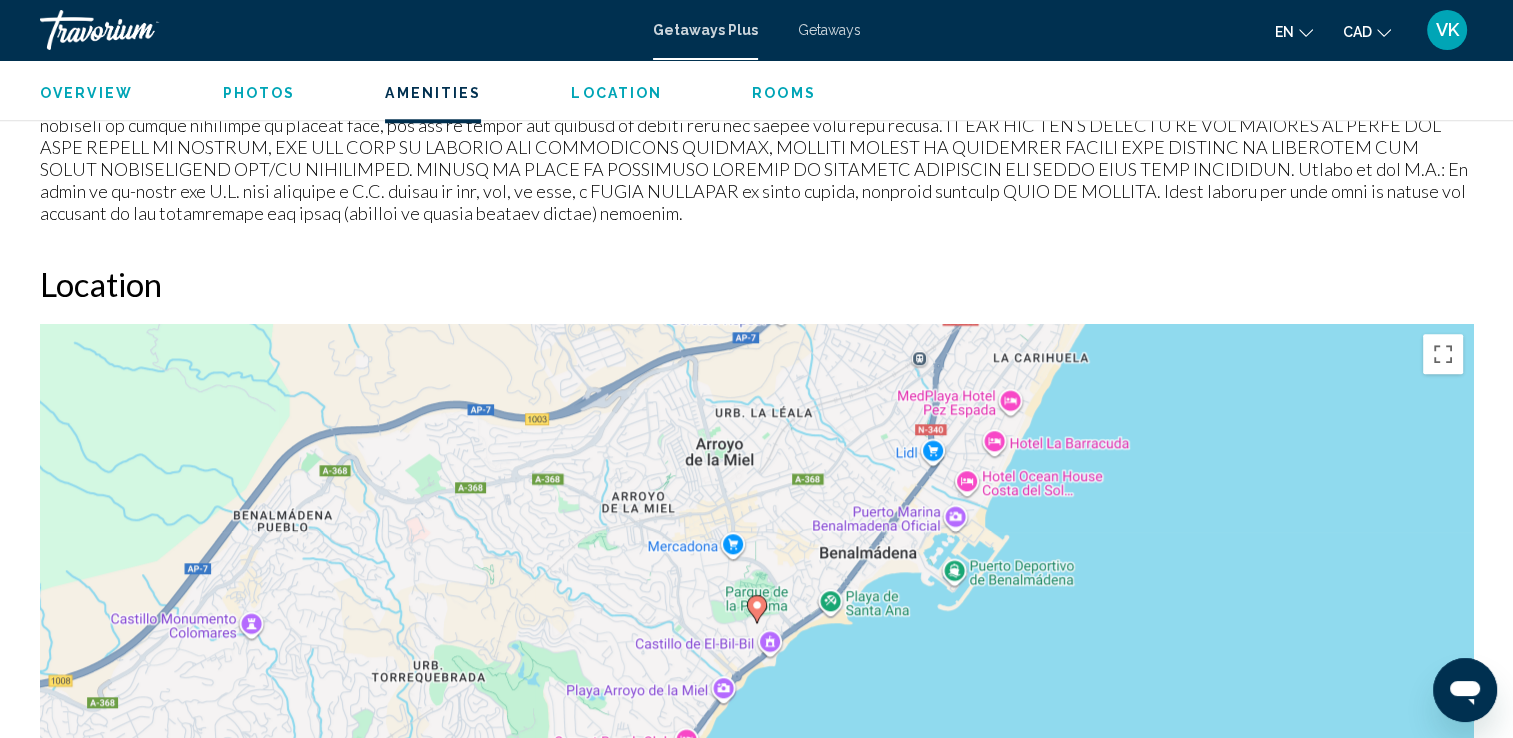 scroll, scrollTop: 1990, scrollLeft: 0, axis: vertical 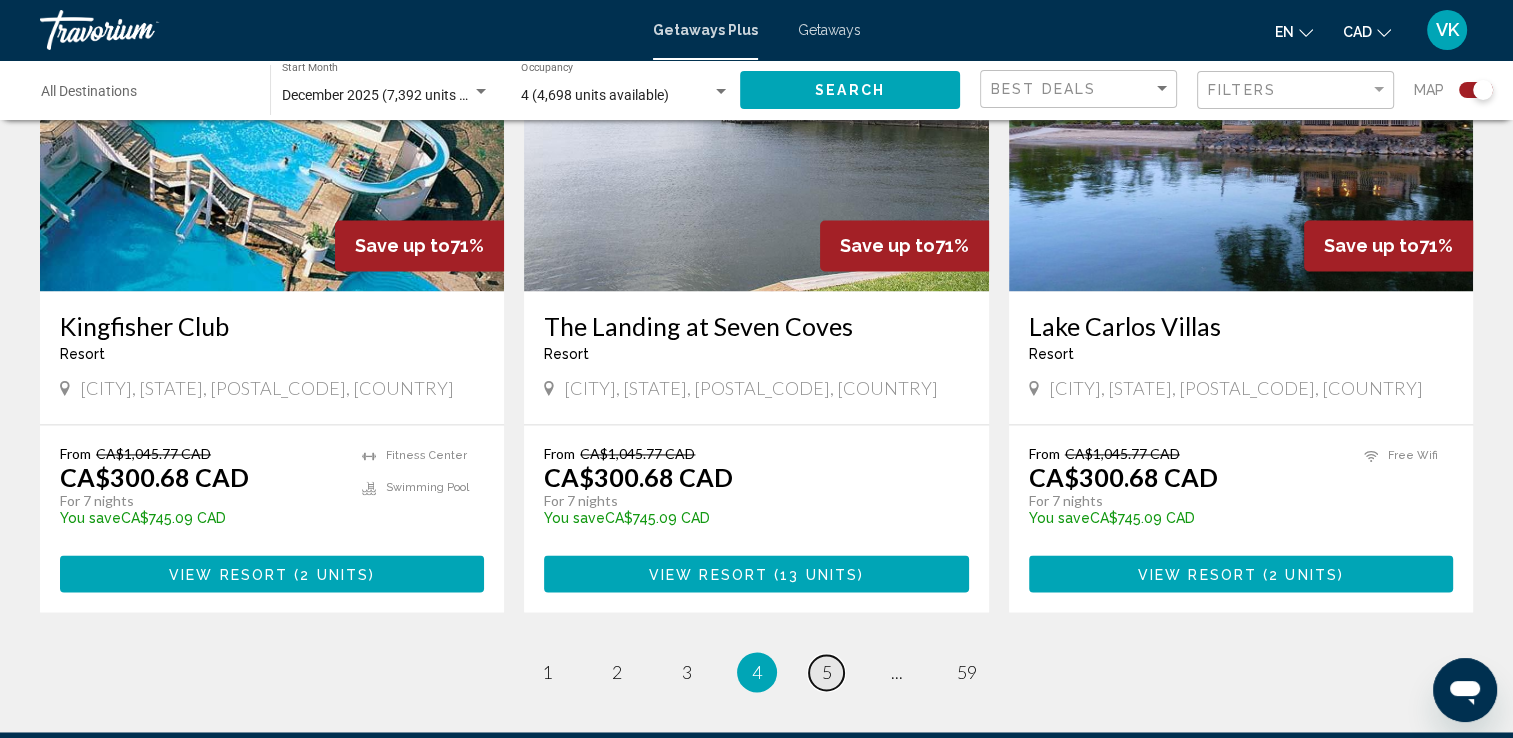 click on "page  5" at bounding box center [826, 672] 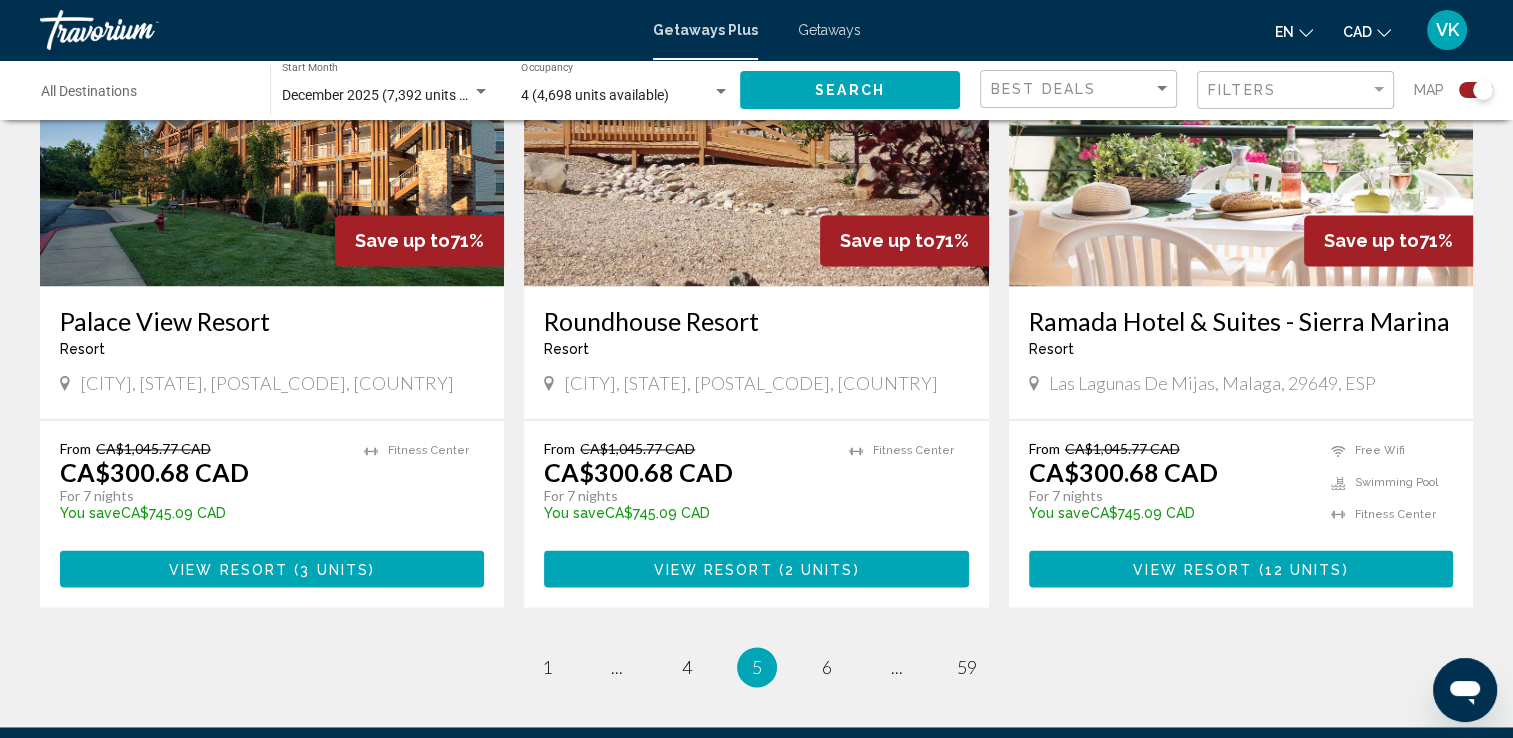scroll, scrollTop: 2972, scrollLeft: 0, axis: vertical 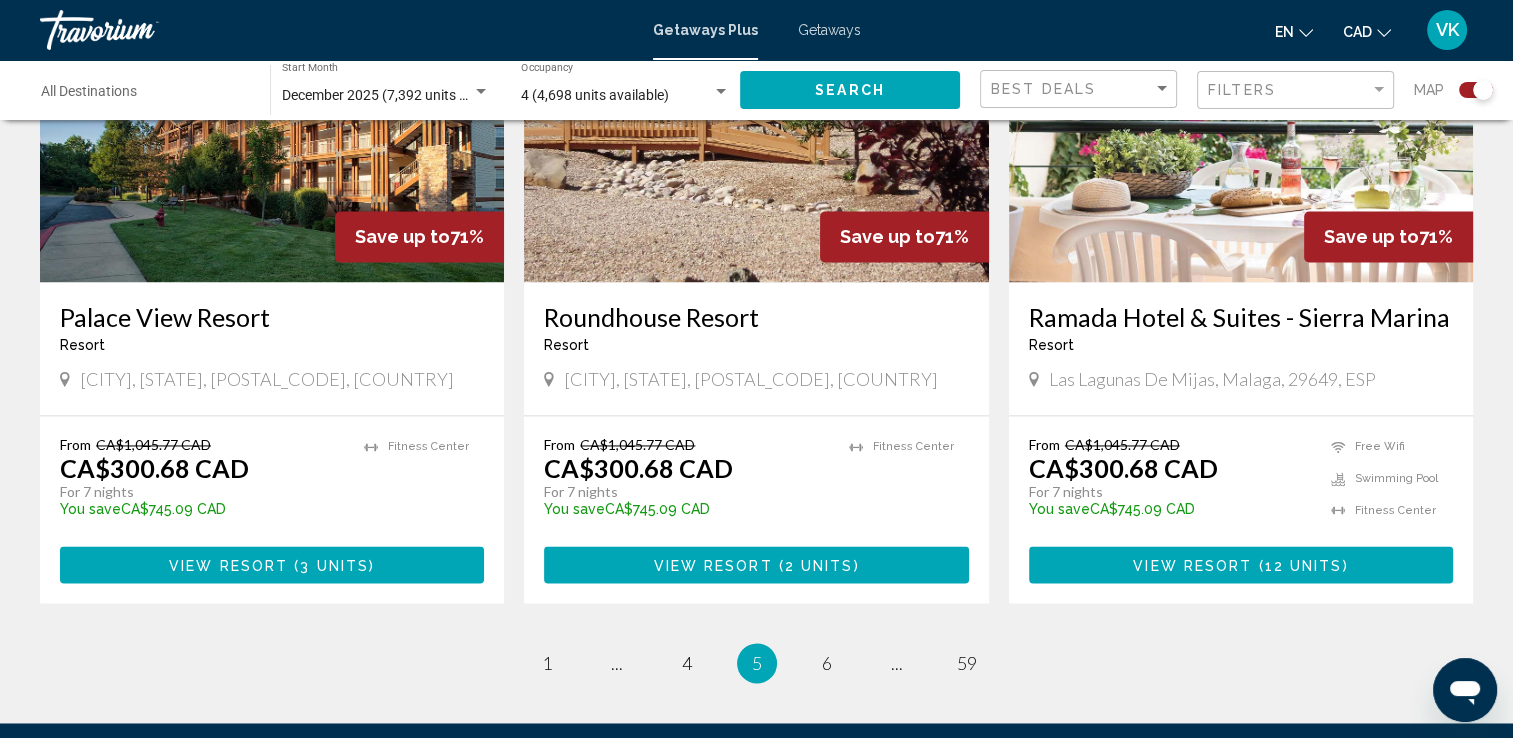 click on "Ramada Hotel & Suites - Sierra Marina" at bounding box center [1241, 317] 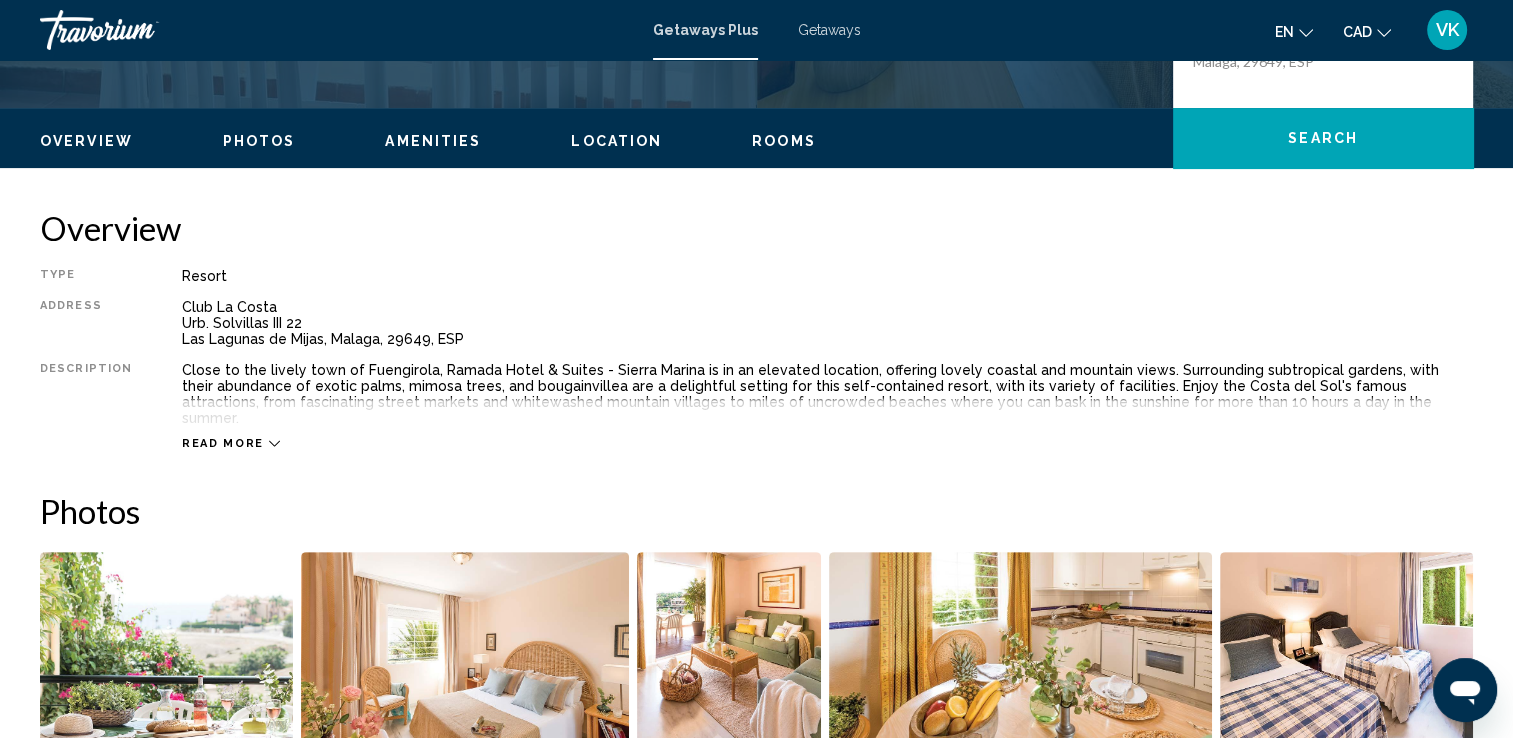 scroll, scrollTop: 530, scrollLeft: 0, axis: vertical 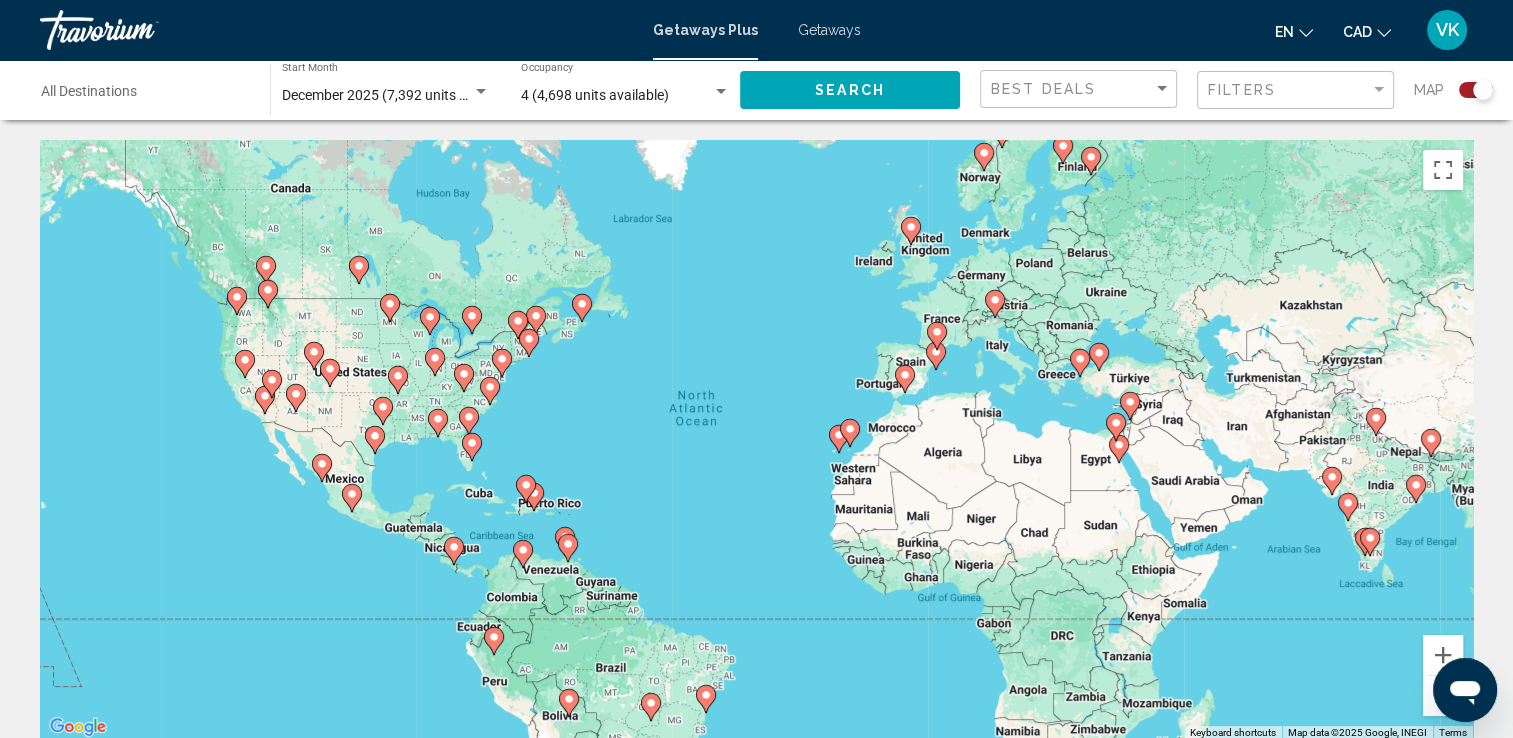 click on "Destination All Destinations" 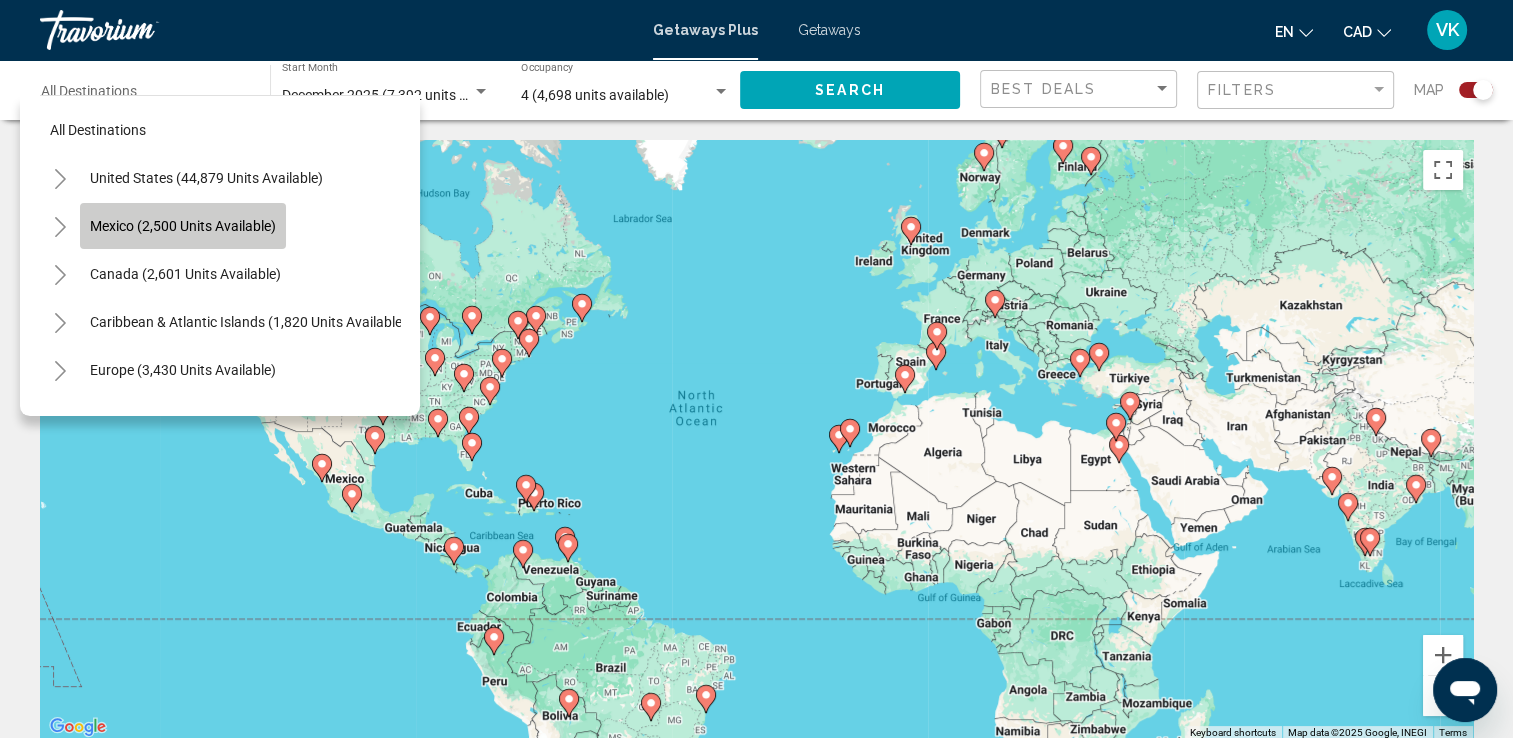 click on "Mexico (2,500 units available)" 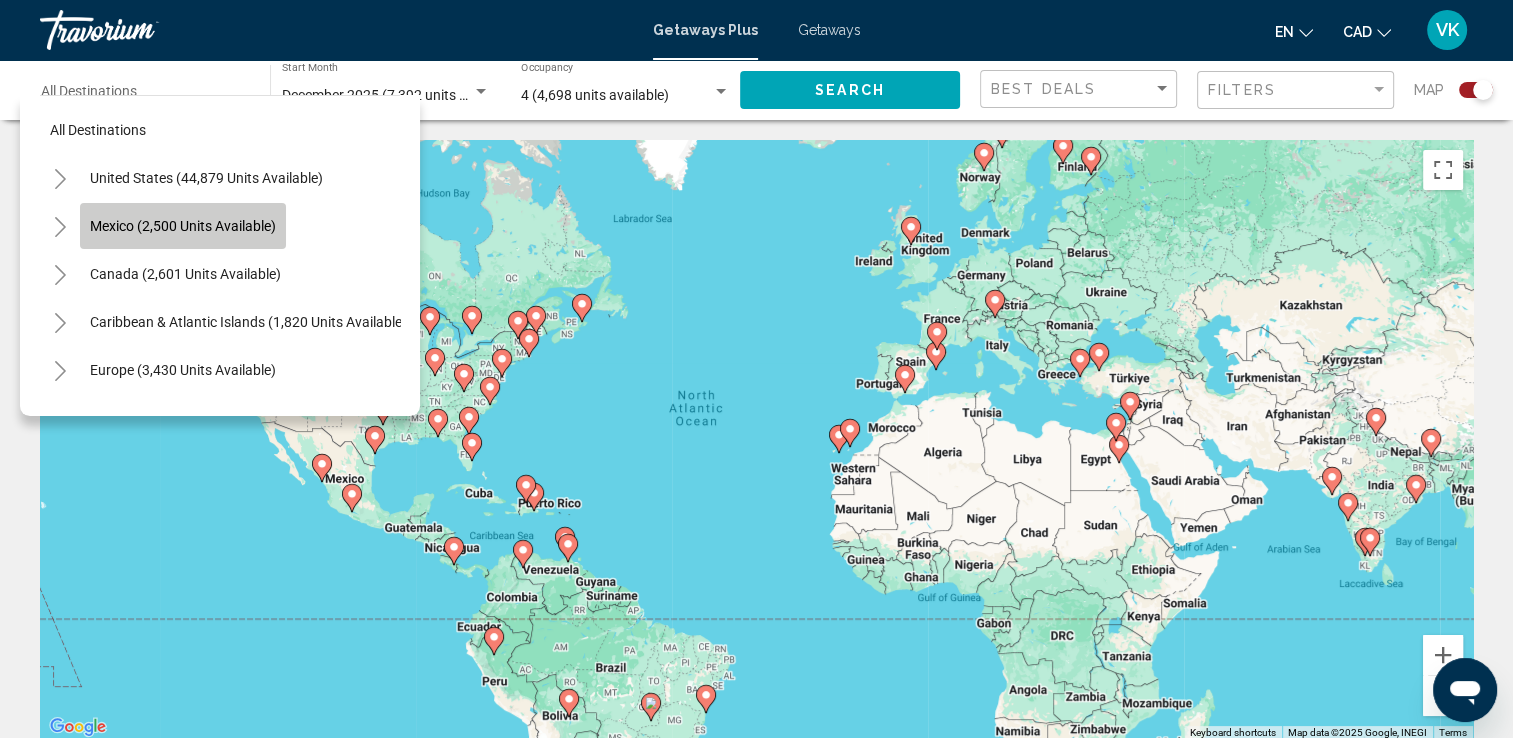 type on "**********" 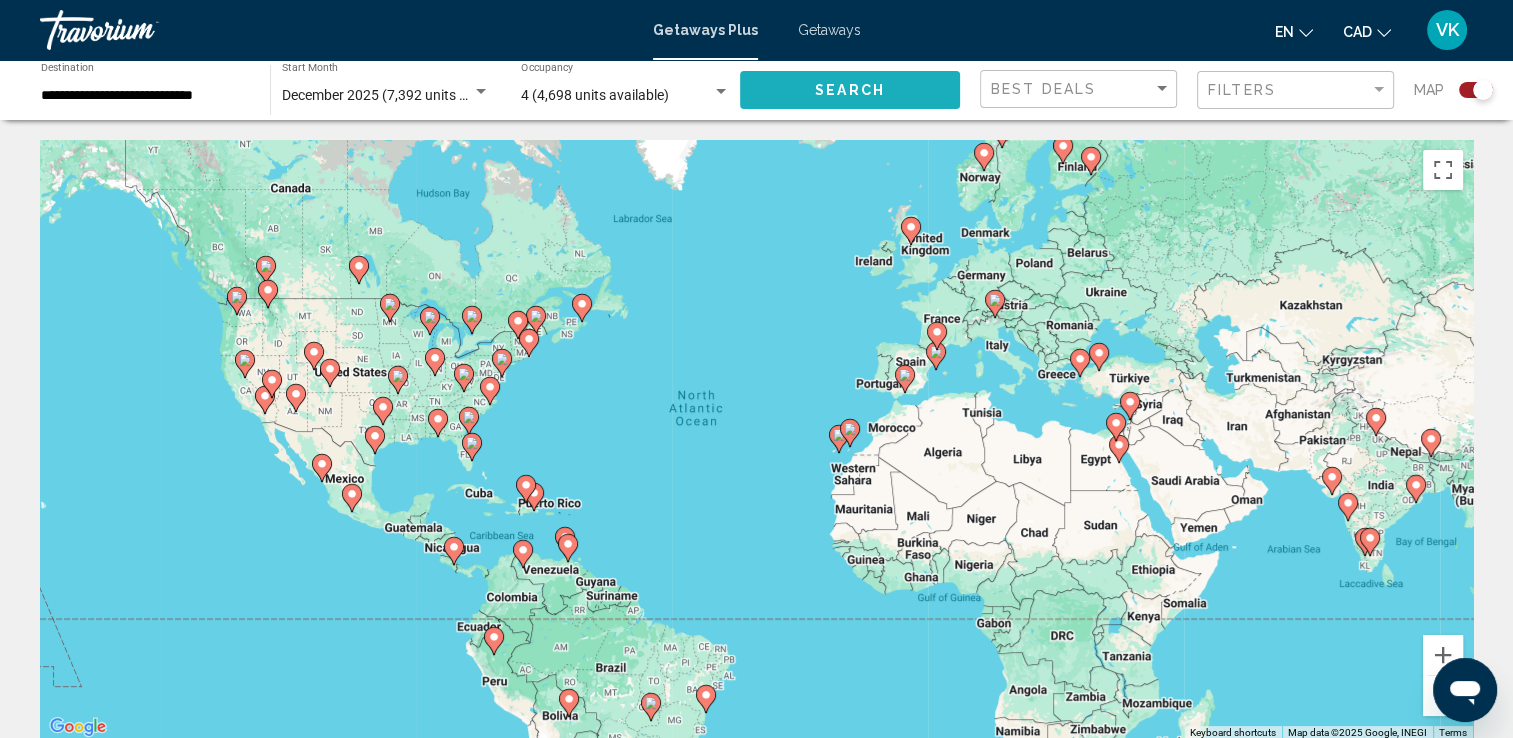 click on "Search" 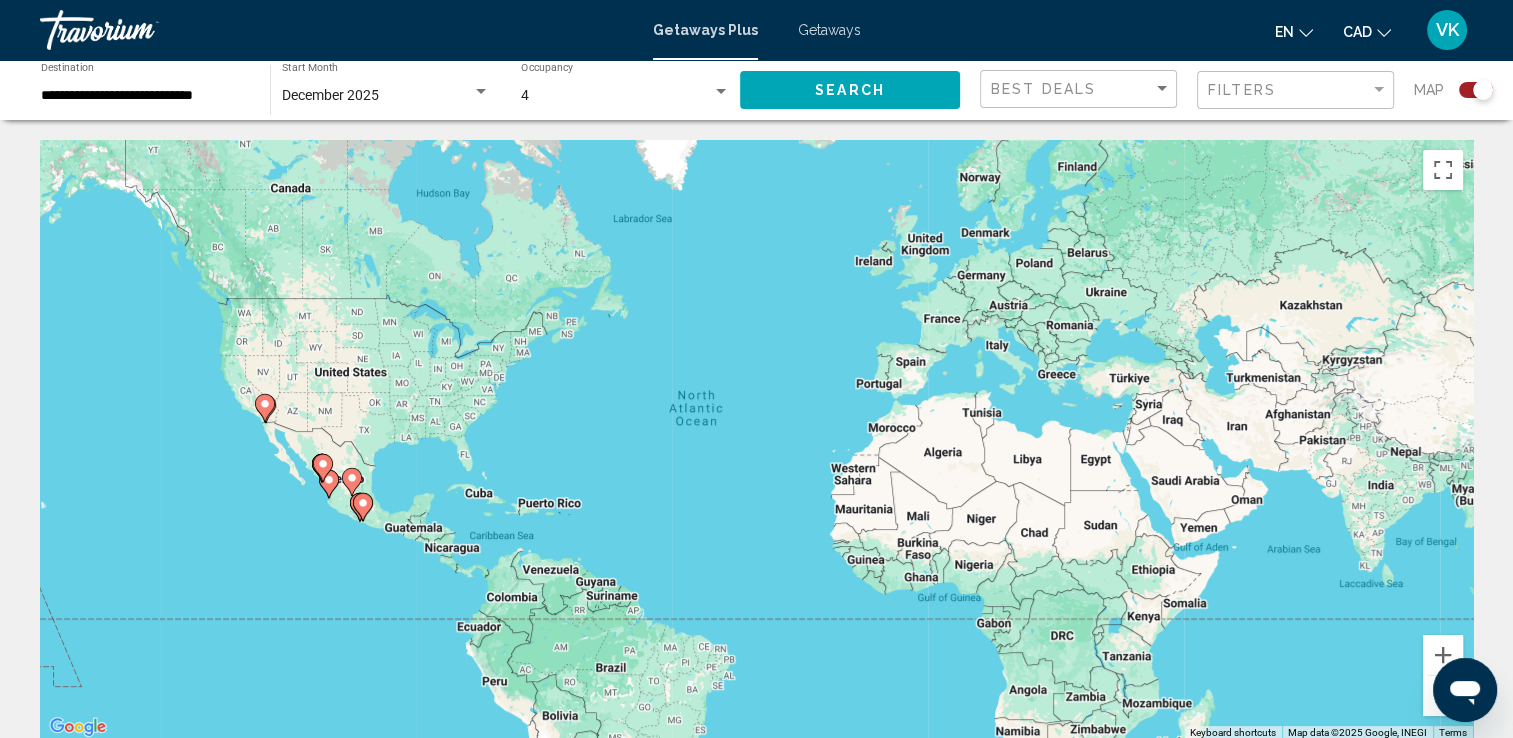 click on "← Move left → Move right ↑ Move up ↓ Move down + Zoom in - Zoom out Home Jump left by 75% End Jump right by 75% Page Up Jump up by 75% Page Down Jump down by 75% To activate drag with keyboard, press Alt + Enter. Once in keyboard drag state, use the arrow keys to move the marker. To complete the drag, press the Enter key. To cancel, press Escape. Keyboard shortcuts Map Data Map data ©2025 Google, INEGI Map data ©2025 Google, INEGI 1000 km  Click to toggle between metric and imperial units Terms Report a map error 80 Getaways Plus units available across 15 Resorts Save up to  69%   The Inn at Mazatlán  Resort  -  This is an adults only resort
Mazatlán, Sinaloa, Mexico From CA$1,087.10 CAD CA$342.01 CAD For 7 nights You save  CA$745.09 CAD   temp  4.4
Swimming Pool View Resort    ( 5 units )  Save up to  69%   Hacienda Santa Verónica  Resort  -  This is an adults only resort
From CA$1,087.10 CAD 1.7" at bounding box center [756, 1897] 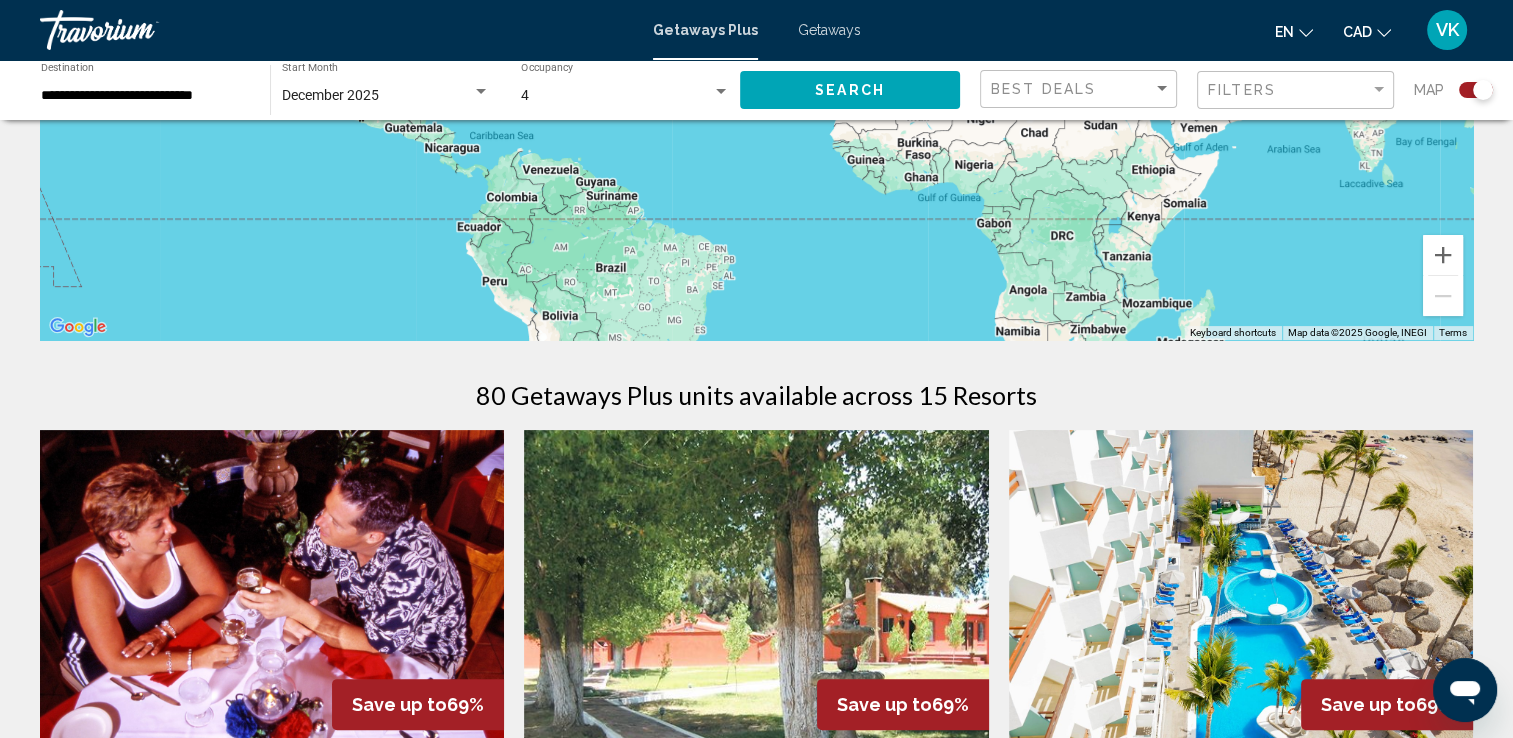 scroll, scrollTop: 586, scrollLeft: 0, axis: vertical 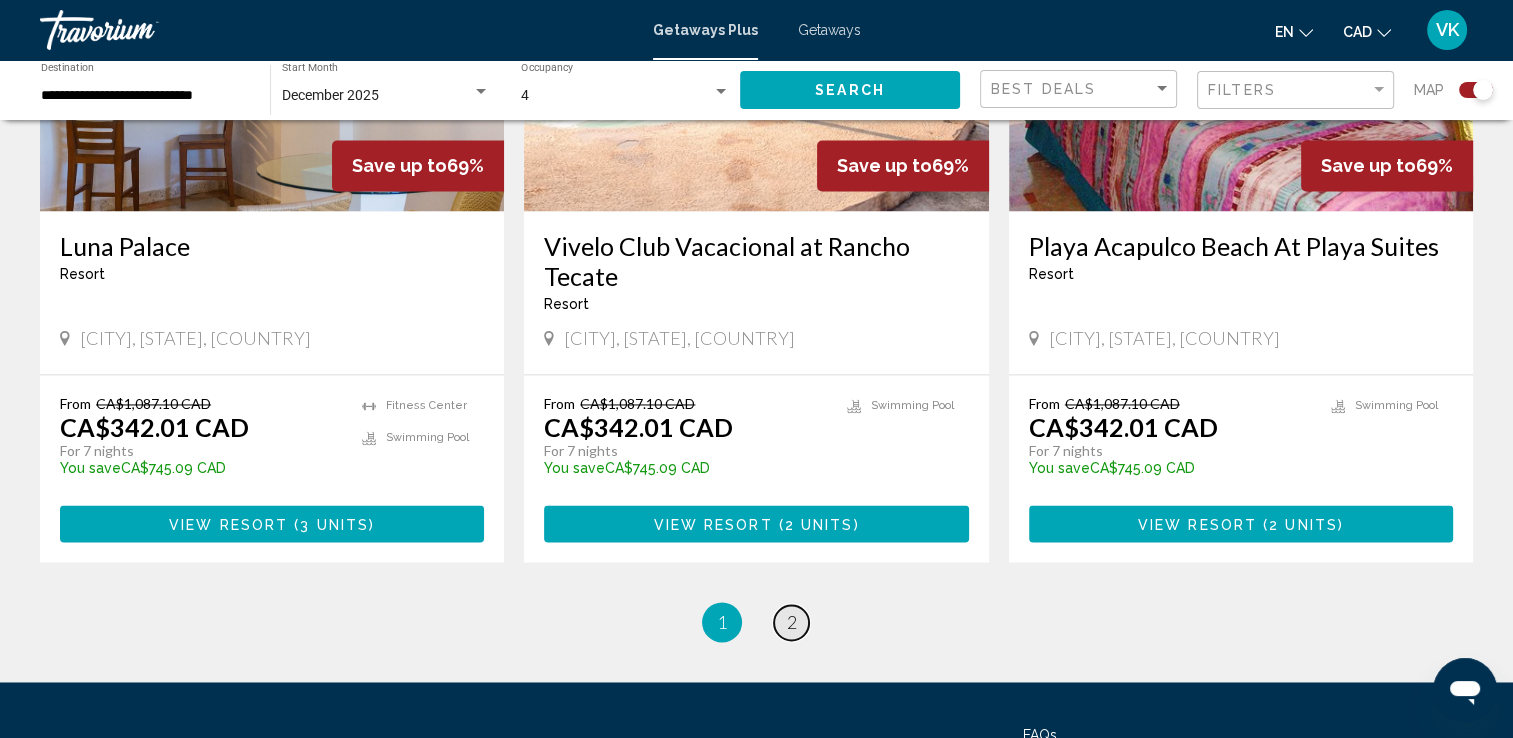 click on "page  2" at bounding box center (791, 622) 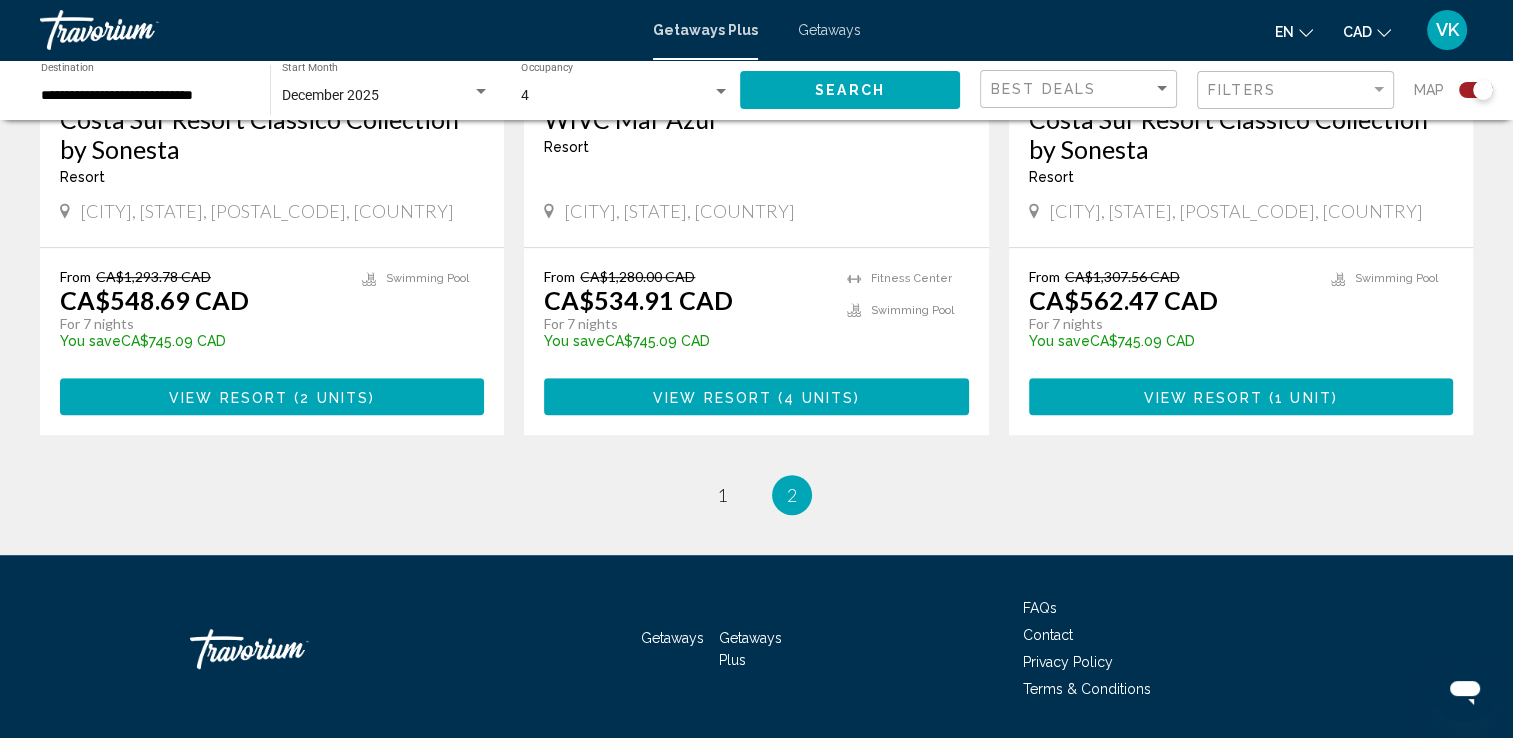 scroll, scrollTop: 1120, scrollLeft: 0, axis: vertical 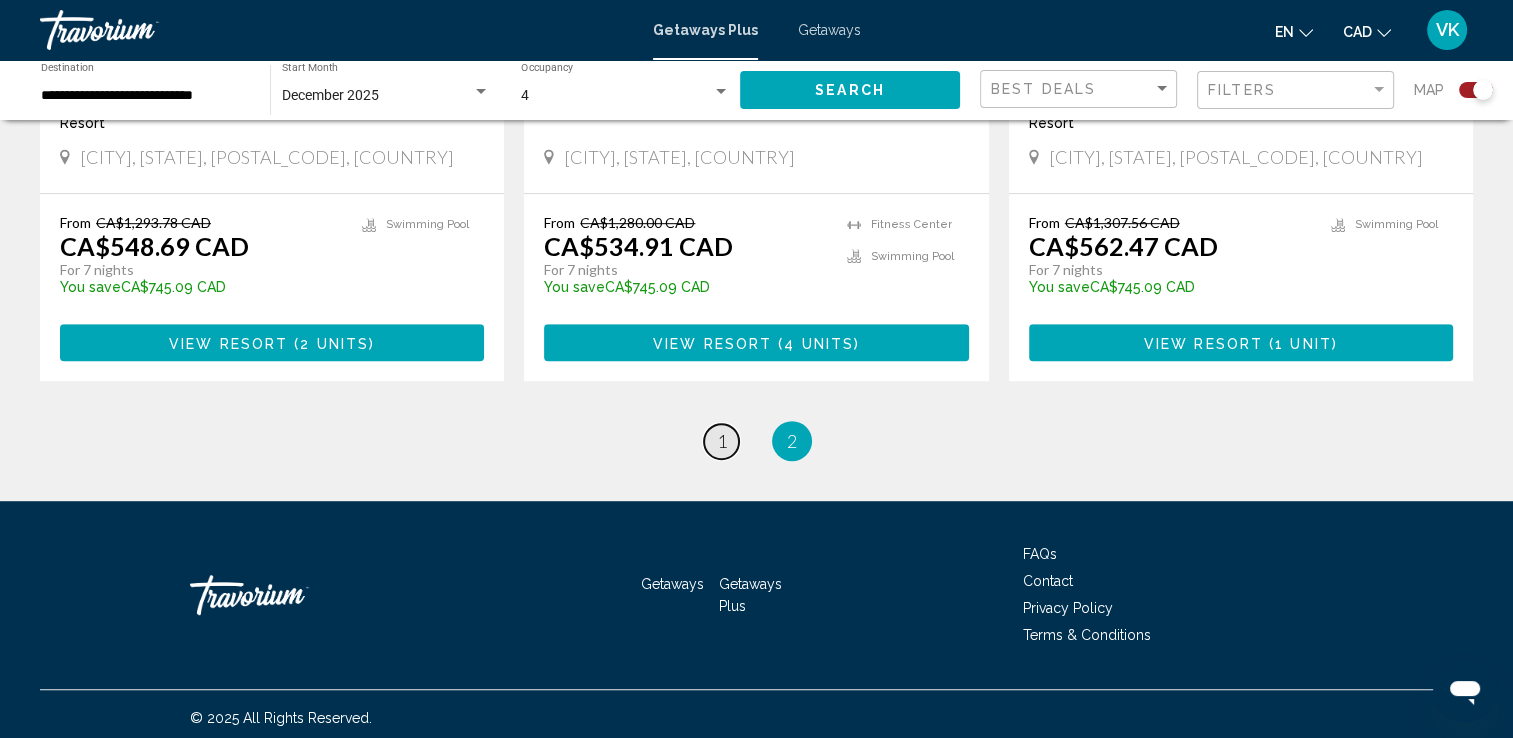click on "1" at bounding box center [722, 441] 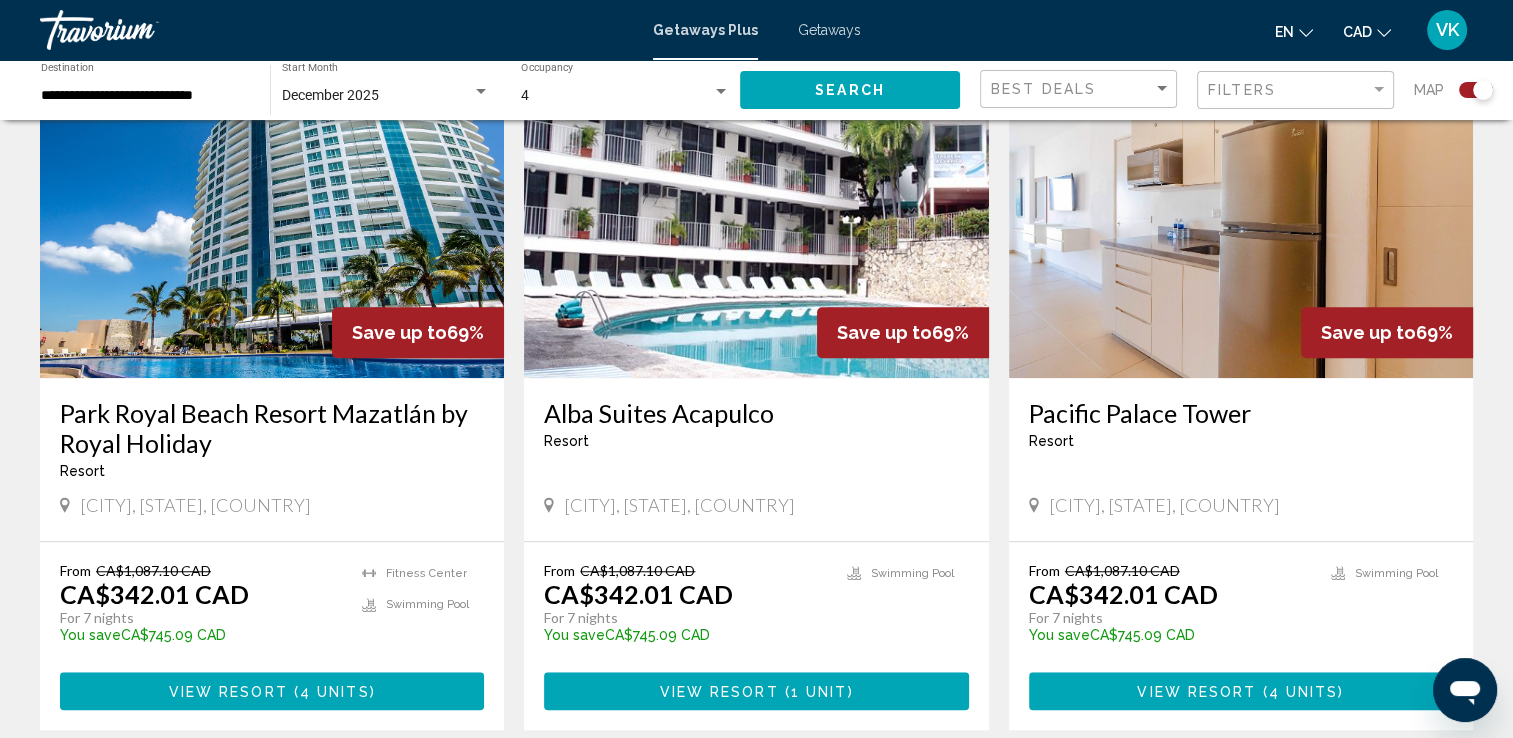 scroll, scrollTop: 1467, scrollLeft: 0, axis: vertical 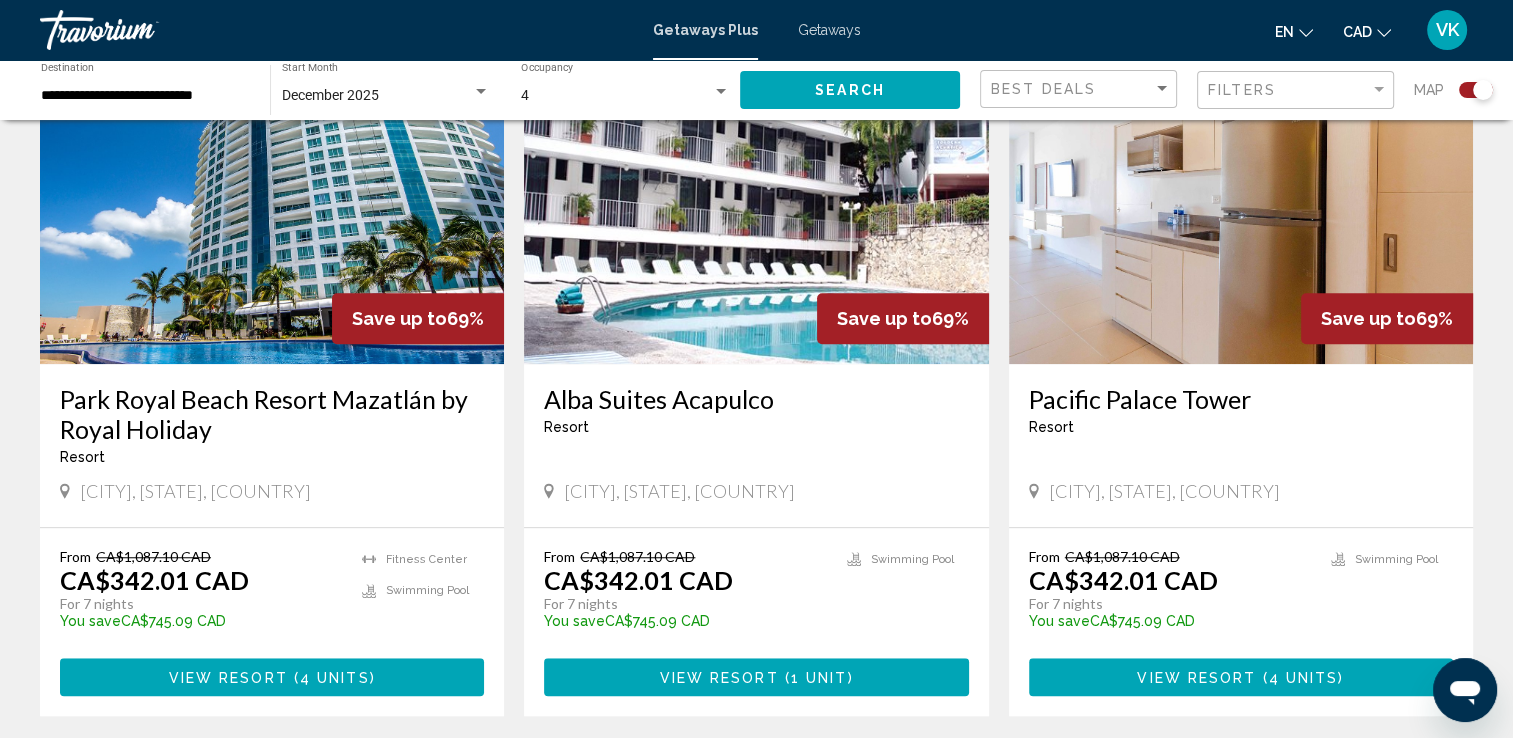 click on "Alba Suites Acapulco" at bounding box center [756, 399] 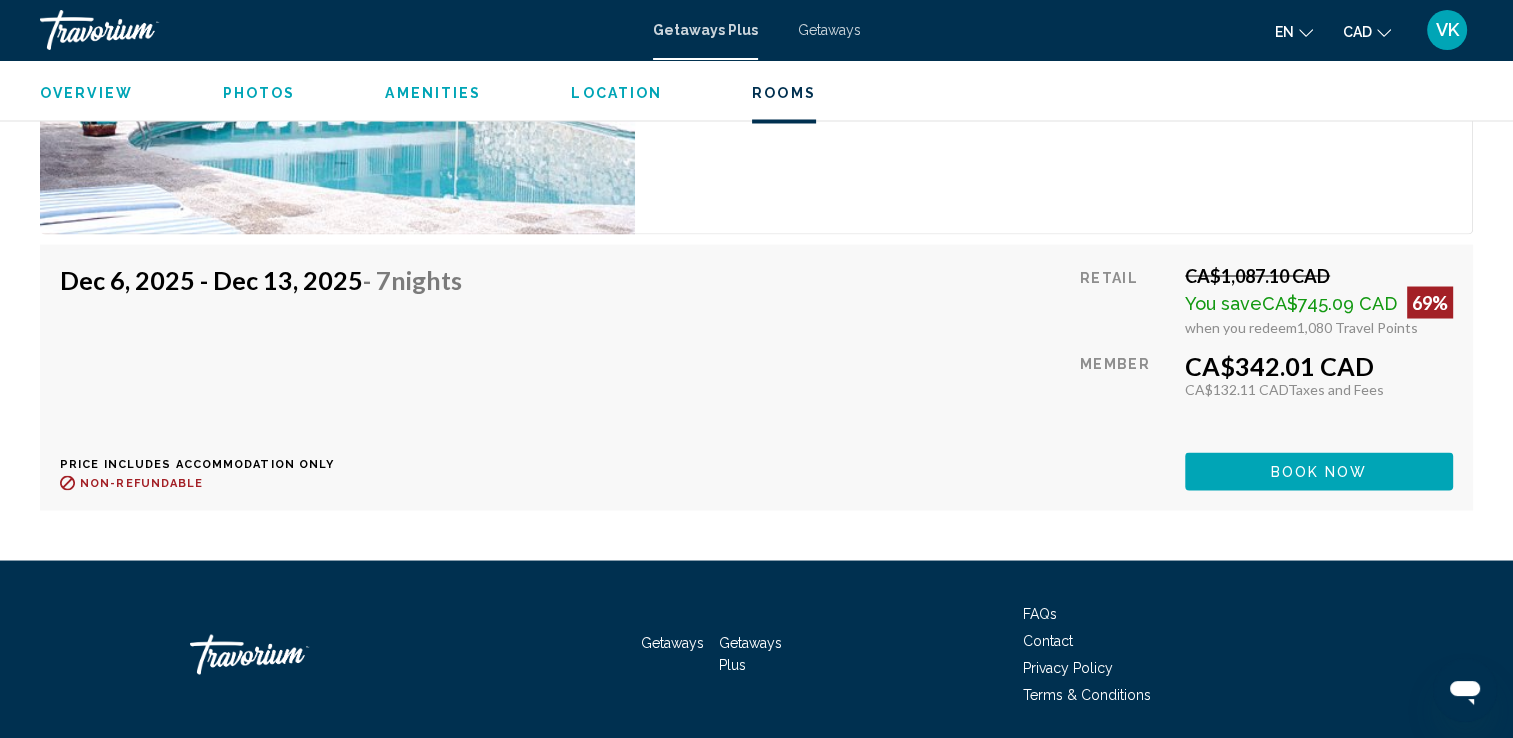 scroll, scrollTop: 3649, scrollLeft: 0, axis: vertical 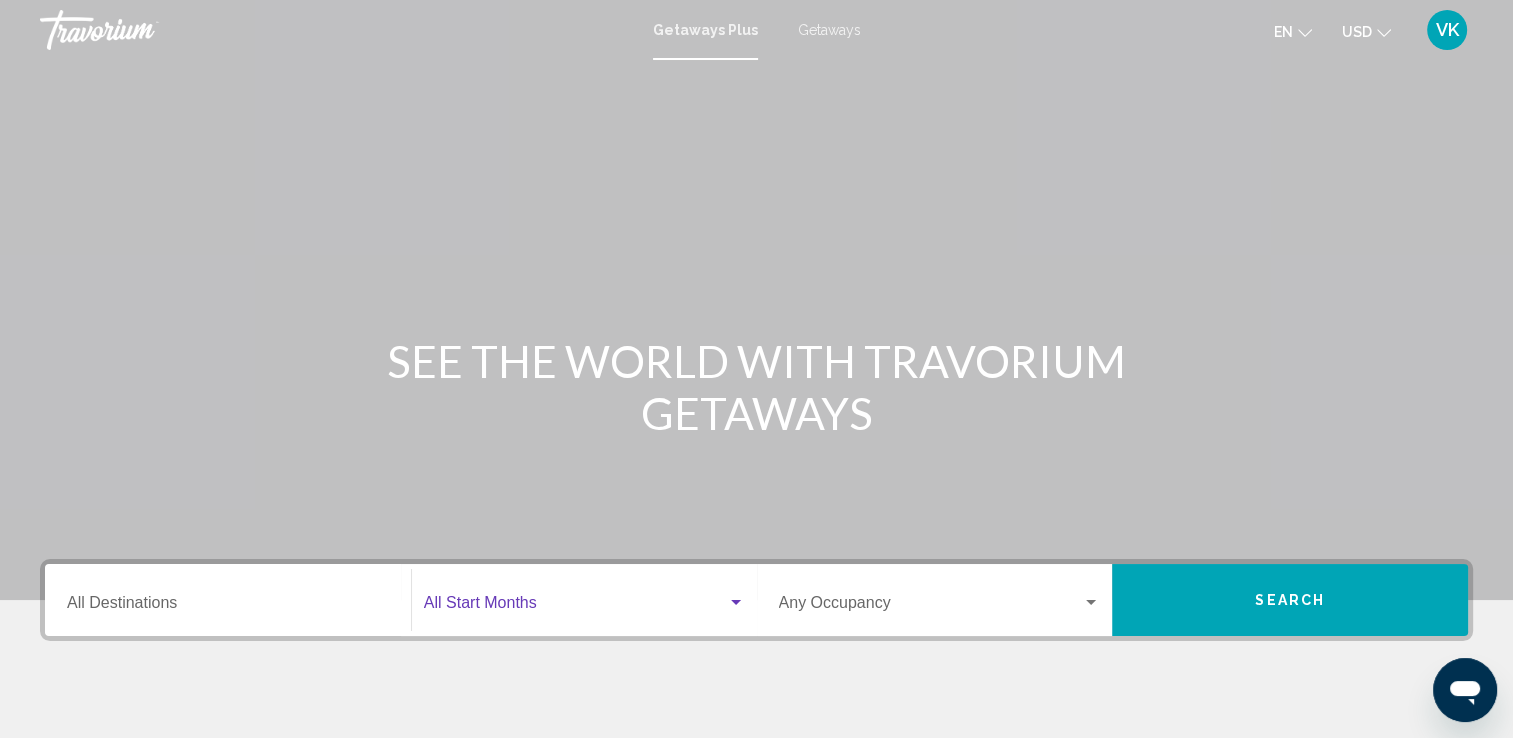 click at bounding box center [736, 603] 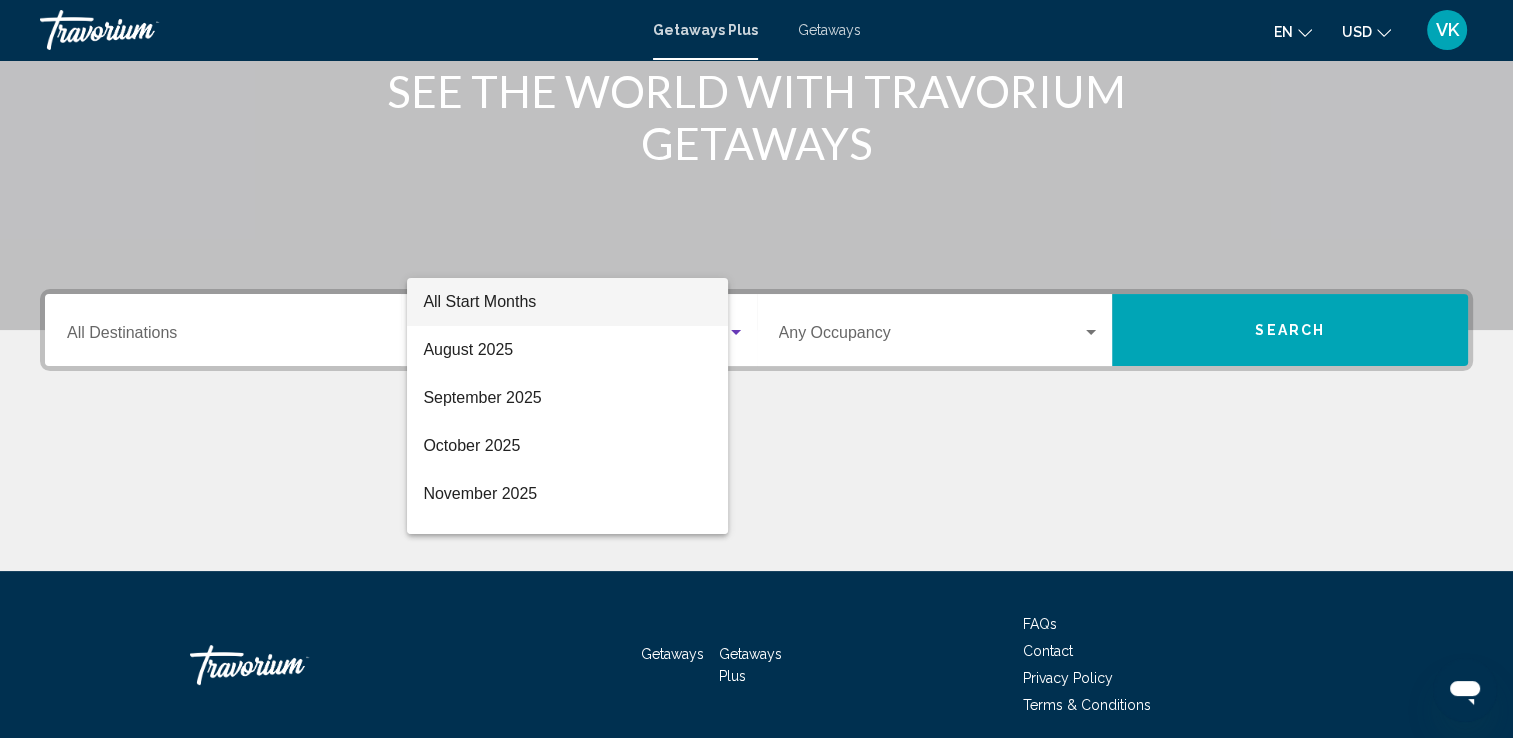 scroll, scrollTop: 347, scrollLeft: 0, axis: vertical 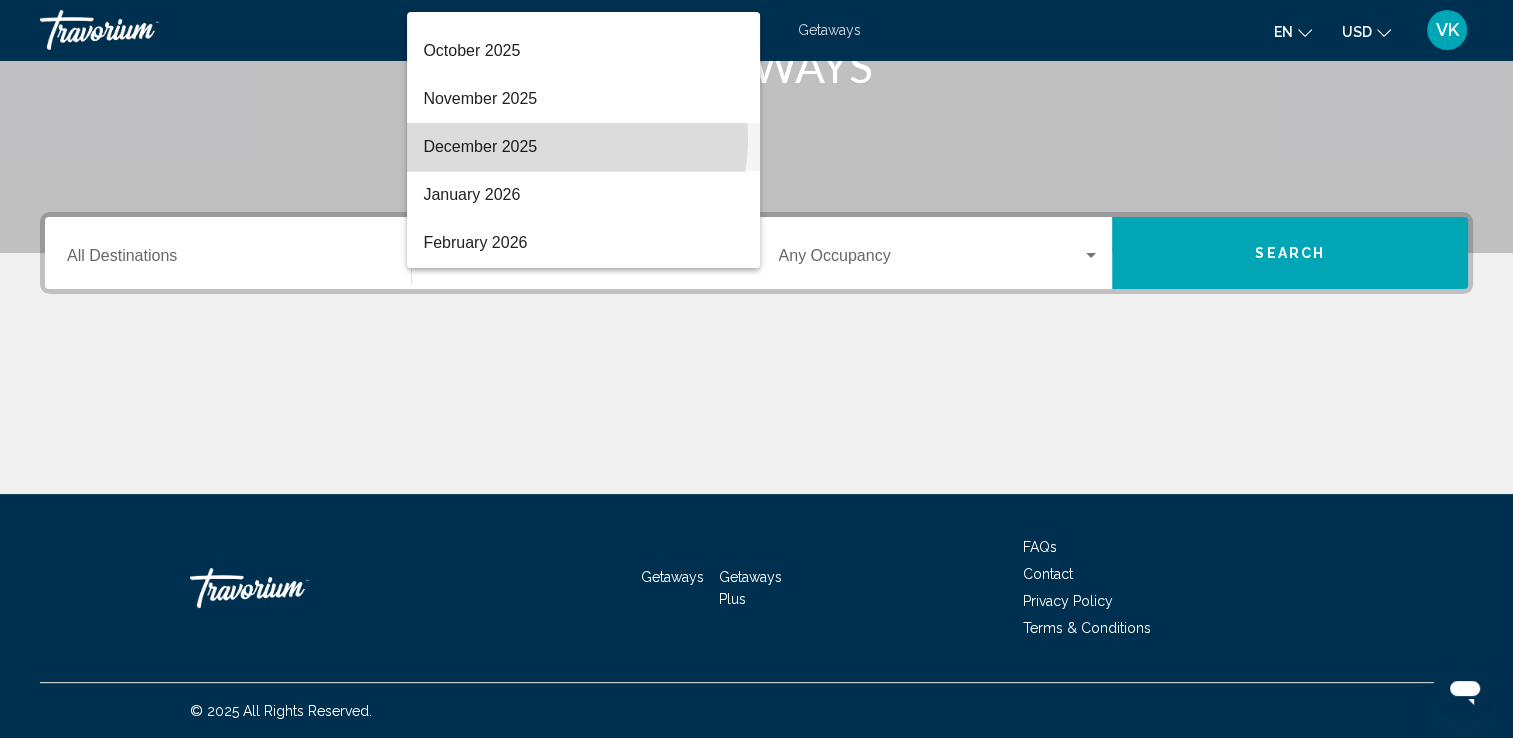 click on "December 2025" at bounding box center [583, 147] 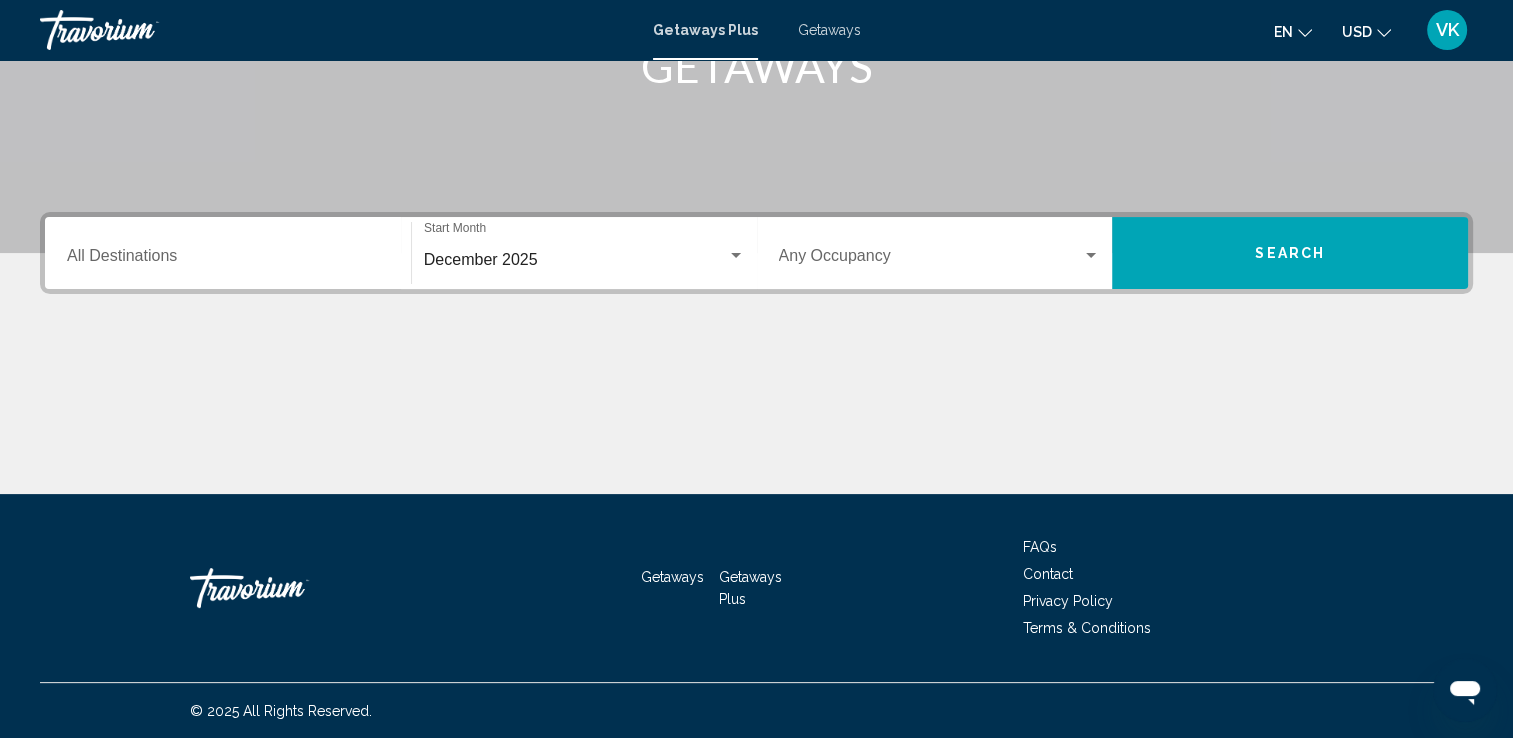 click on "Destination All Destinations" at bounding box center [228, 253] 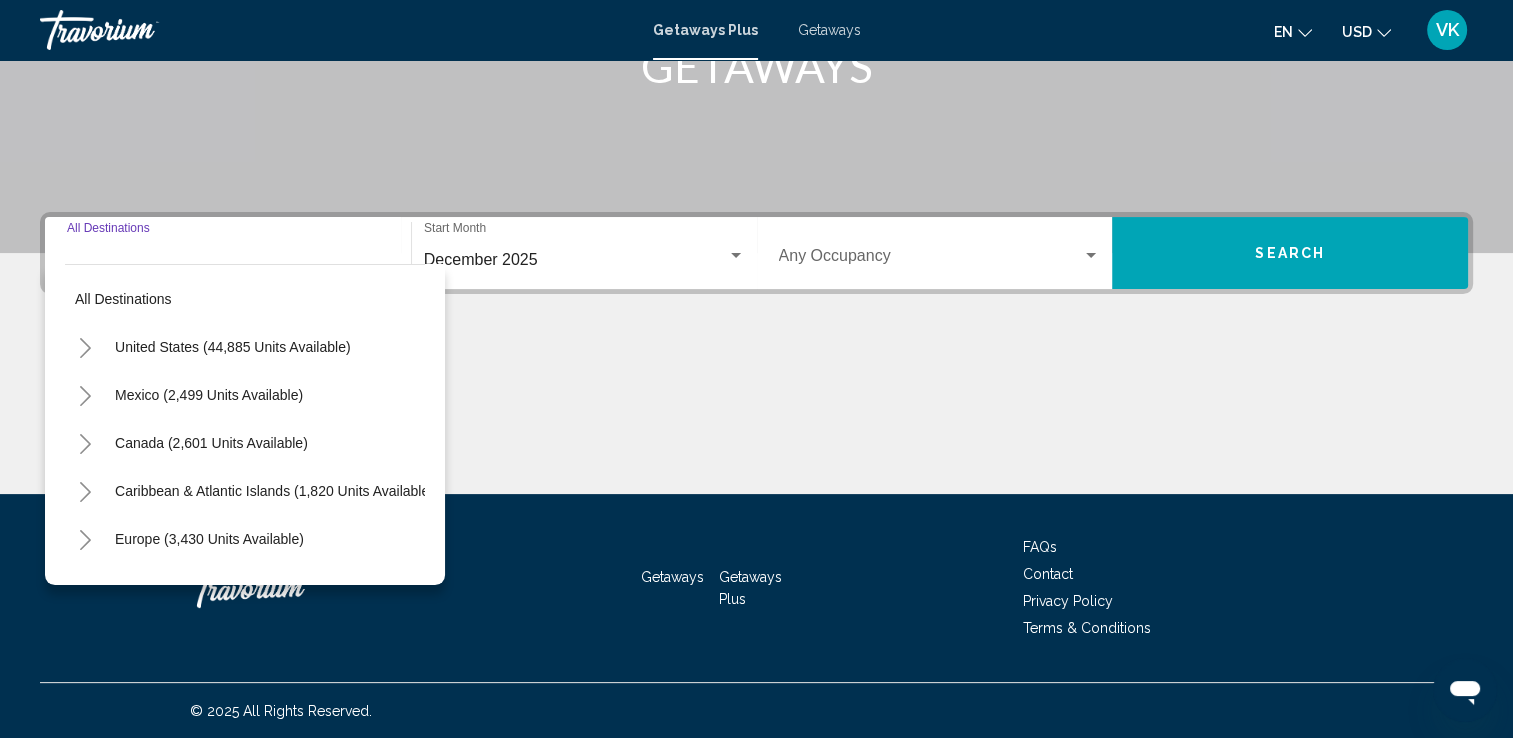 click 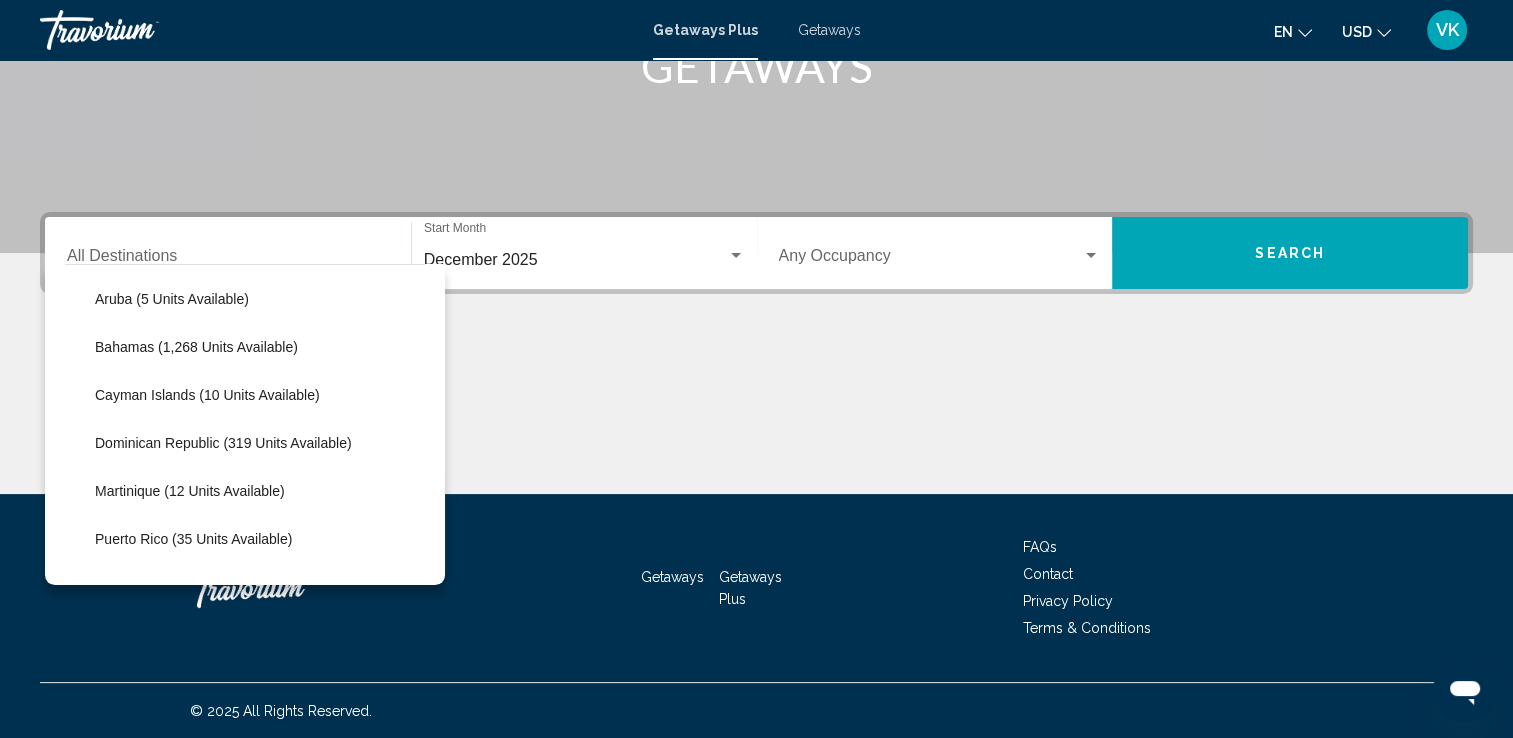 scroll, scrollTop: 280, scrollLeft: 0, axis: vertical 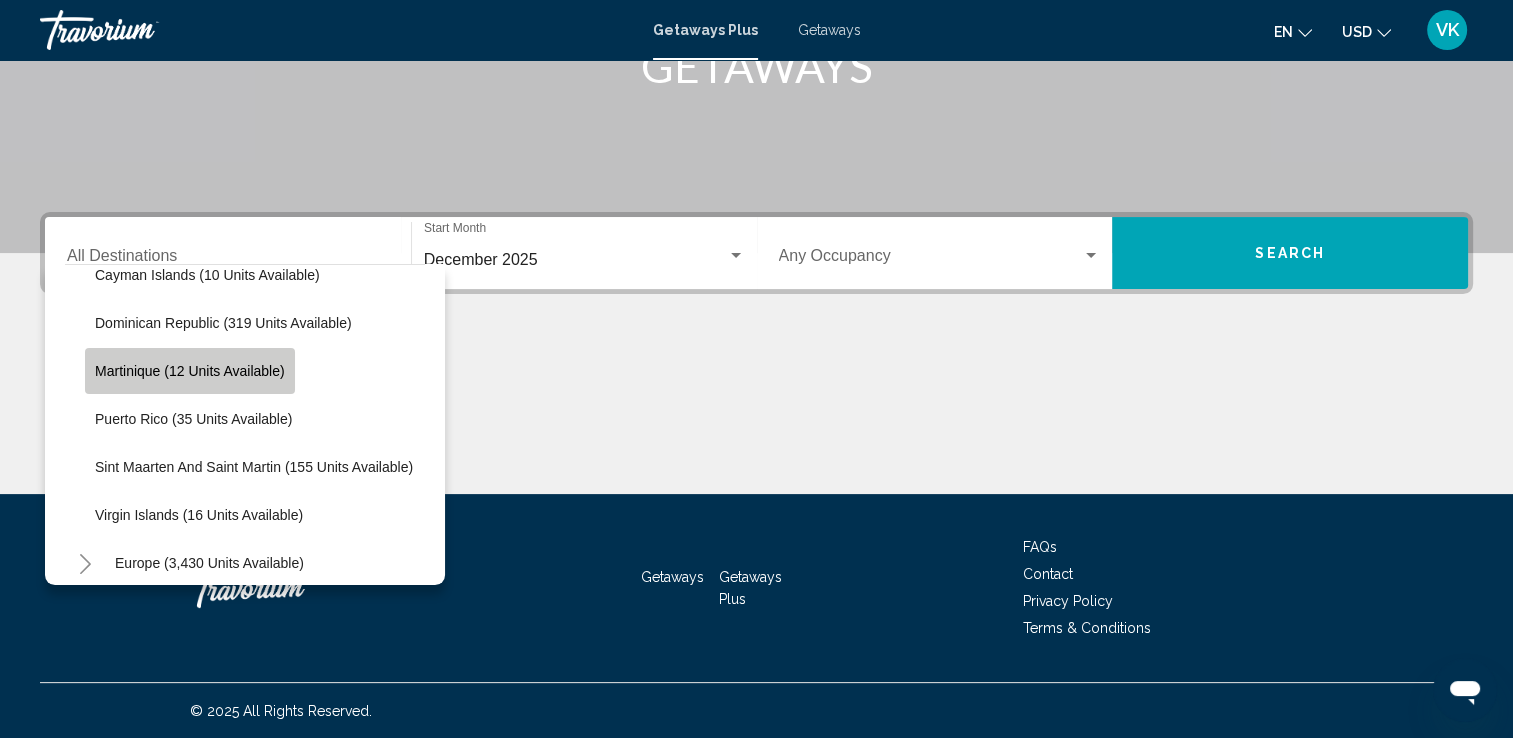 click on "Martinique (12 units available)" 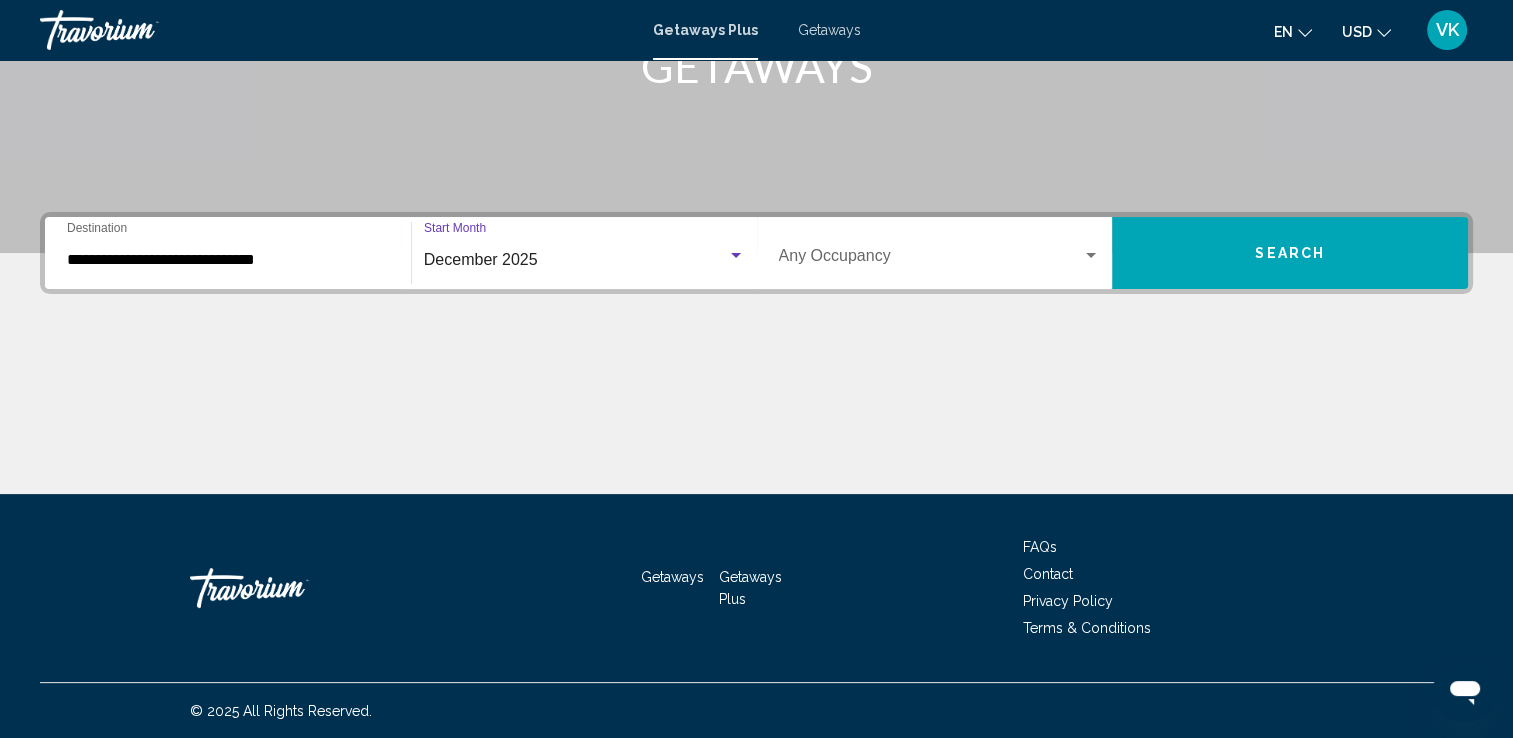 click on "December 2025" at bounding box center [575, 260] 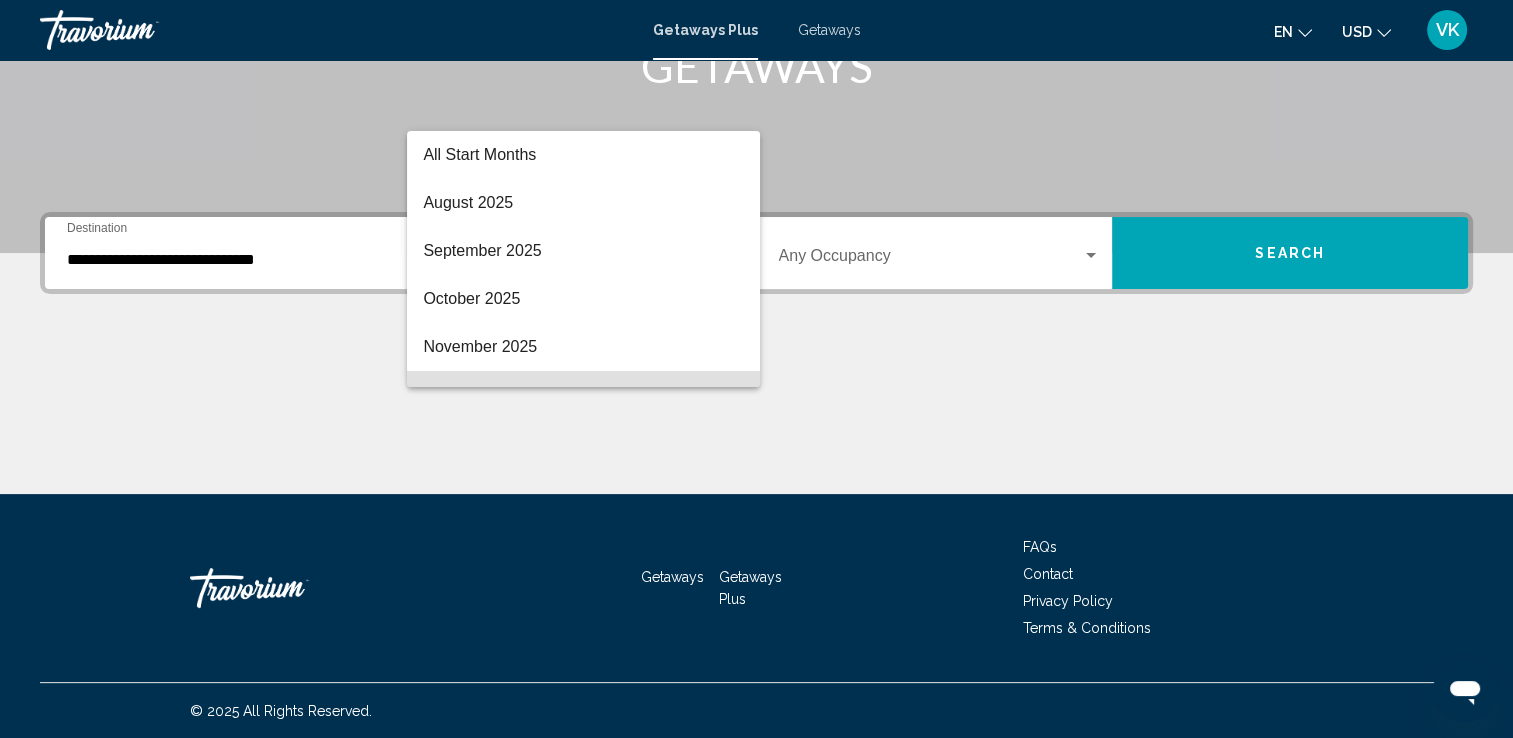 scroll, scrollTop: 136, scrollLeft: 0, axis: vertical 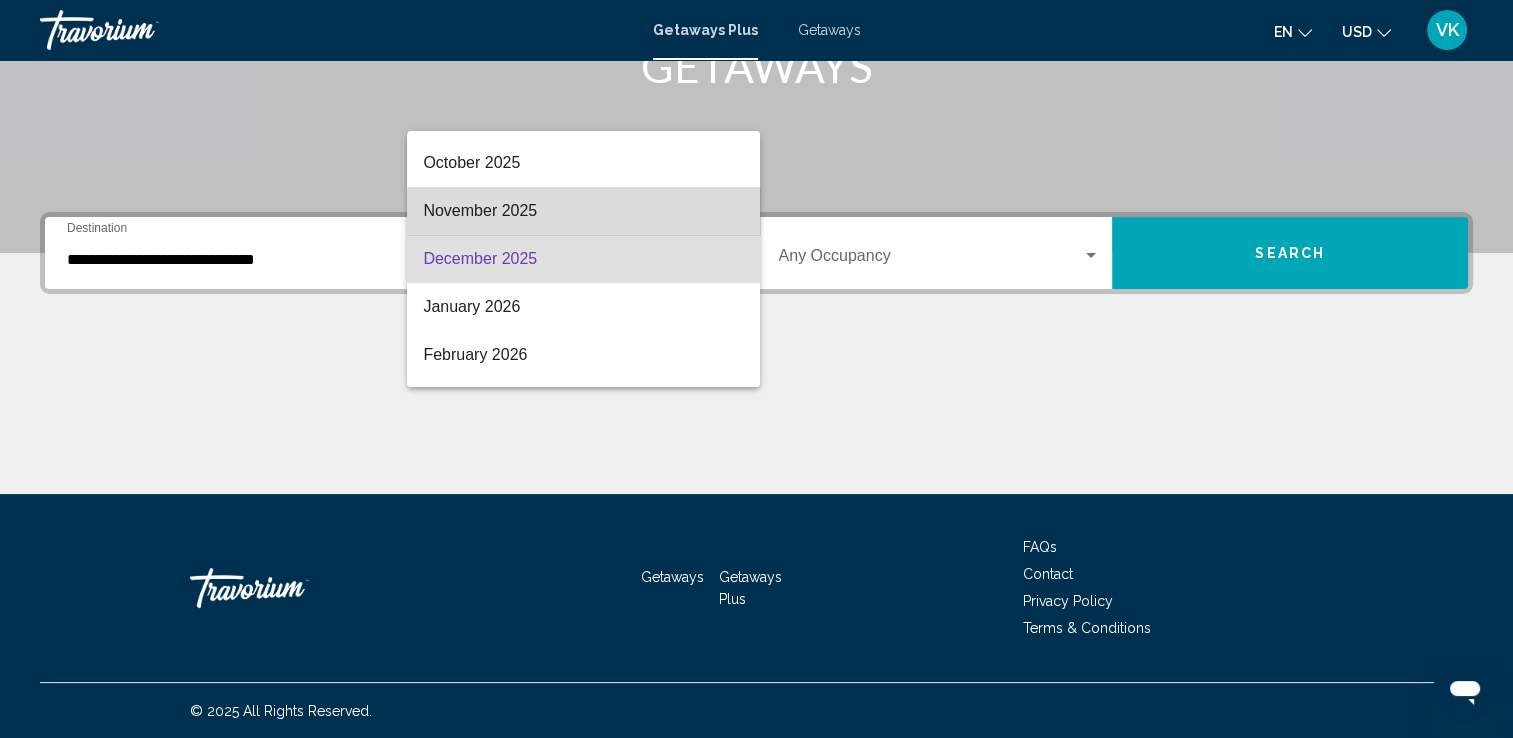 click on "November 2025" at bounding box center (583, 211) 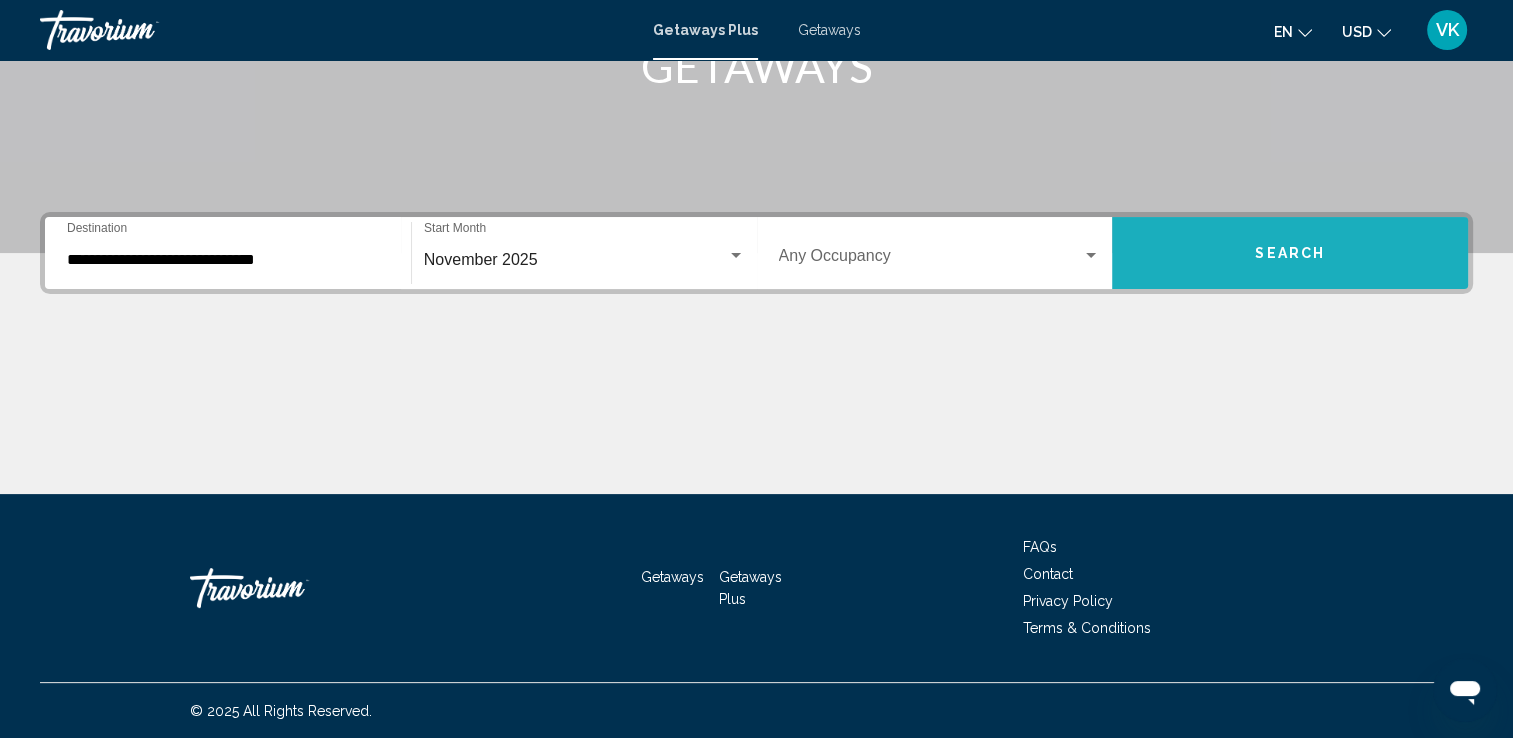 click on "Search" at bounding box center (1290, 253) 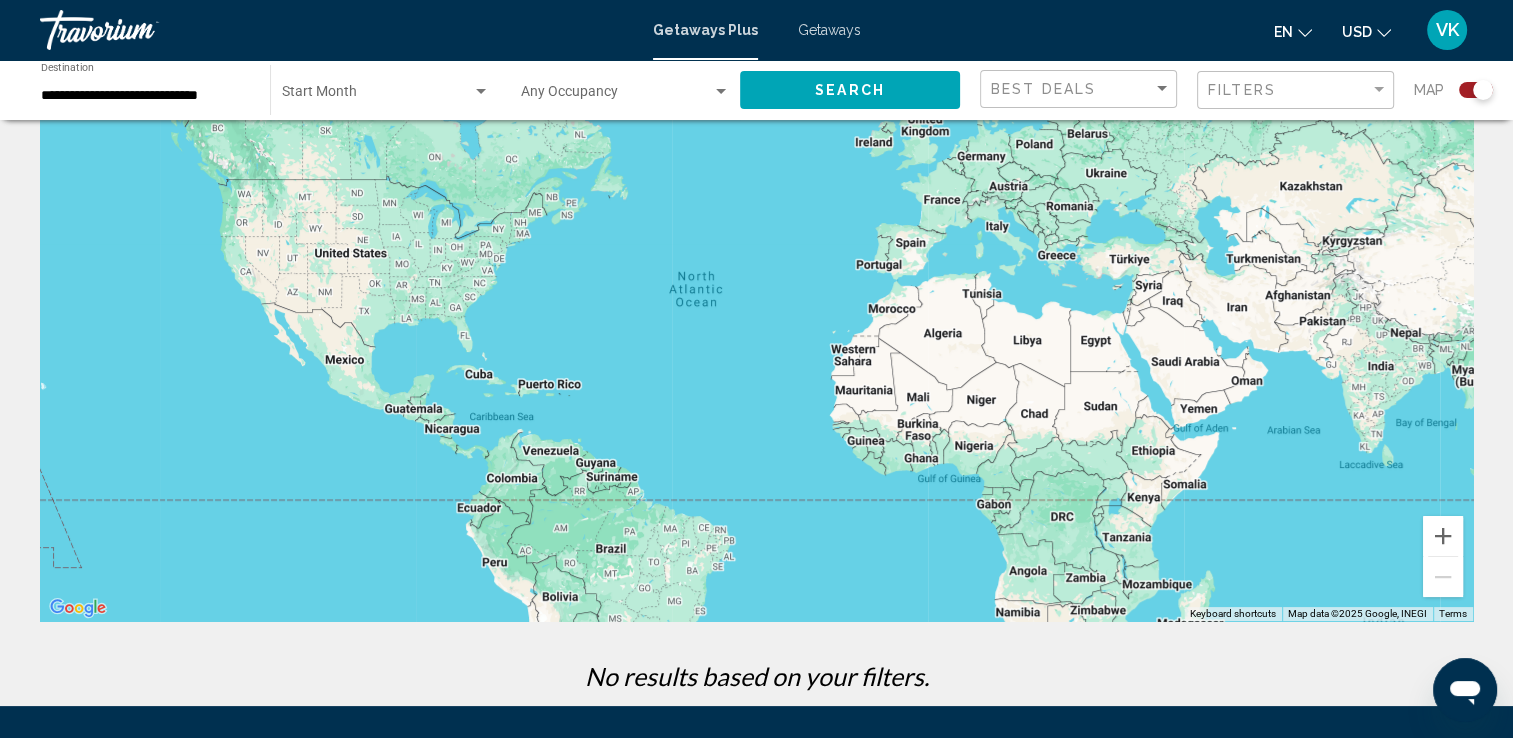 scroll, scrollTop: 0, scrollLeft: 0, axis: both 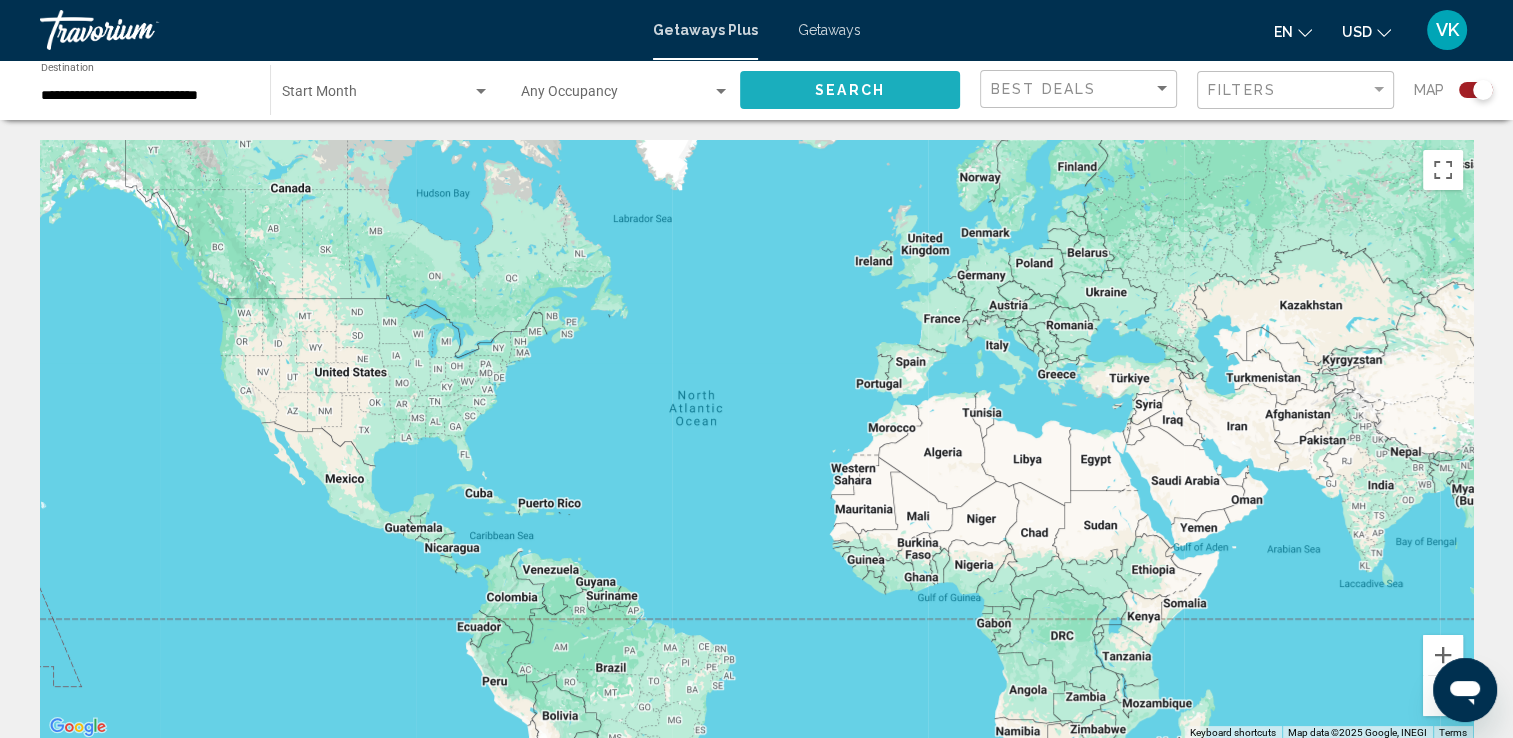 click on "Search" 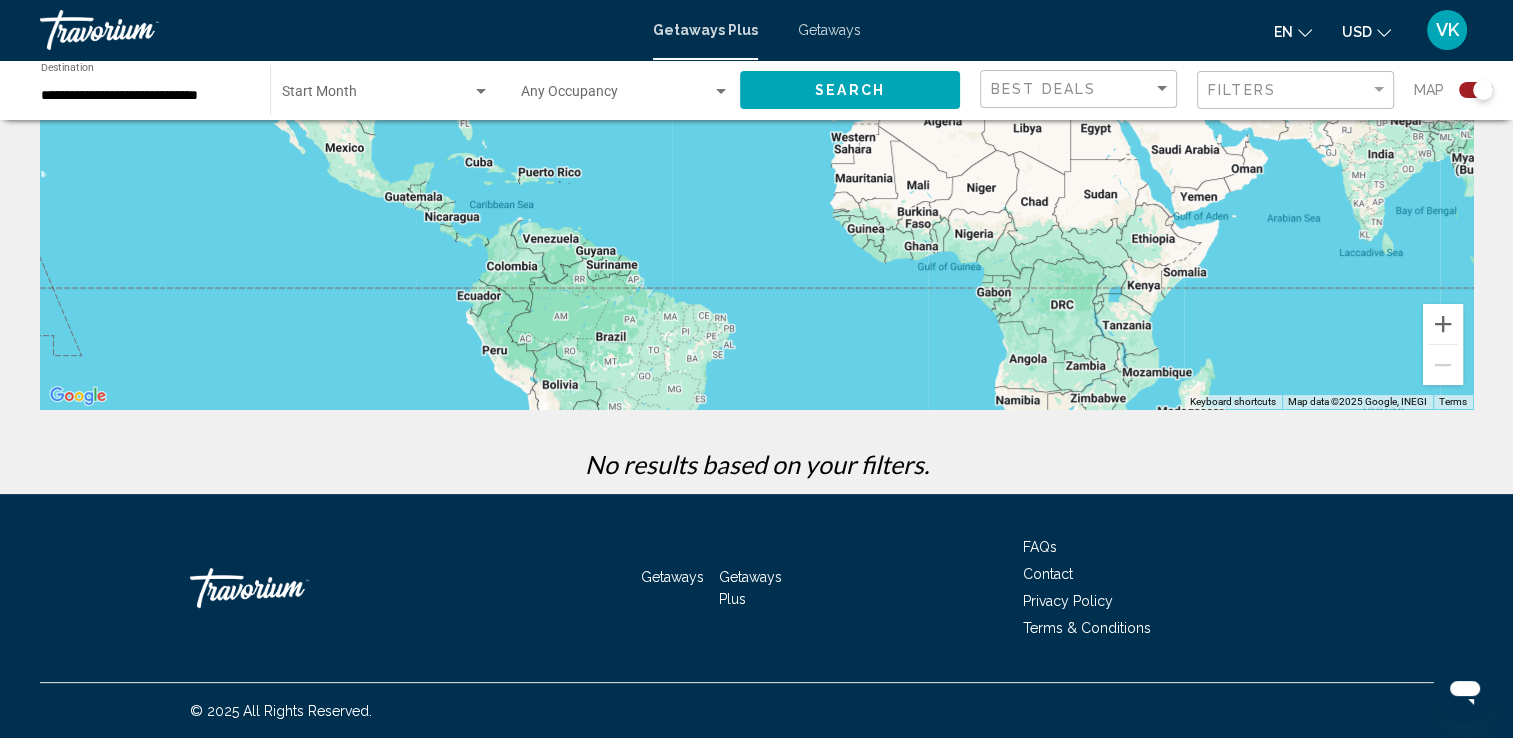 scroll, scrollTop: 0, scrollLeft: 0, axis: both 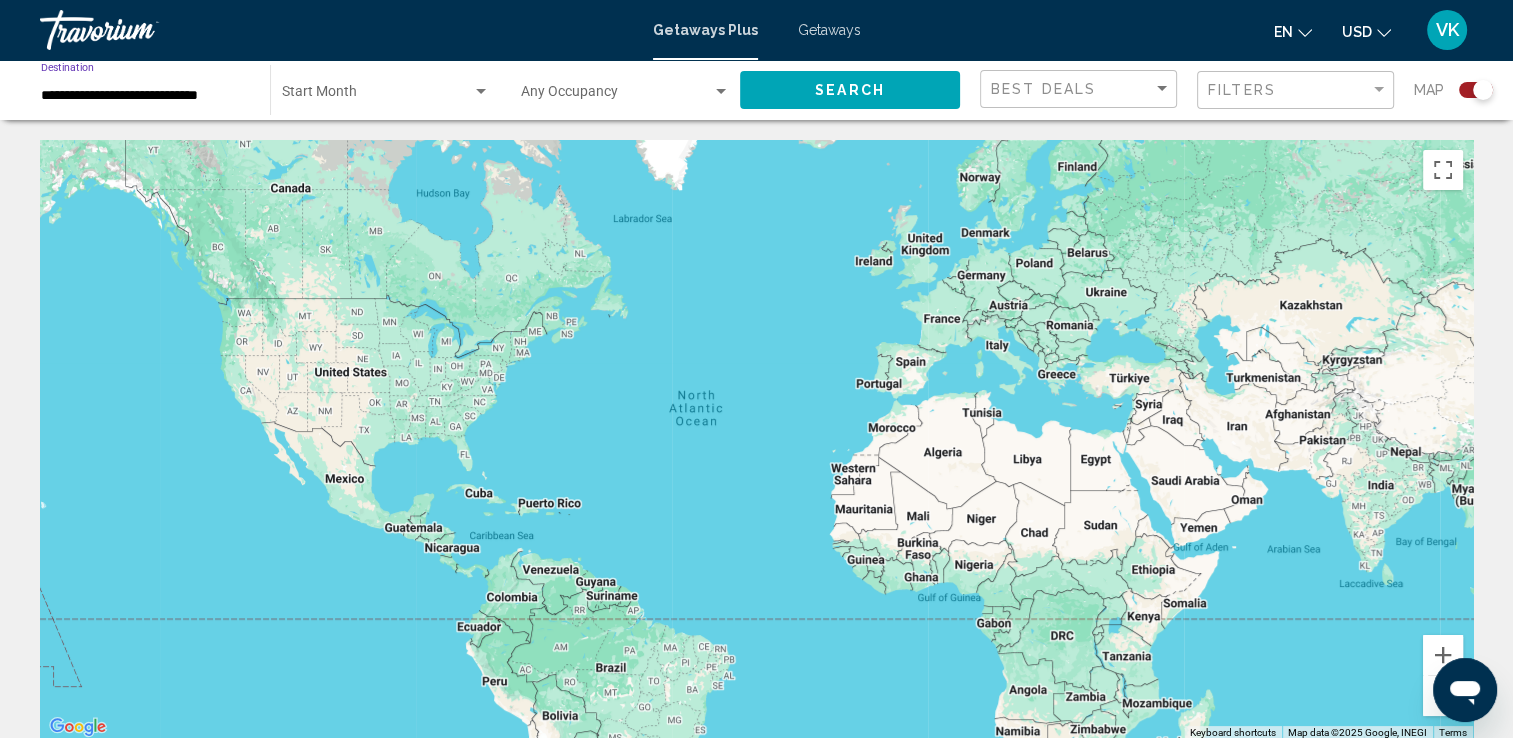 click on "**********" at bounding box center [145, 96] 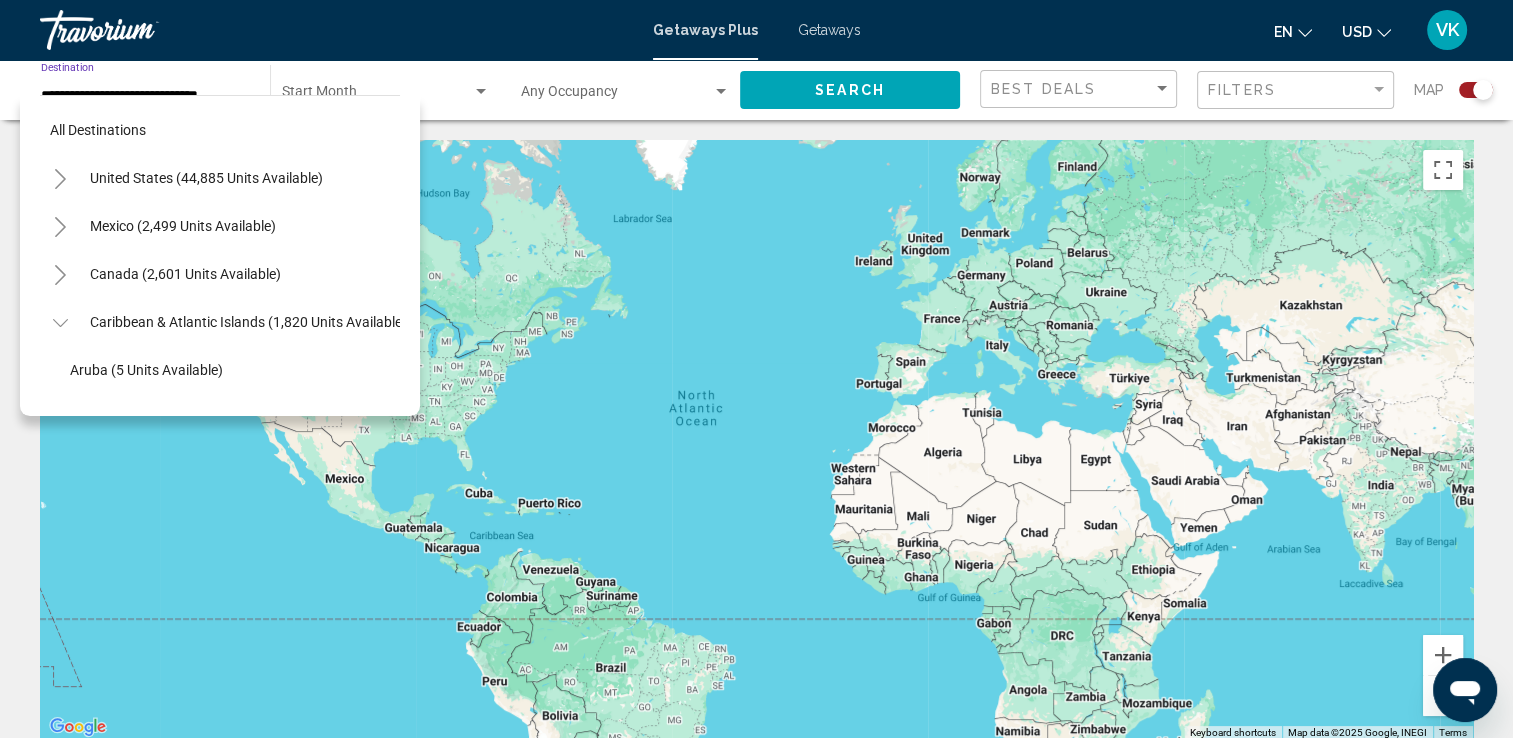 scroll, scrollTop: 318, scrollLeft: 0, axis: vertical 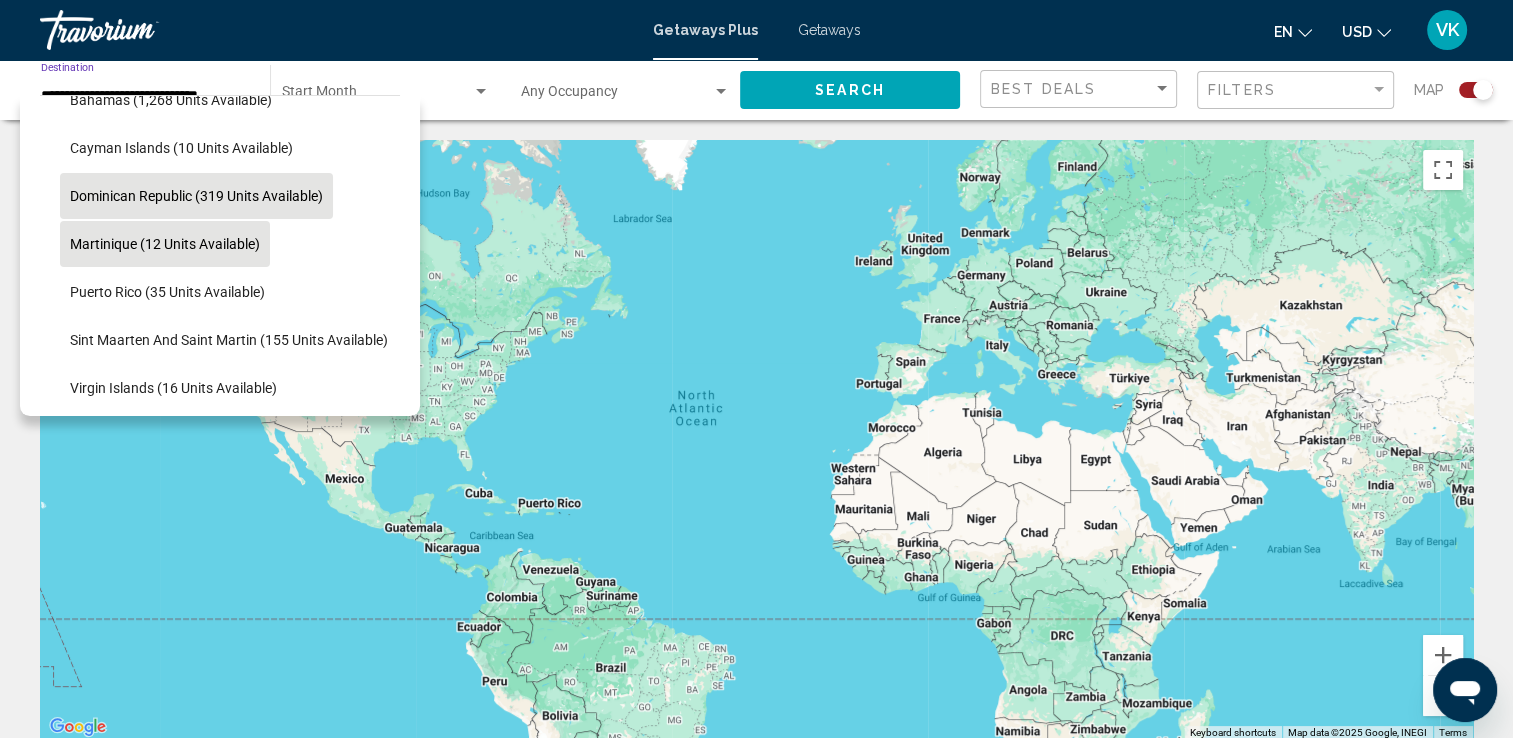 click on "Dominican Republic (319 units available)" 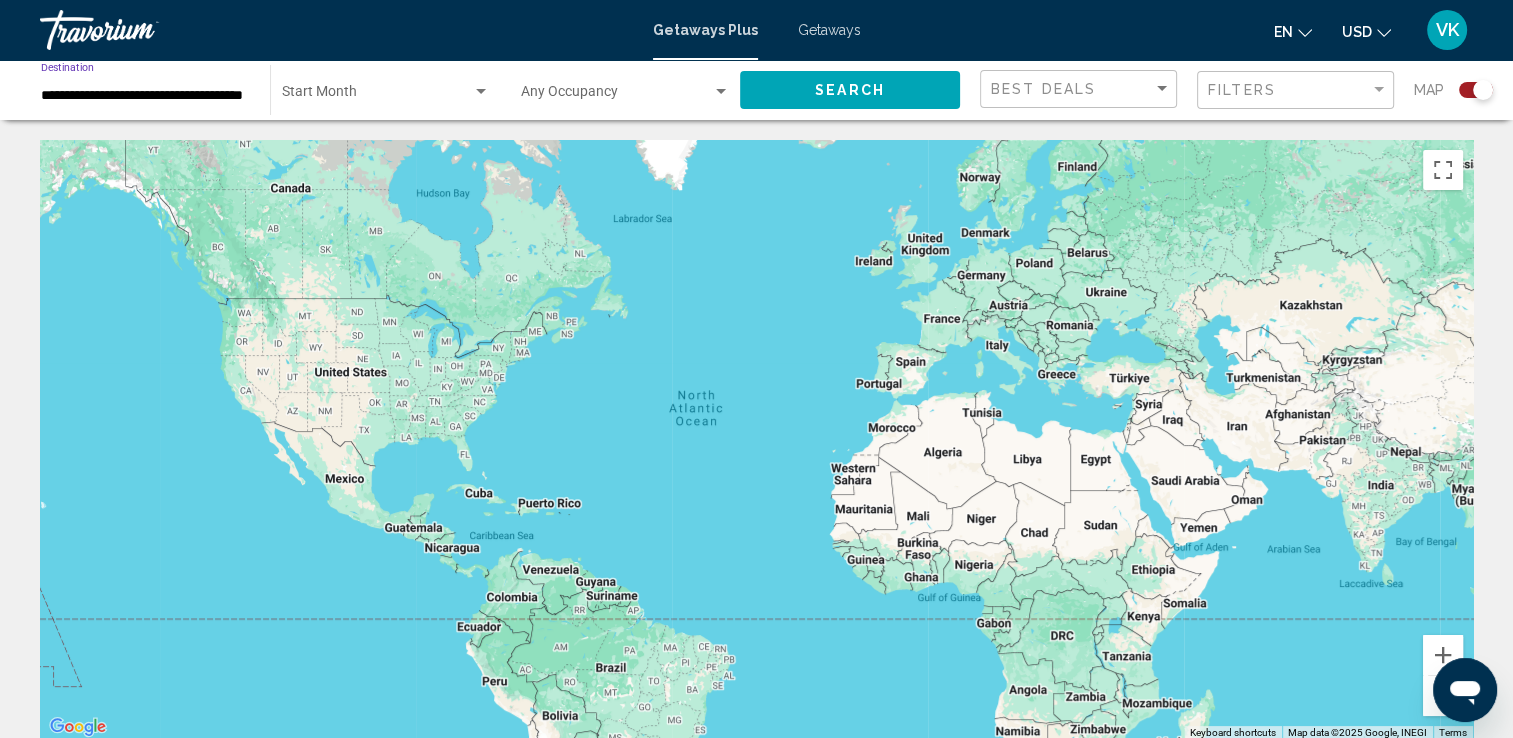 click at bounding box center [377, 96] 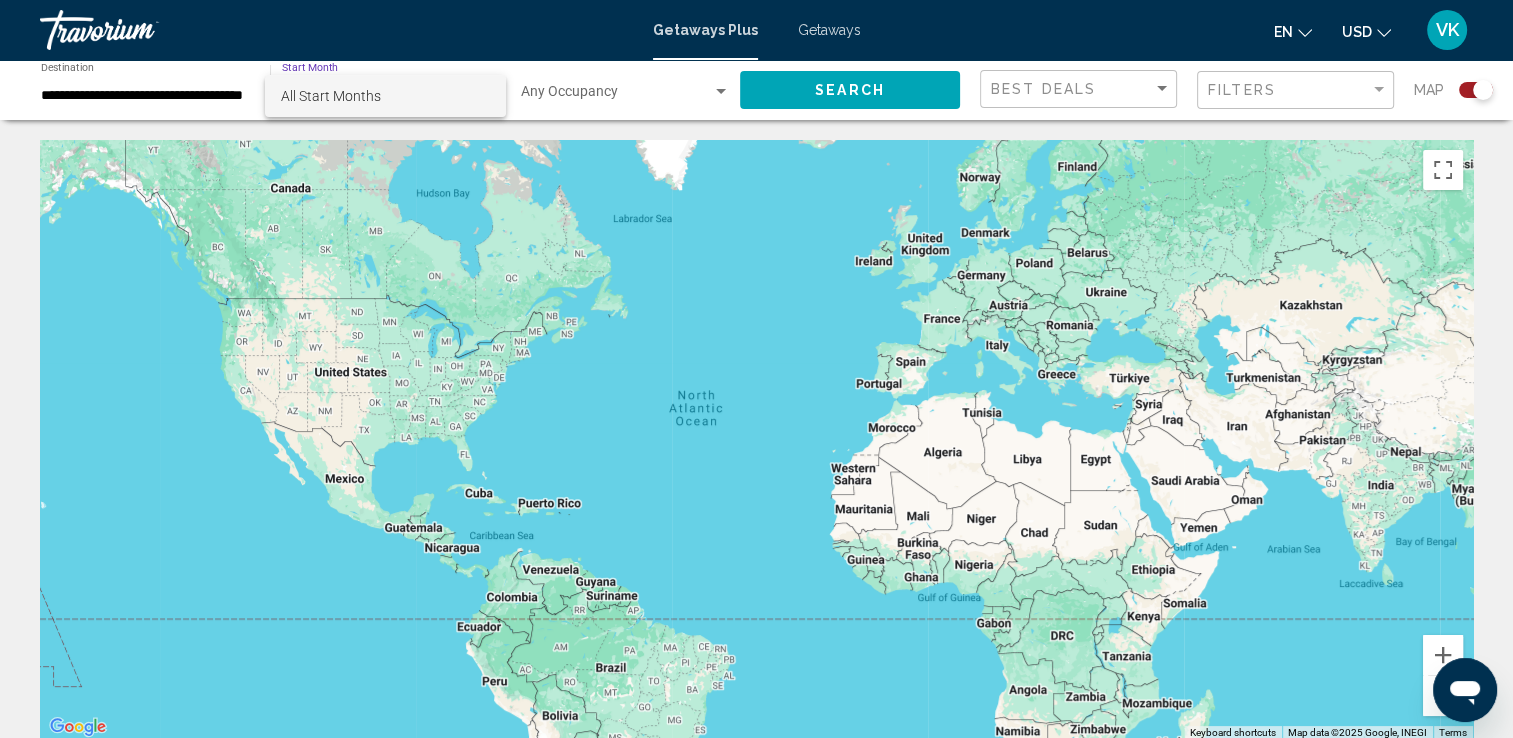click at bounding box center [756, 369] 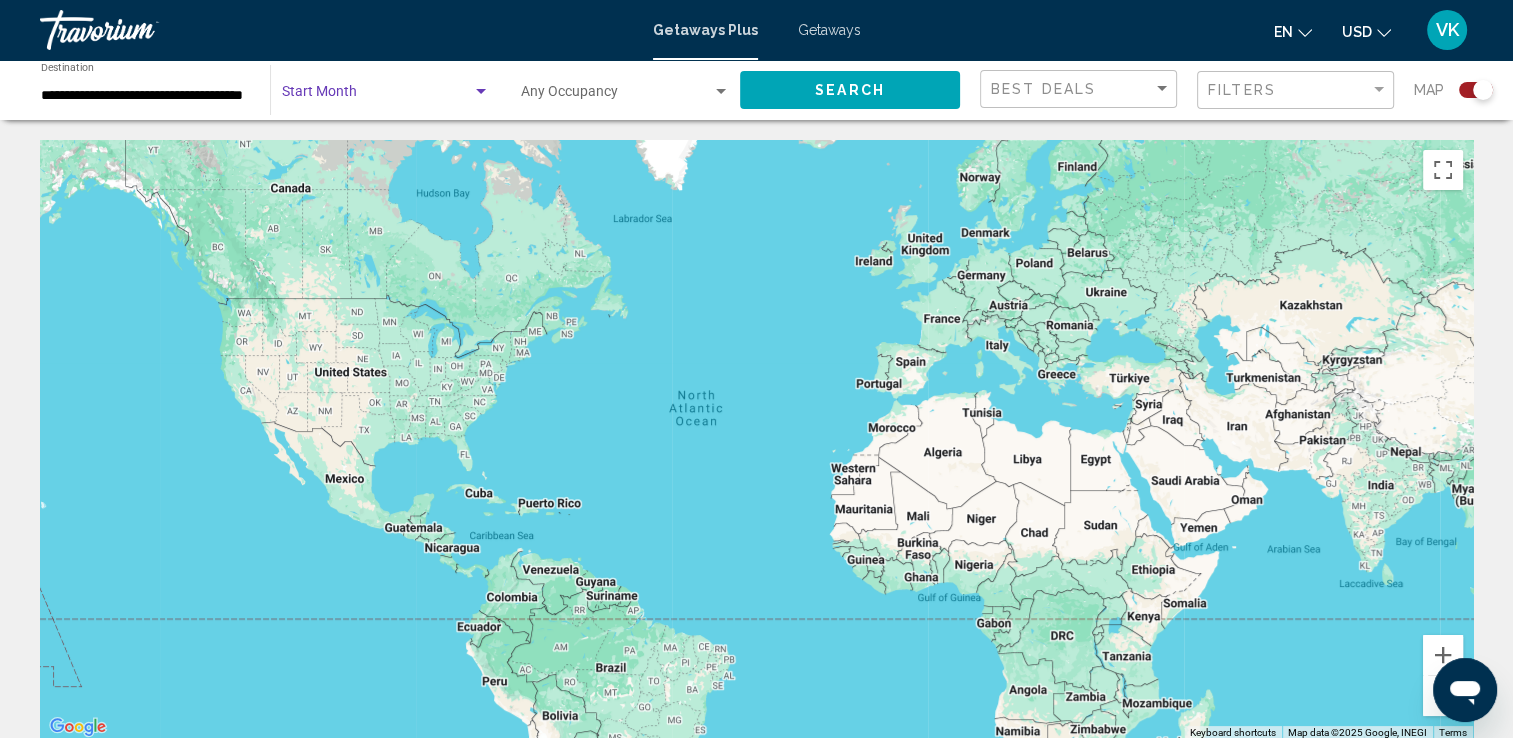 click at bounding box center (481, 92) 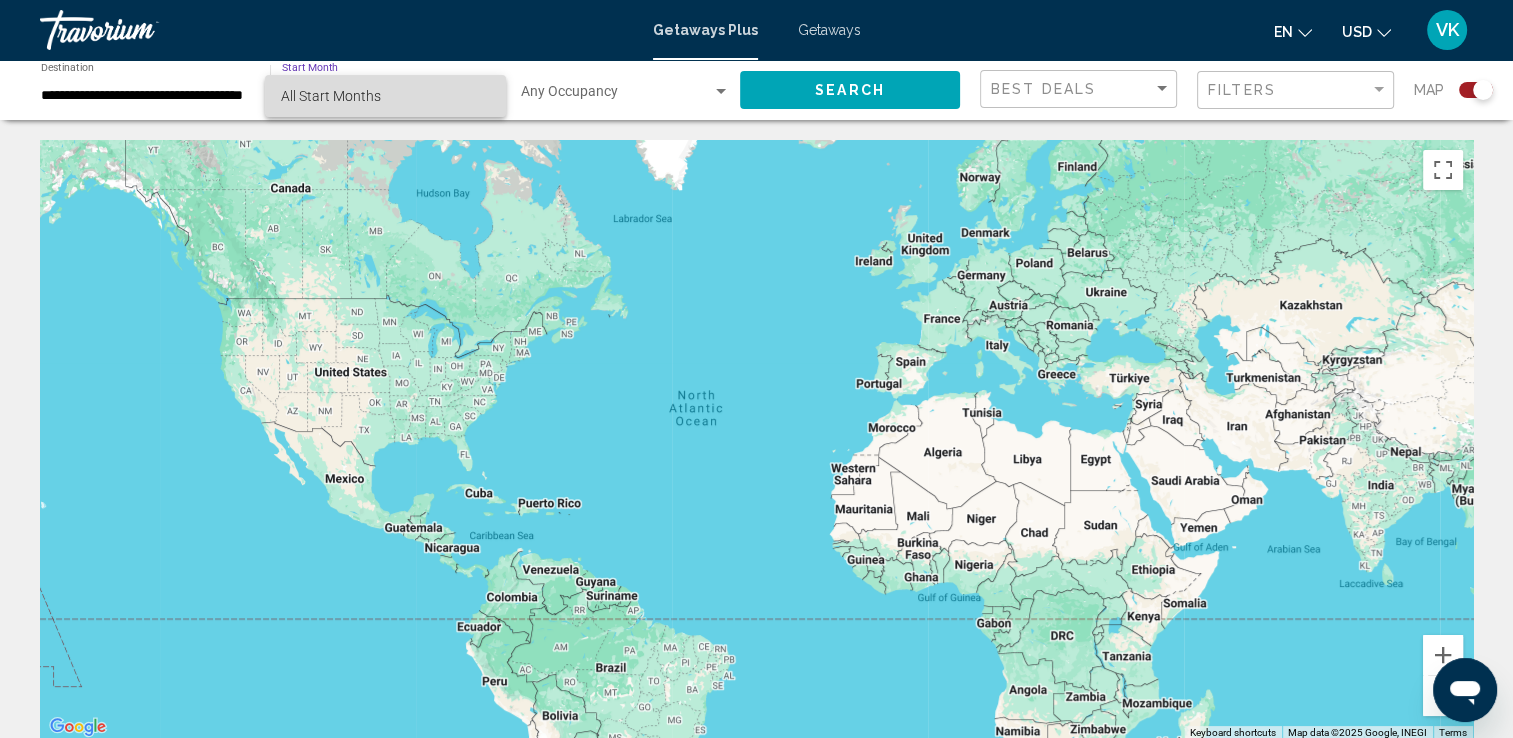 click on "All Start Months" at bounding box center [385, 96] 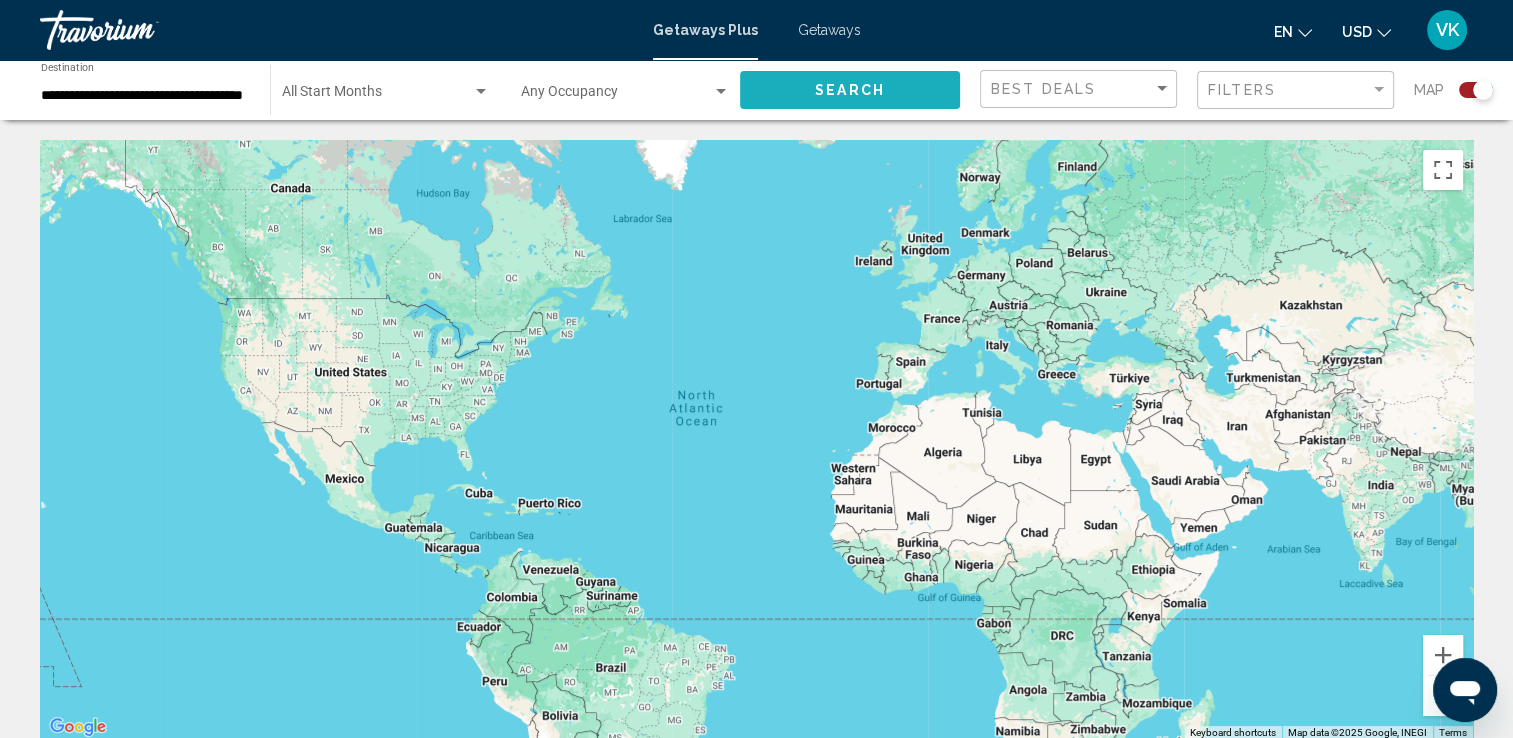 click on "Search" 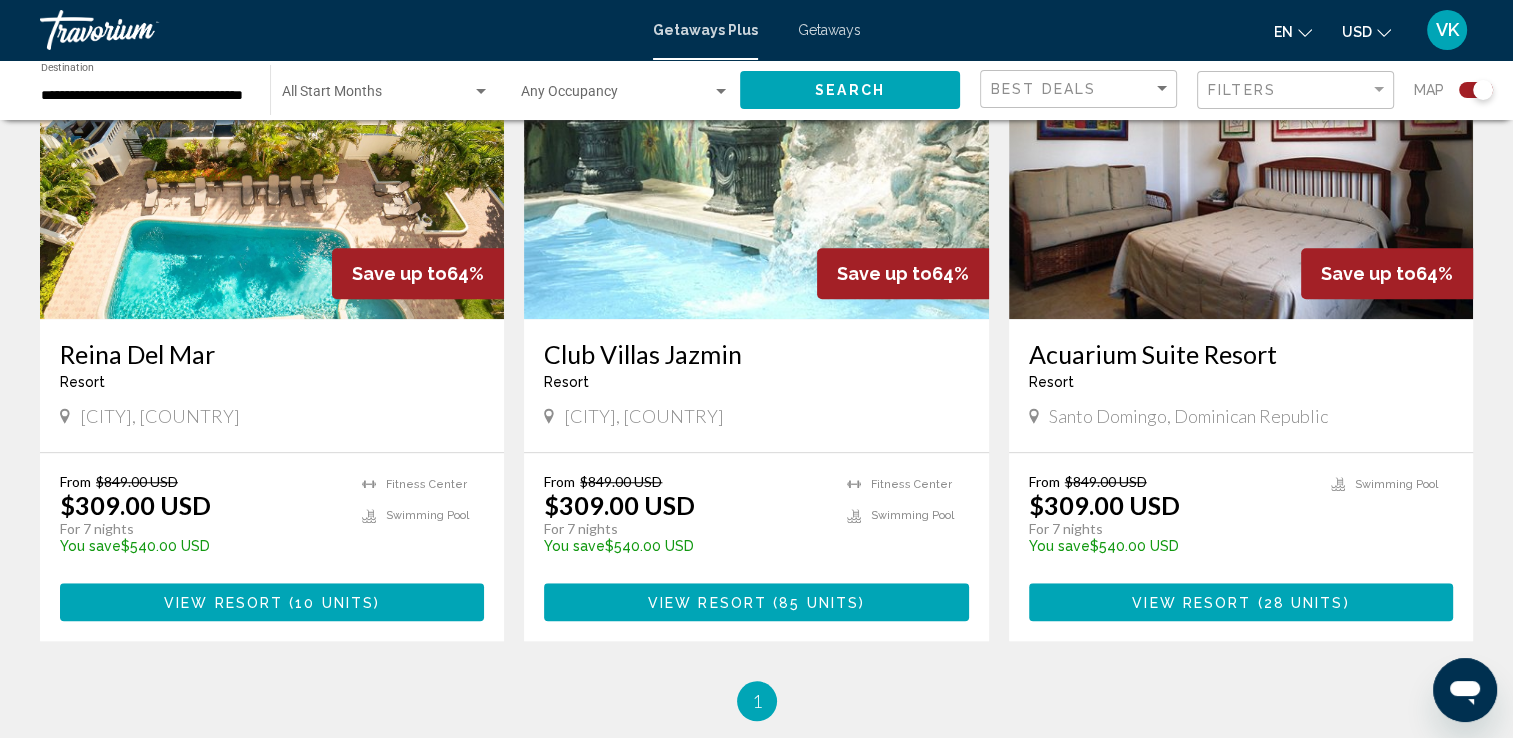 scroll, scrollTop: 1514, scrollLeft: 0, axis: vertical 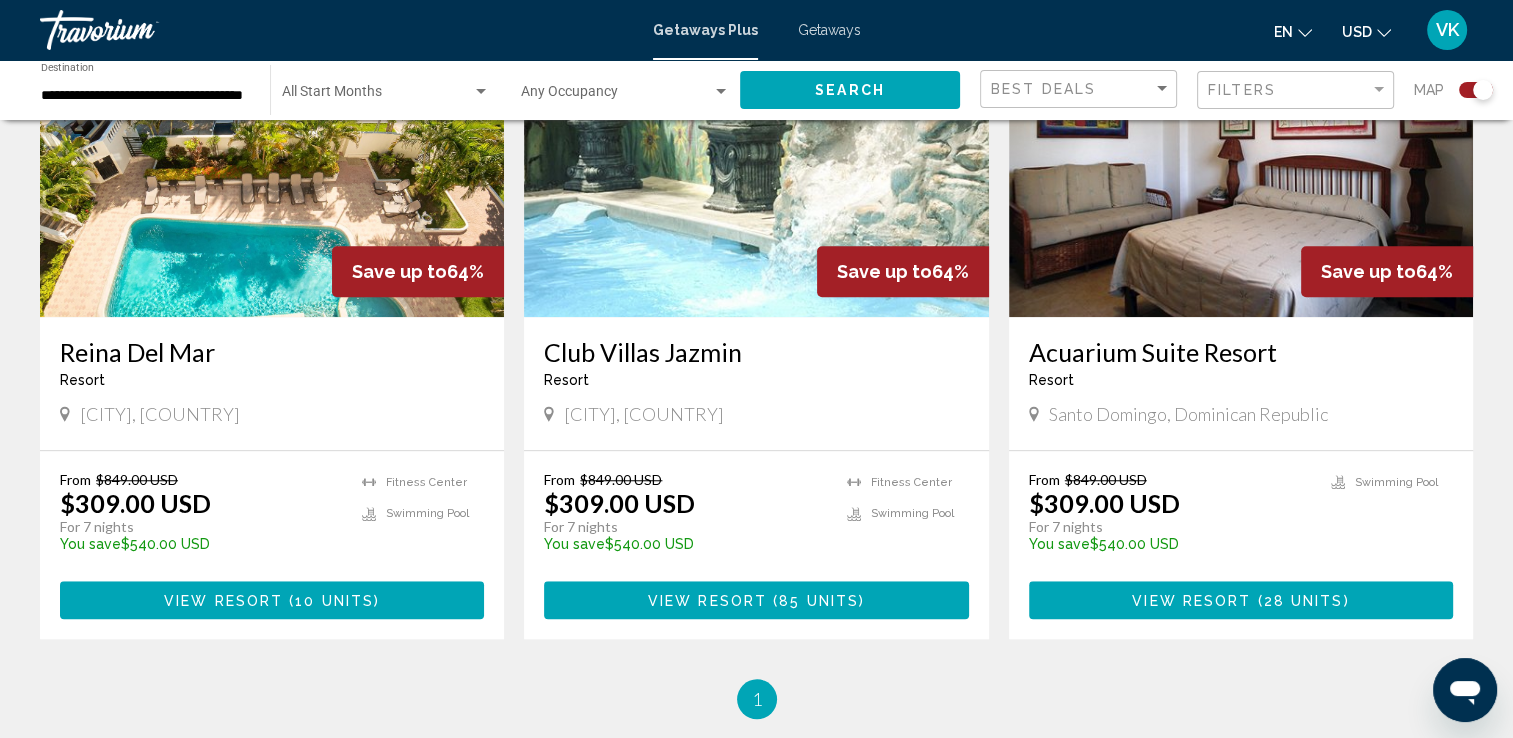 click on "Club Villas Jazmin" at bounding box center (756, 352) 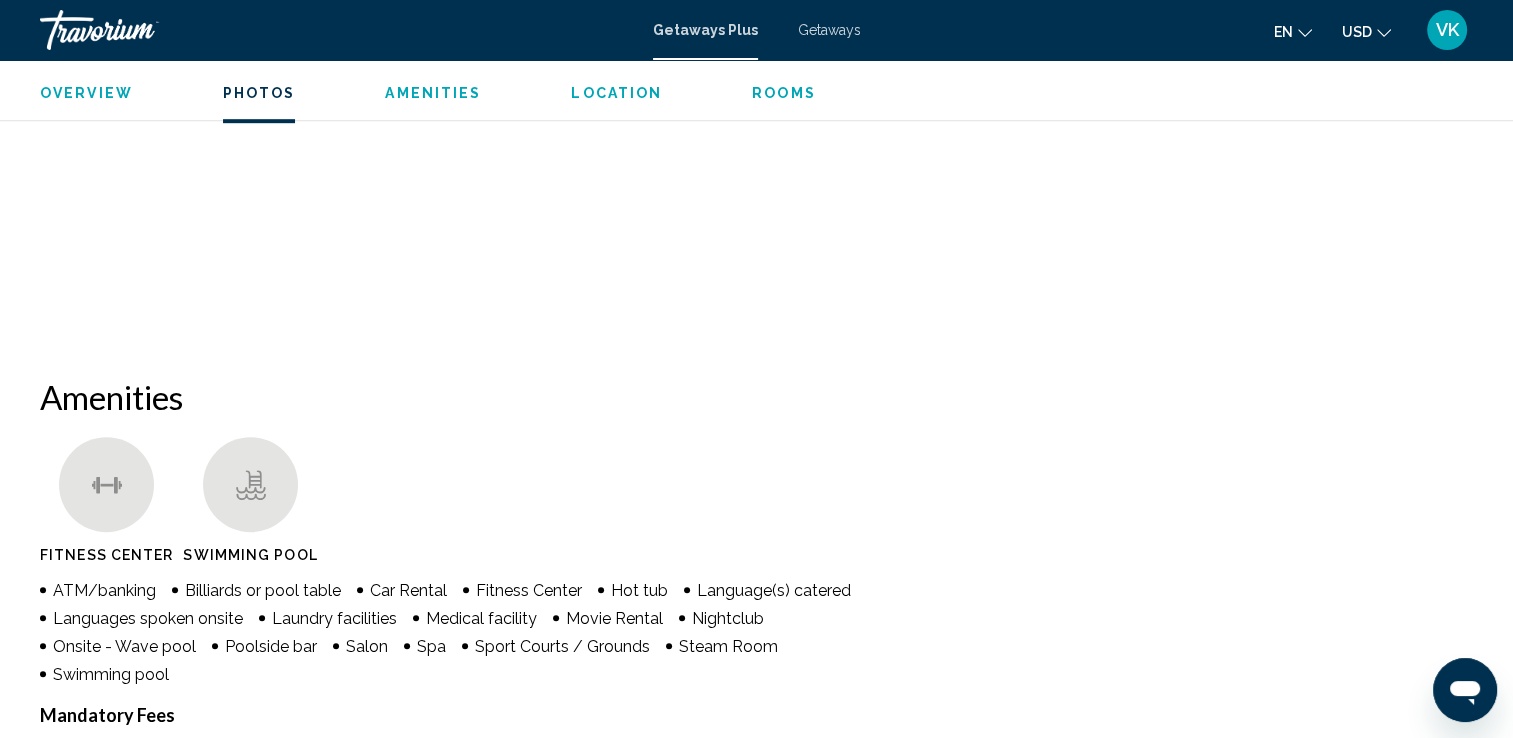 scroll, scrollTop: 1347, scrollLeft: 0, axis: vertical 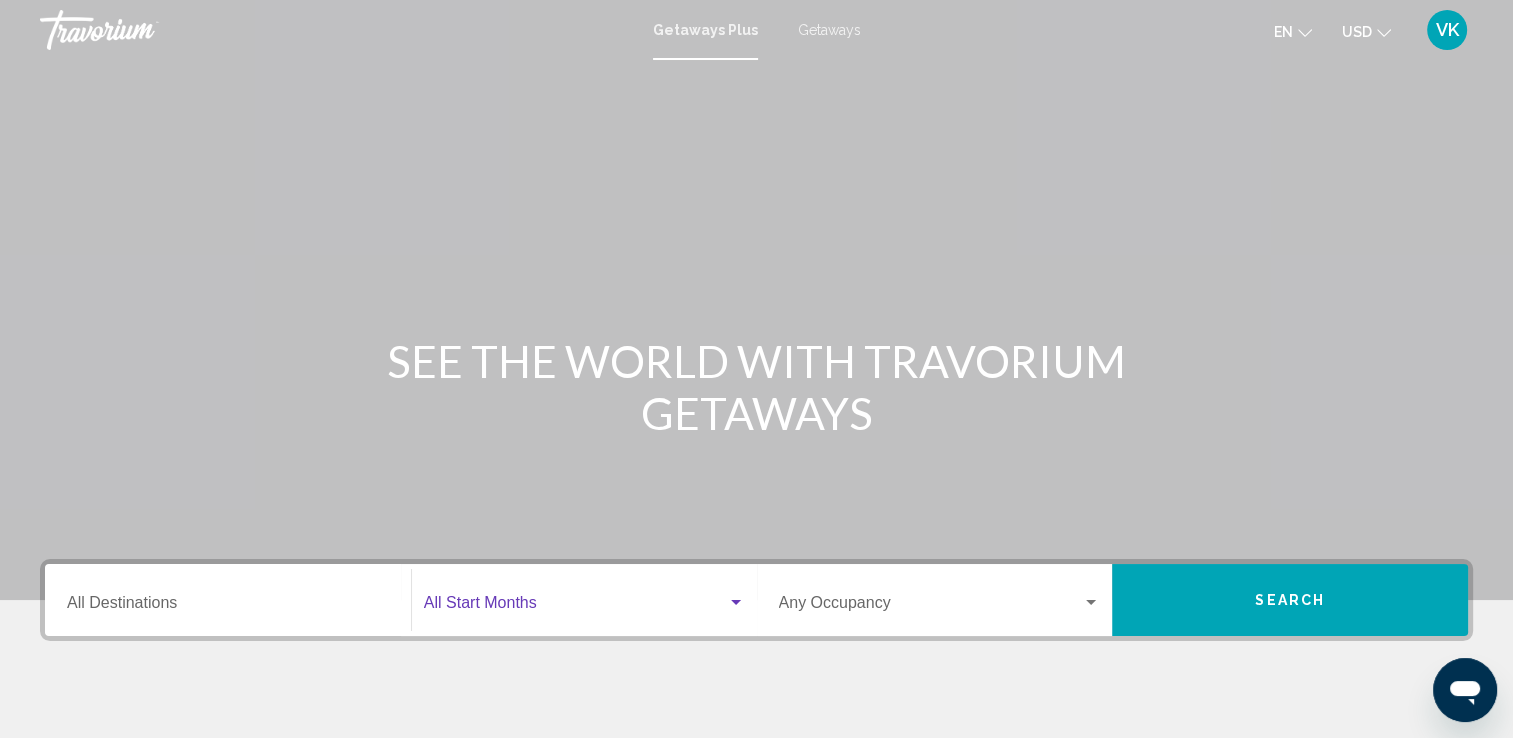 click at bounding box center (584, 607) 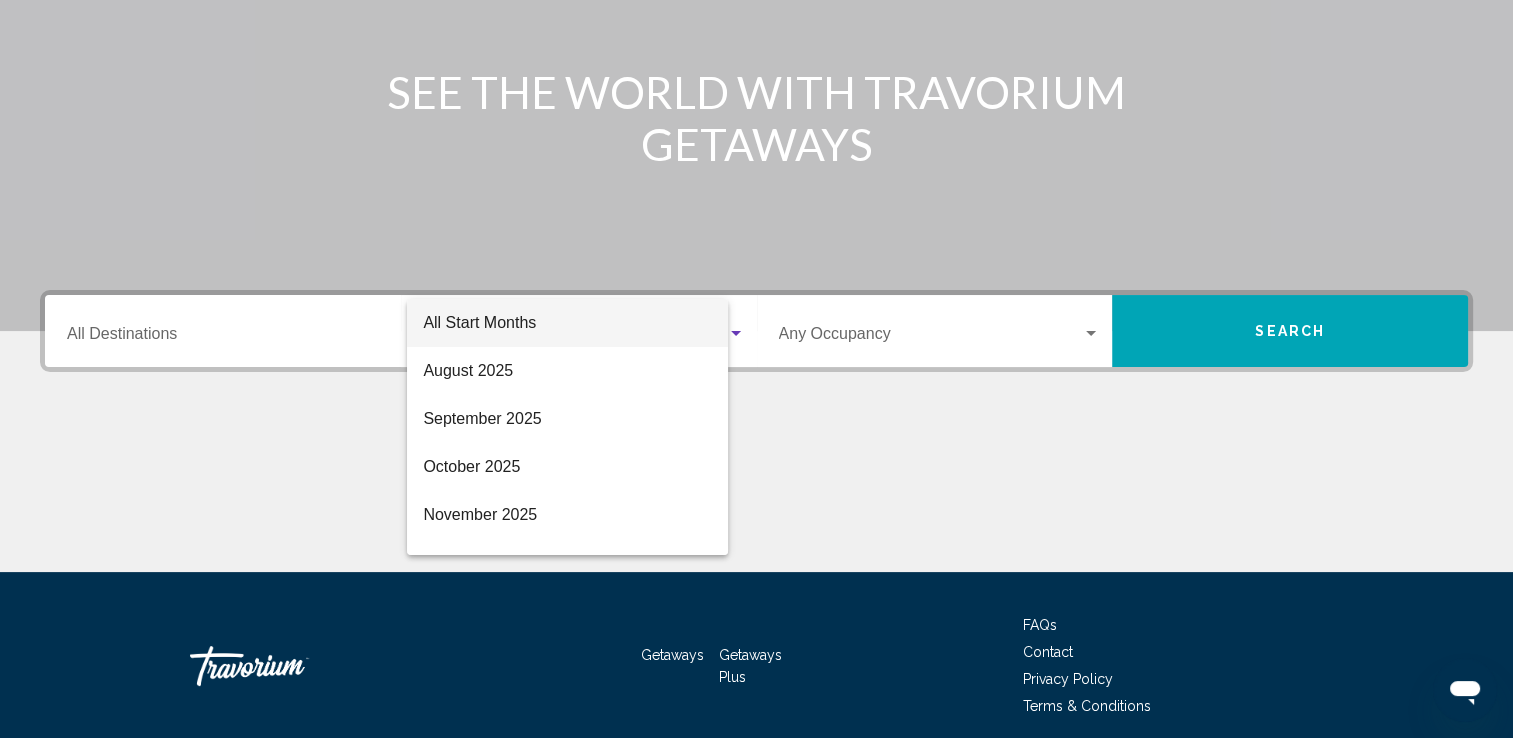 scroll, scrollTop: 347, scrollLeft: 0, axis: vertical 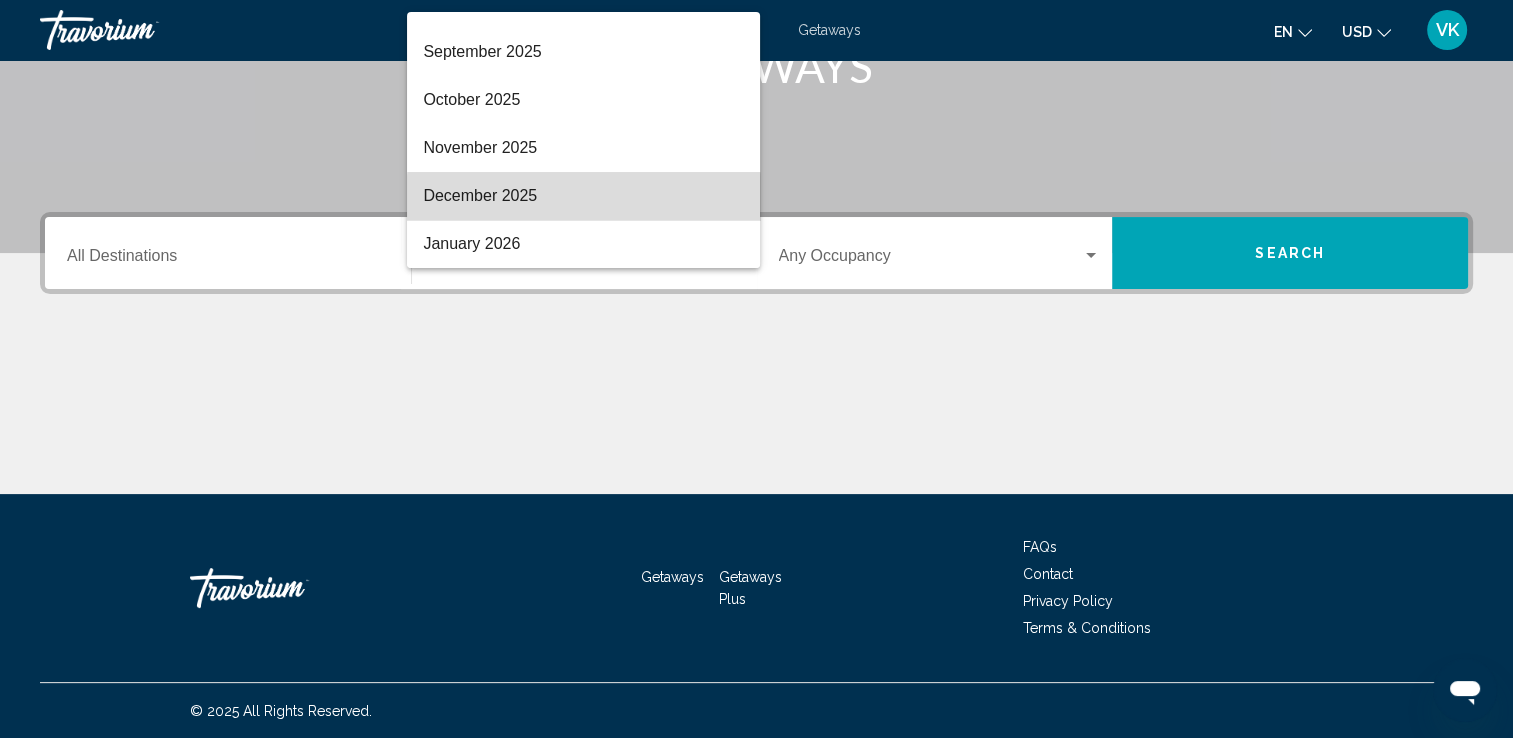 click on "December 2025" at bounding box center [583, 196] 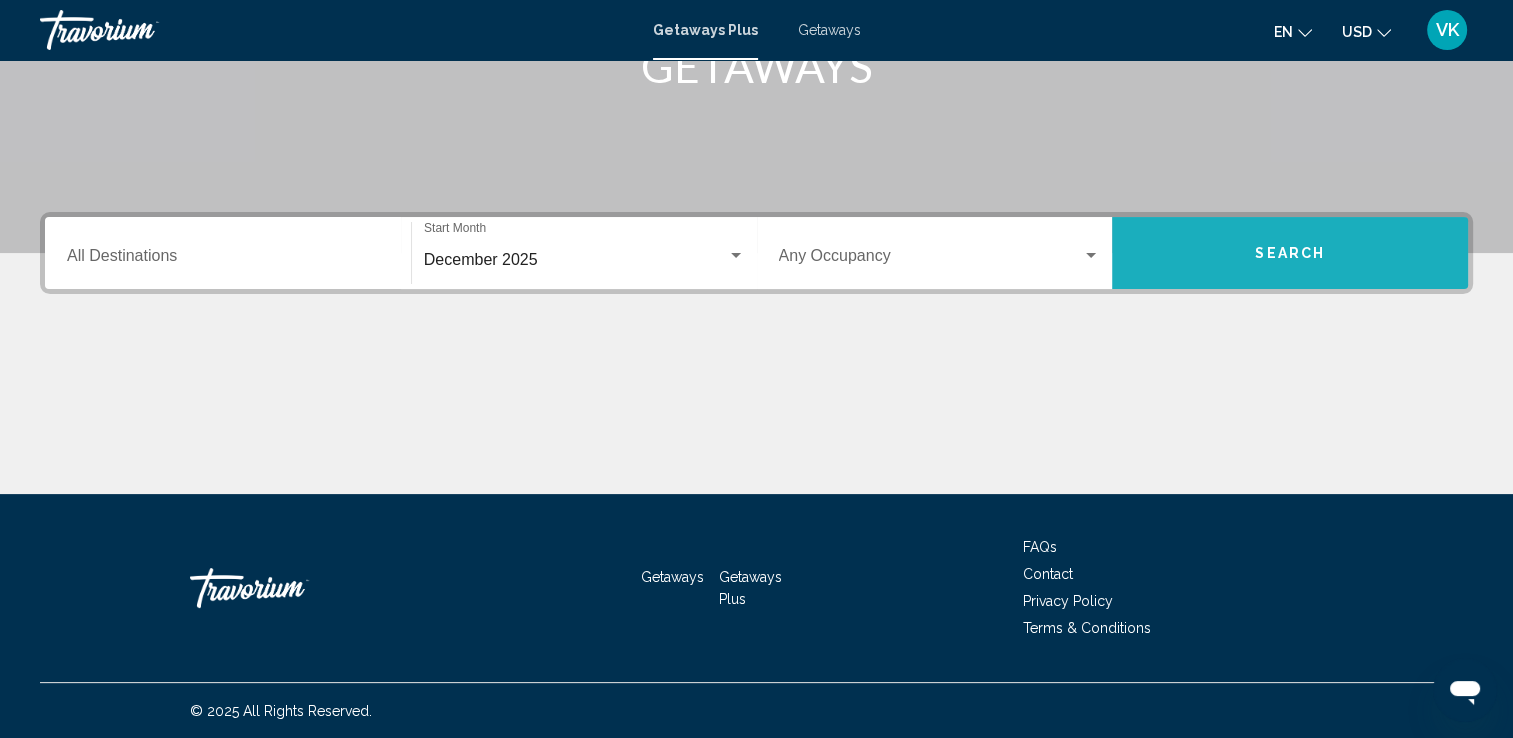click on "Search" at bounding box center [1290, 253] 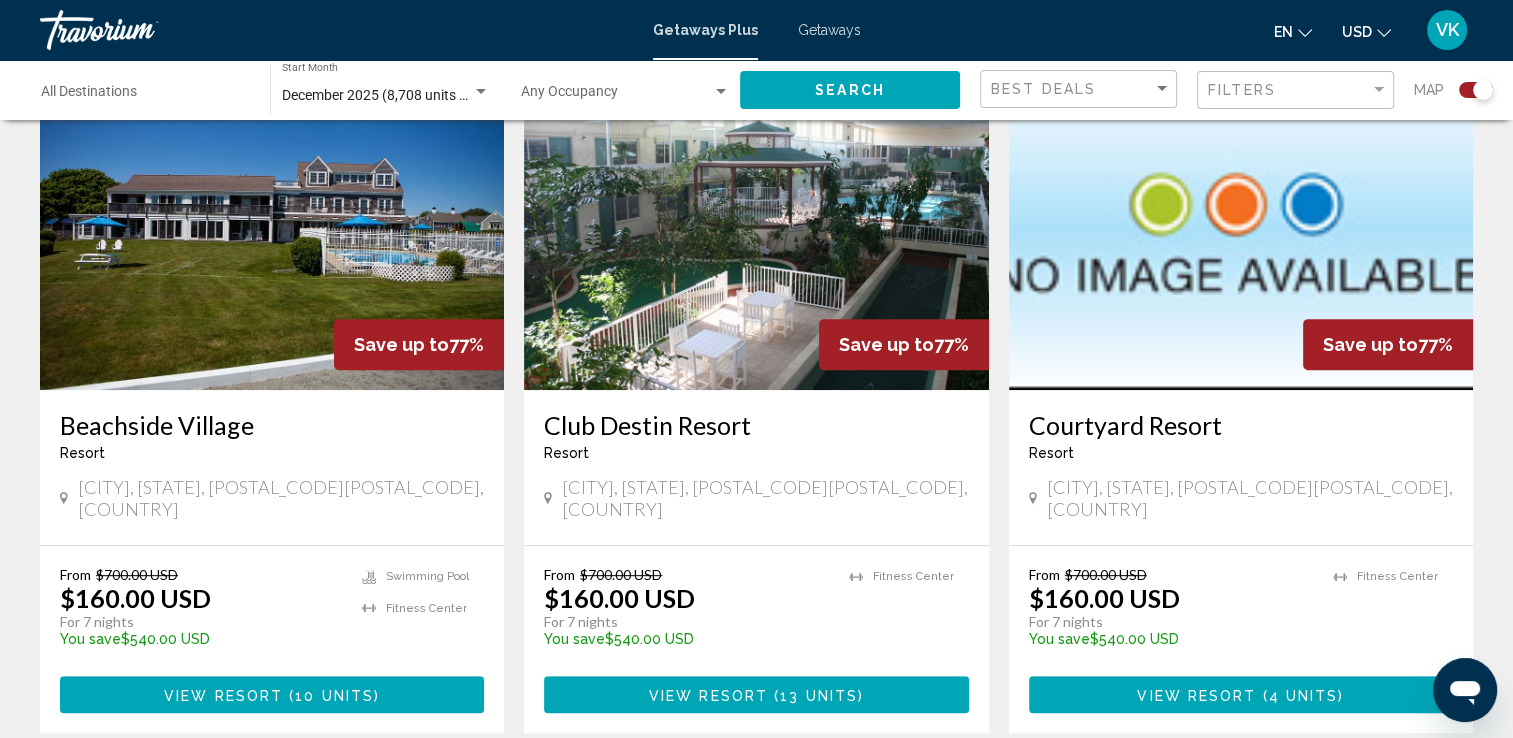 scroll, scrollTop: 800, scrollLeft: 0, axis: vertical 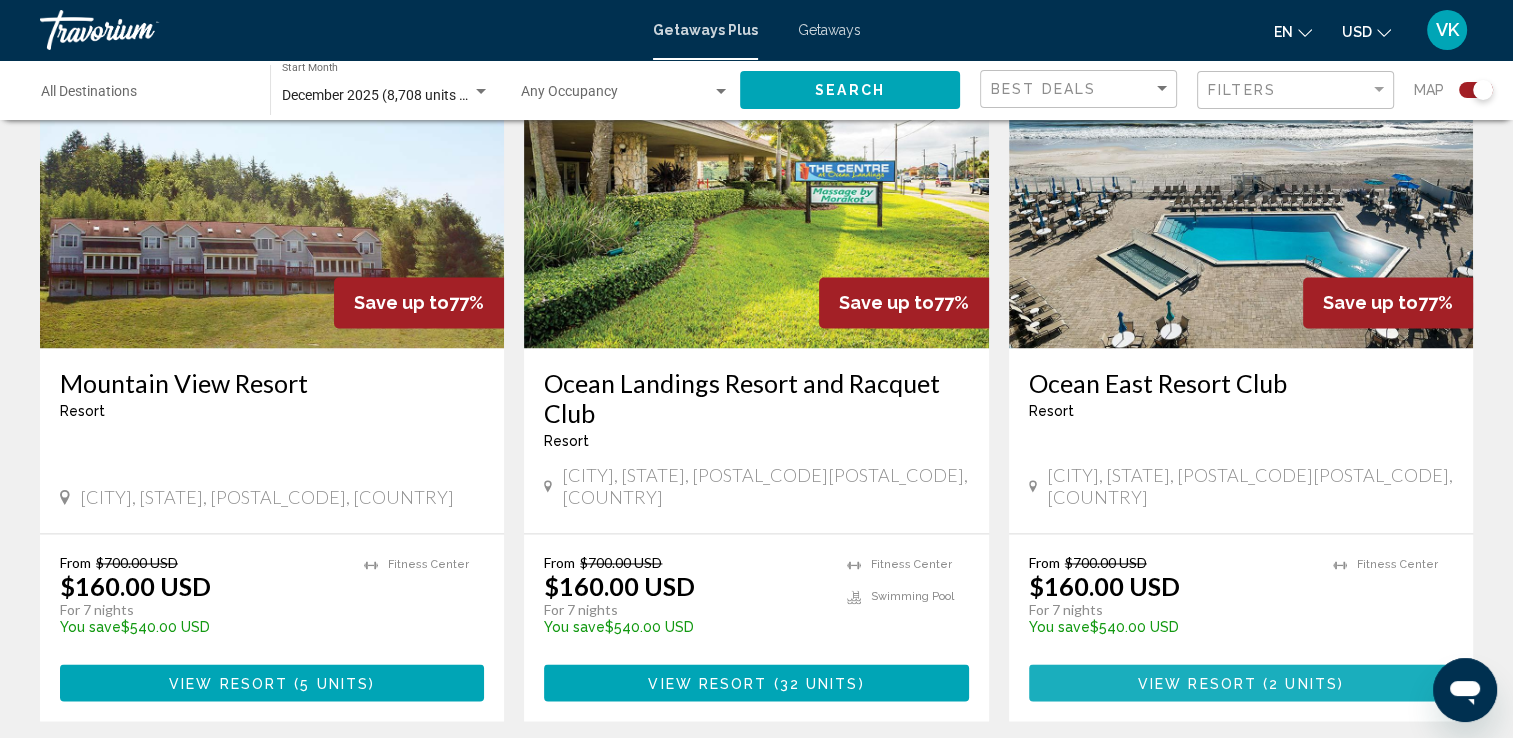 click on "2 units" at bounding box center (1303, 683) 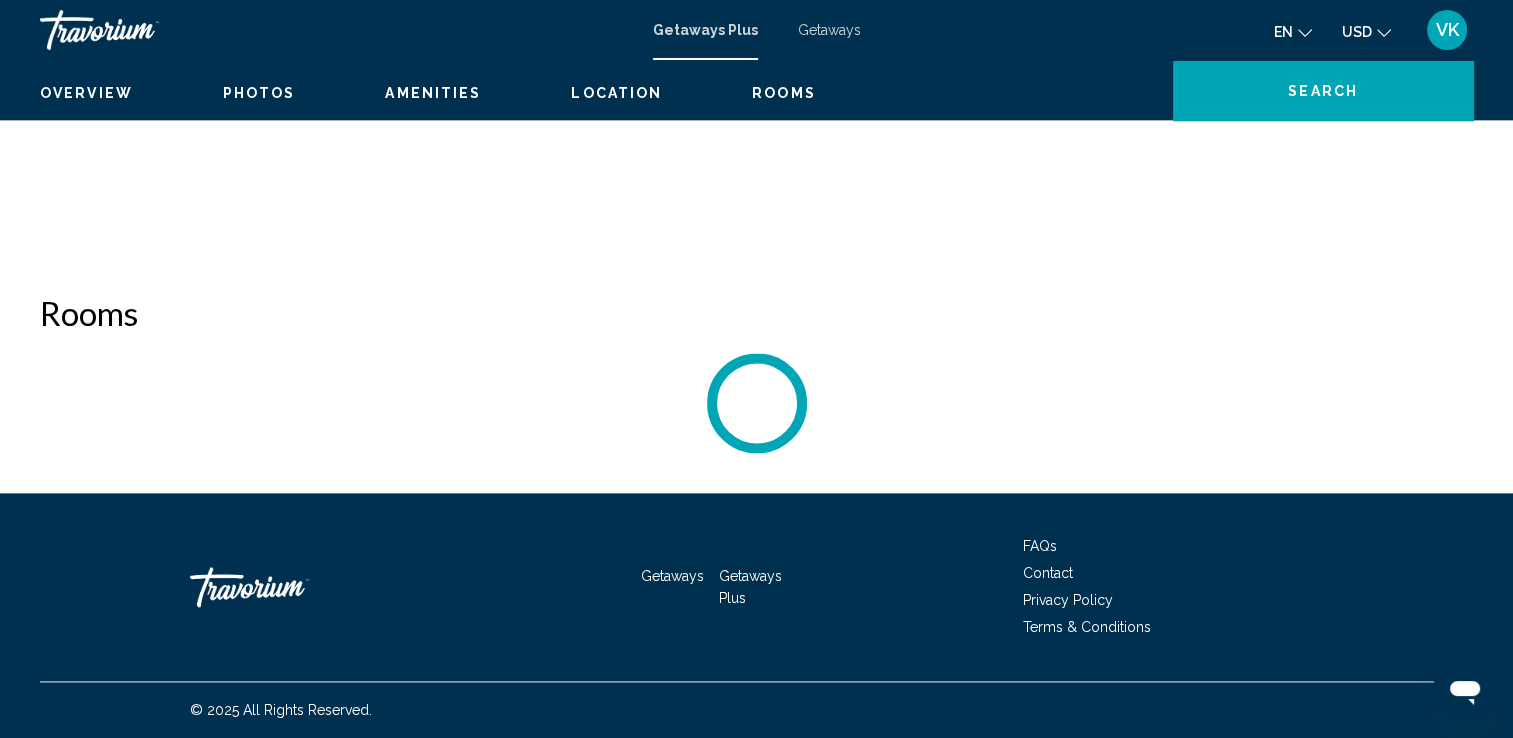 scroll, scrollTop: 0, scrollLeft: 0, axis: both 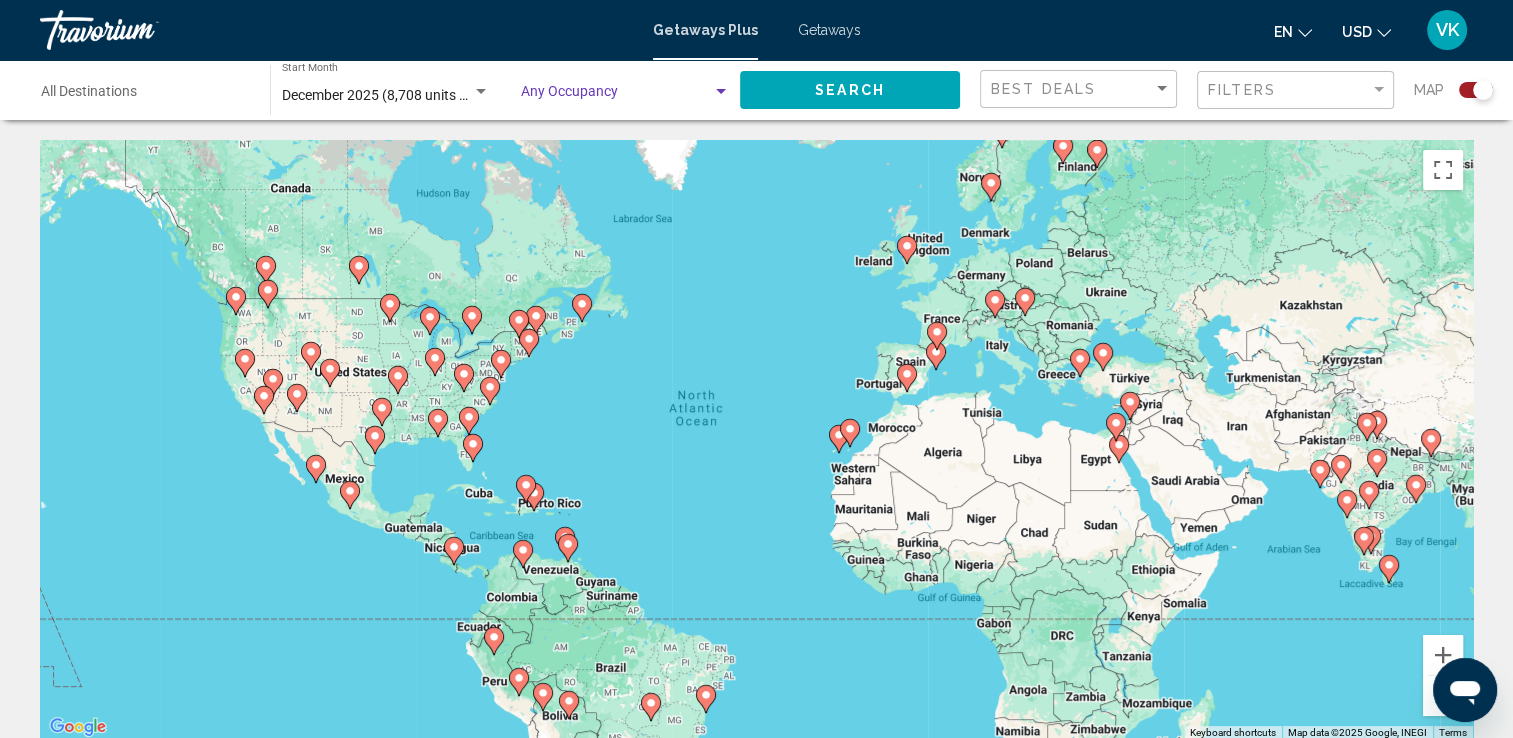 click at bounding box center (721, 92) 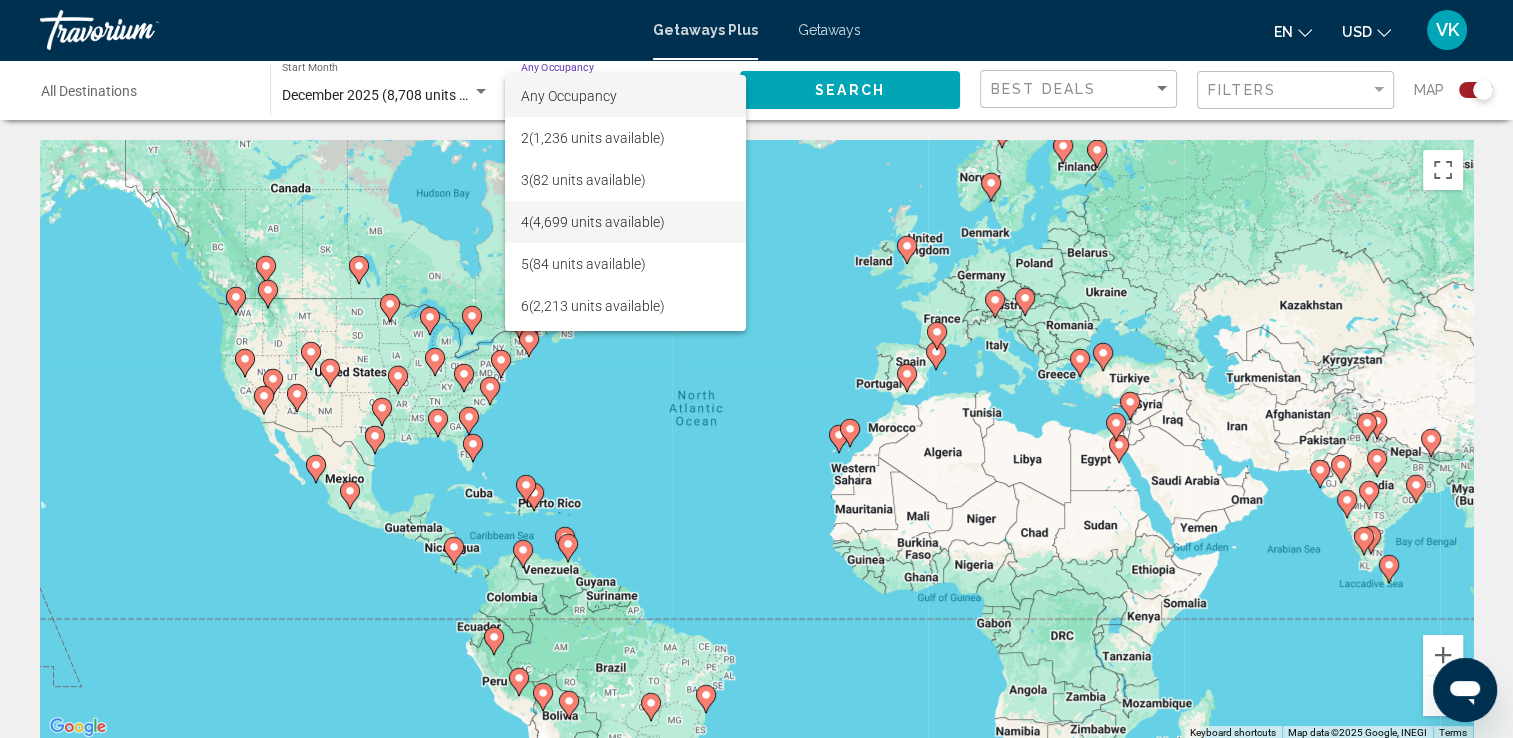 click on "4  (4,699 units available)" at bounding box center (625, 222) 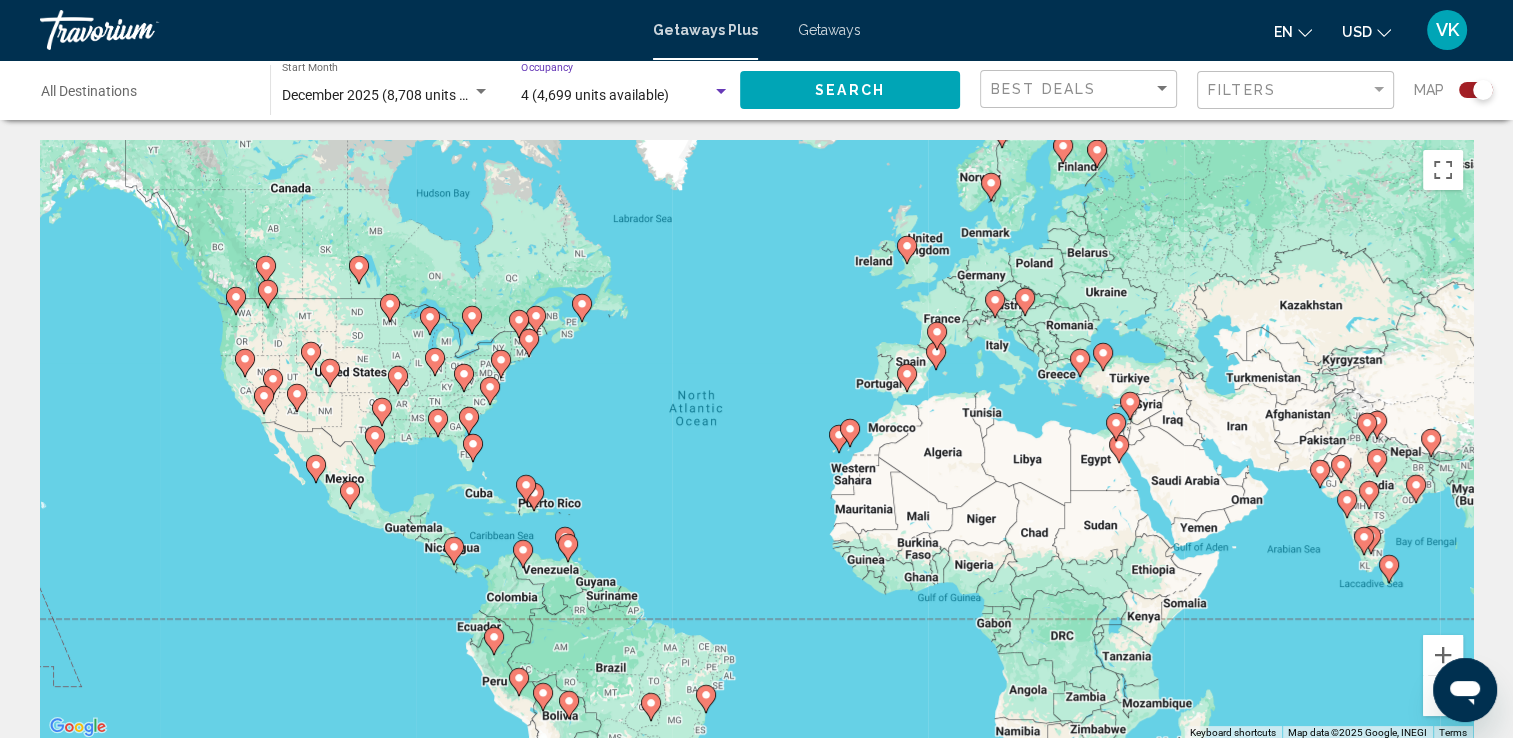 click on "Search" 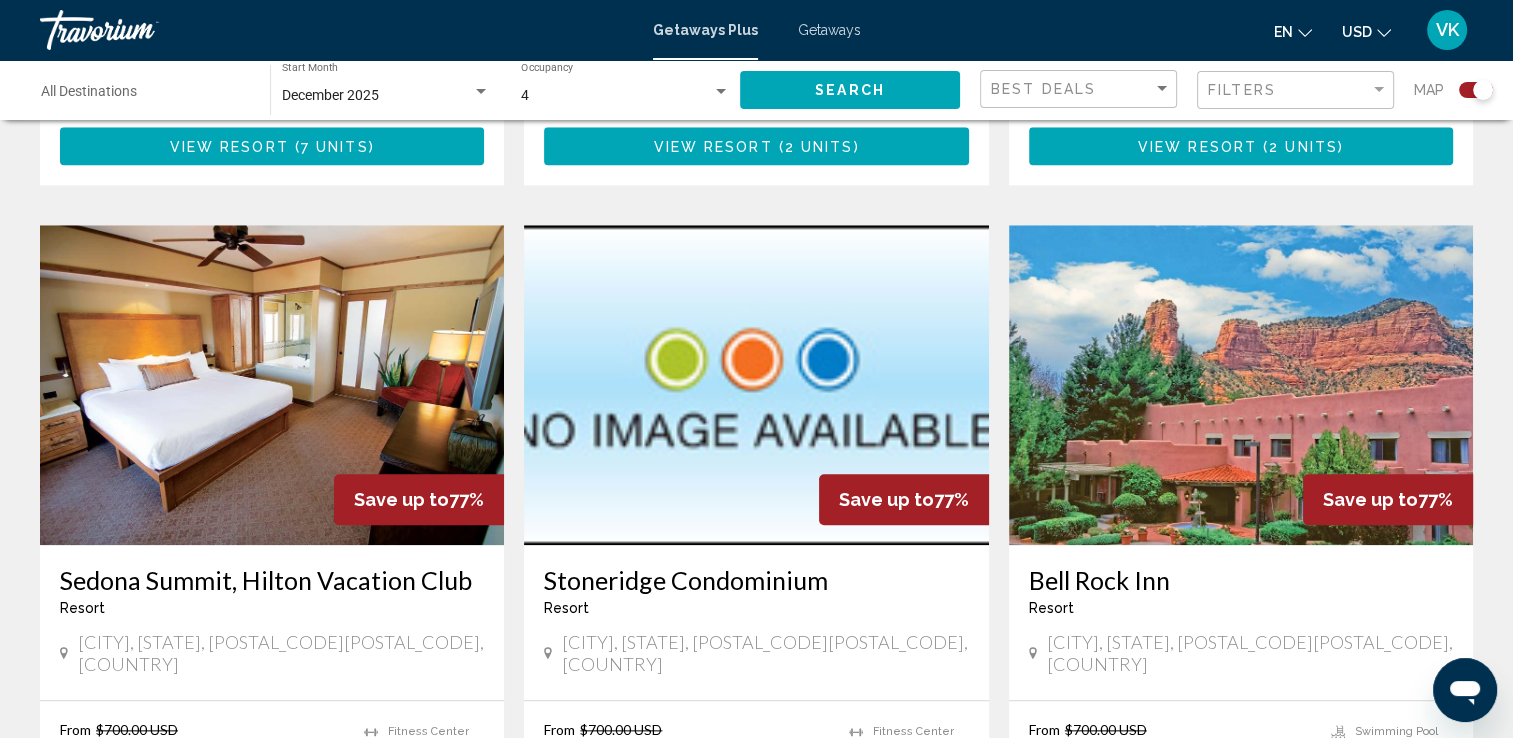 scroll, scrollTop: 2199, scrollLeft: 0, axis: vertical 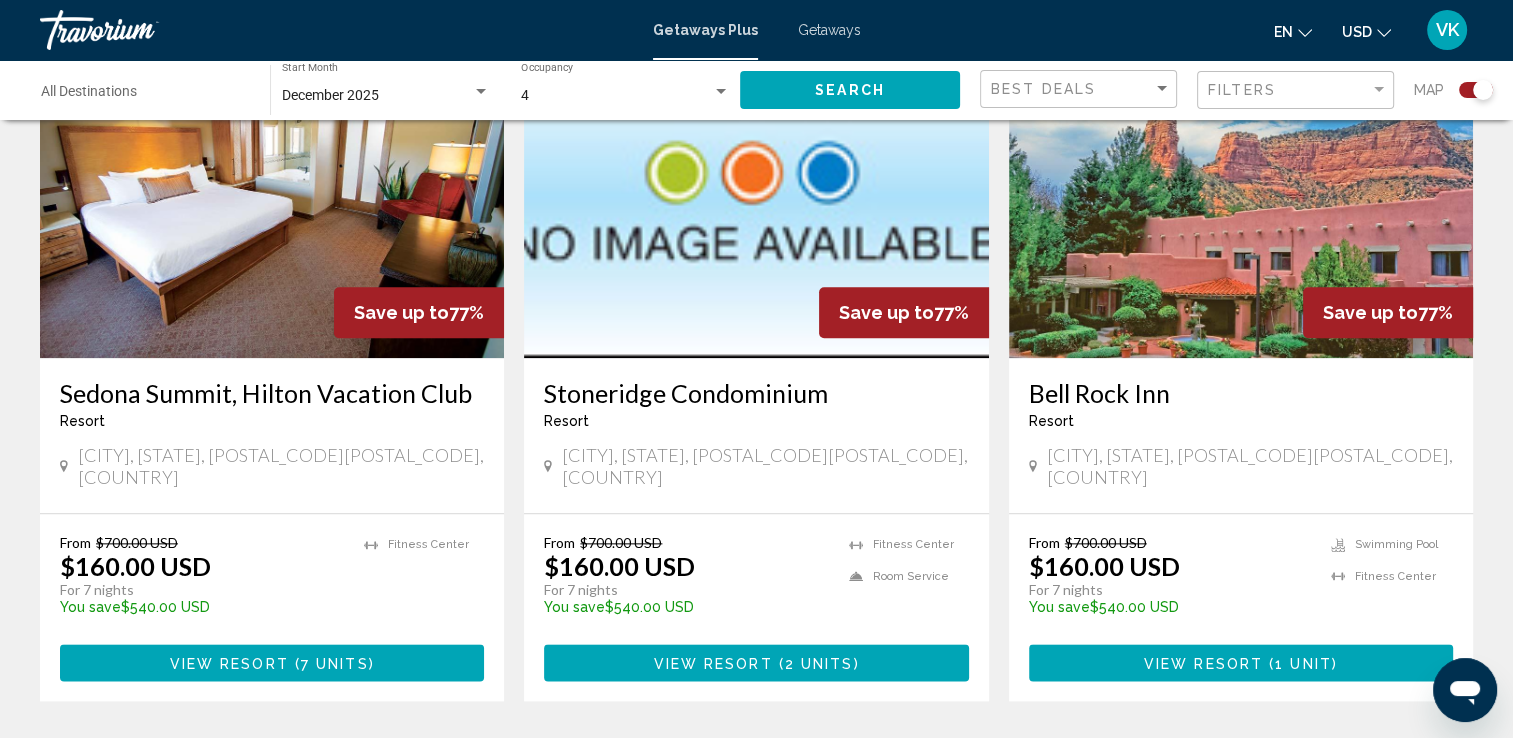 click at bounding box center [1241, 198] 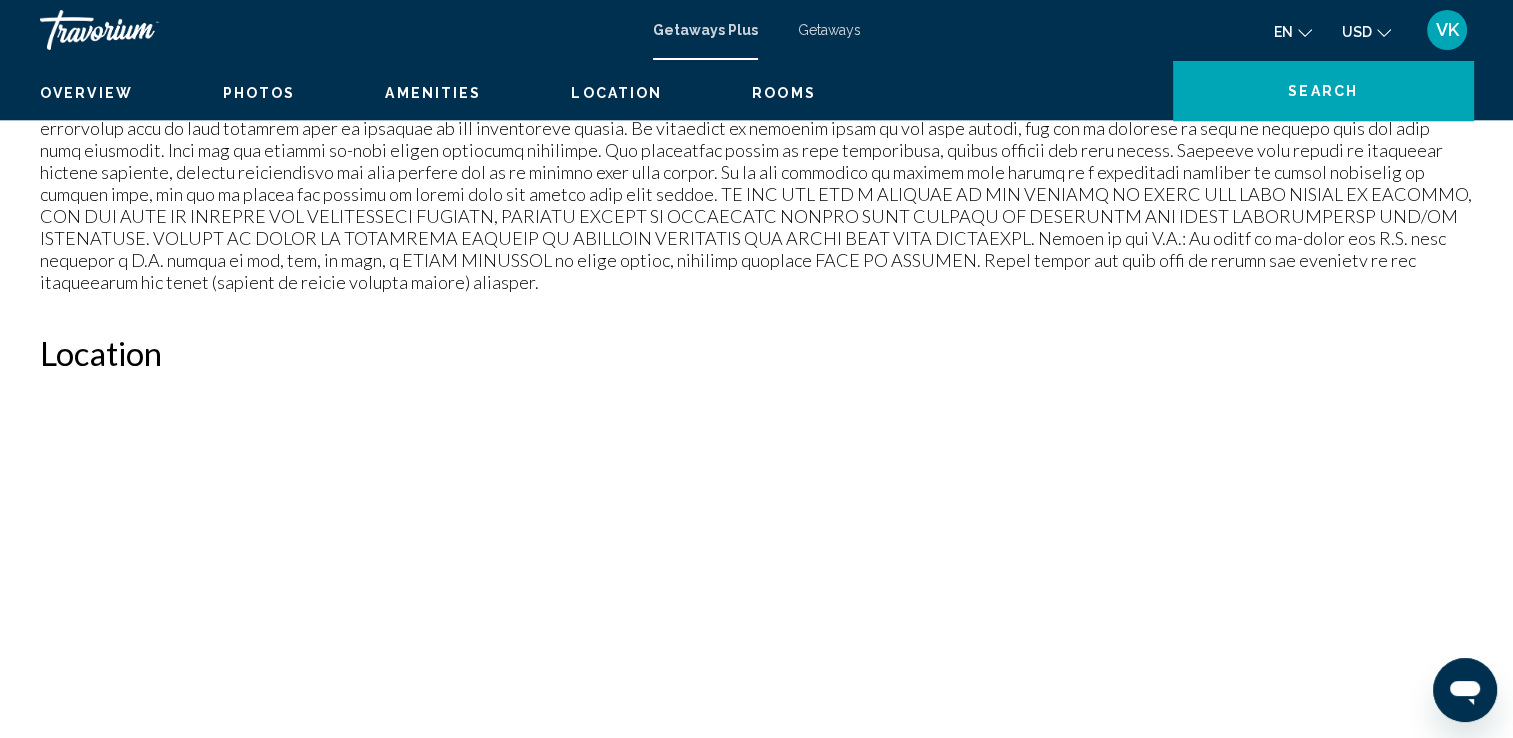 scroll, scrollTop: 0, scrollLeft: 0, axis: both 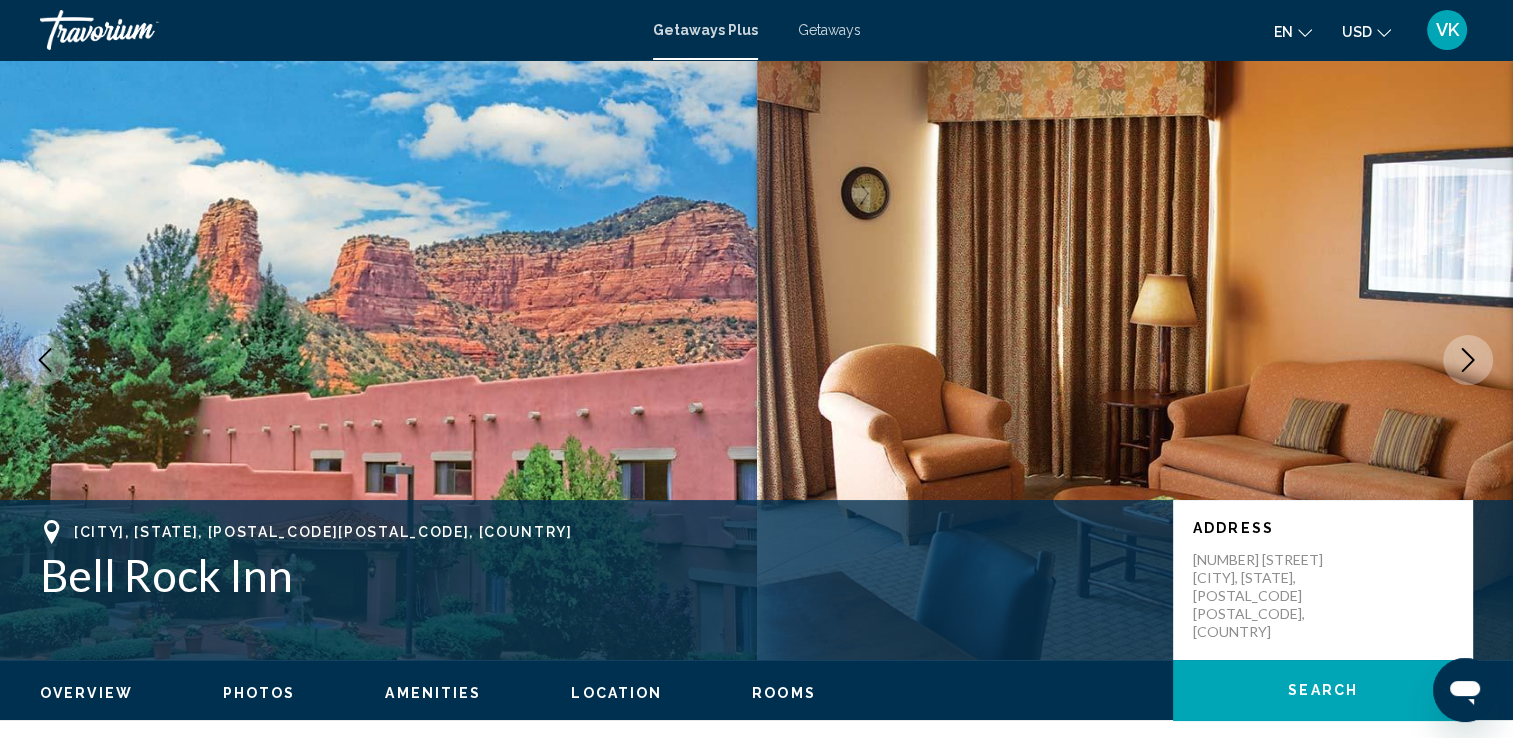 click 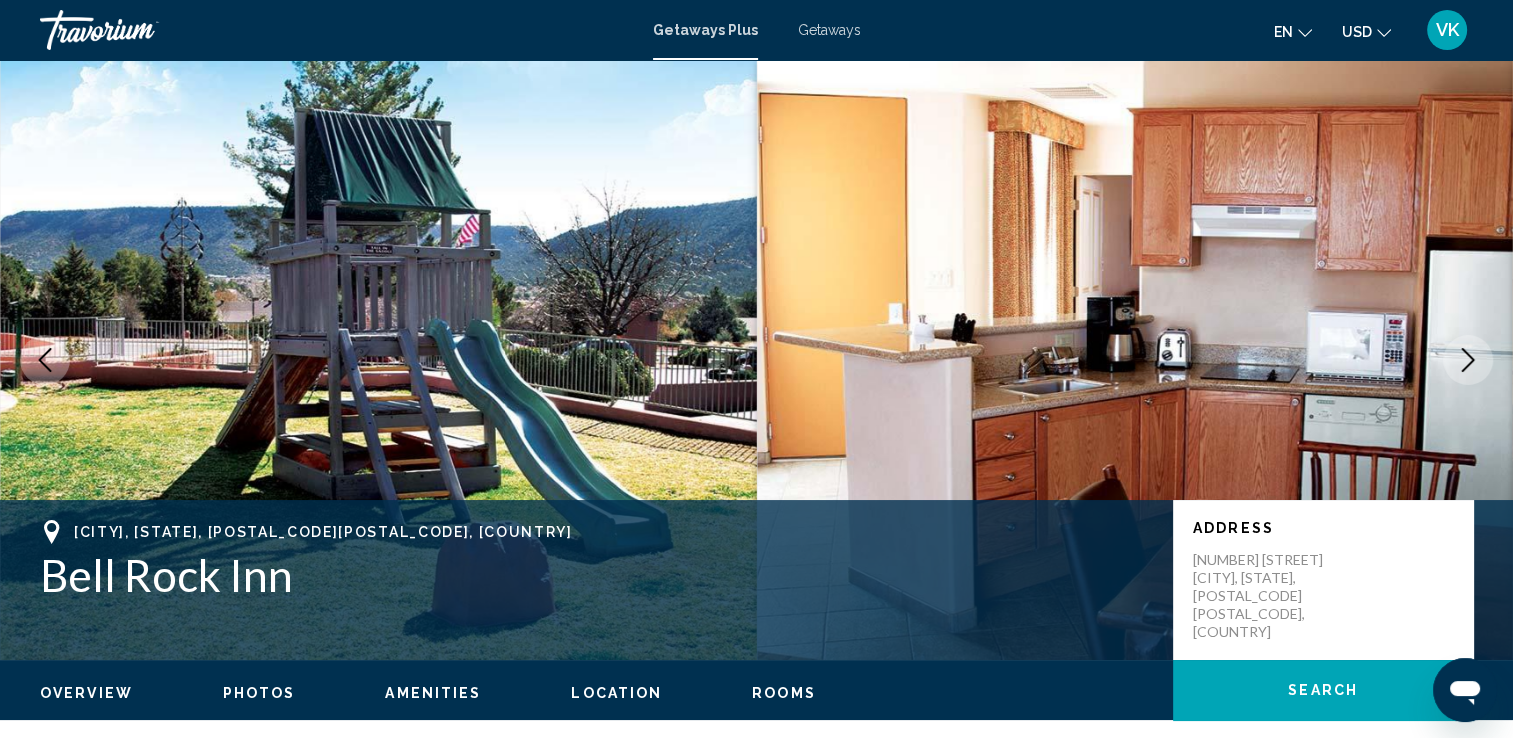 click 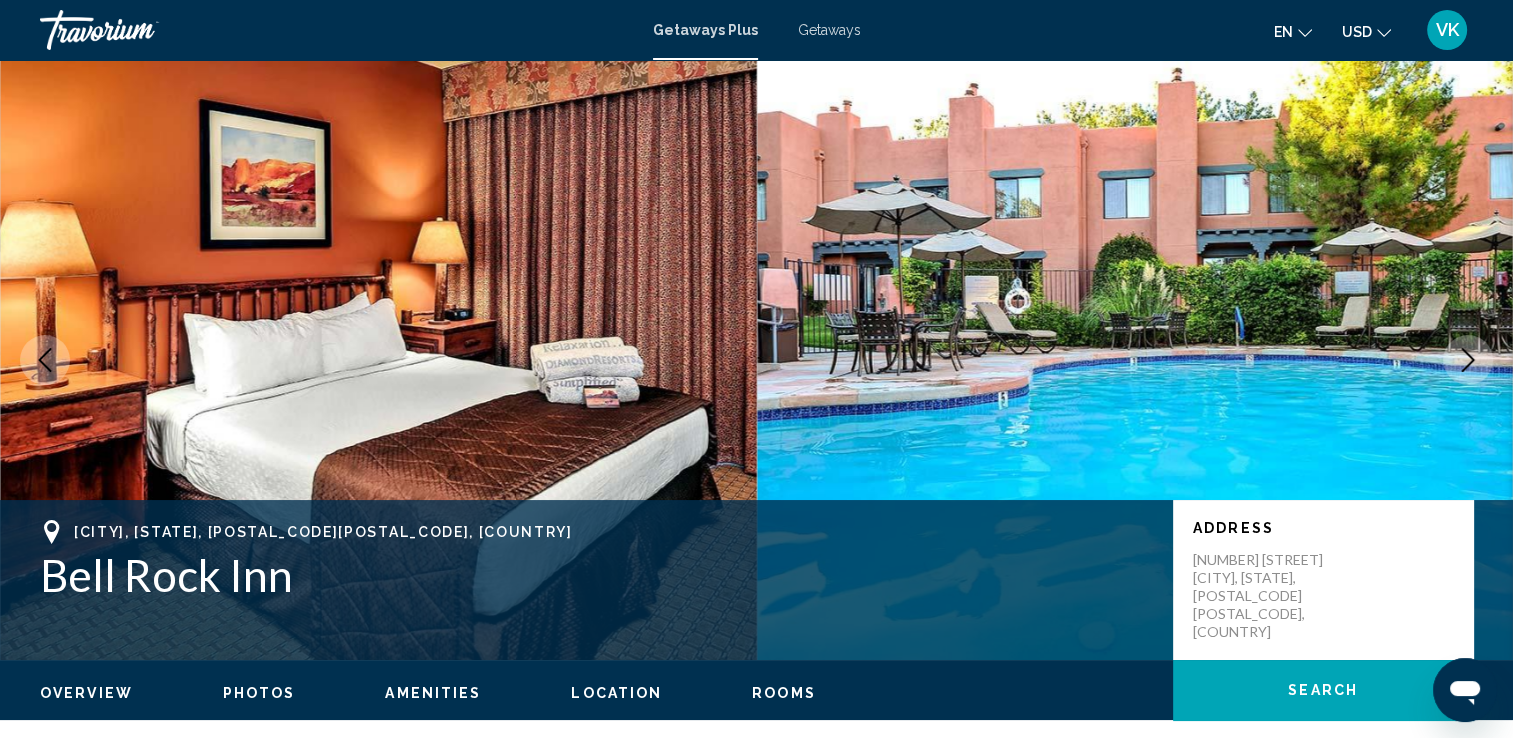 click 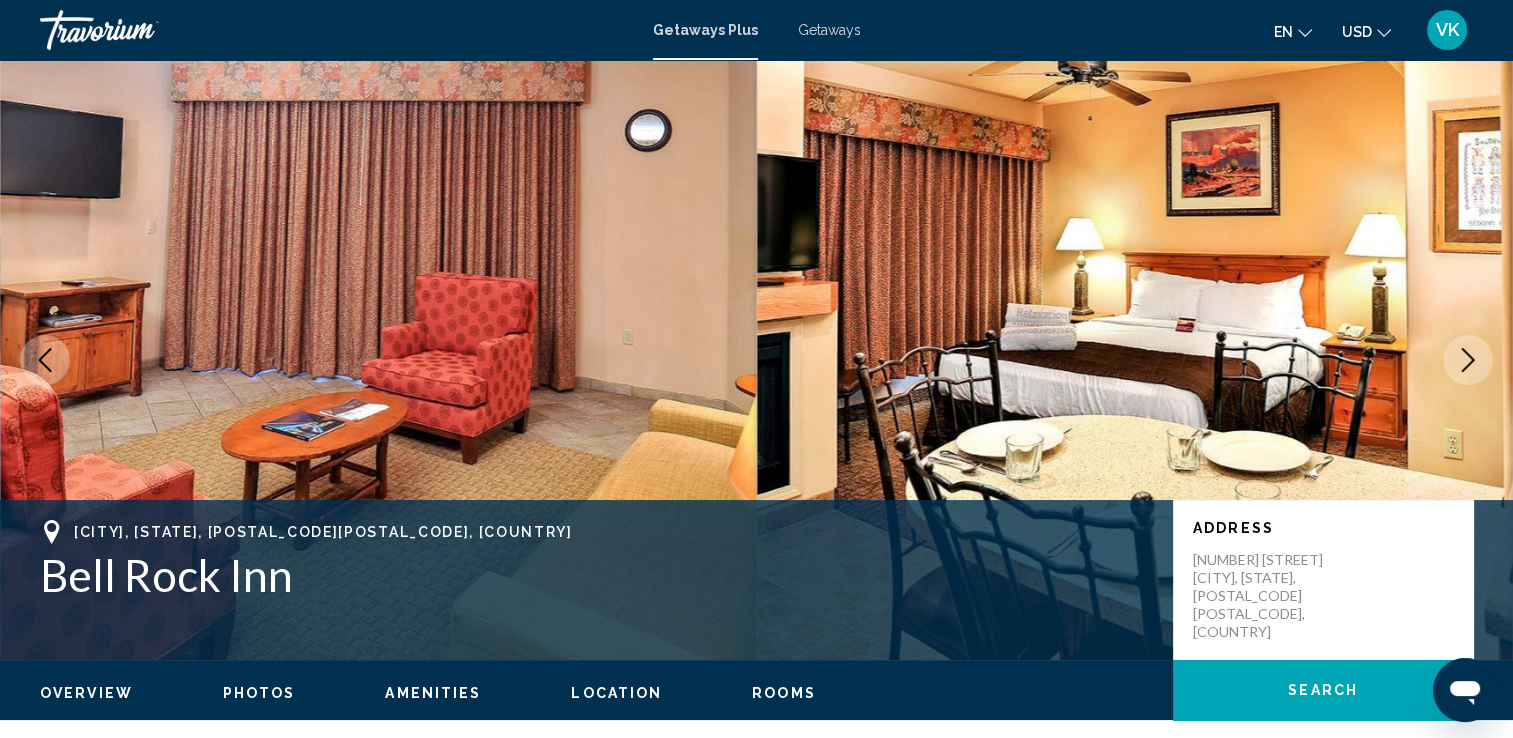 click 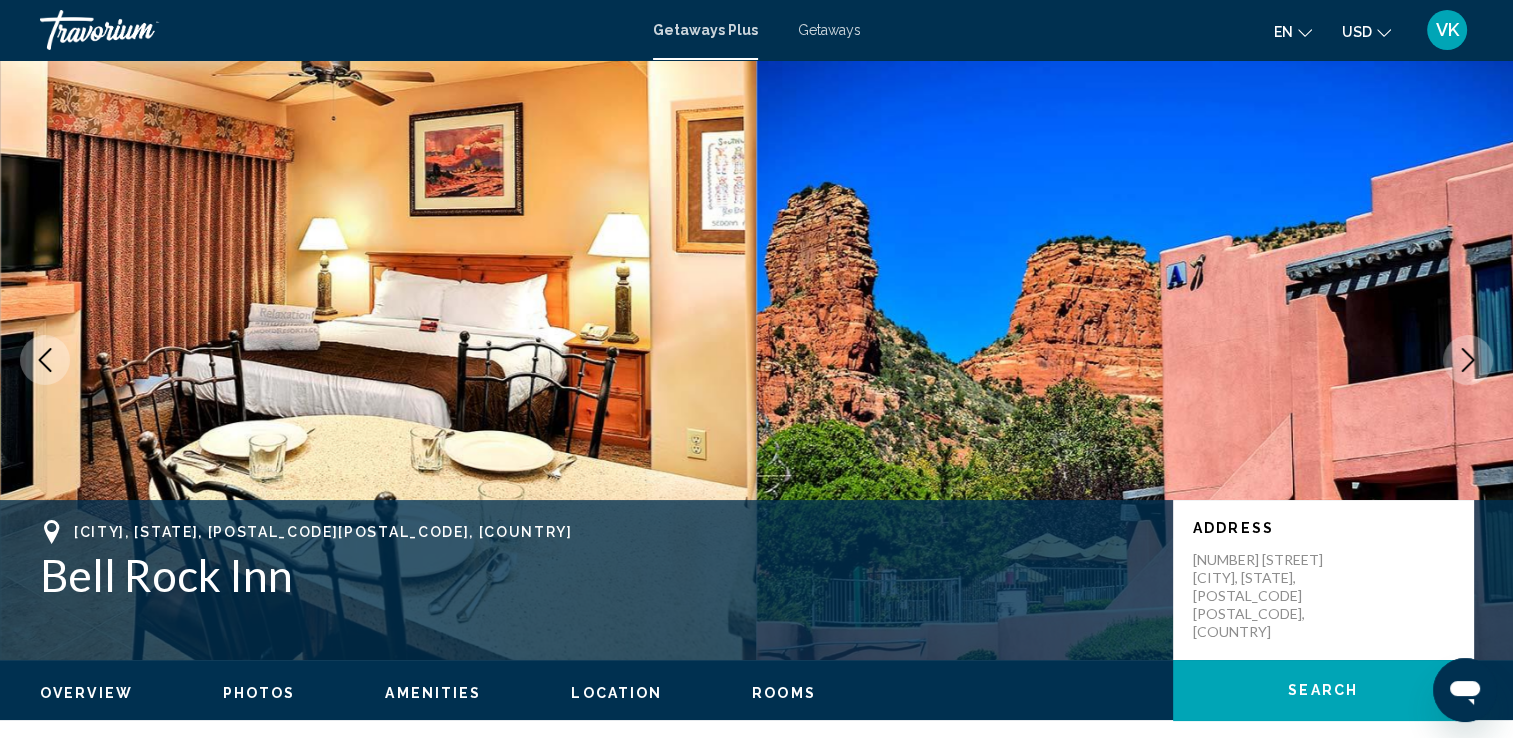click 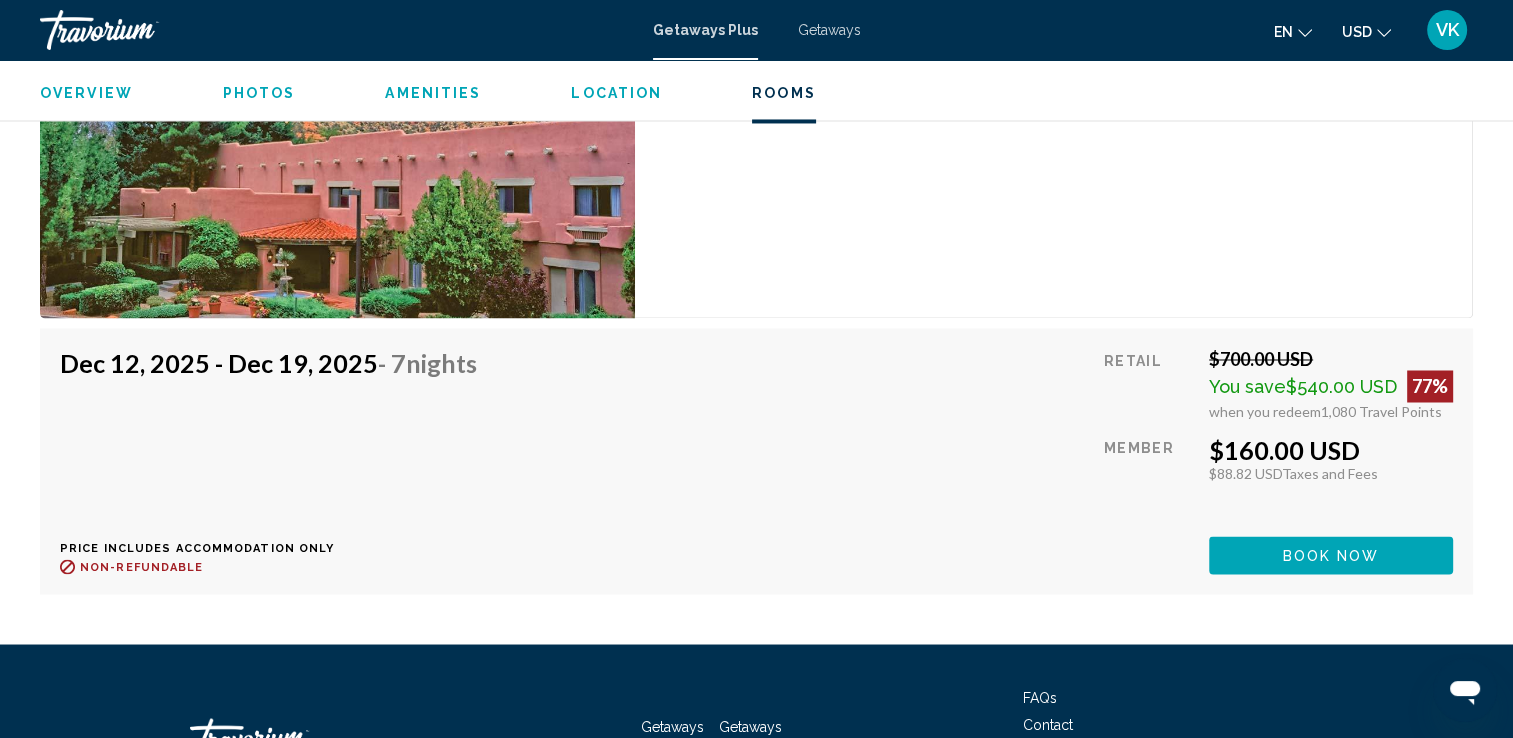 scroll, scrollTop: 3440, scrollLeft: 0, axis: vertical 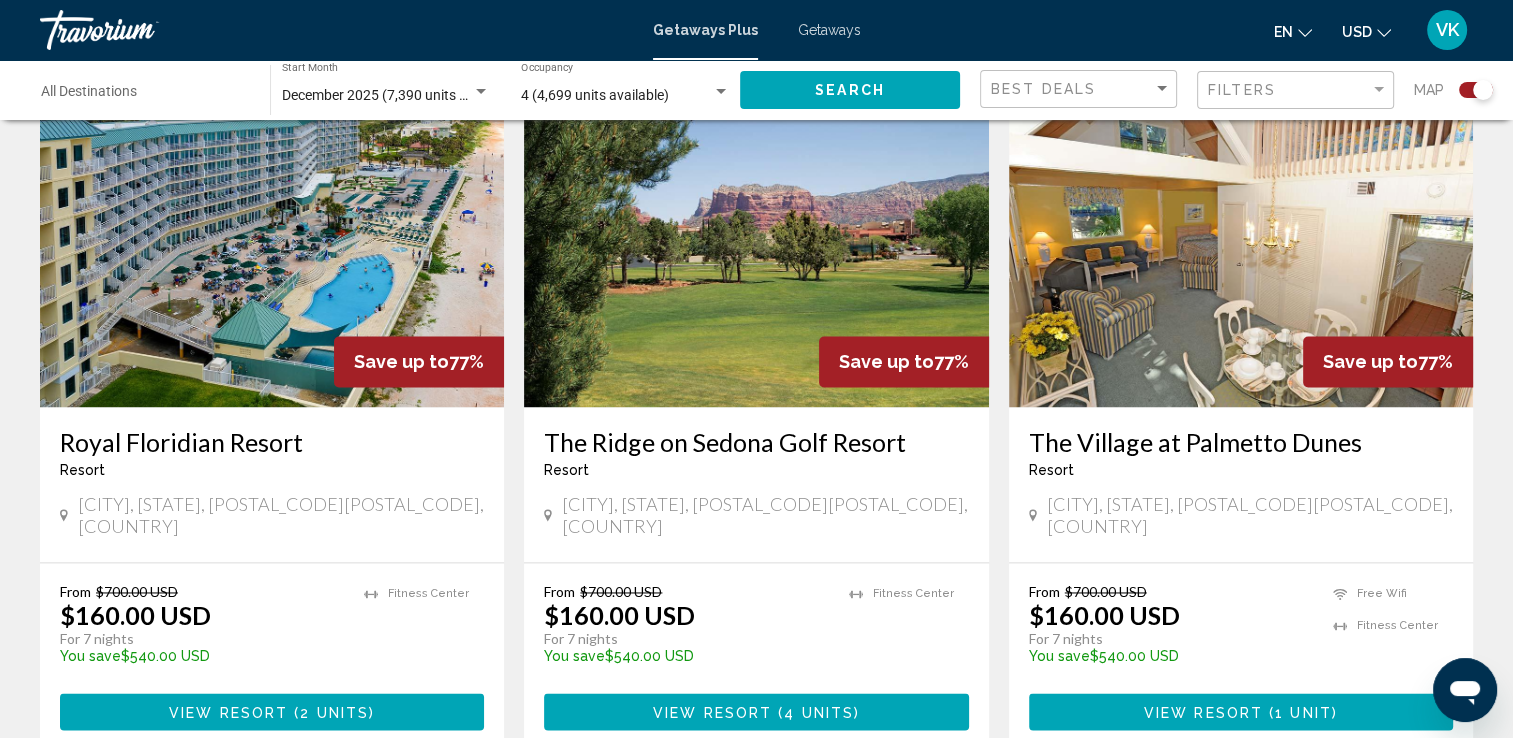 click at bounding box center [272, 247] 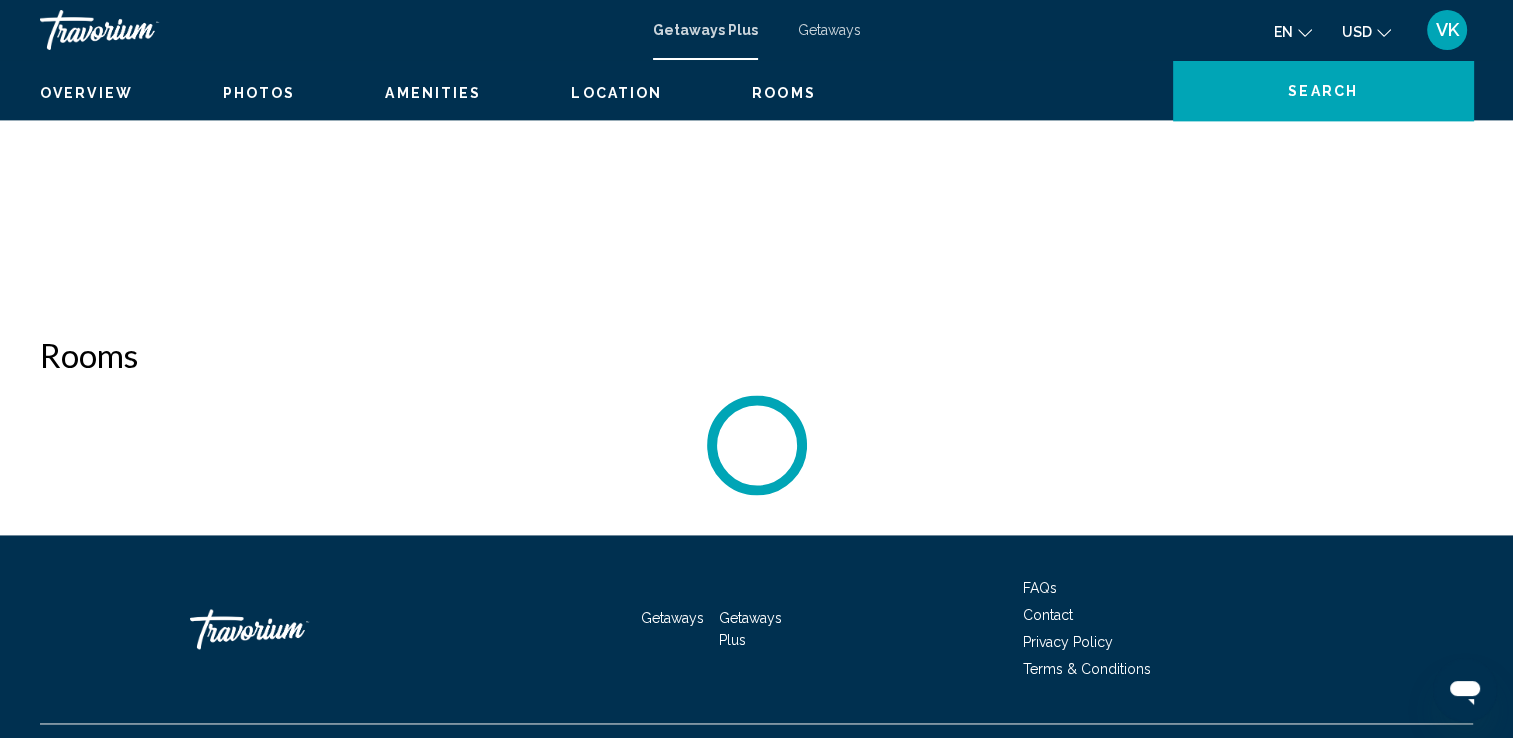 scroll, scrollTop: 0, scrollLeft: 0, axis: both 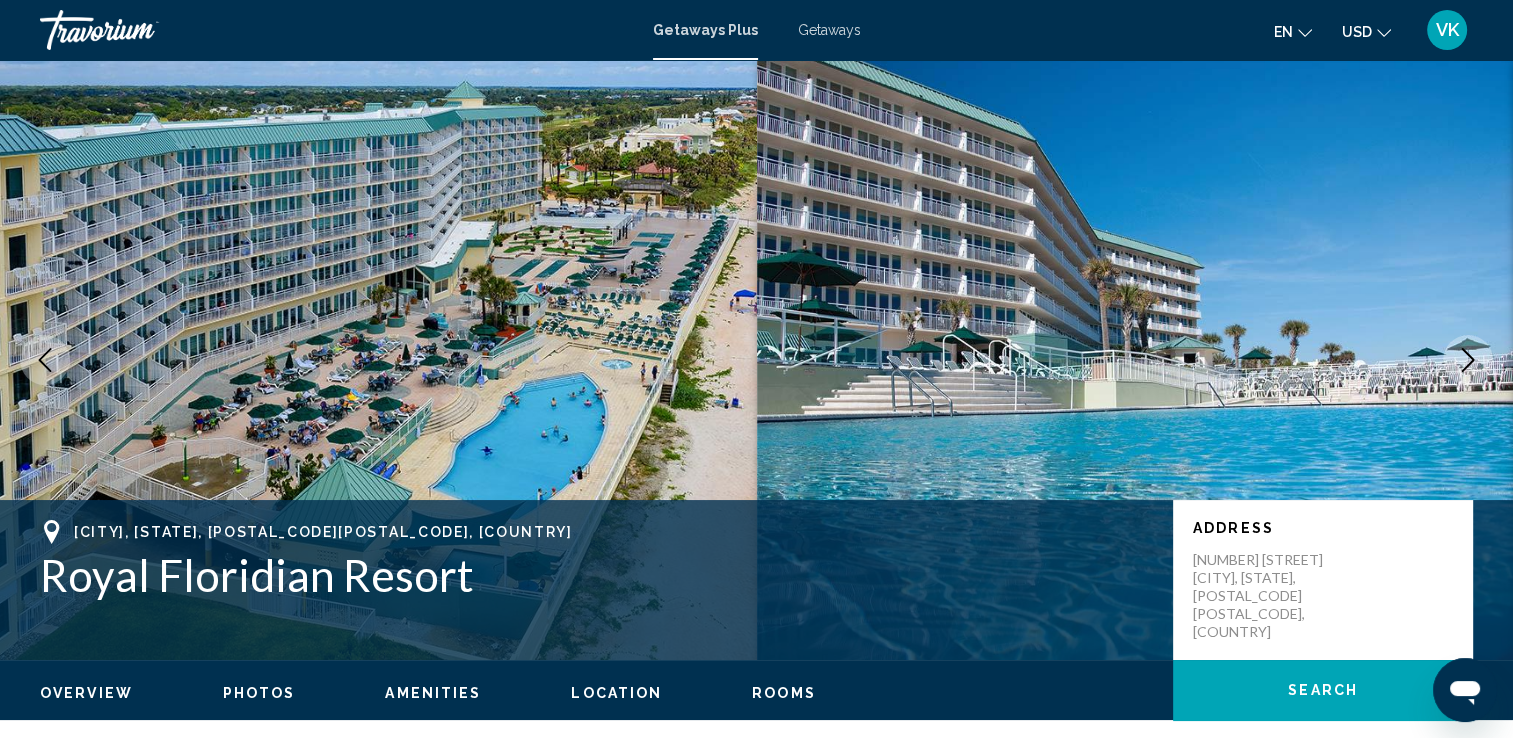 click 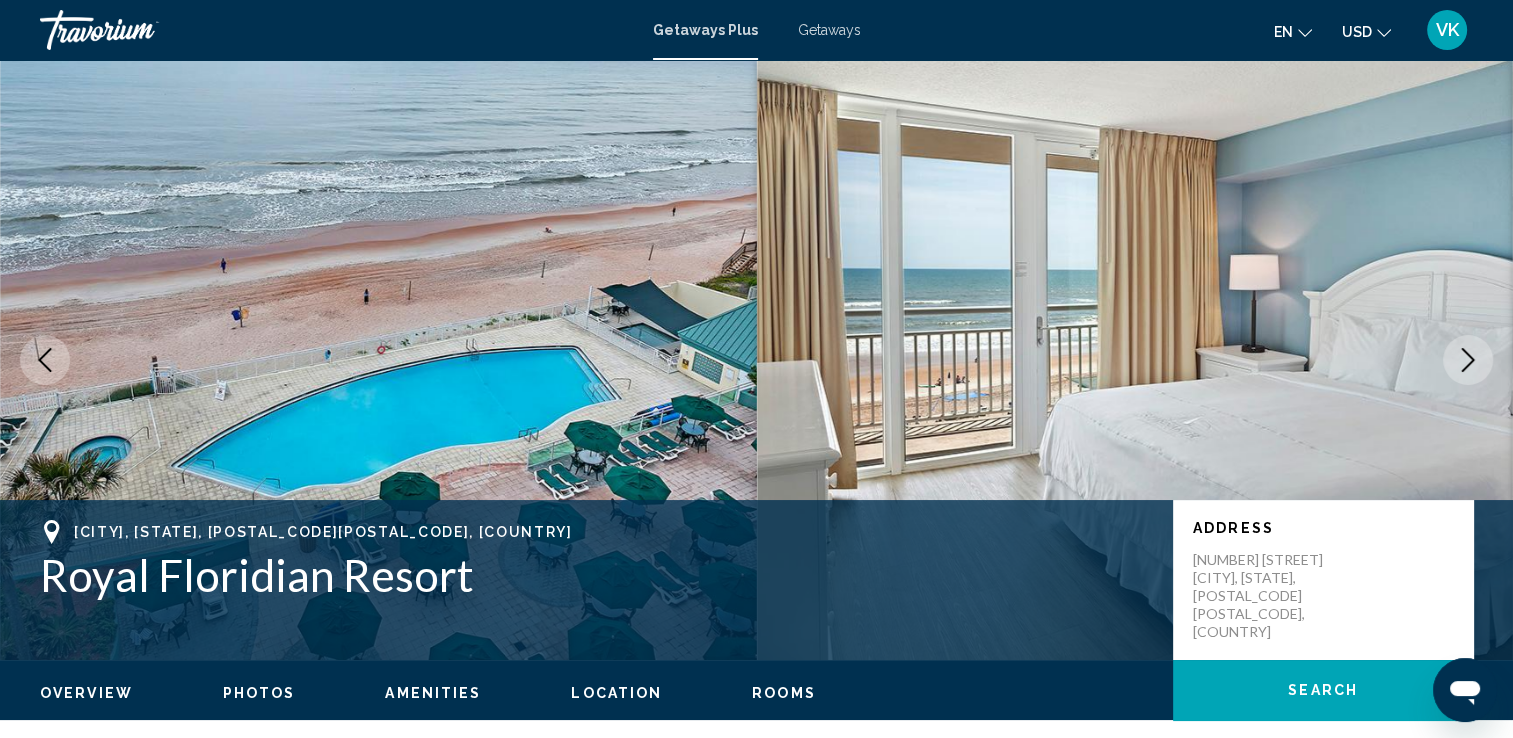 click 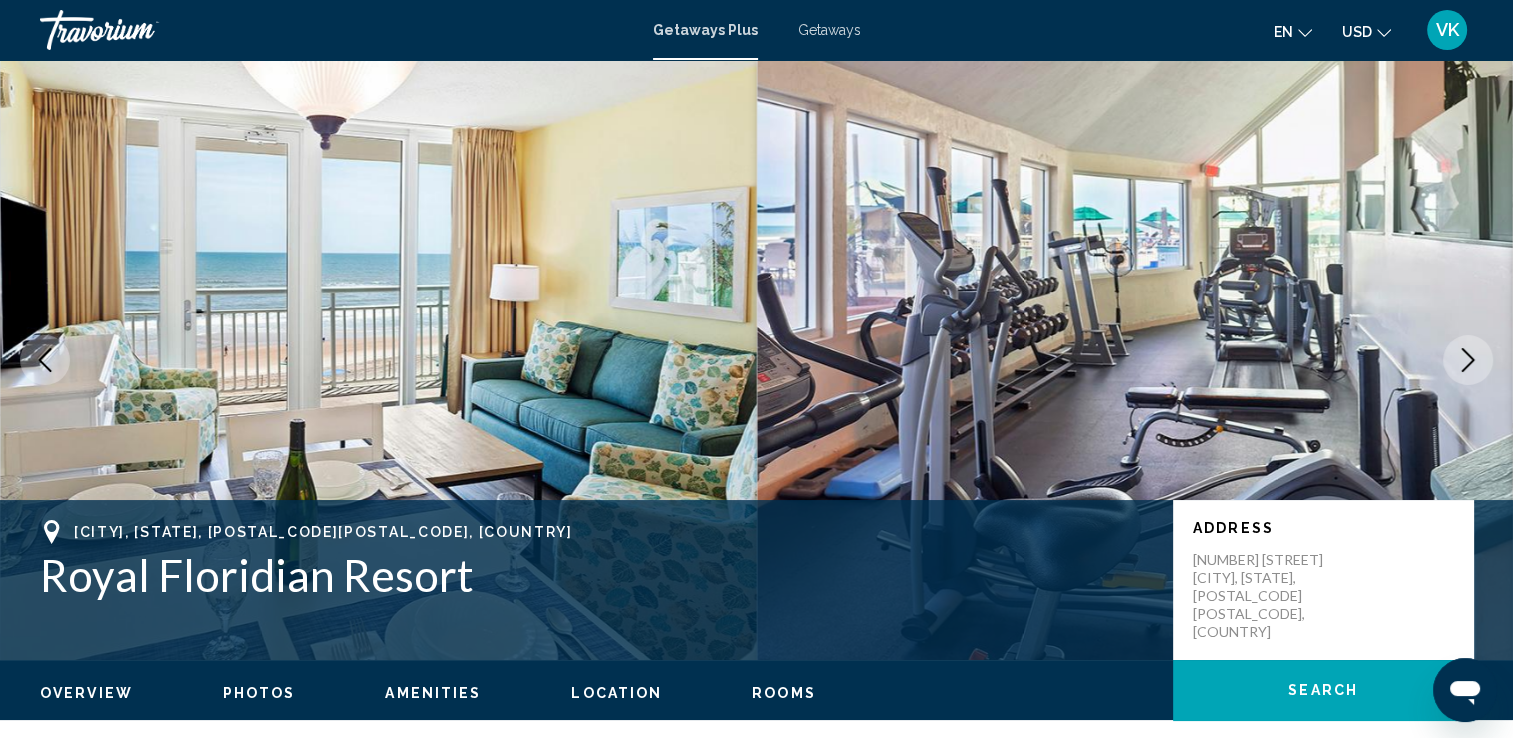 click 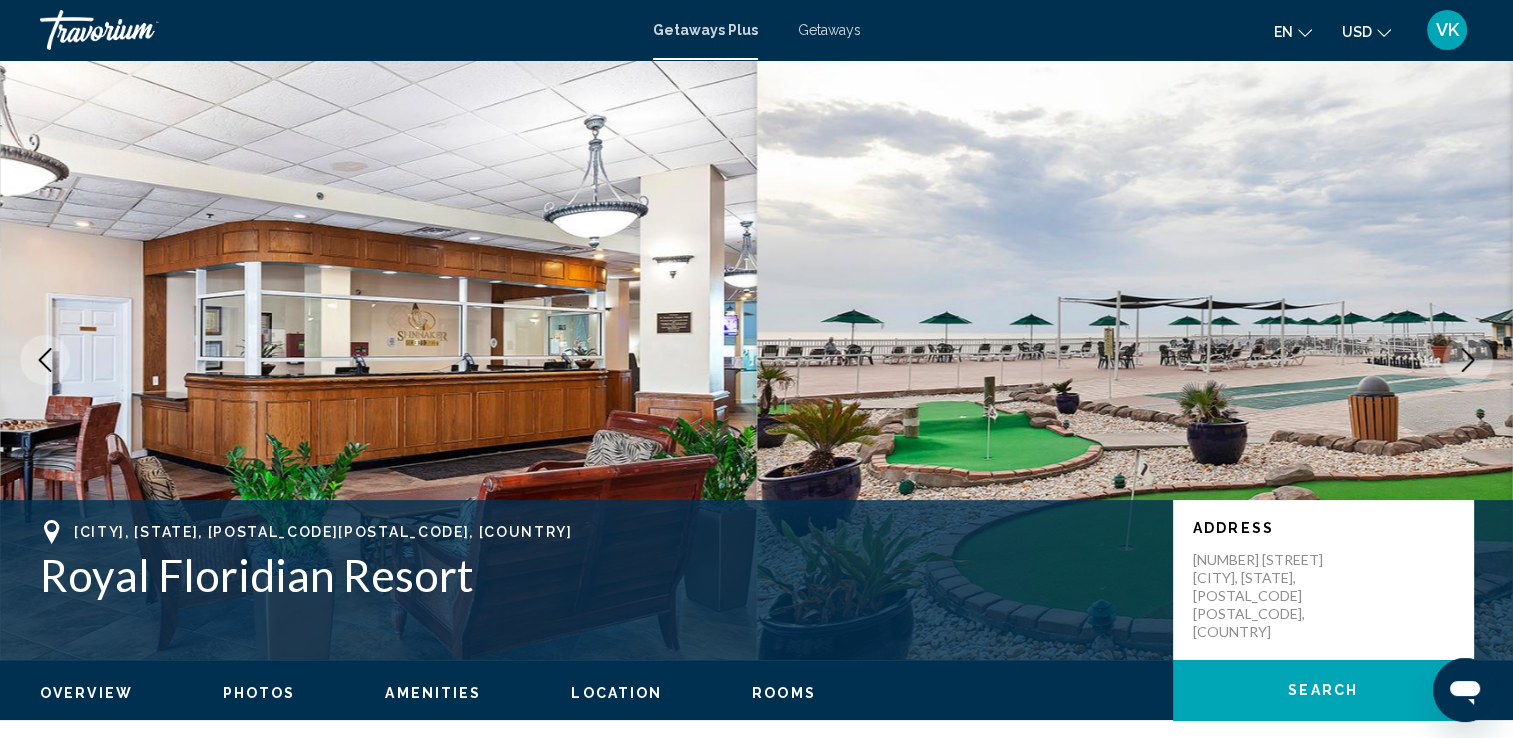 click 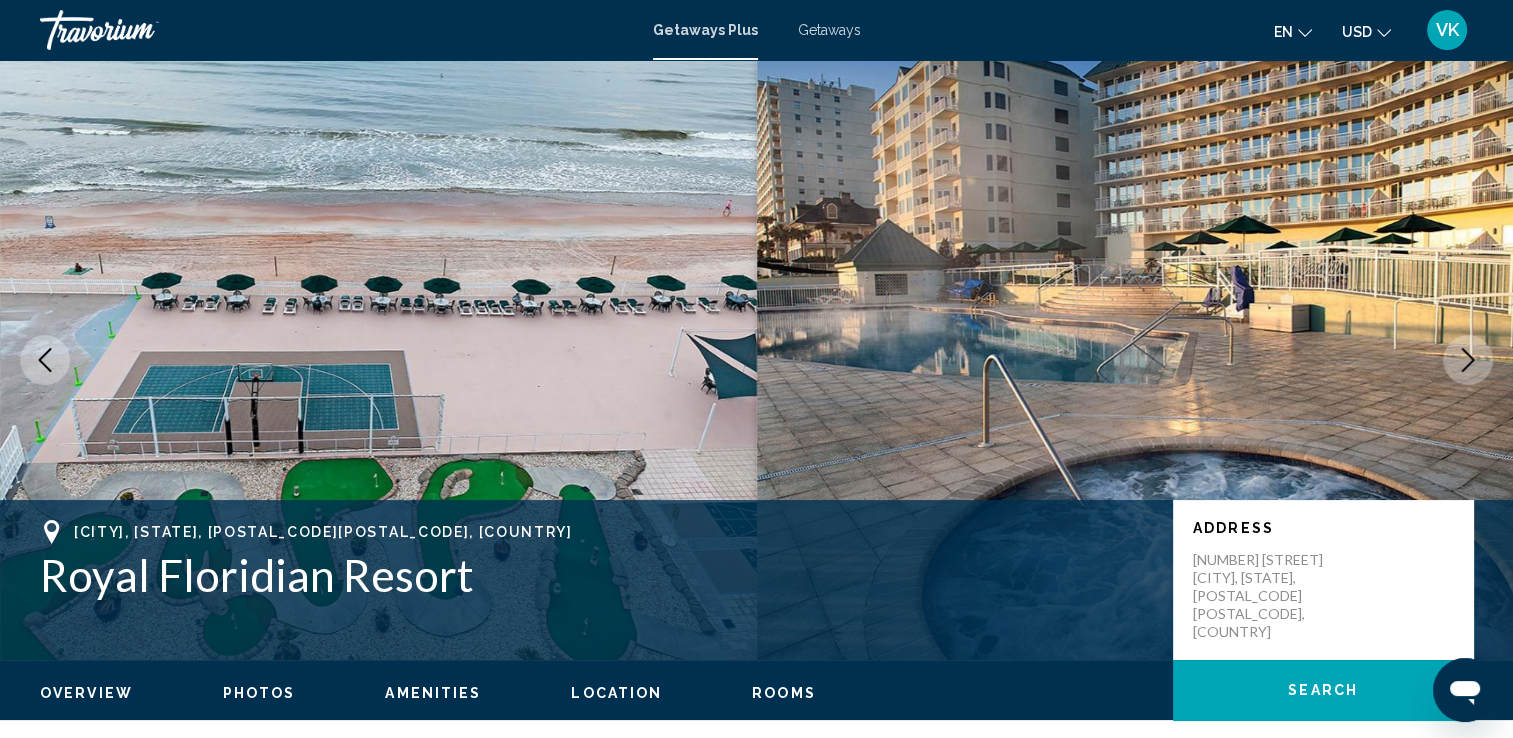 click 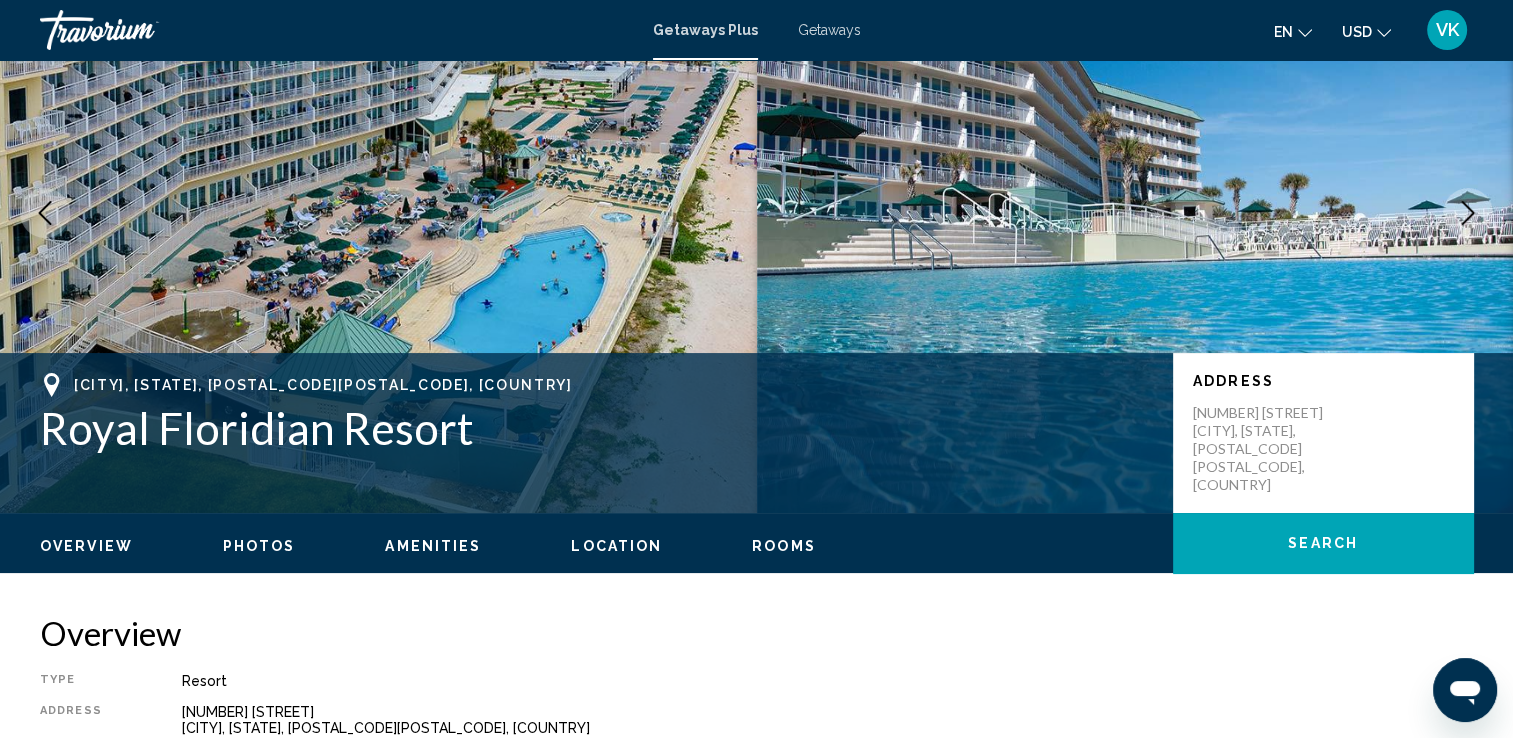 scroll, scrollTop: 0, scrollLeft: 0, axis: both 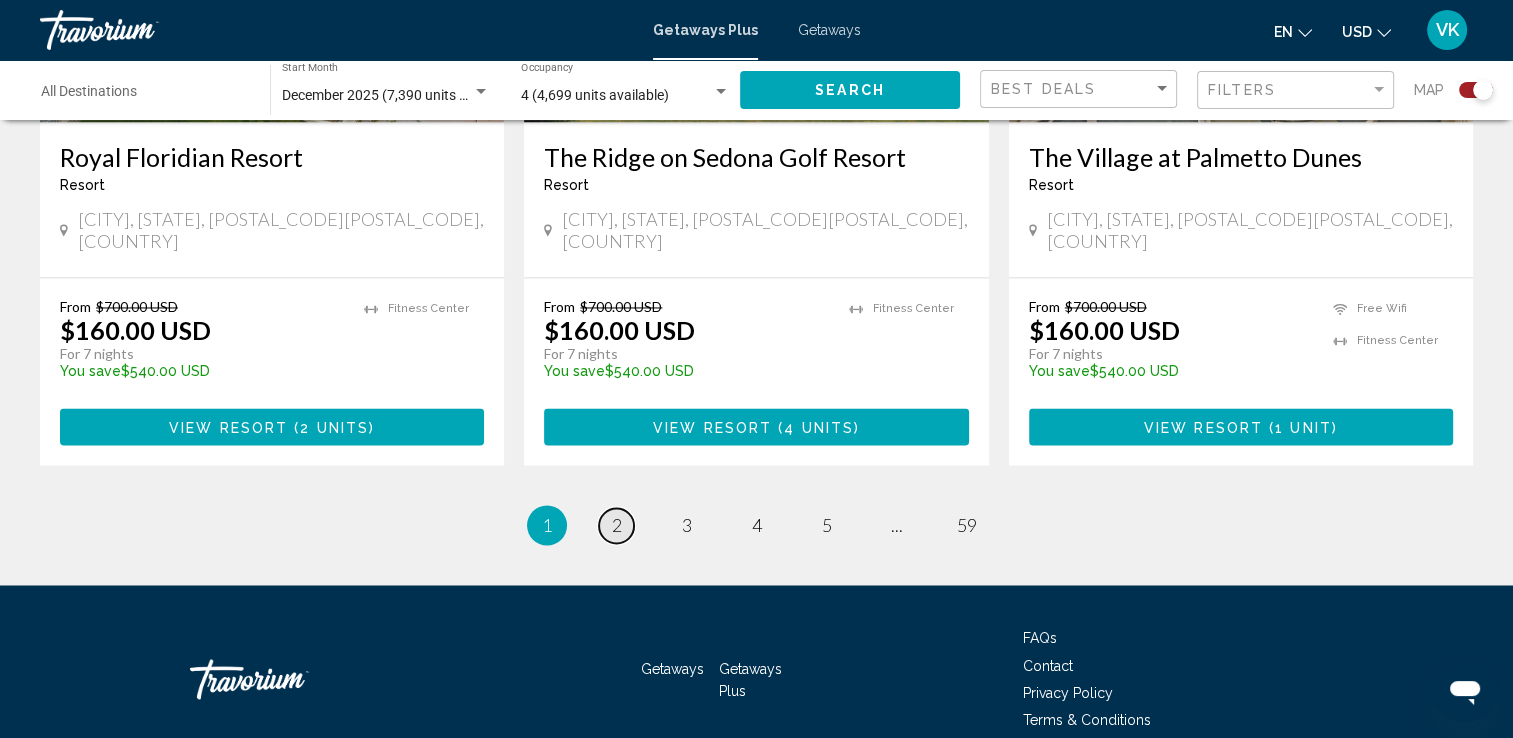 click on "2" at bounding box center (617, 525) 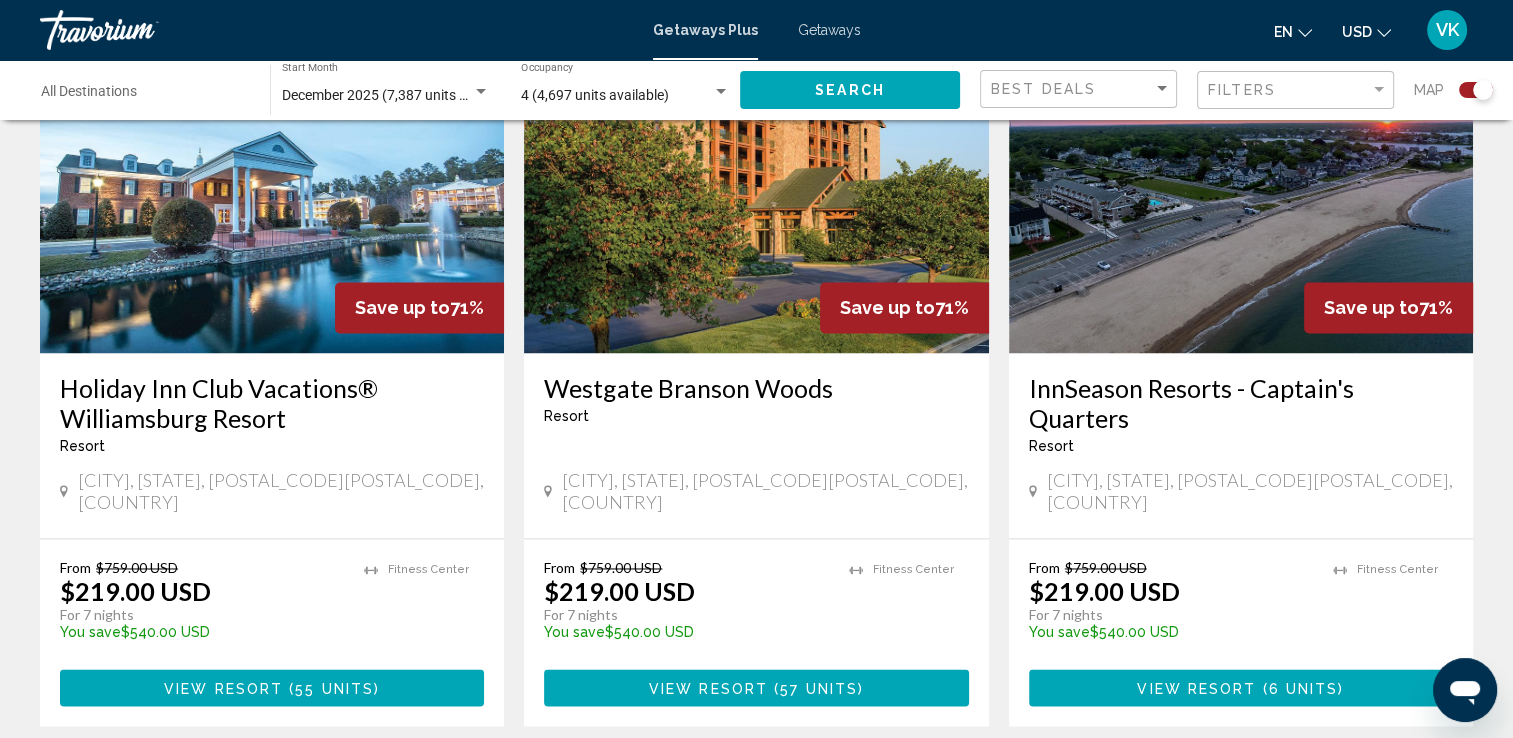 scroll, scrollTop: 2986, scrollLeft: 0, axis: vertical 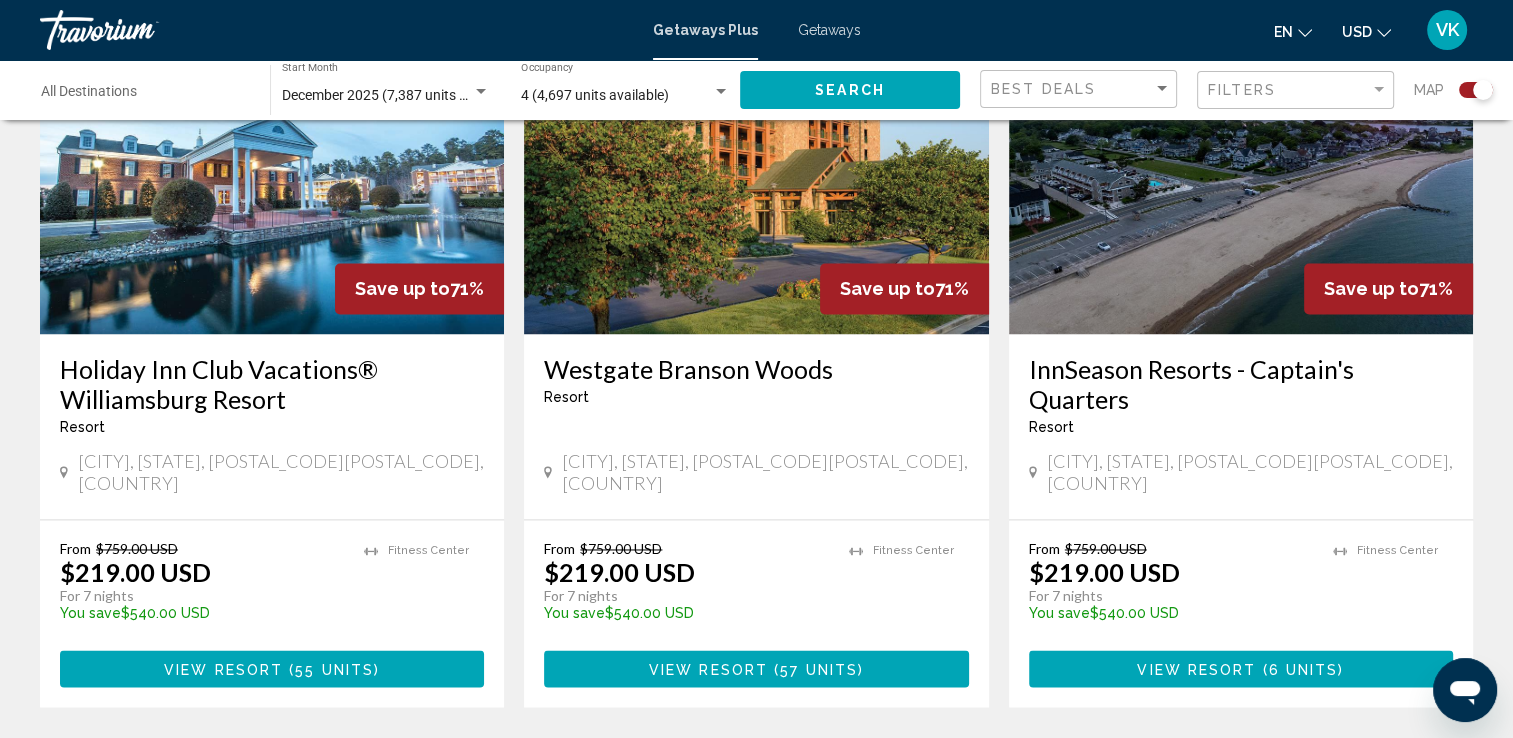 click on "page  3" at bounding box center [686, 767] 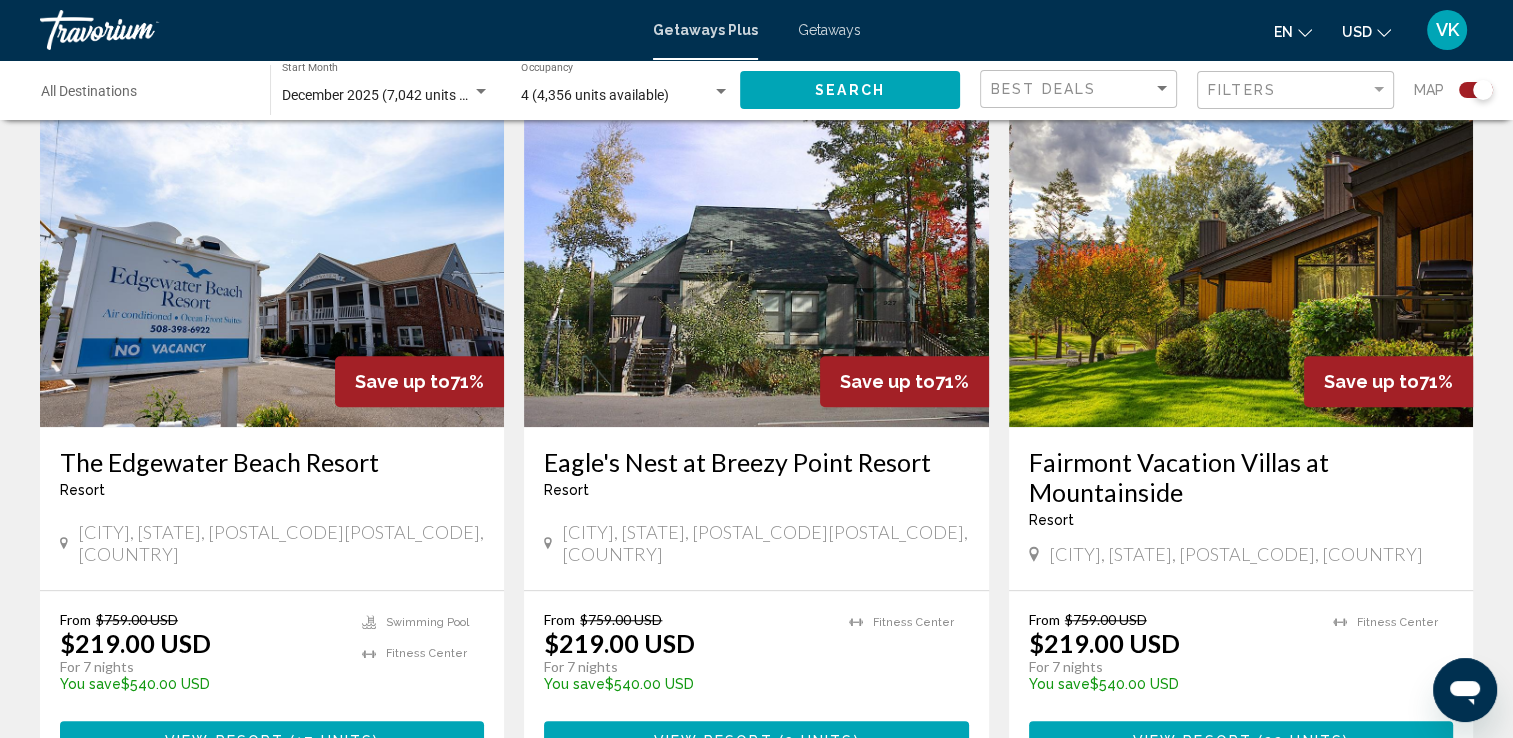 scroll, scrollTop: 1546, scrollLeft: 0, axis: vertical 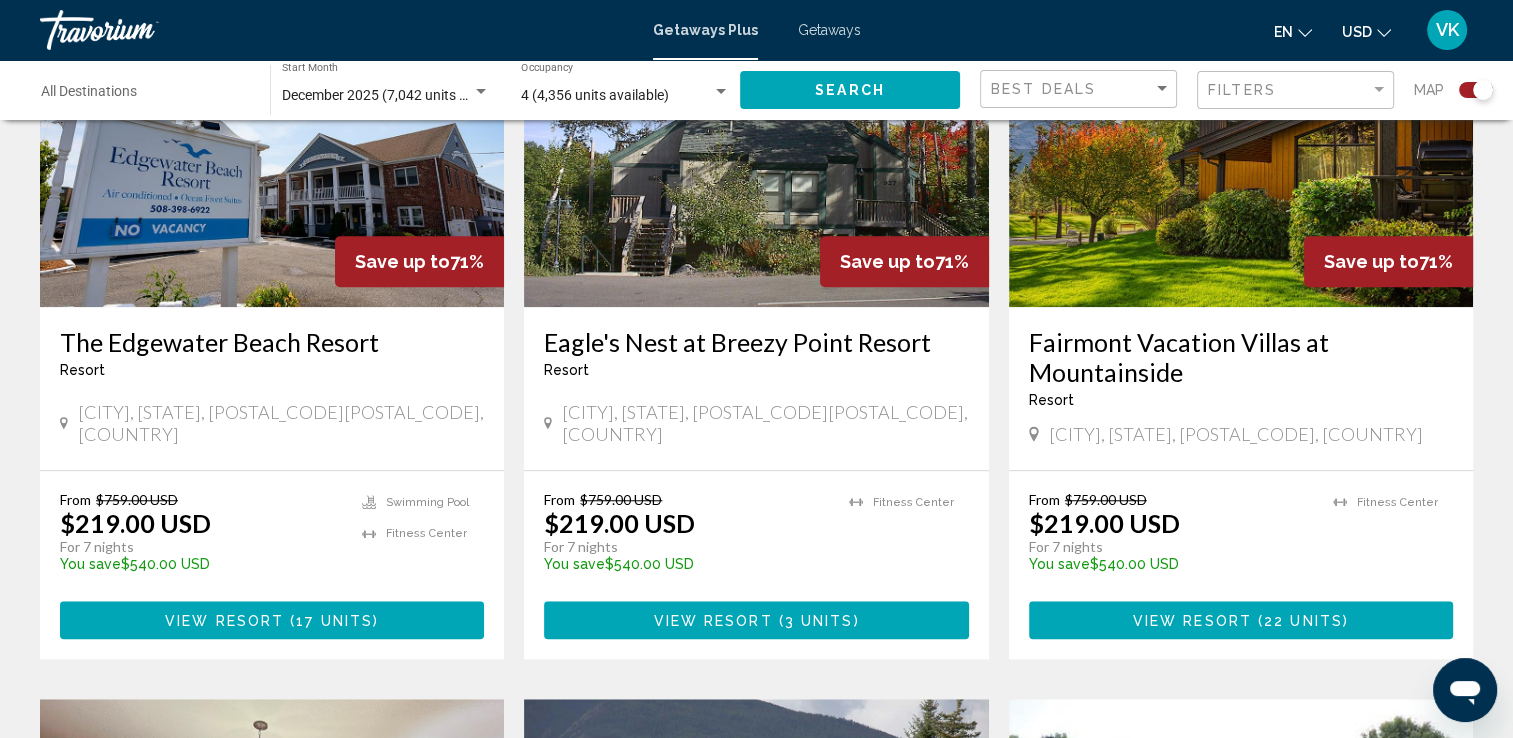click on "Fairmont Vacation Villas at Mountainside" at bounding box center (1241, 357) 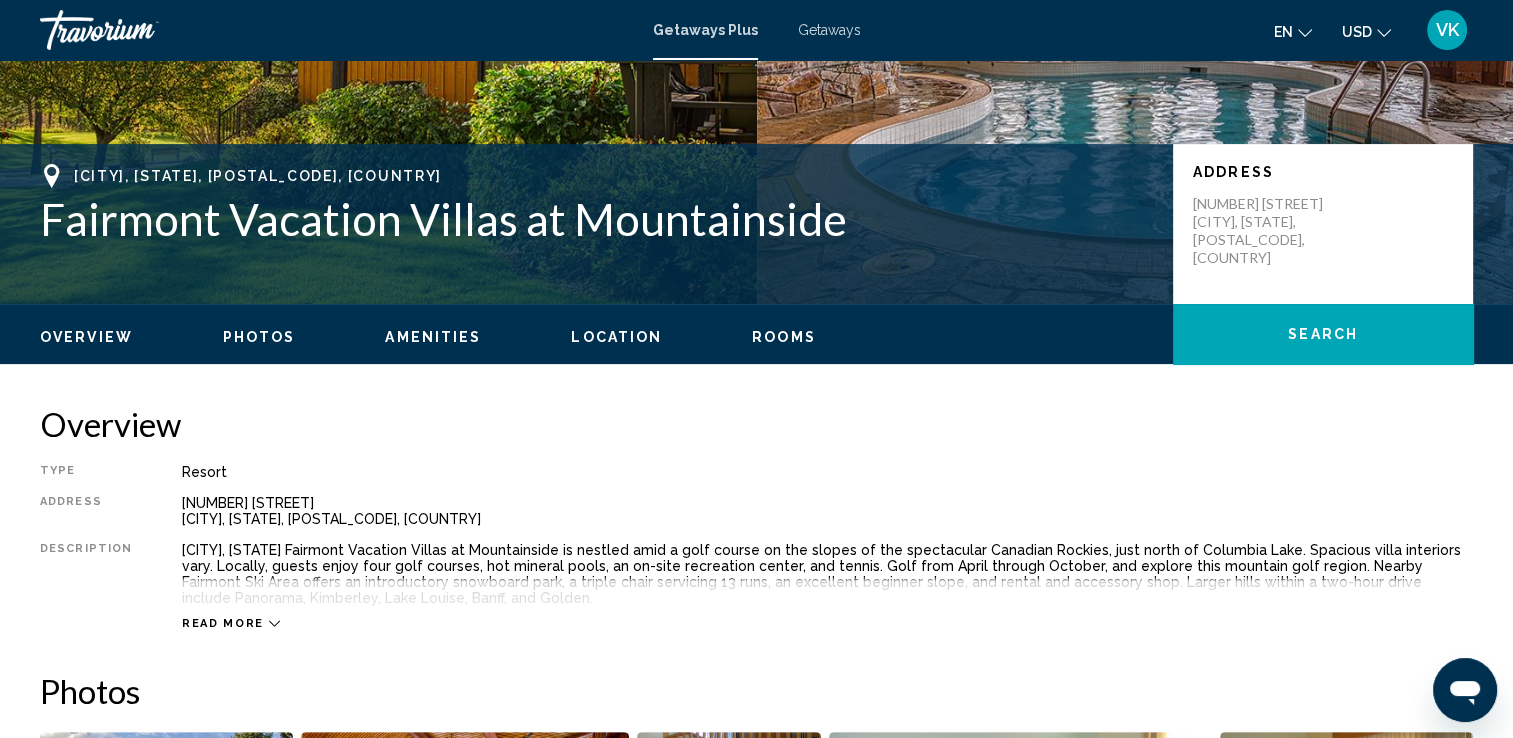 scroll, scrollTop: 0, scrollLeft: 0, axis: both 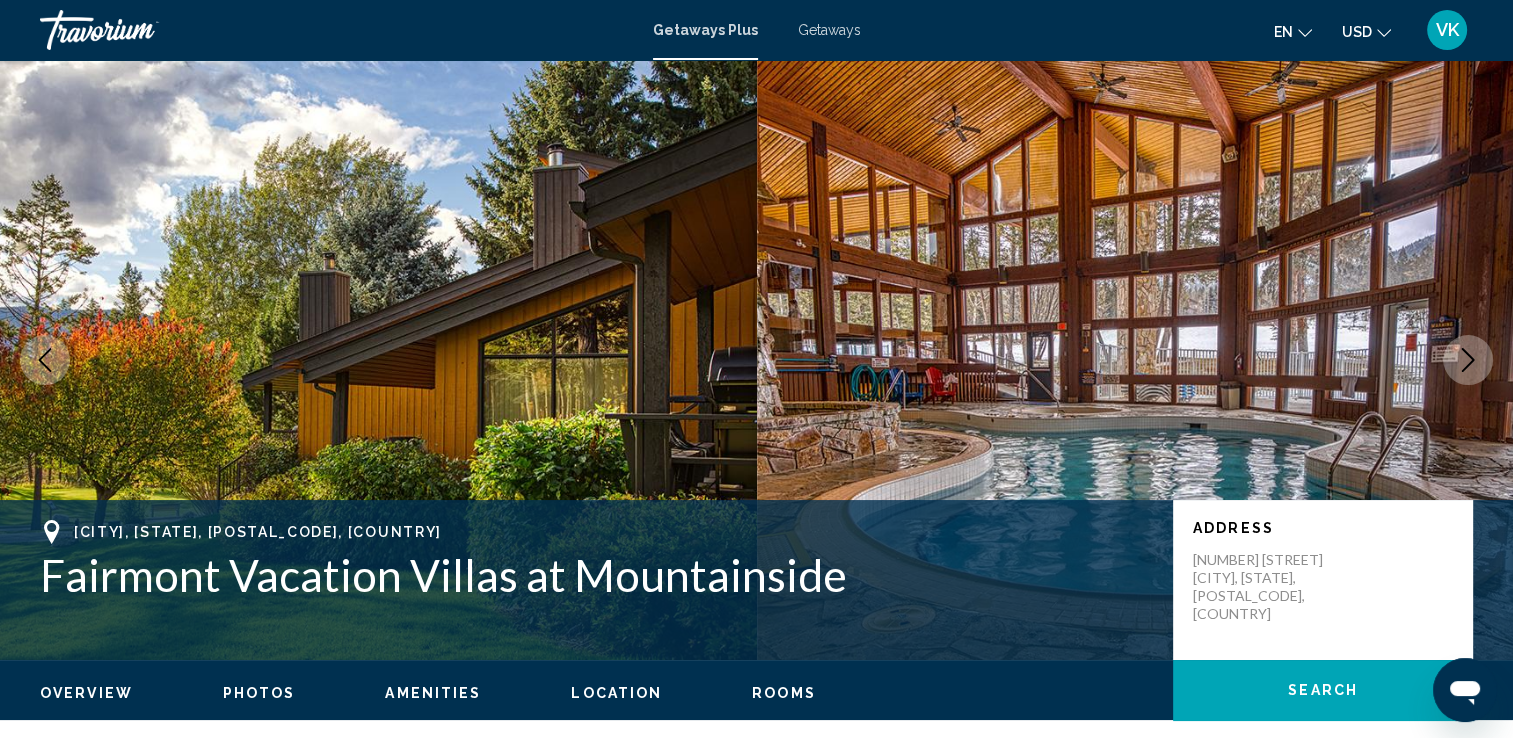click 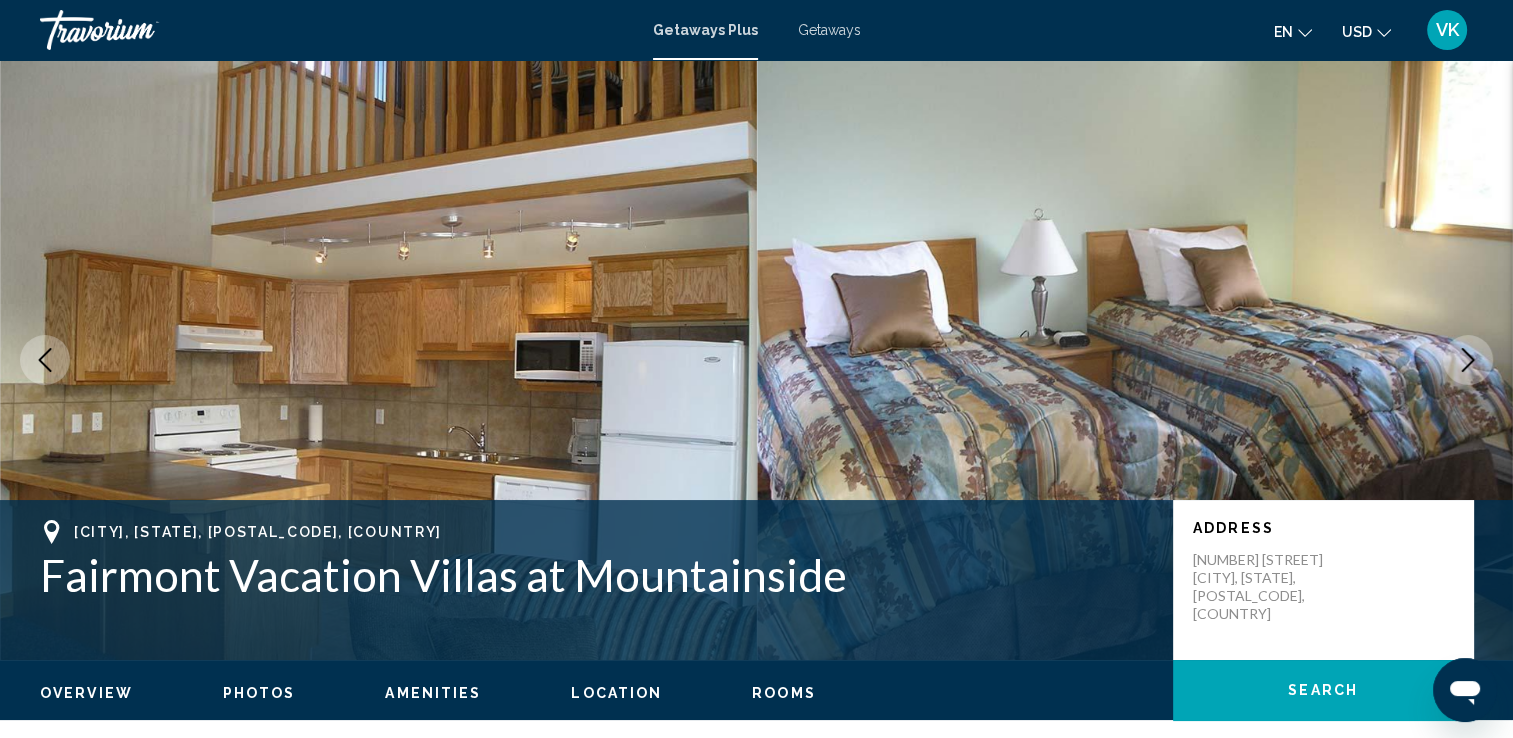 click 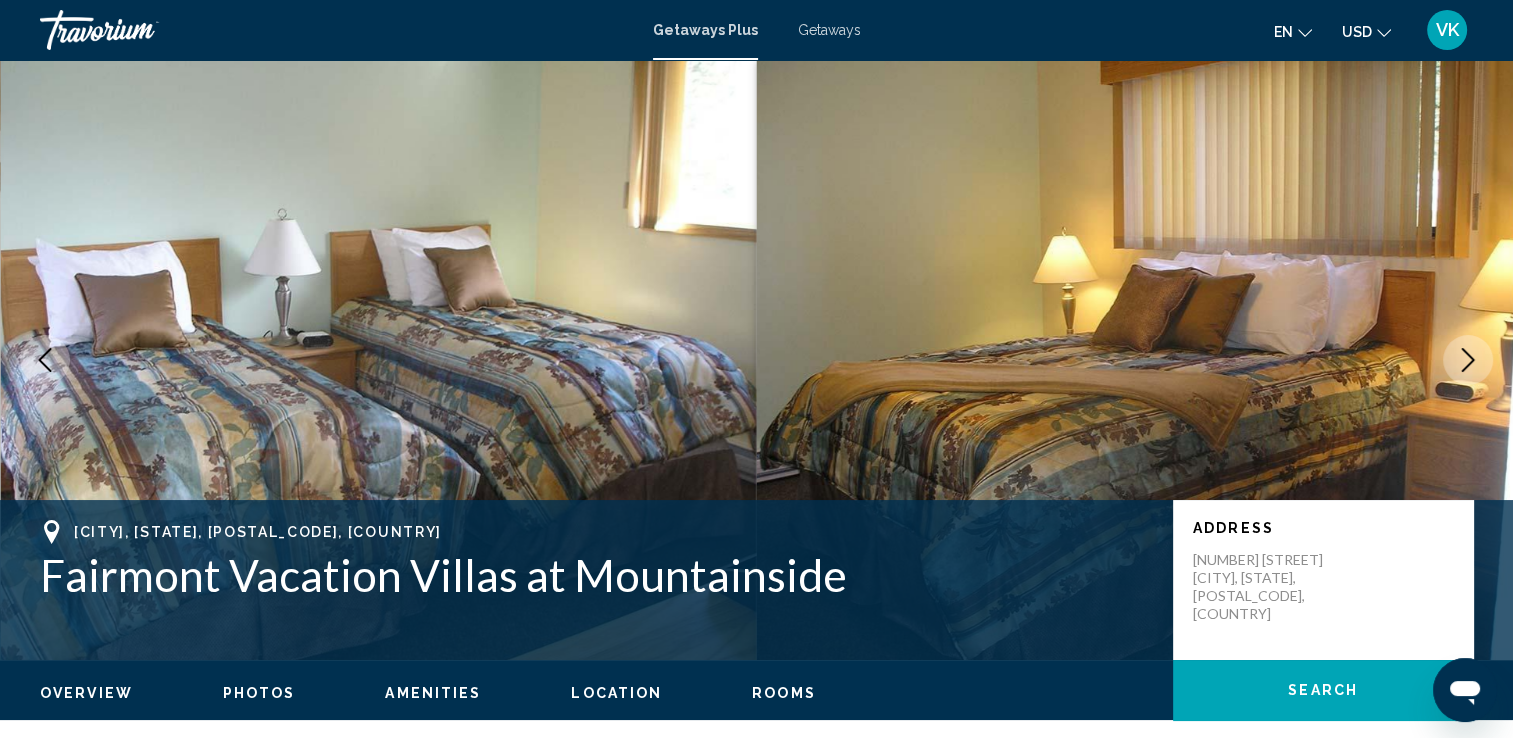 click 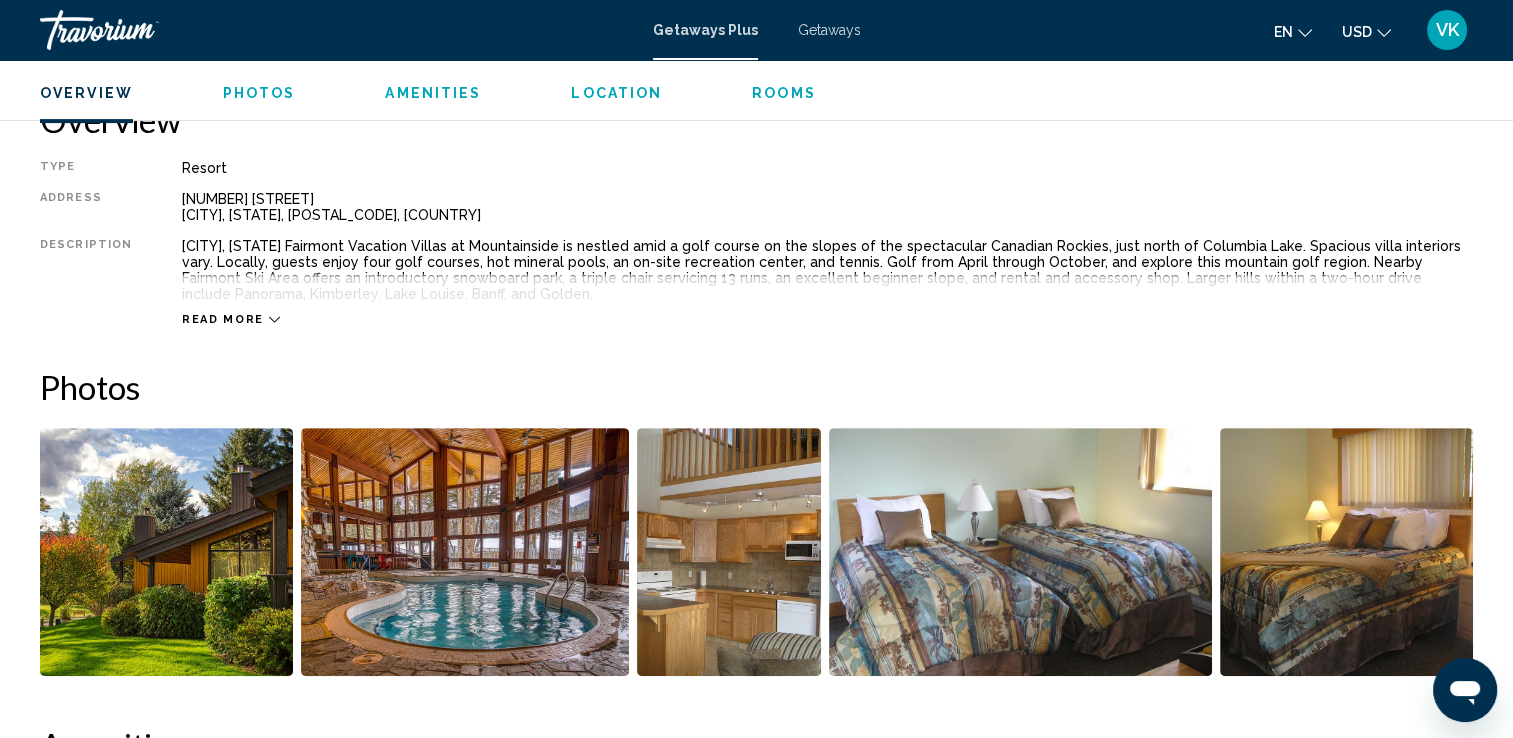 scroll, scrollTop: 680, scrollLeft: 0, axis: vertical 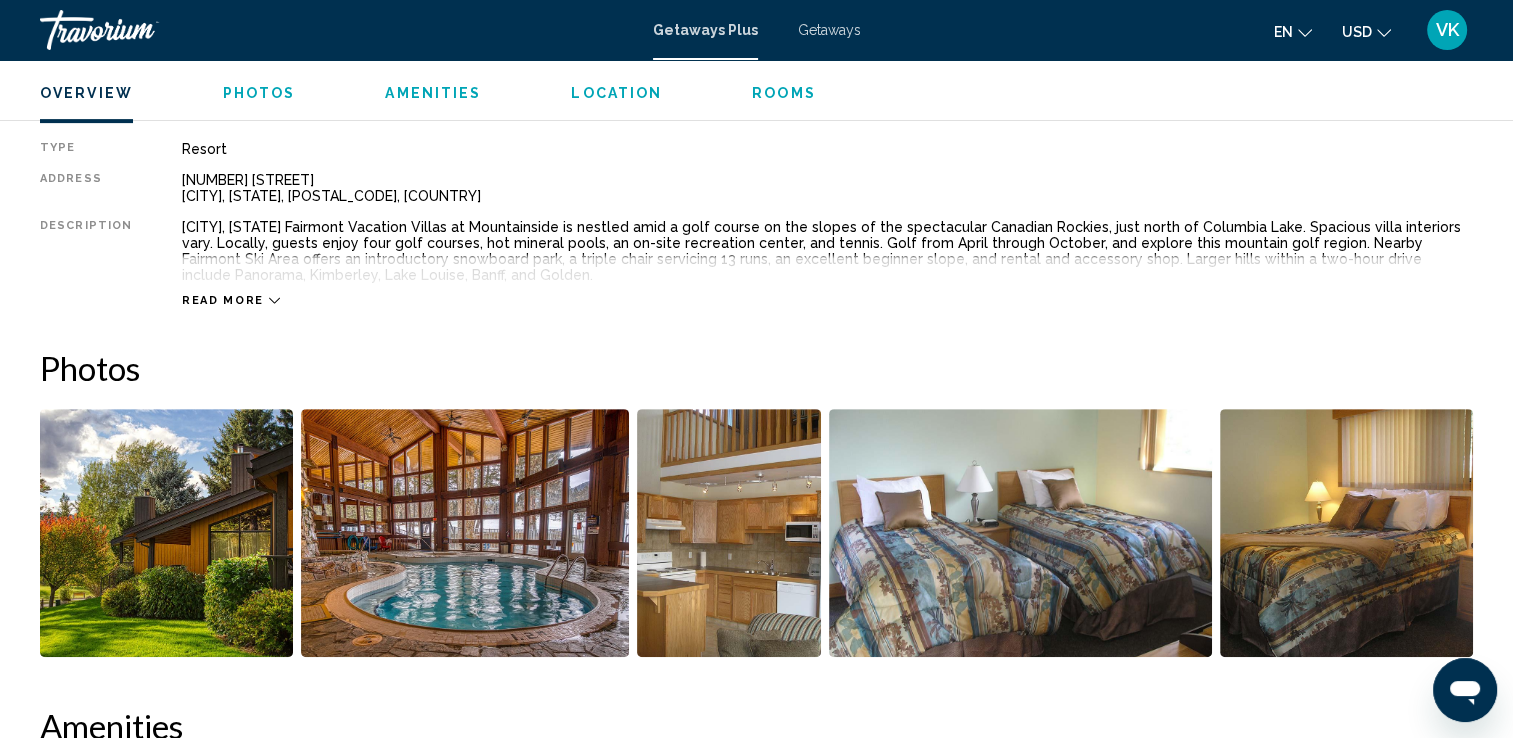 click 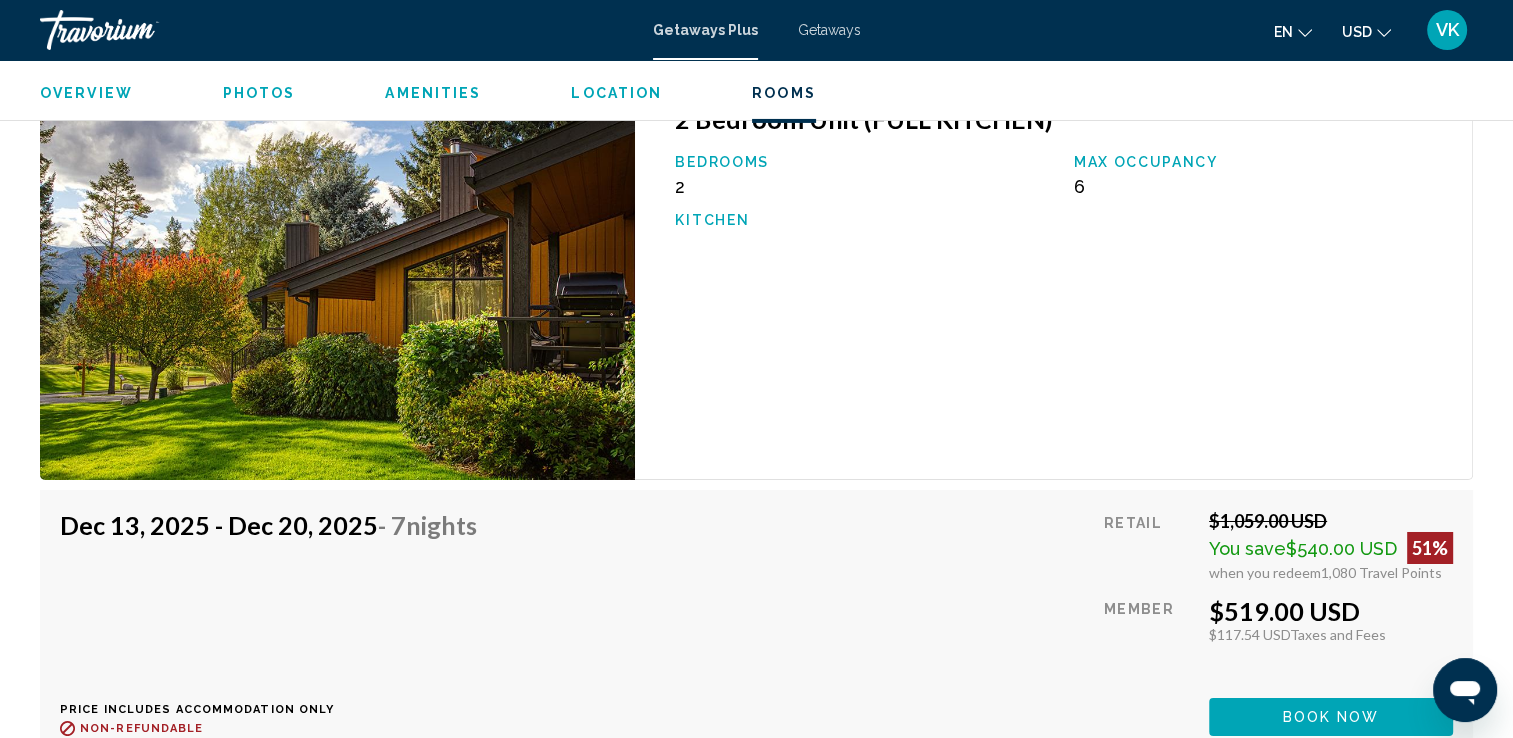 scroll, scrollTop: 6925, scrollLeft: 0, axis: vertical 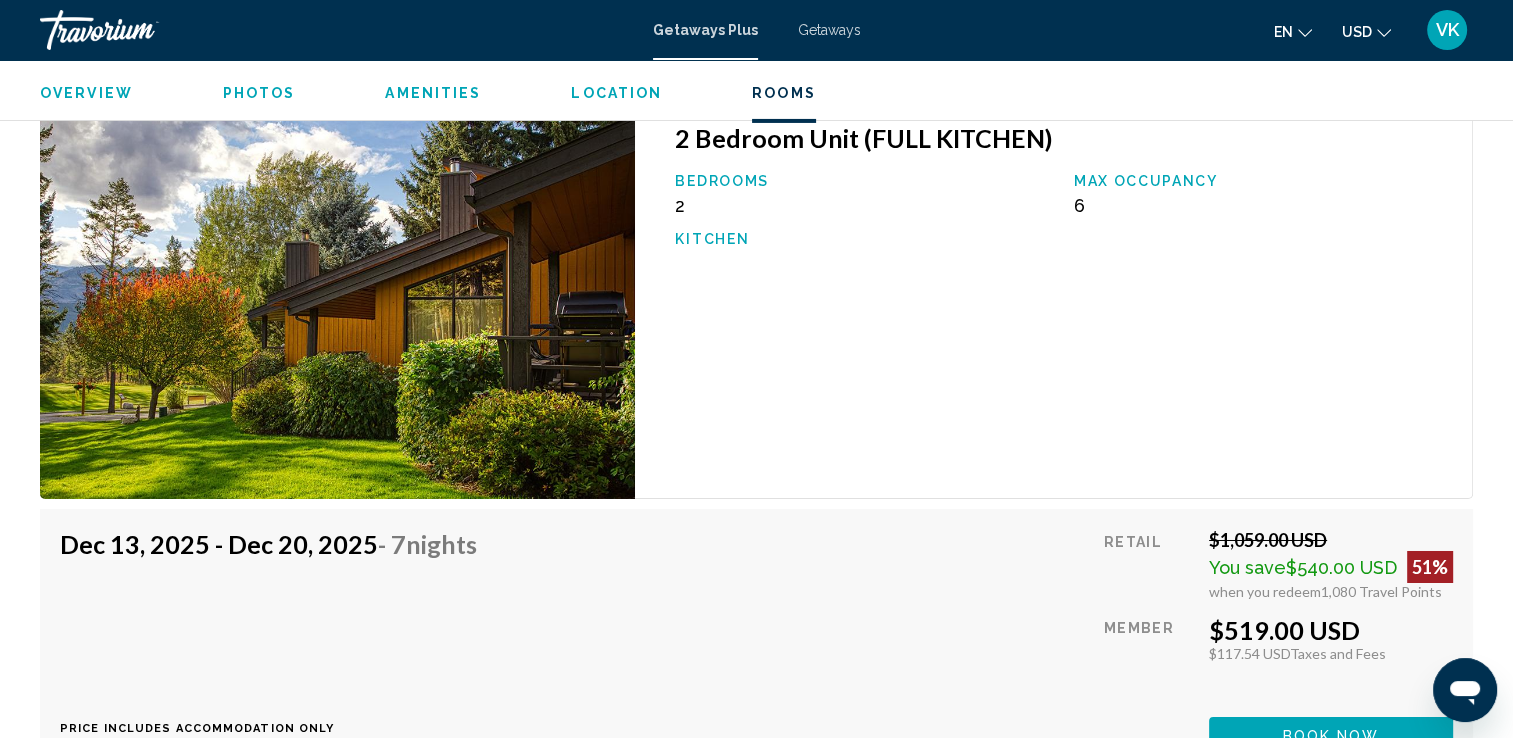 click on "USD
USD ($) MXN (Mex$) CAD (Can$) GBP (£) EUR (€) AUD (A$) NZD (NZ$) CNY (CN¥)" 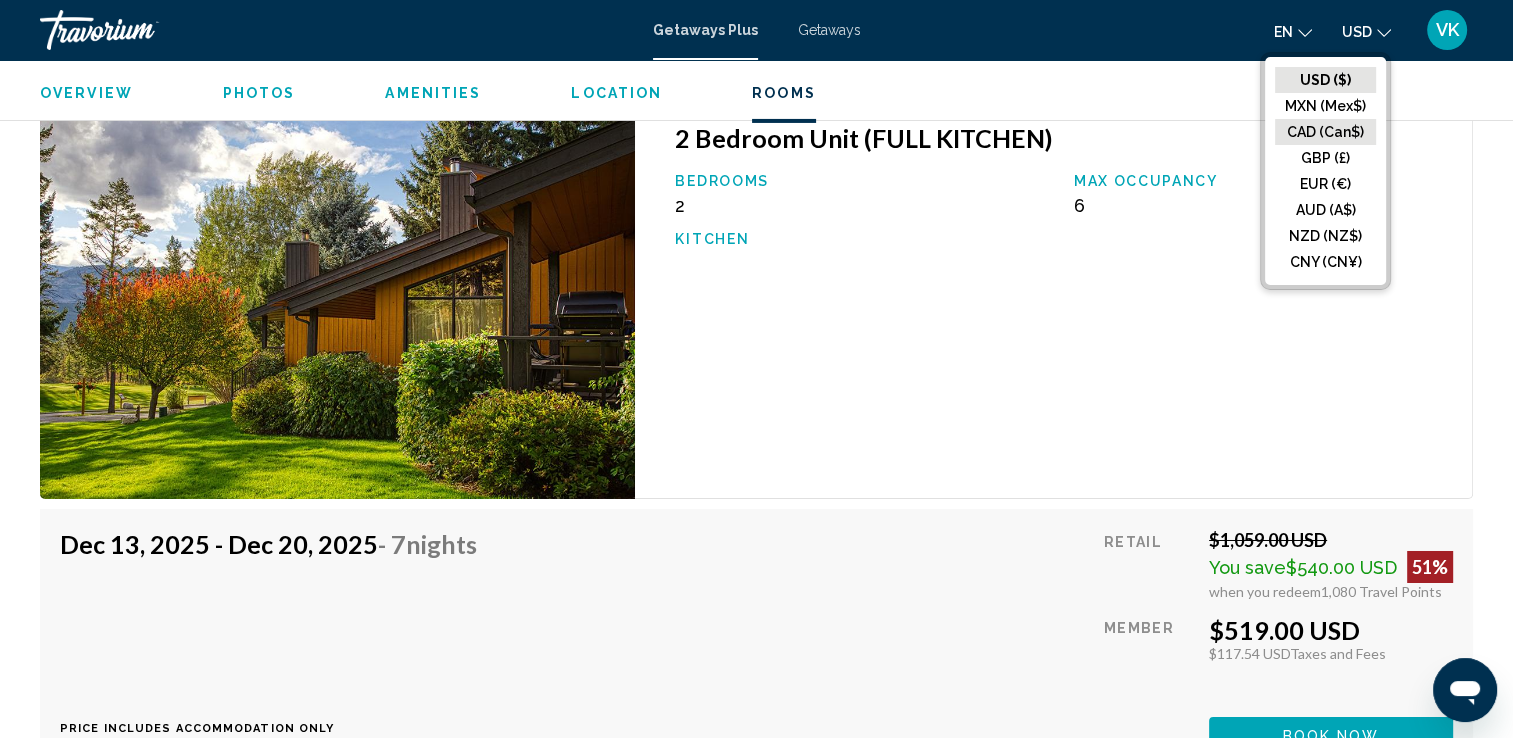 click on "CAD (Can$)" 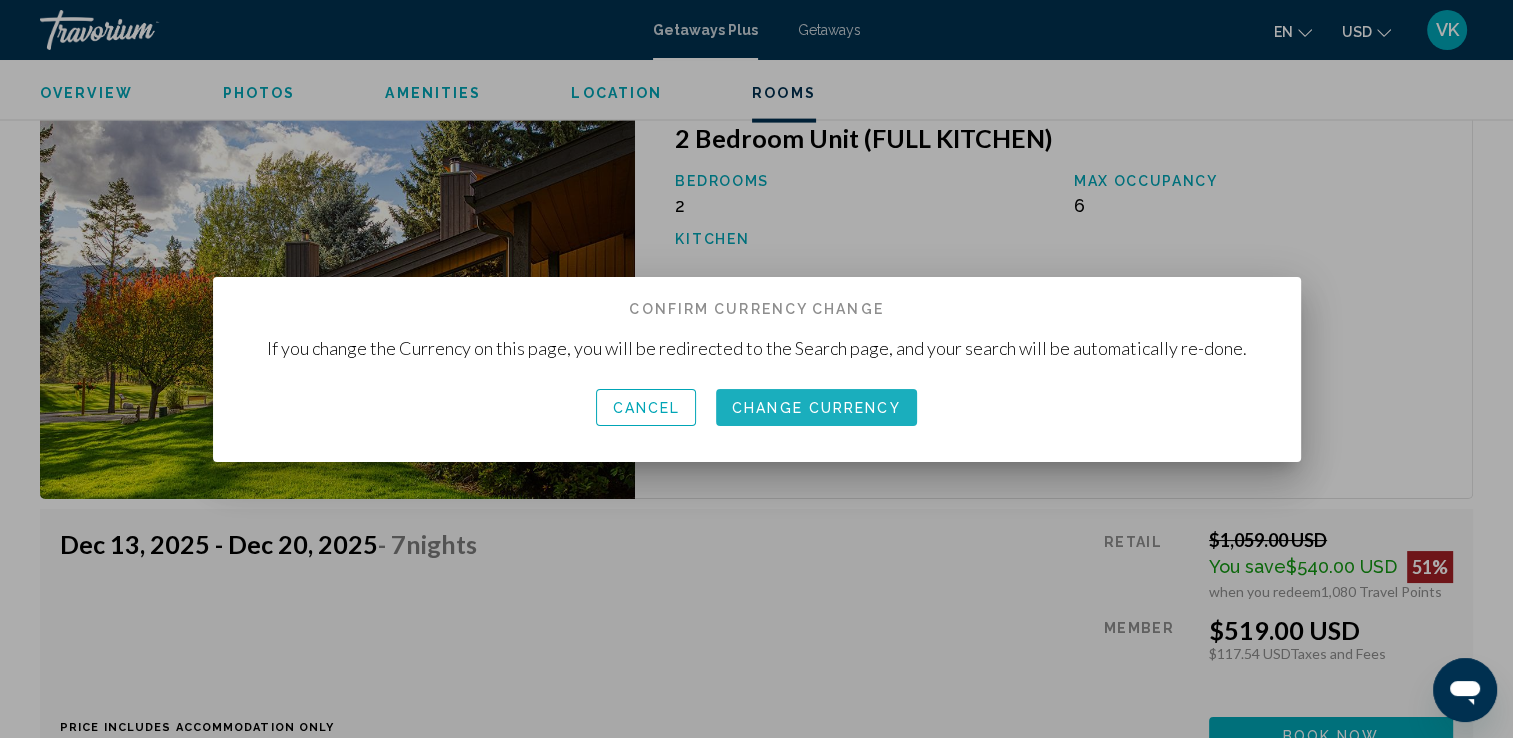 click on "Change Currency" at bounding box center (816, 407) 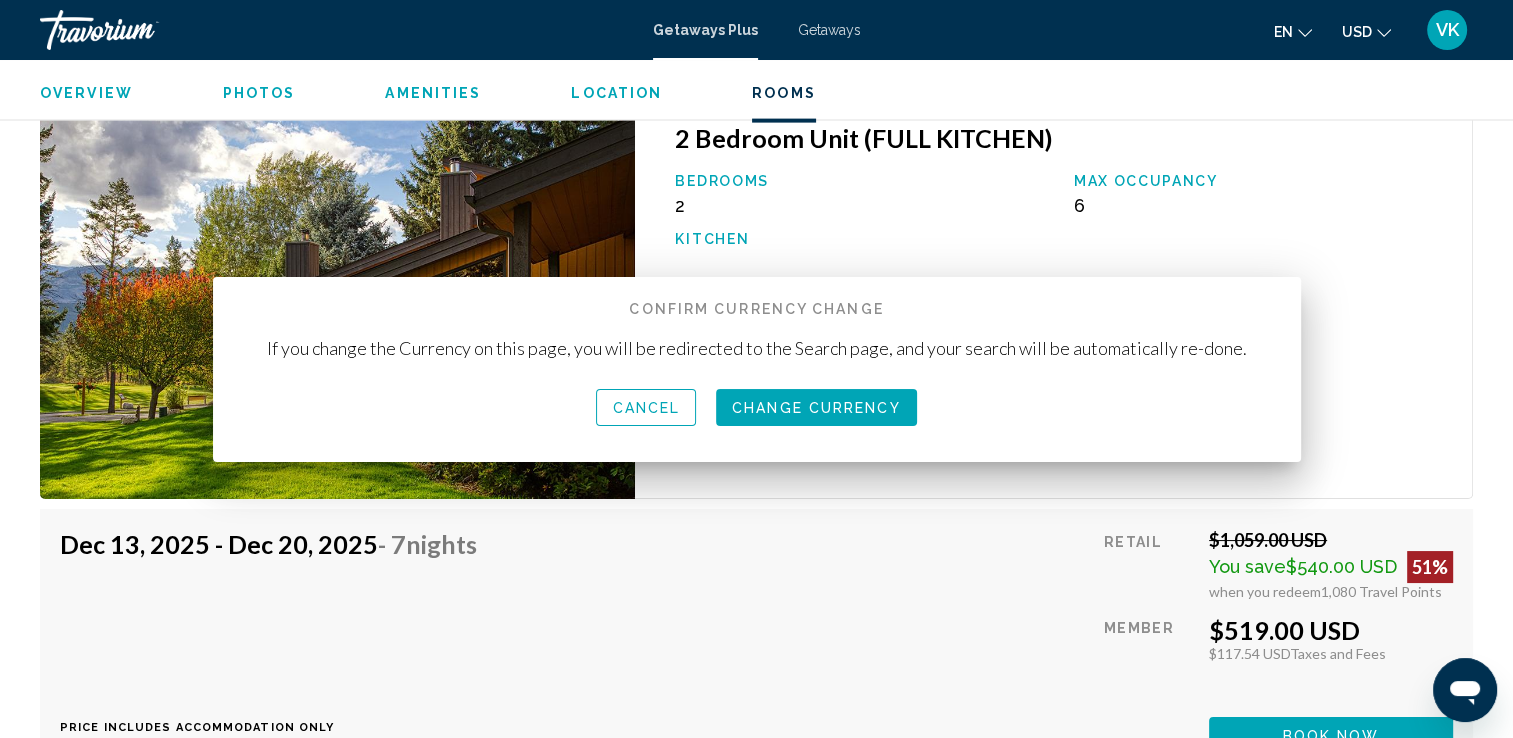 scroll, scrollTop: 6925, scrollLeft: 0, axis: vertical 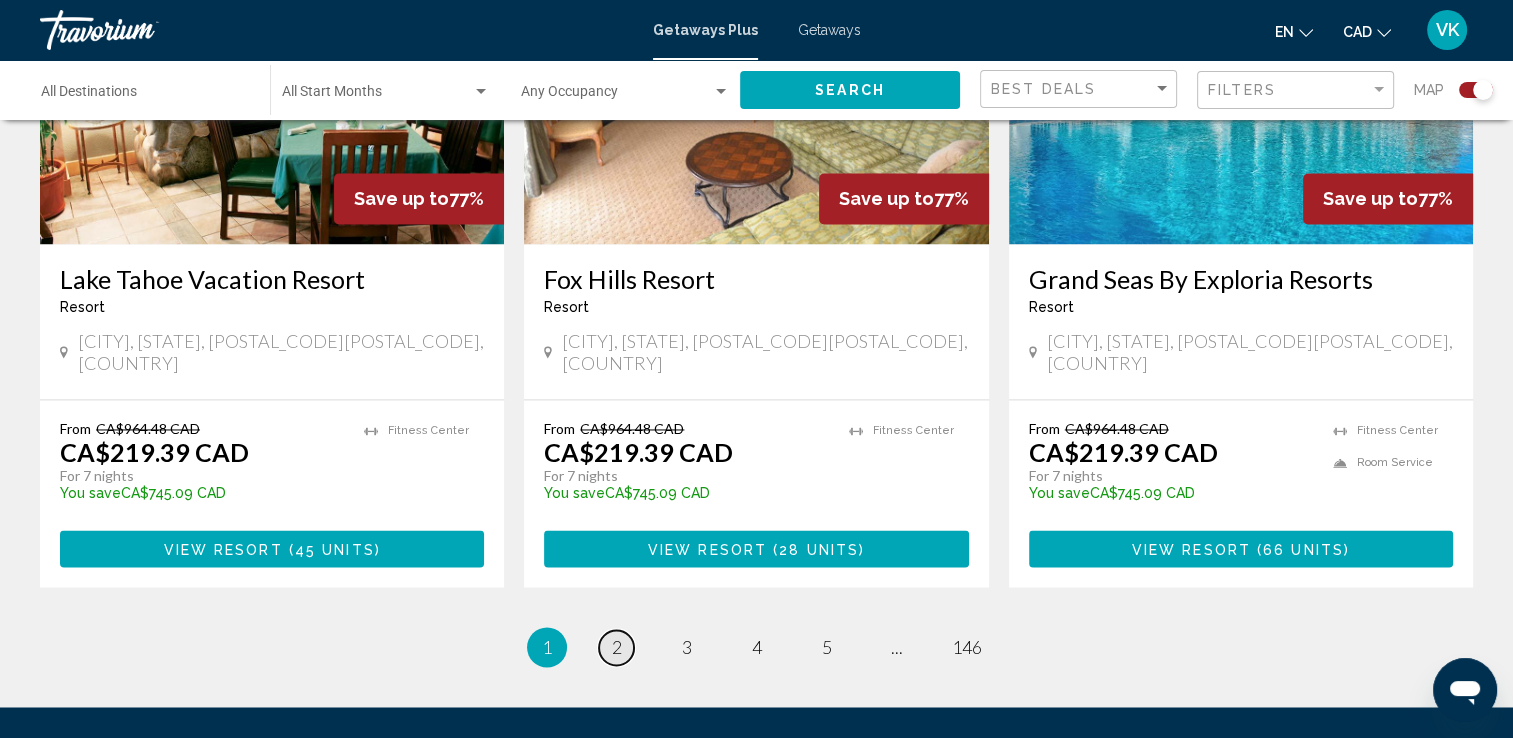 click on "2" at bounding box center (617, 647) 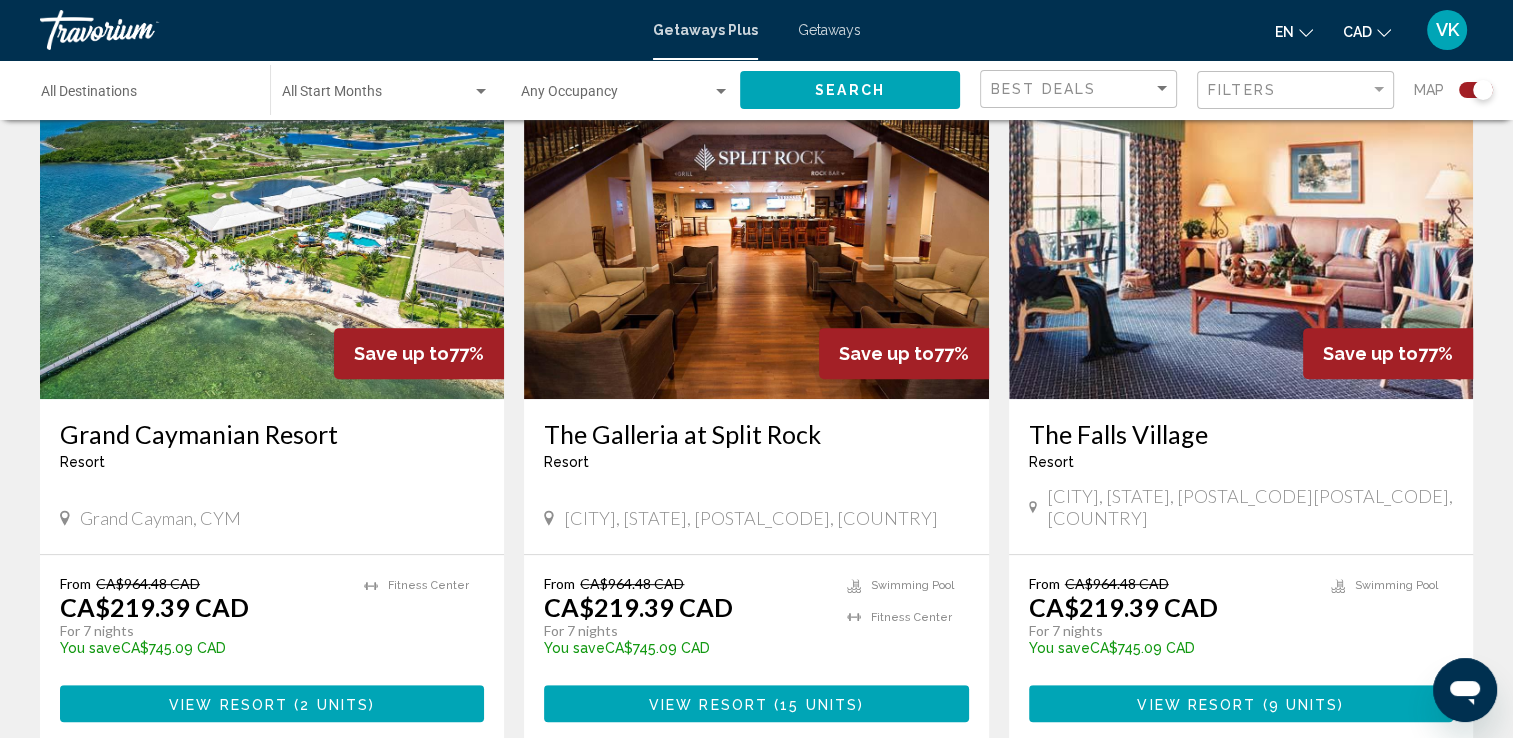 scroll, scrollTop: 760, scrollLeft: 0, axis: vertical 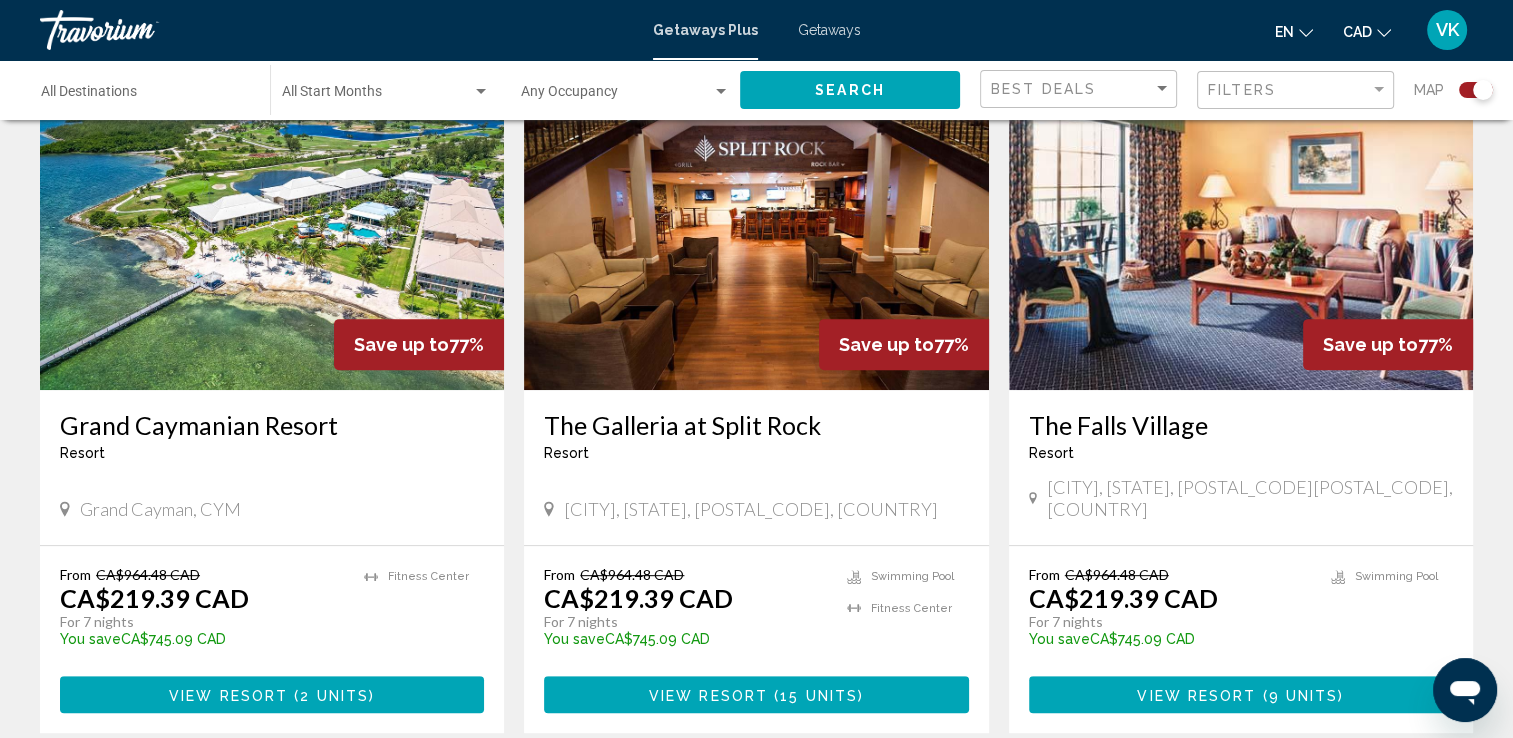 click 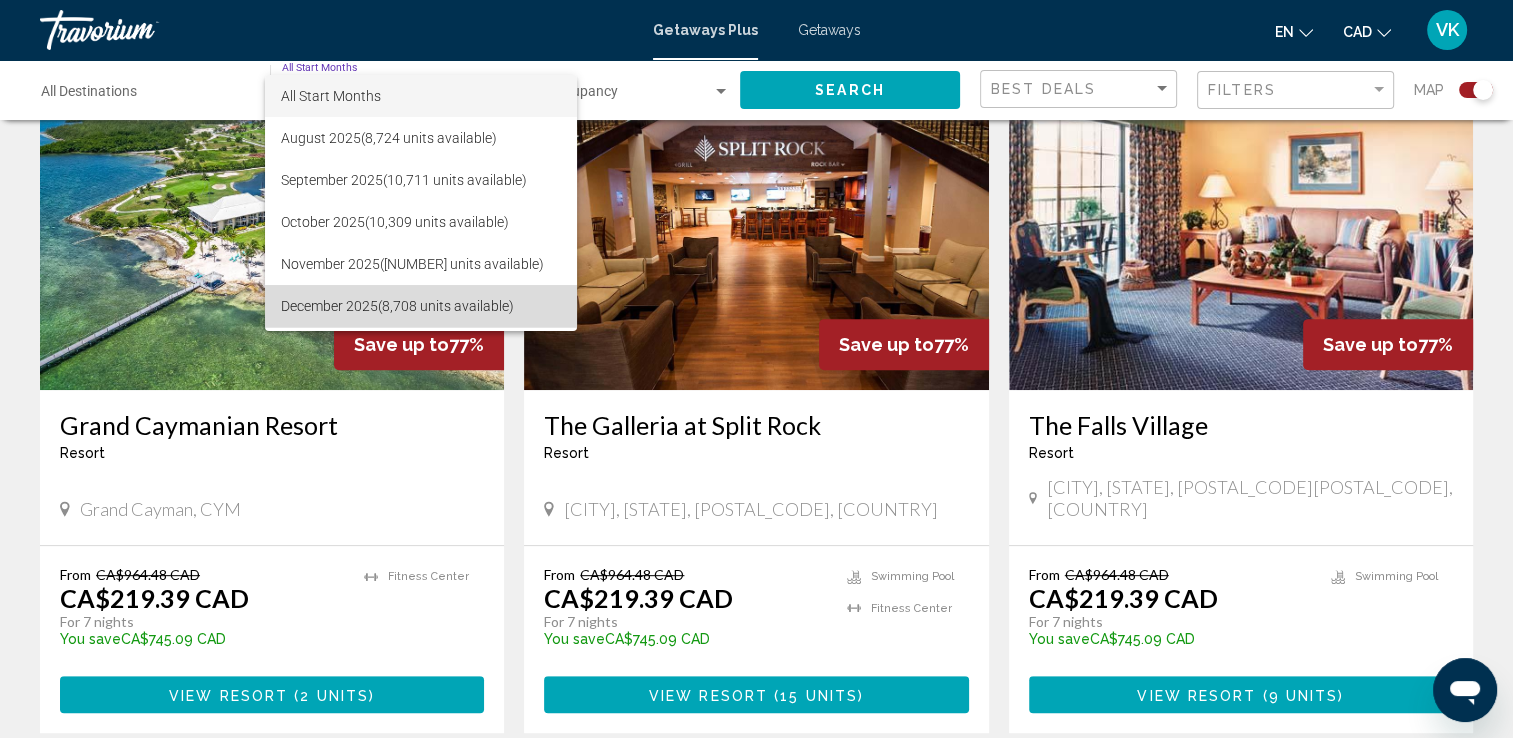 click on "December 2025  (8,708 units available)" at bounding box center (421, 306) 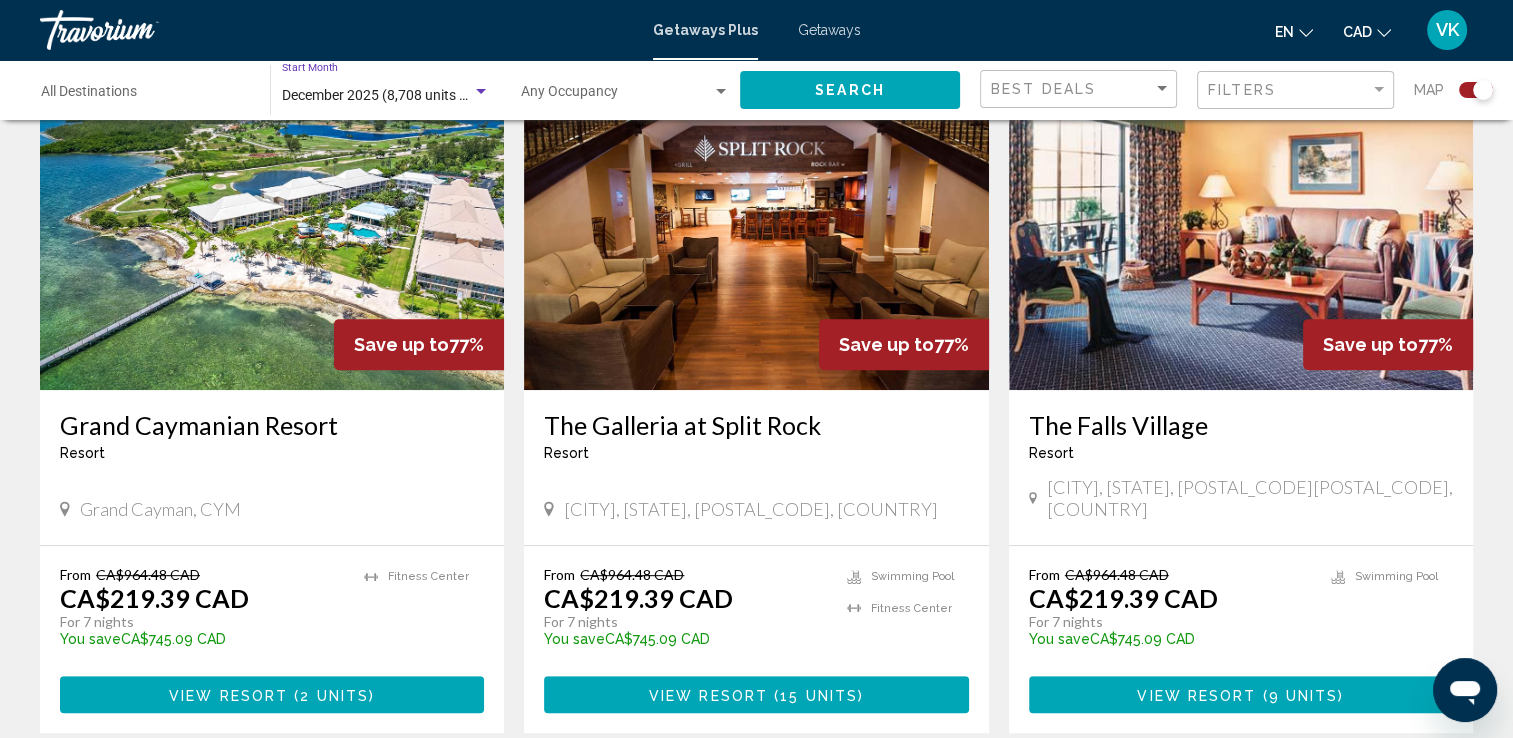 click at bounding box center (272, 230) 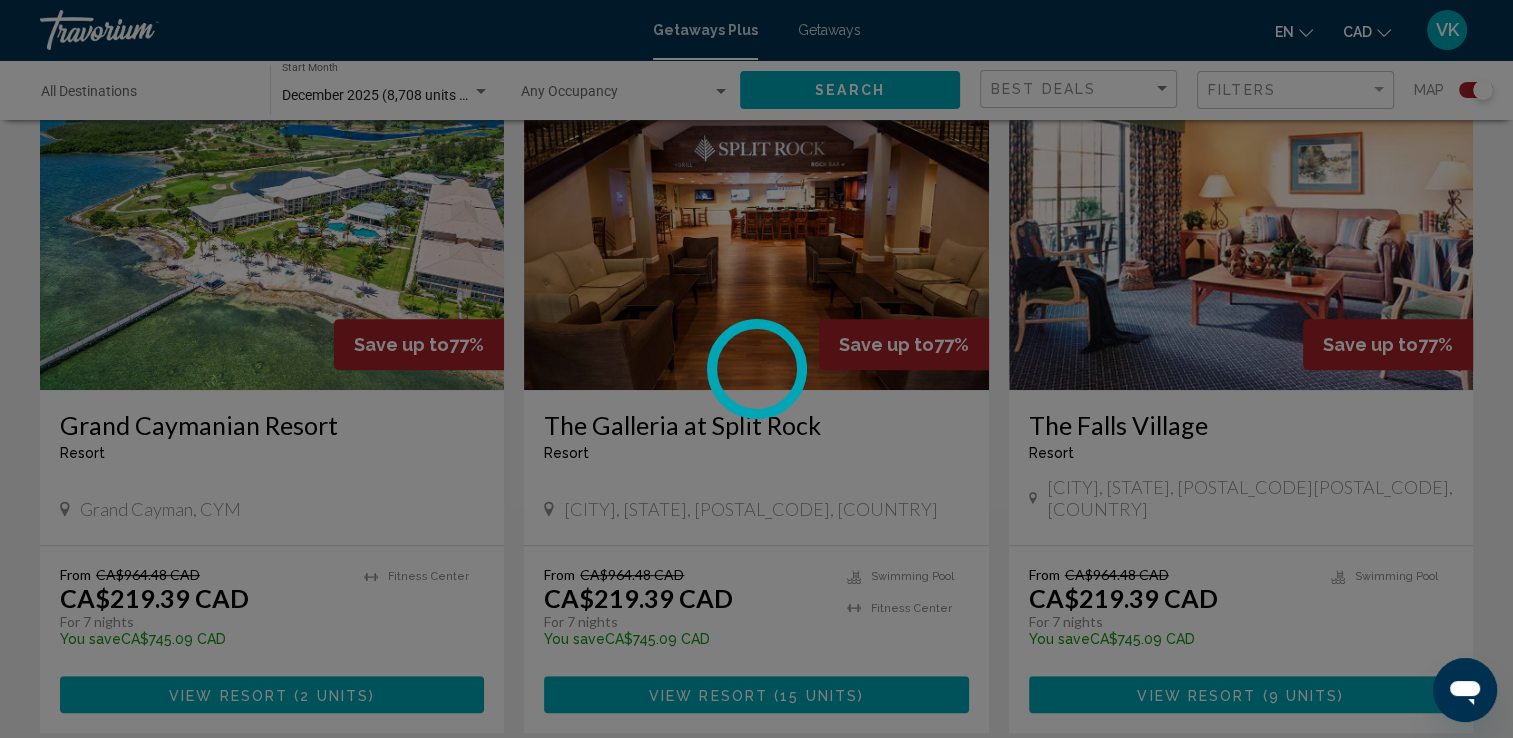 scroll, scrollTop: 0, scrollLeft: 0, axis: both 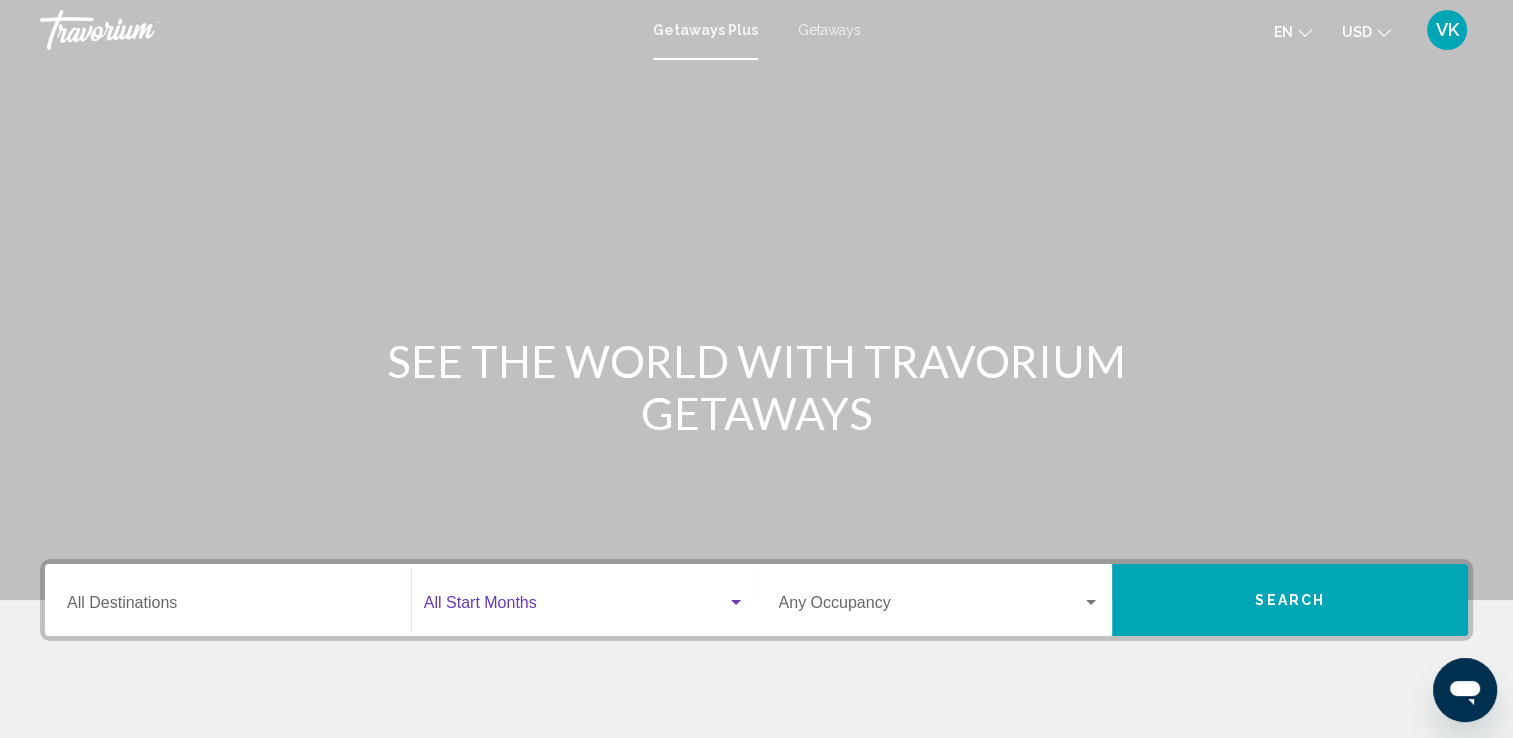 click at bounding box center (736, 603) 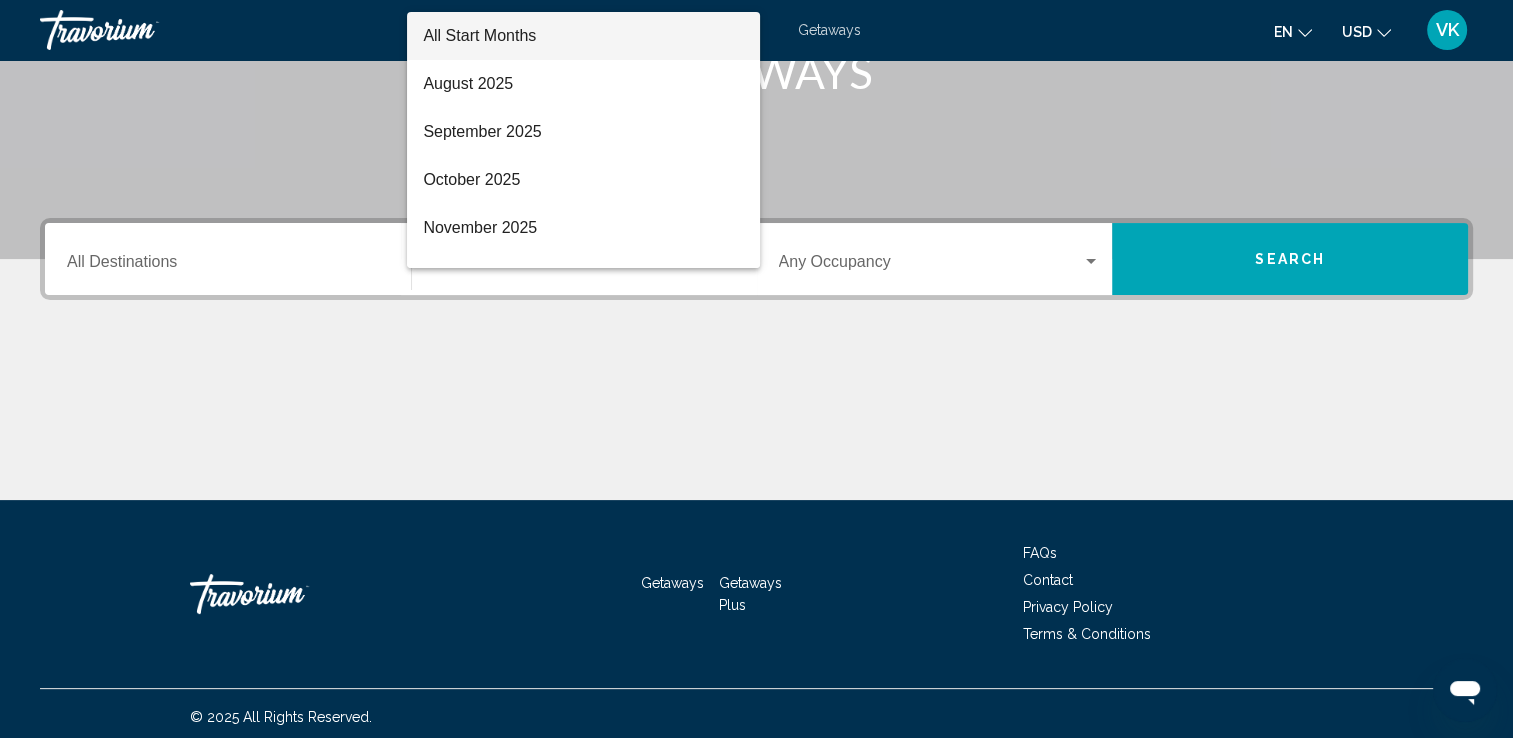 scroll, scrollTop: 347, scrollLeft: 0, axis: vertical 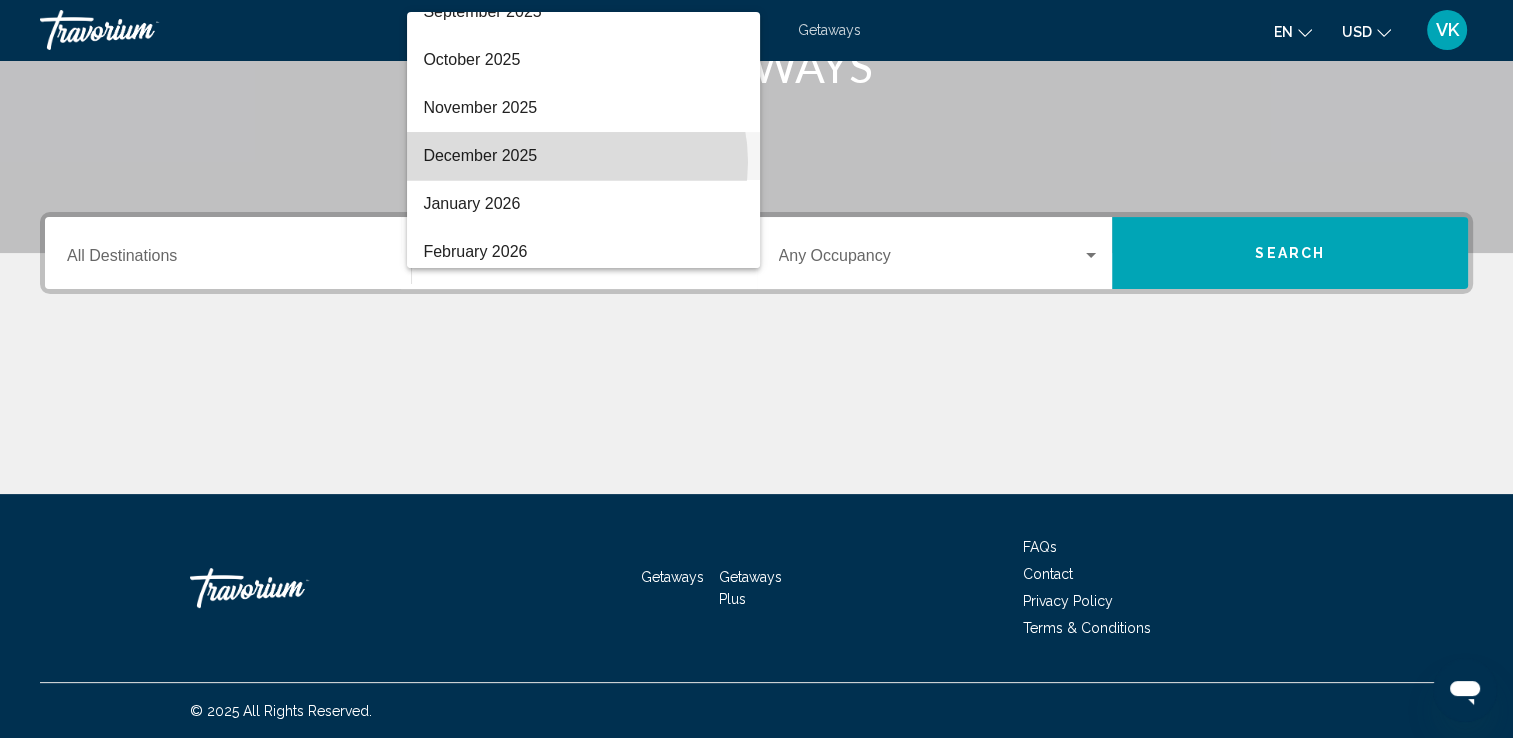 click on "December 2025" at bounding box center [583, 156] 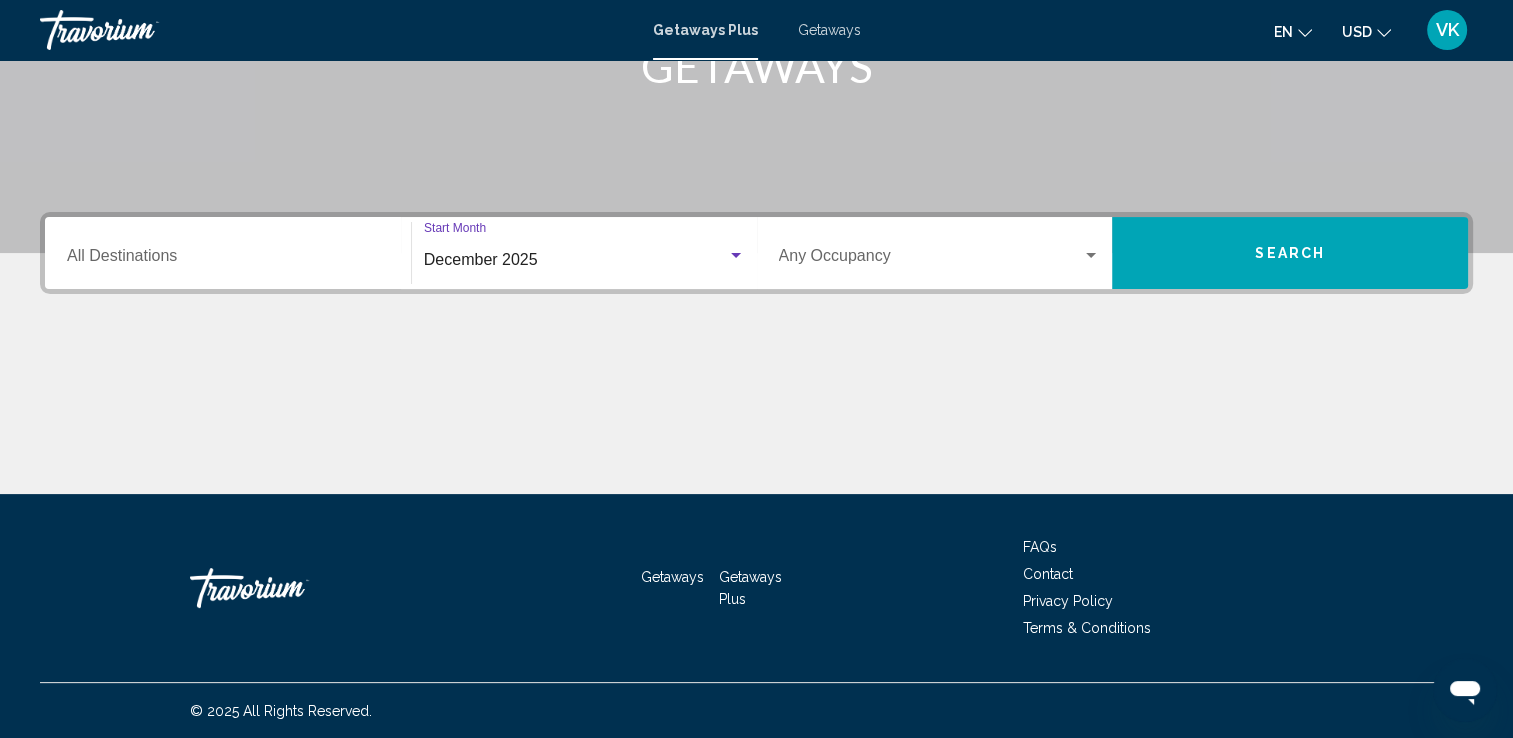 click at bounding box center (1091, 256) 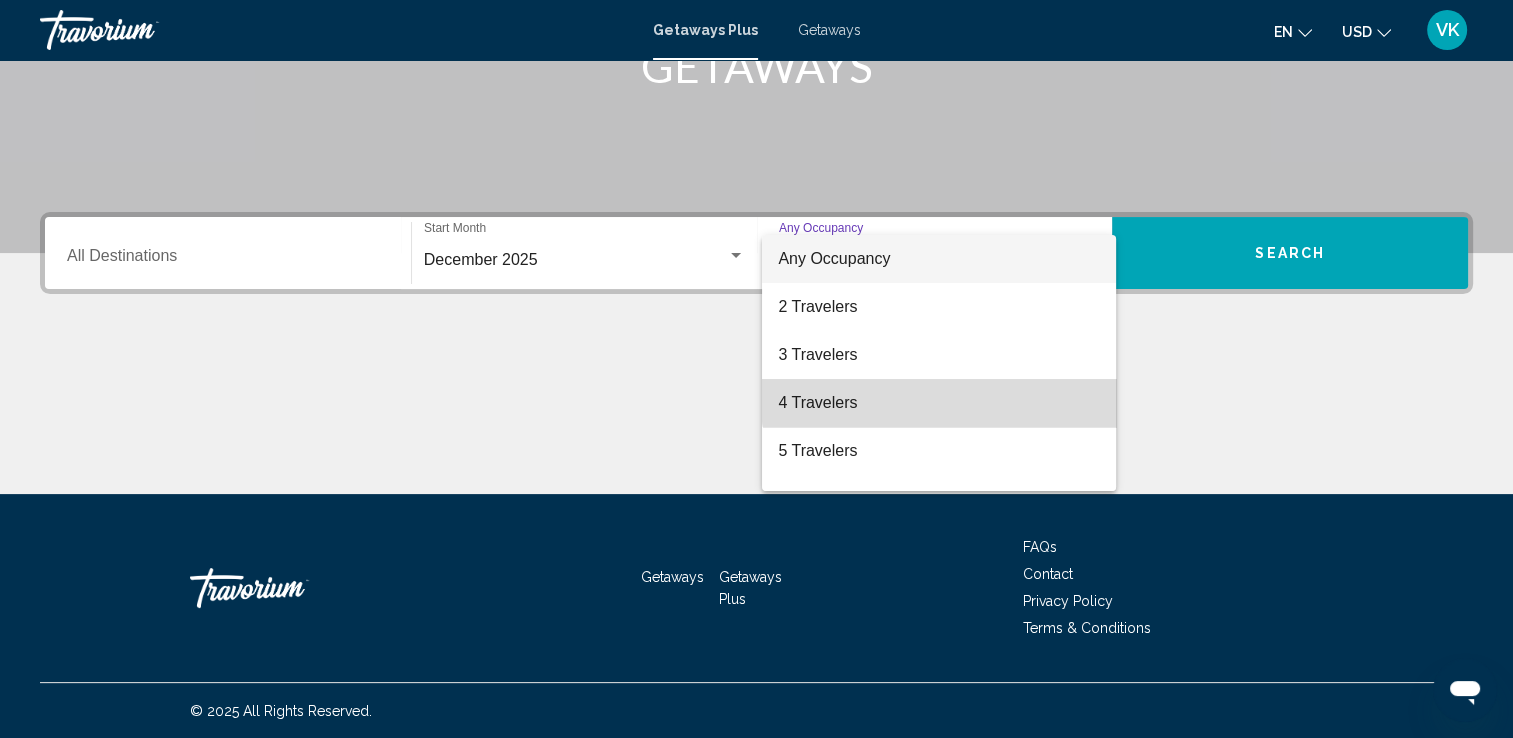 click on "4 Travelers" at bounding box center (939, 403) 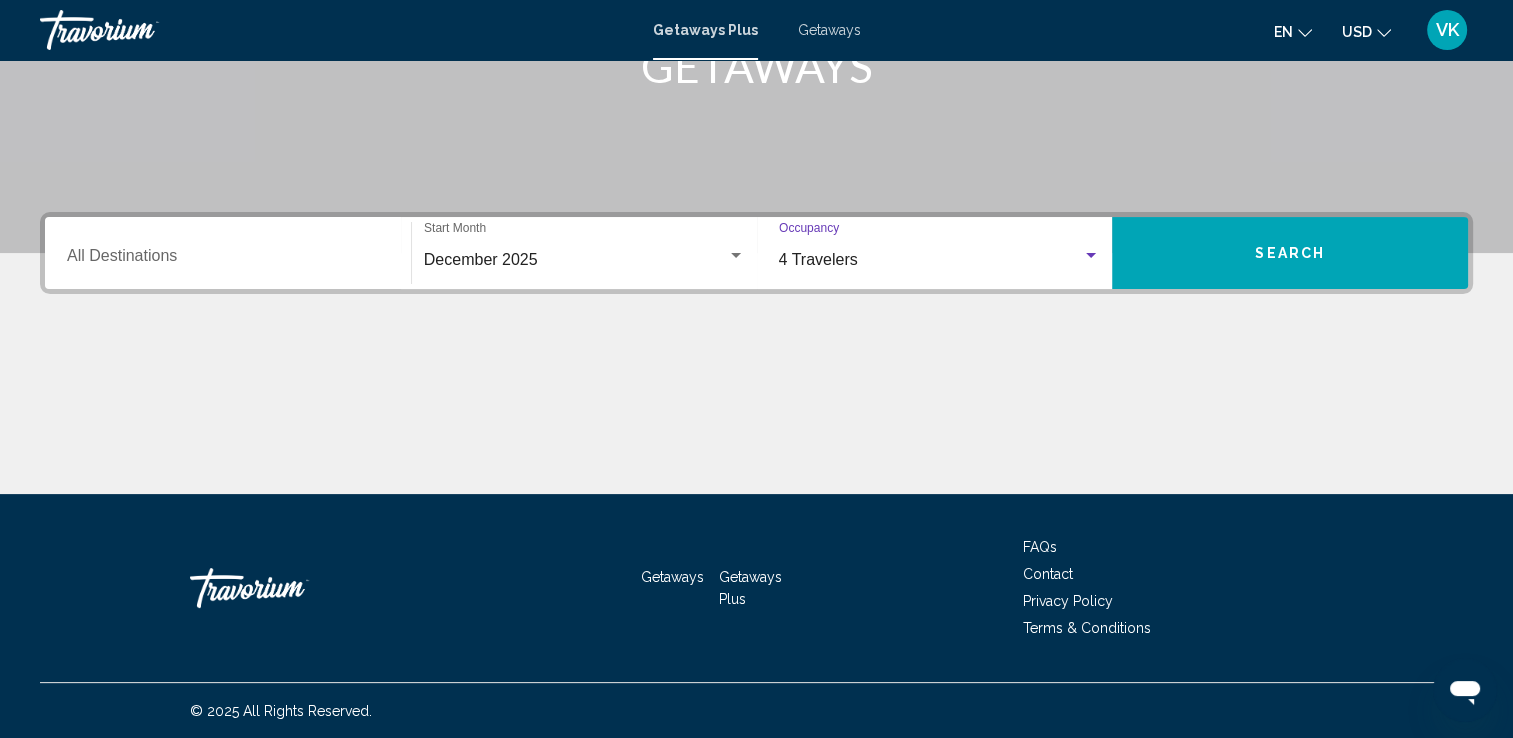 click on "Search" at bounding box center [1290, 253] 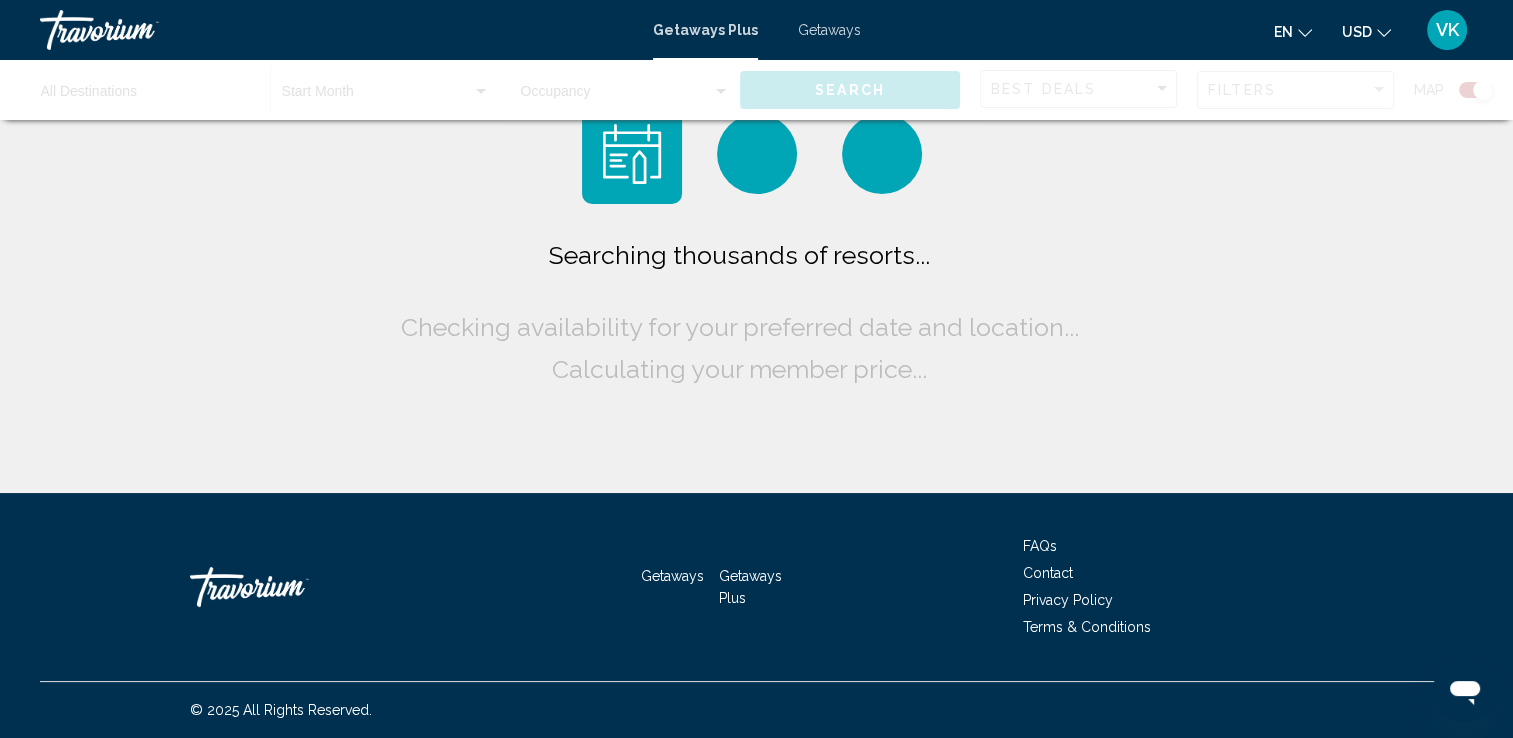 scroll, scrollTop: 0, scrollLeft: 0, axis: both 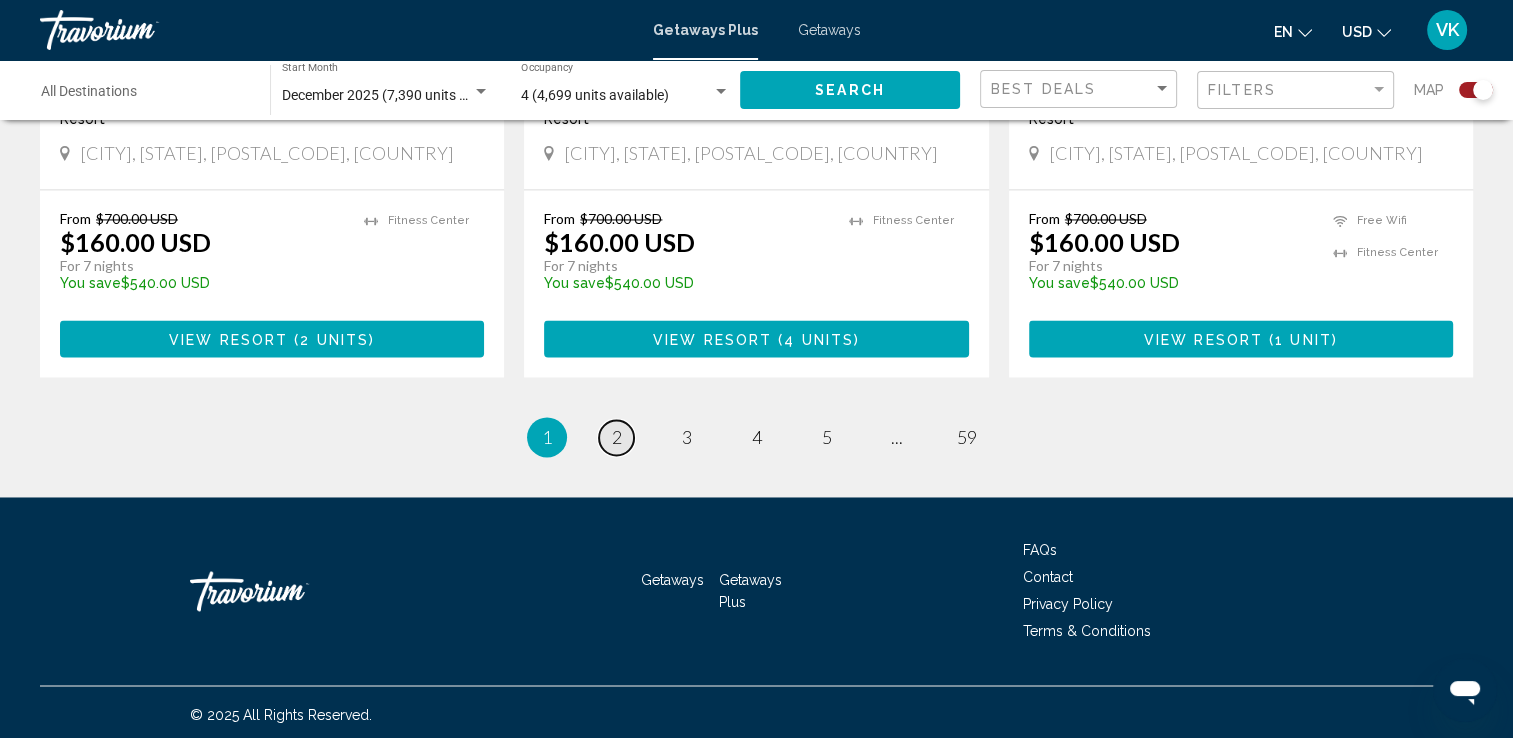 click on "page  2" at bounding box center [616, 437] 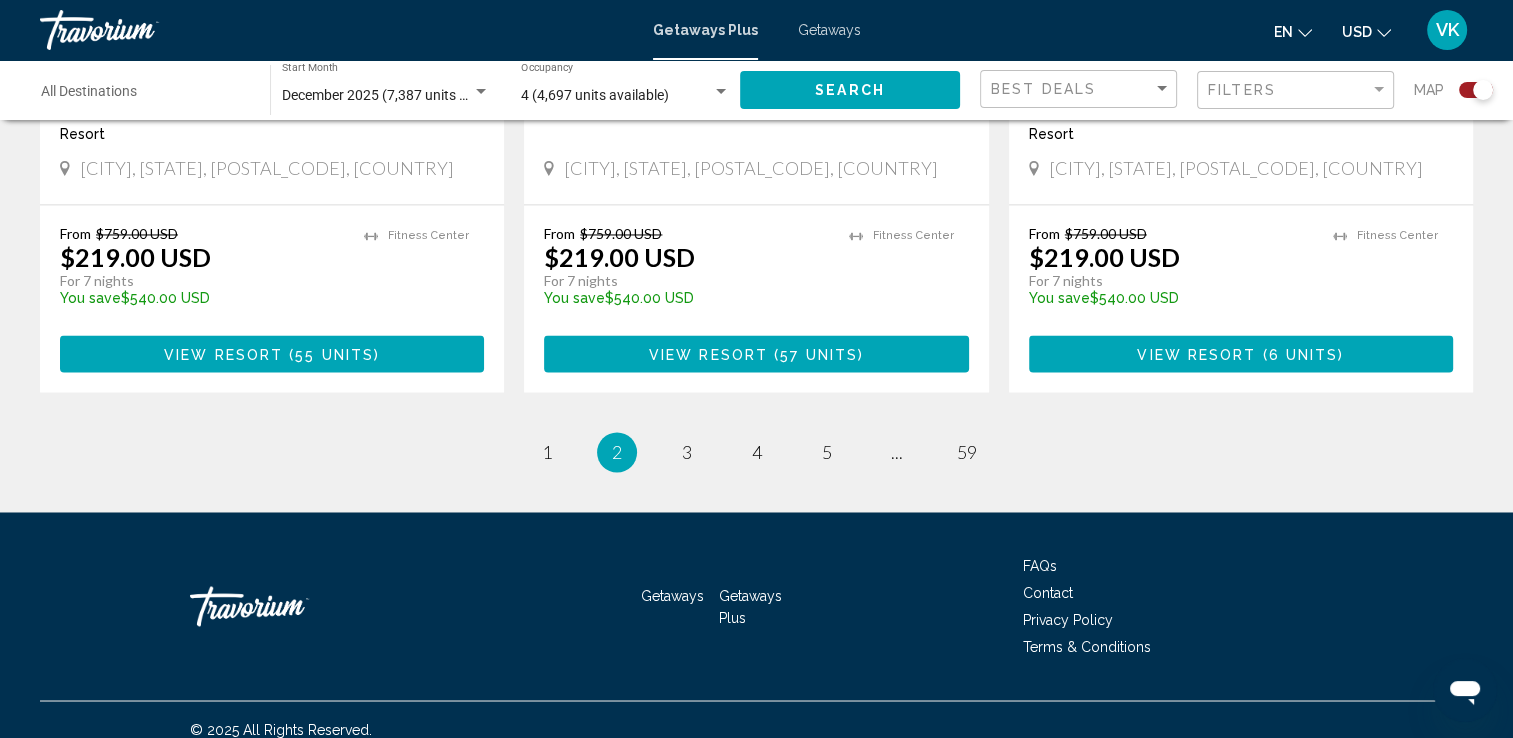 scroll, scrollTop: 3228, scrollLeft: 0, axis: vertical 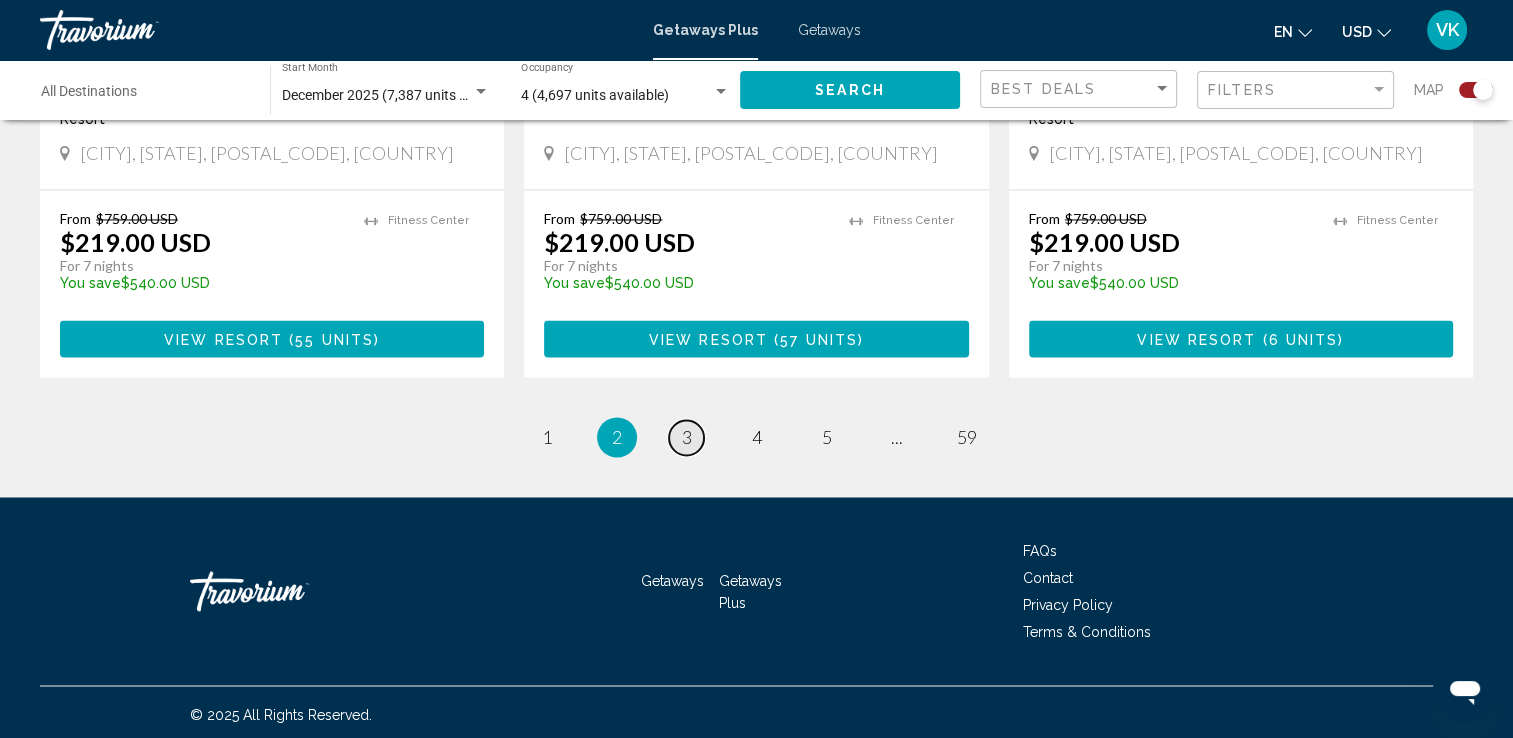 click on "page  3" at bounding box center [686, 437] 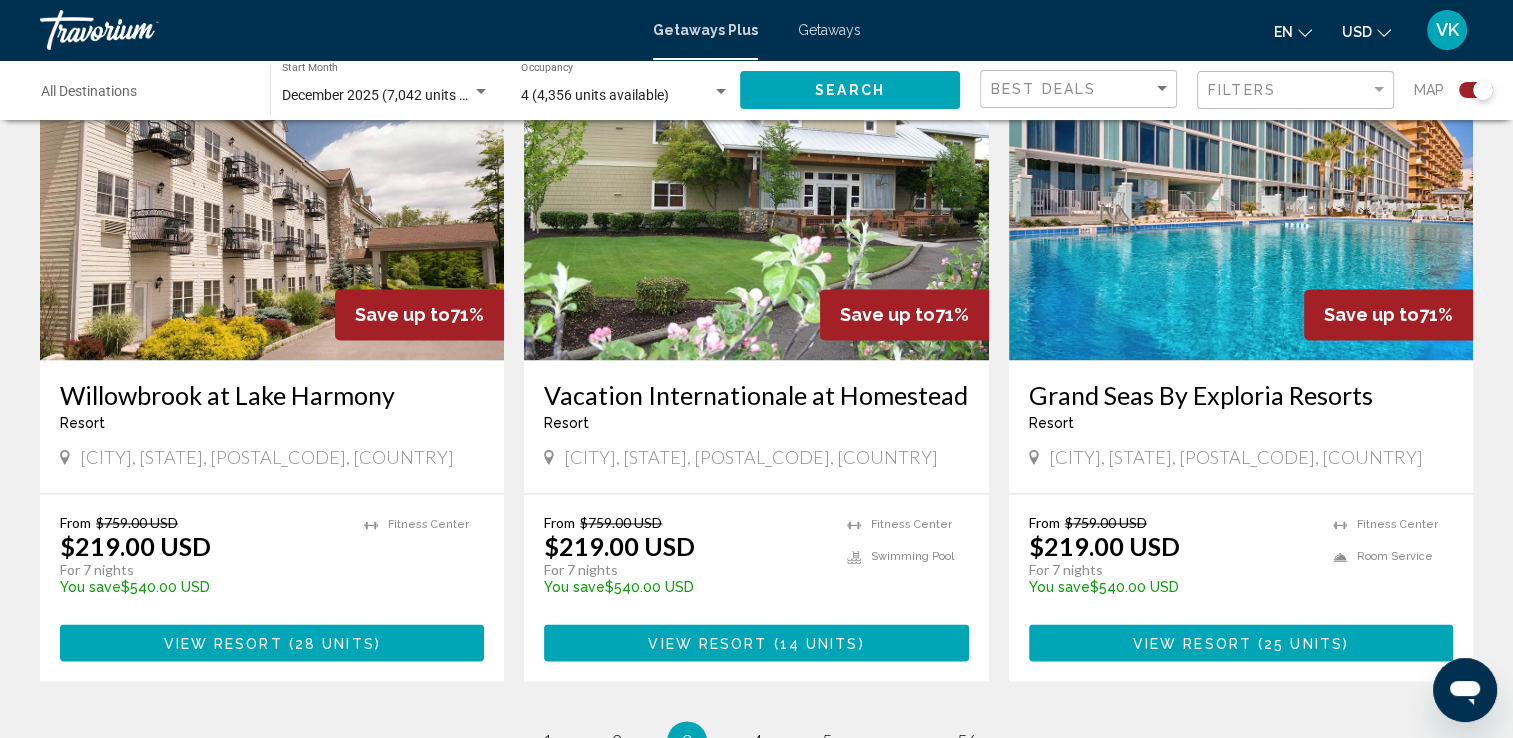 scroll, scrollTop: 2988, scrollLeft: 0, axis: vertical 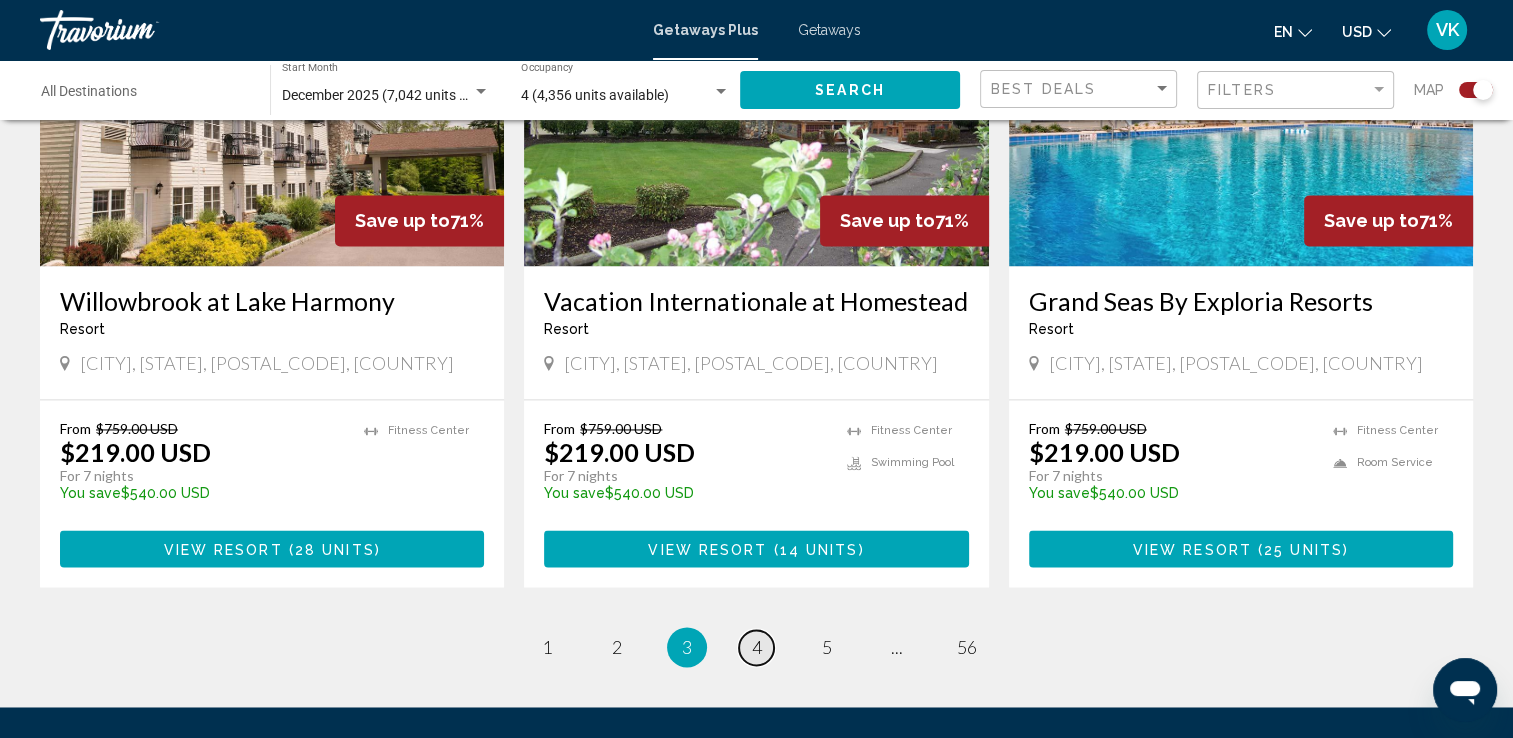 click on "4" at bounding box center [757, 647] 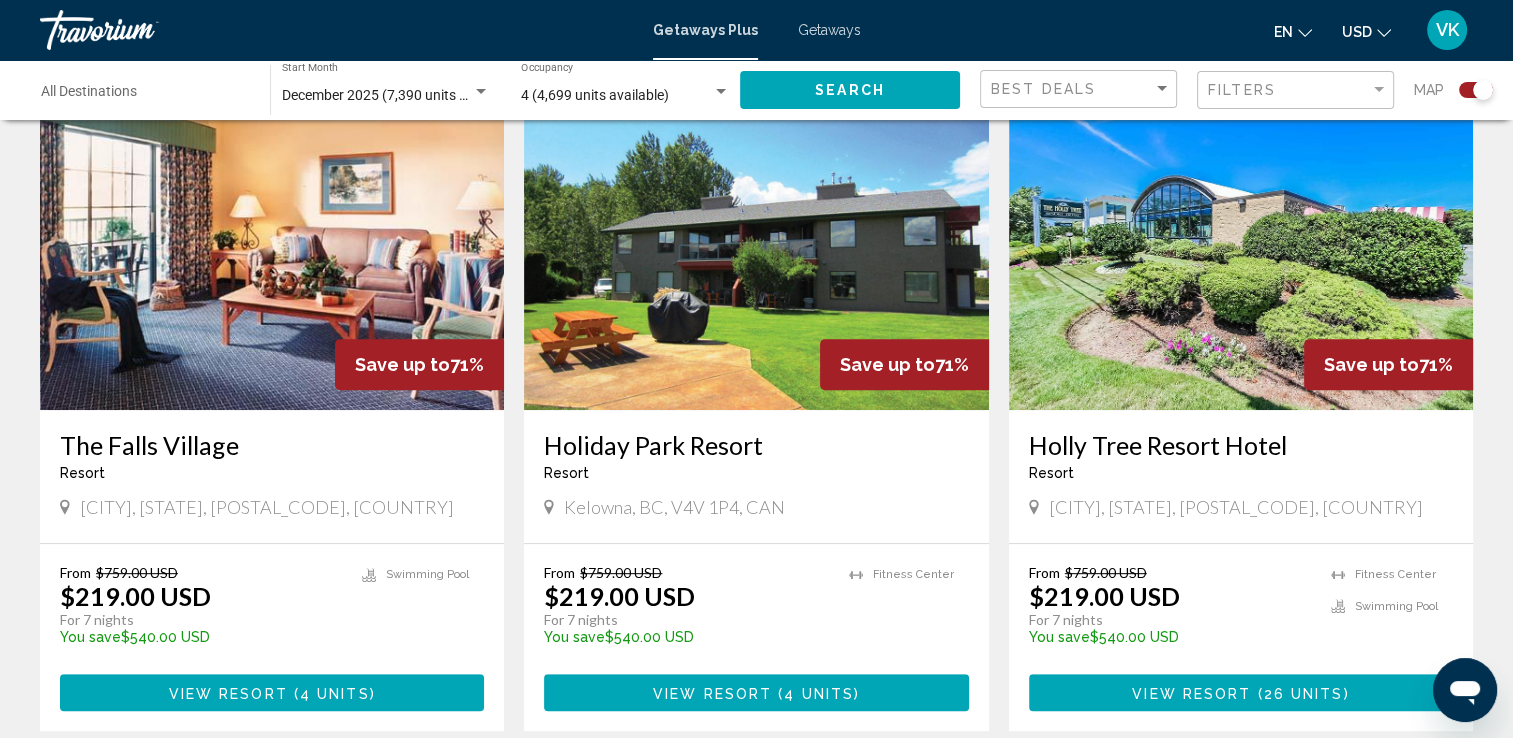 scroll, scrollTop: 760, scrollLeft: 0, axis: vertical 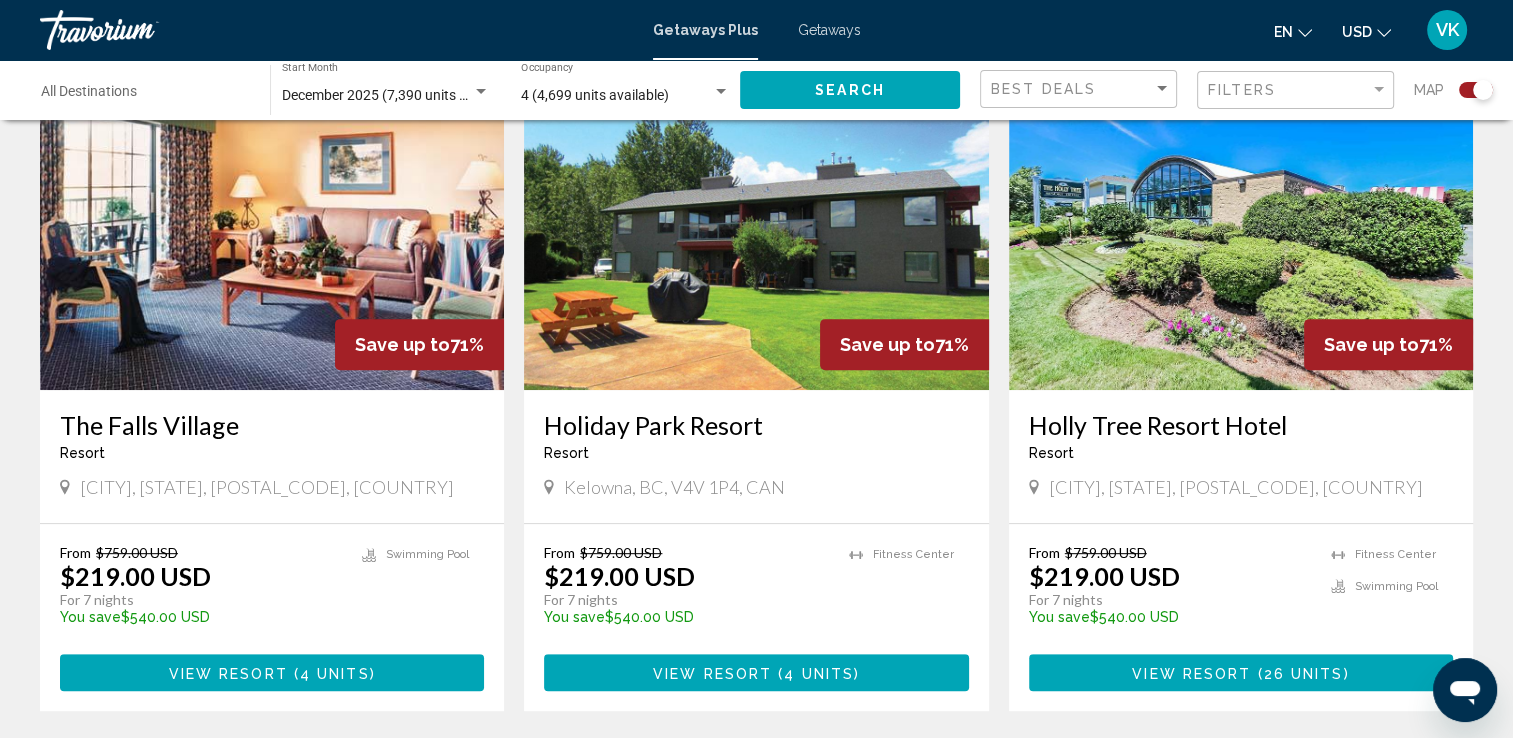 click at bounding box center [756, 230] 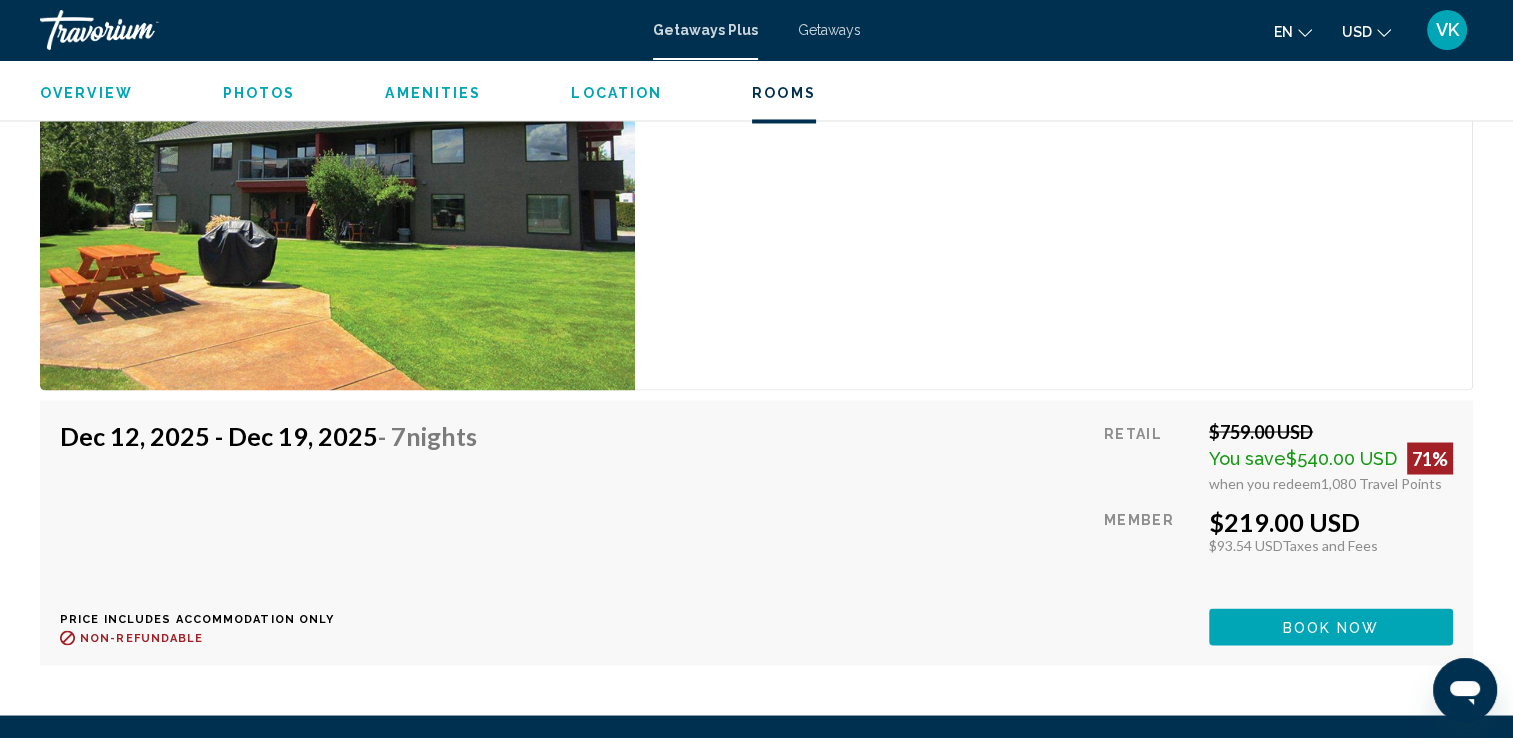 scroll, scrollTop: 3600, scrollLeft: 0, axis: vertical 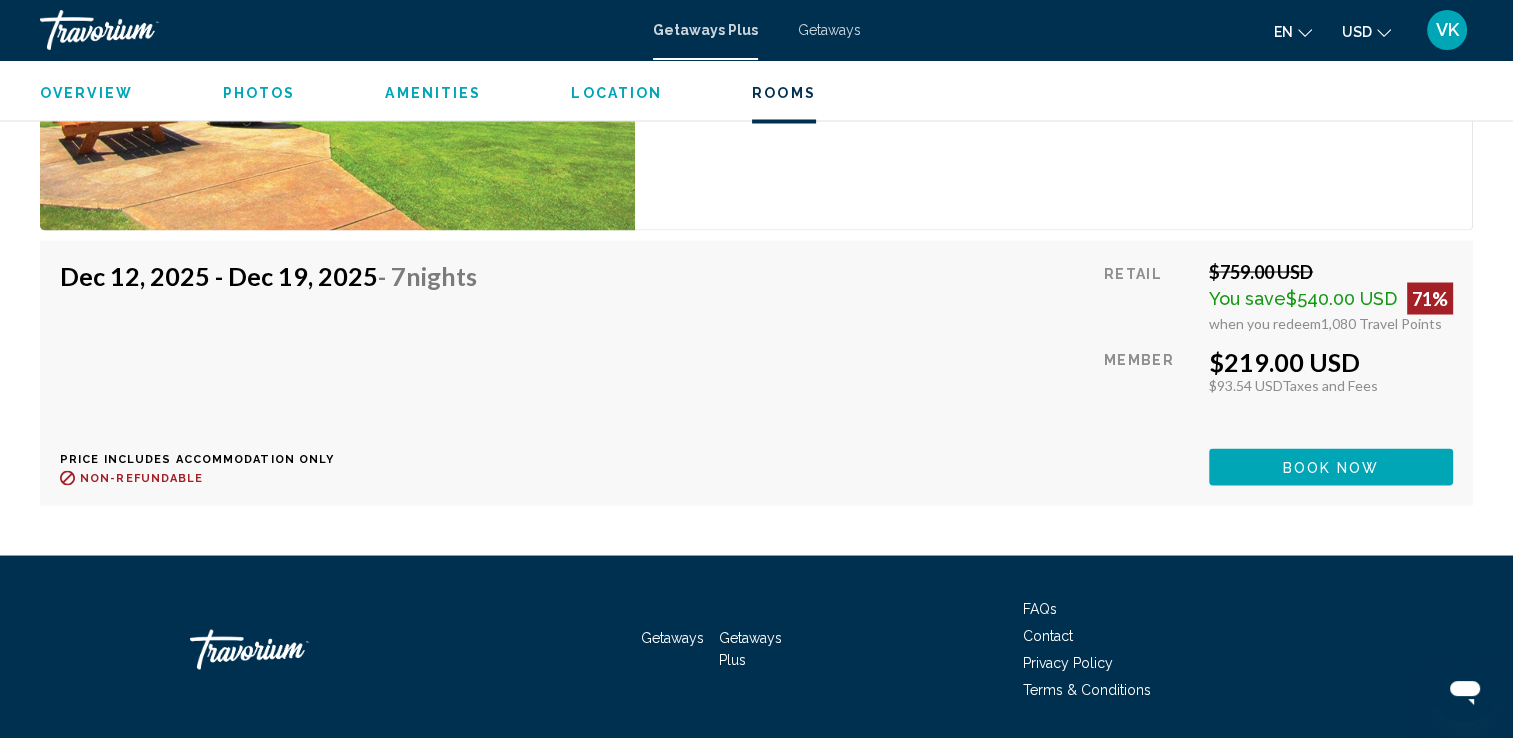 click 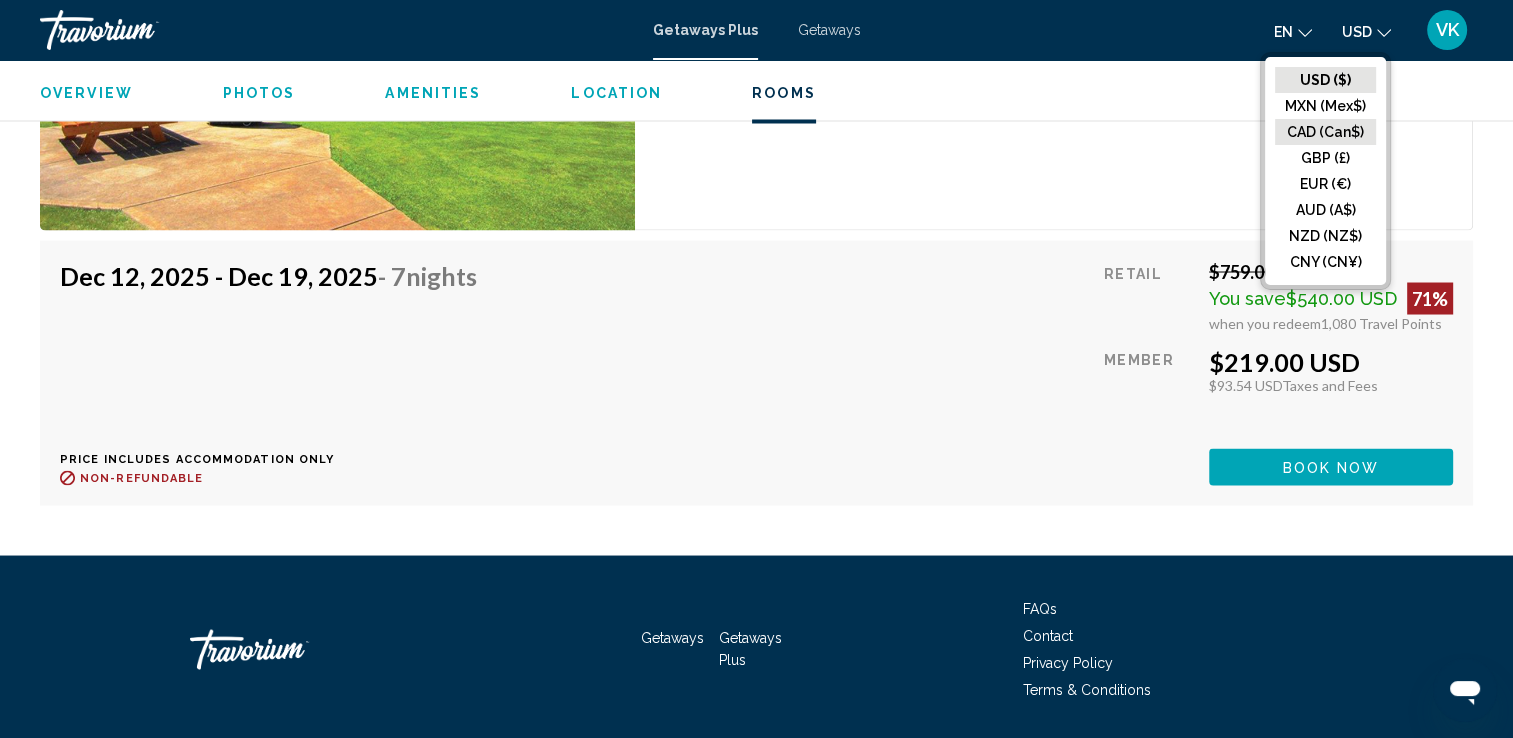 click on "CAD (Can$)" 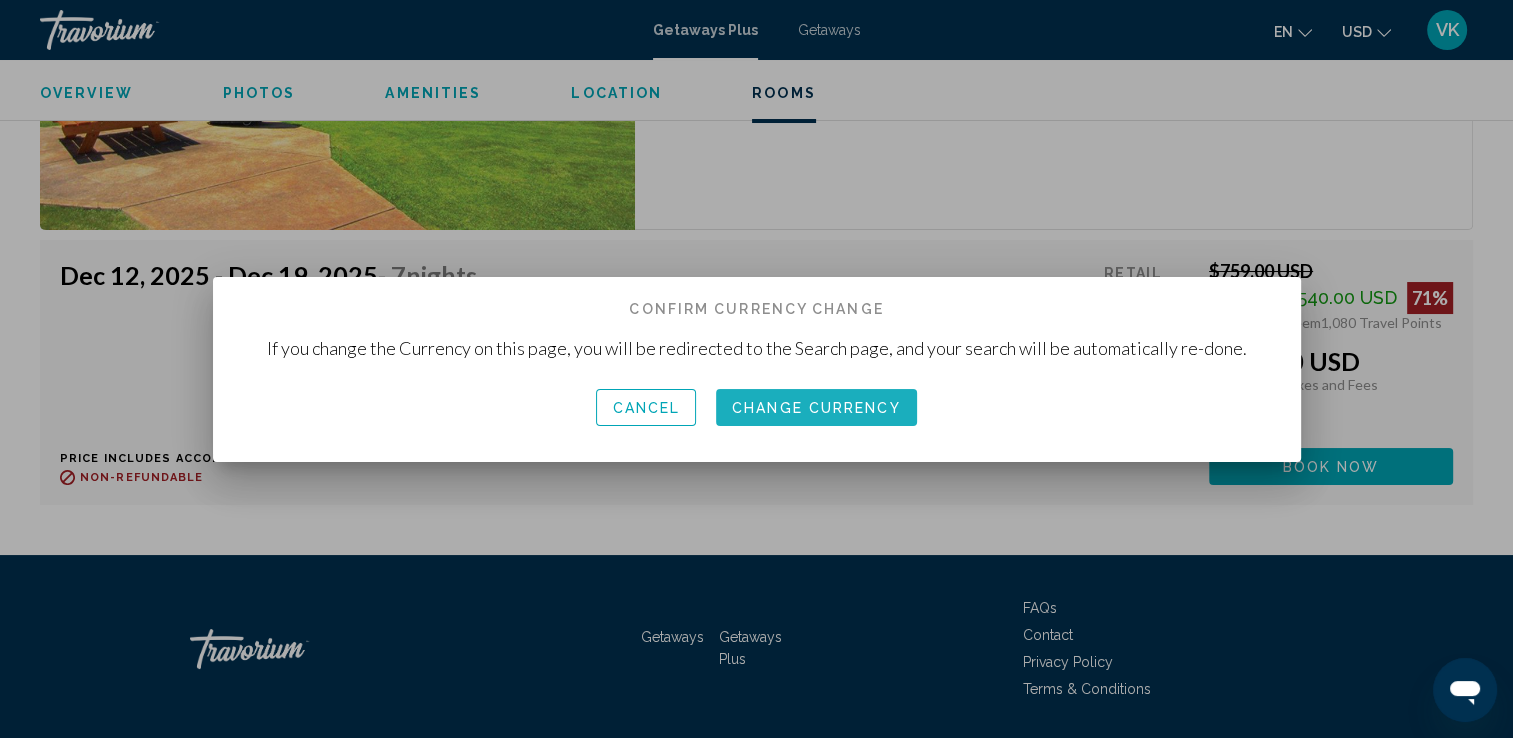 click on "Change Currency" at bounding box center (816, 408) 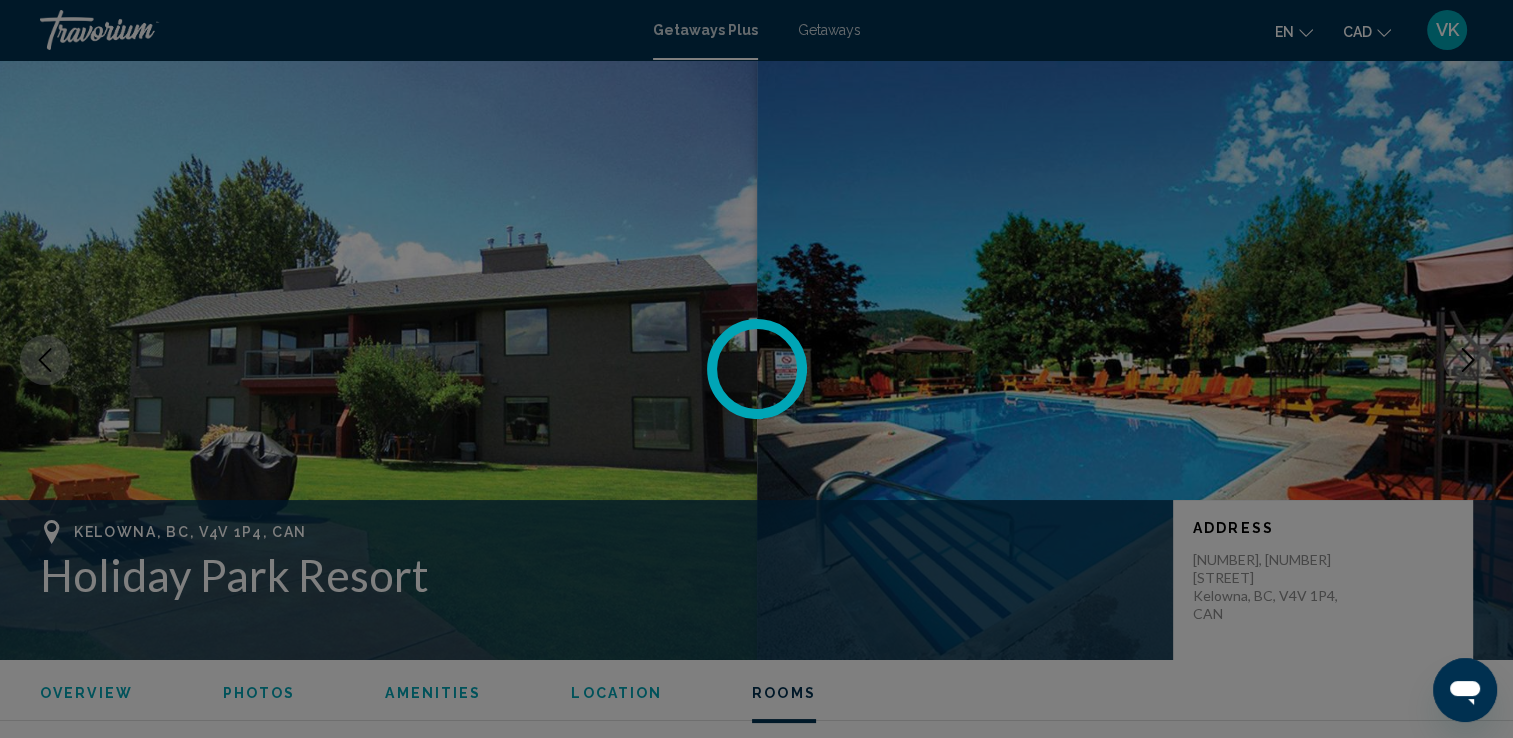 scroll, scrollTop: 3600, scrollLeft: 0, axis: vertical 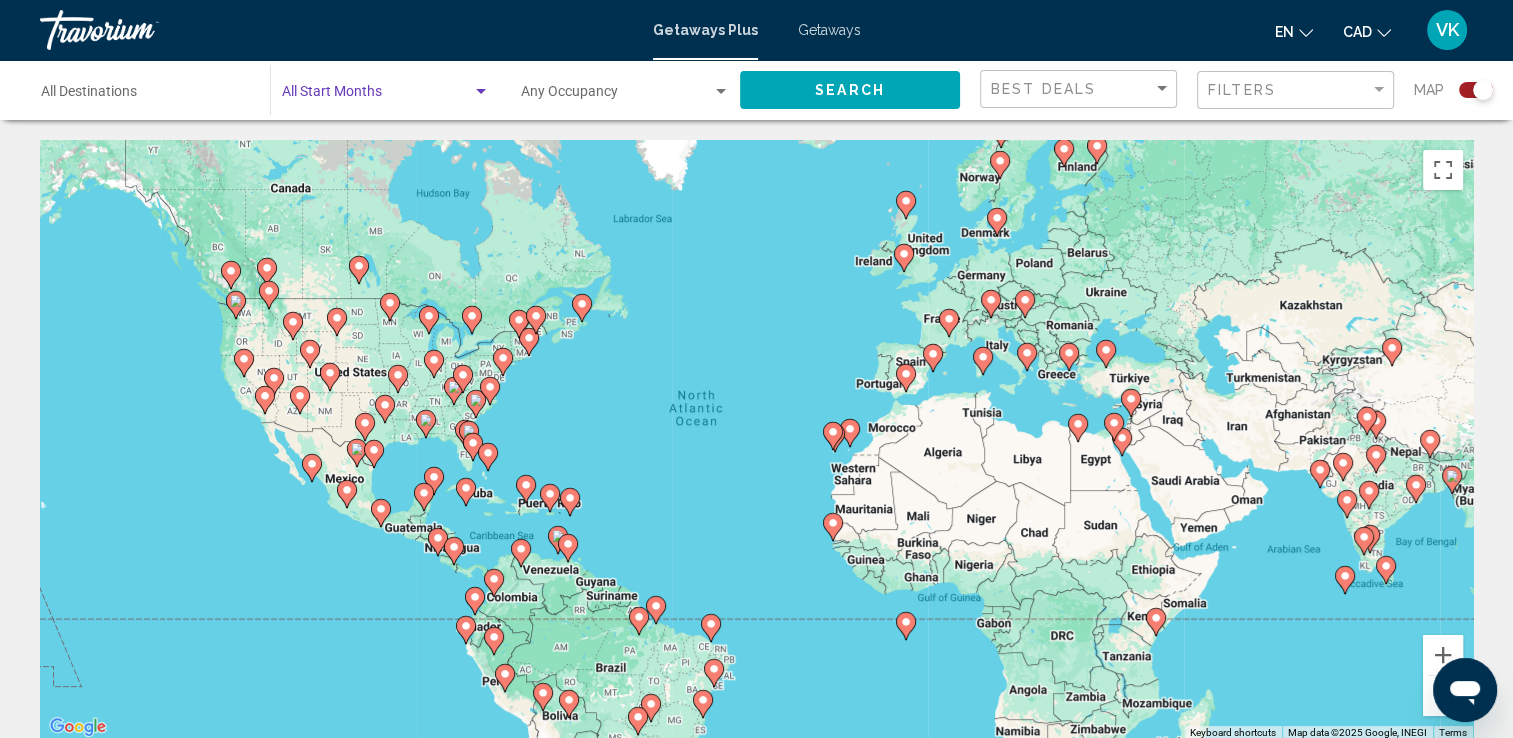 click at bounding box center [377, 96] 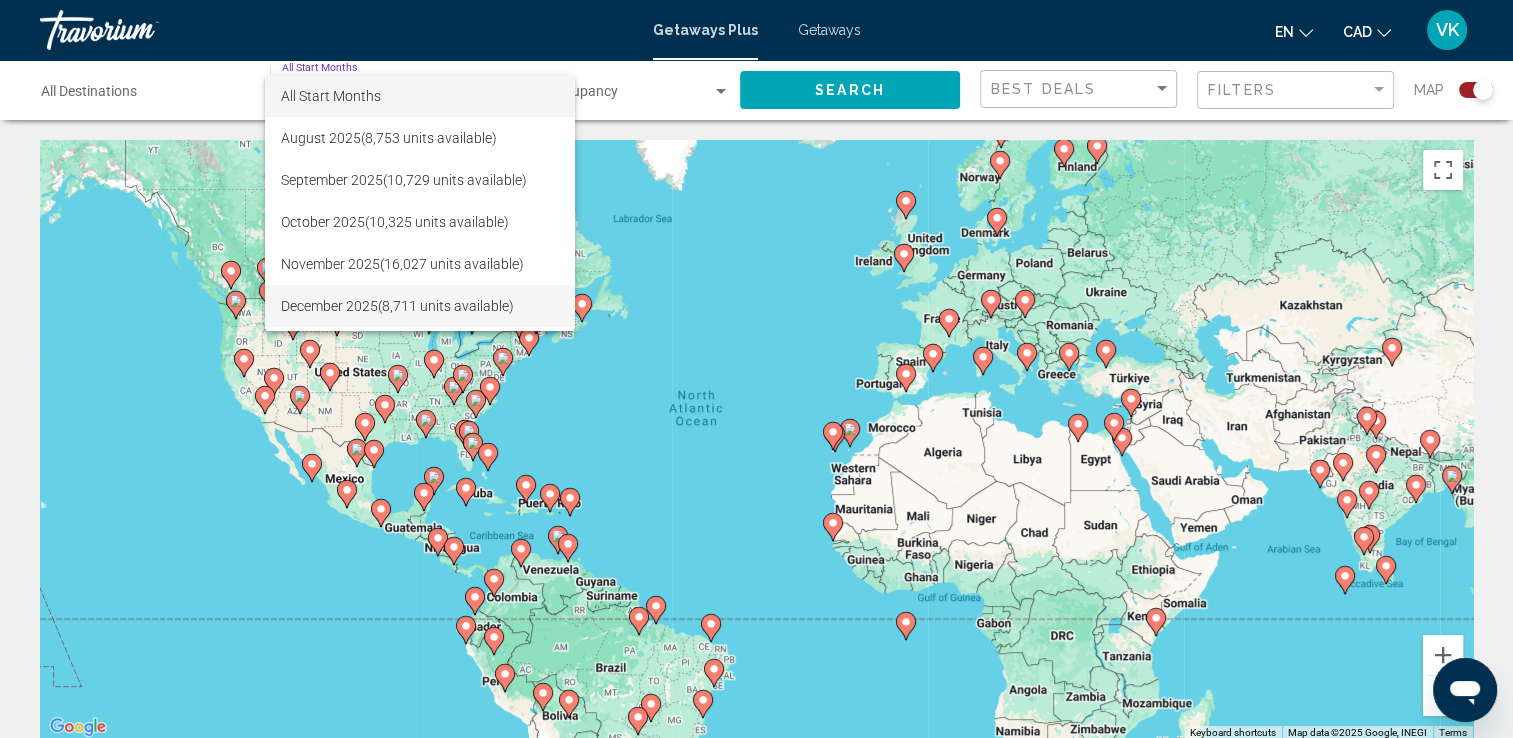 click on "December 2025  (8,711 units available)" at bounding box center [420, 306] 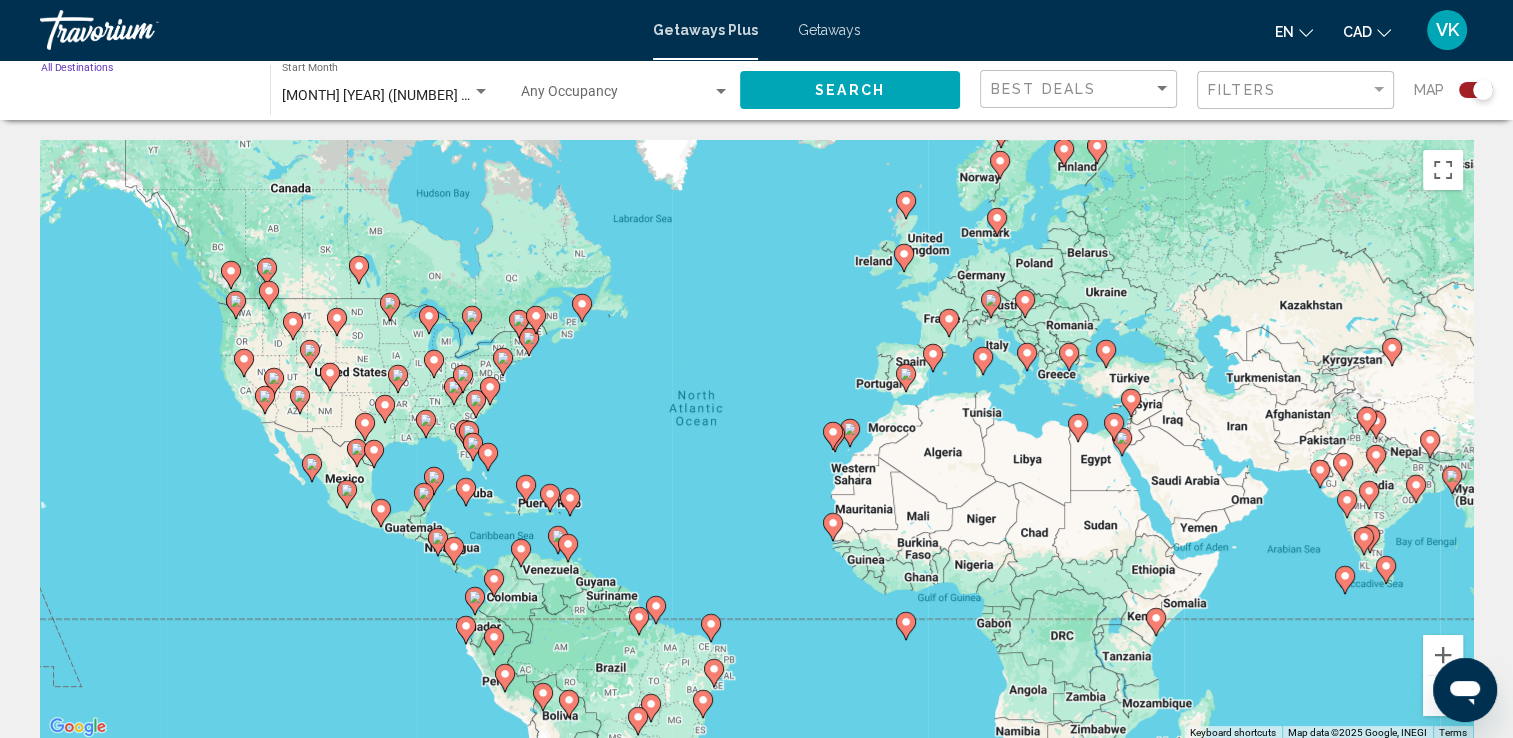 click on "Destination All Destinations" at bounding box center (145, 96) 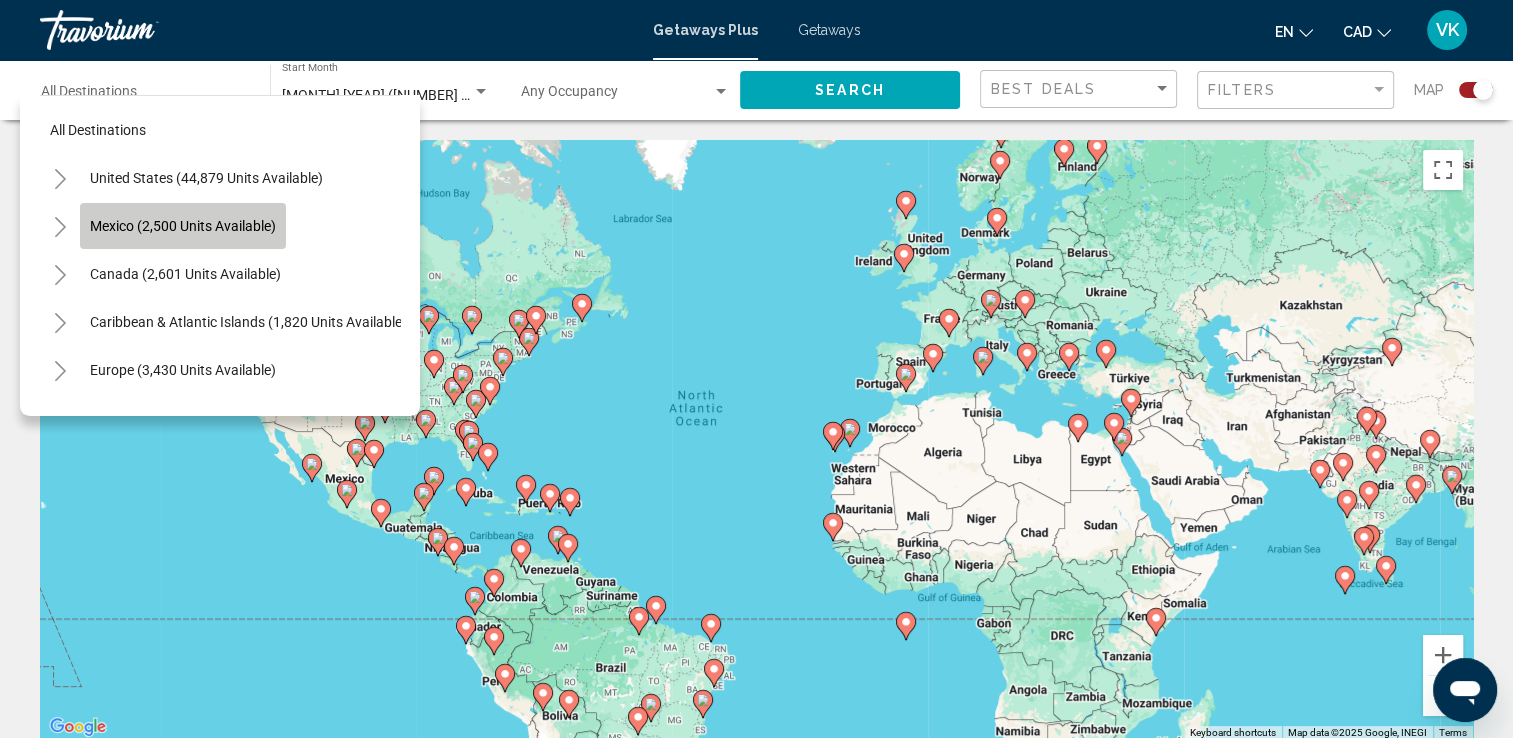 click on "Mexico (2,500 units available)" 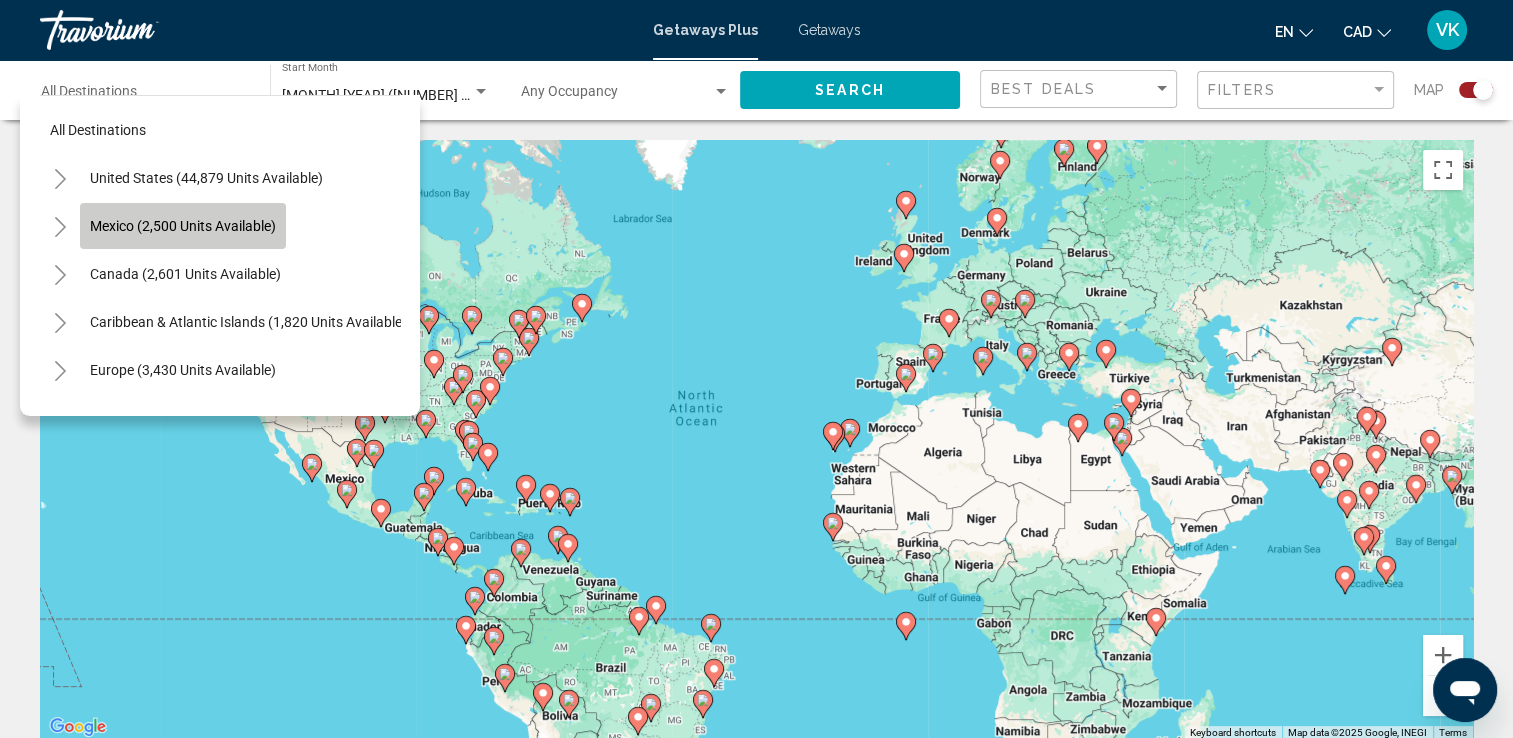 type on "**********" 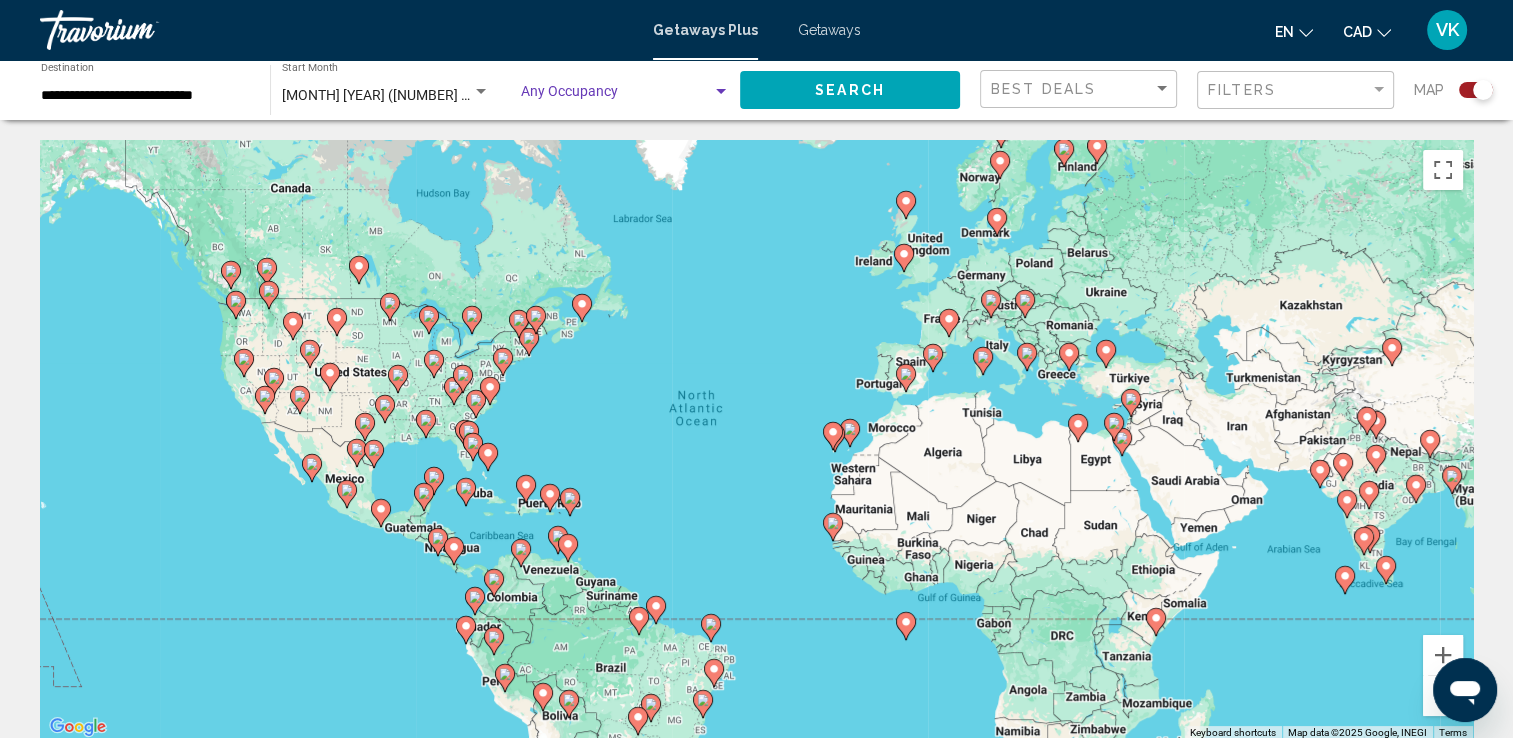 click at bounding box center [721, 92] 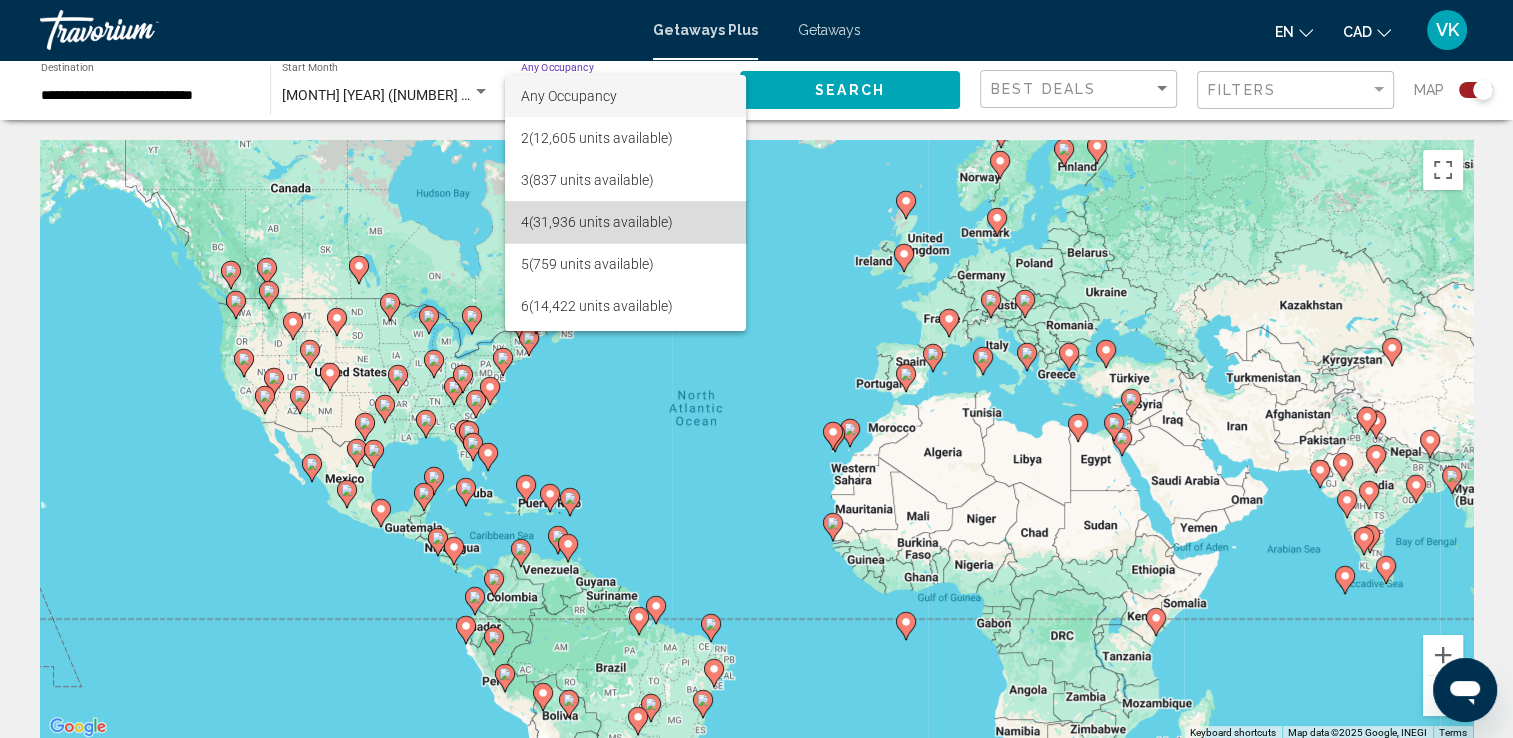click on "4  (31,936 units available)" at bounding box center [625, 222] 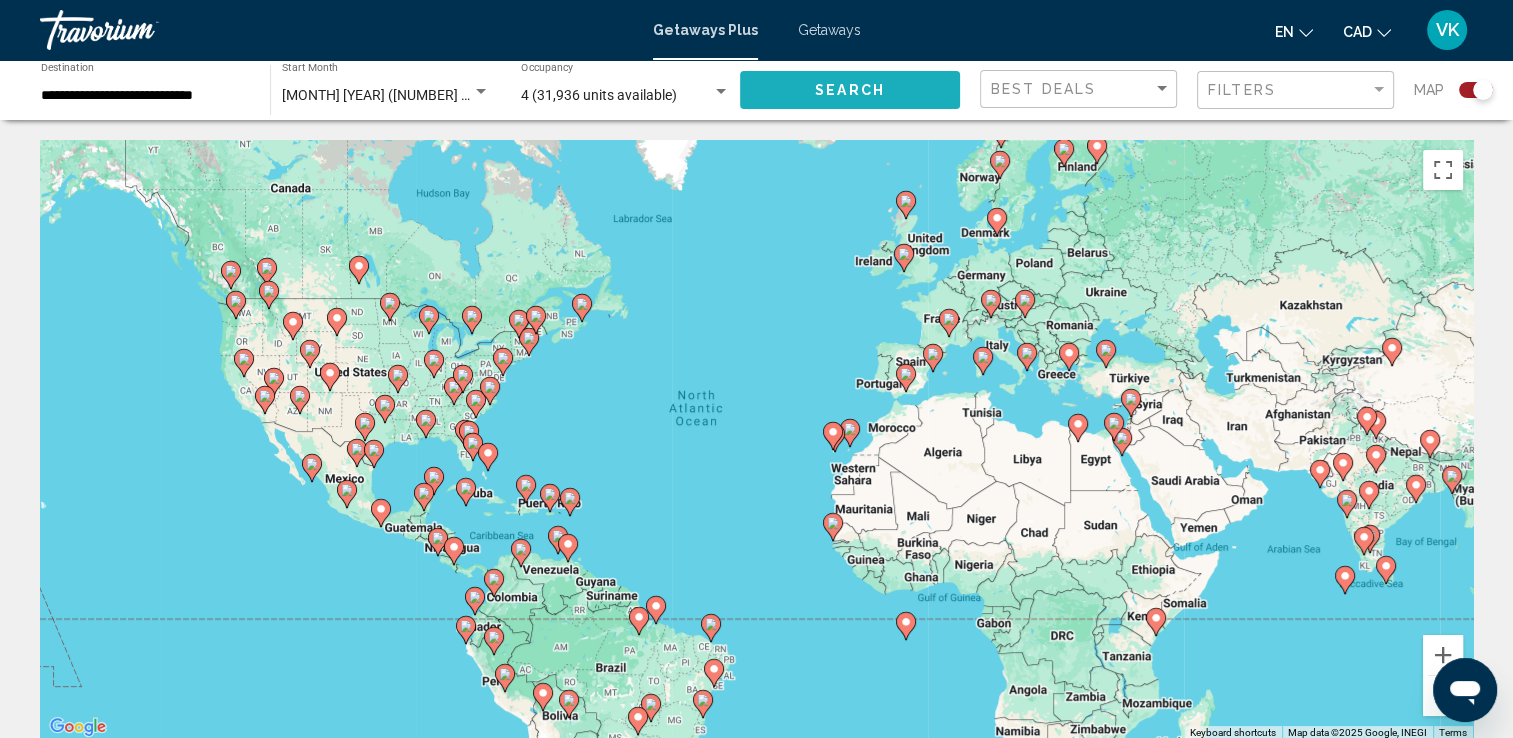 click on "Search" 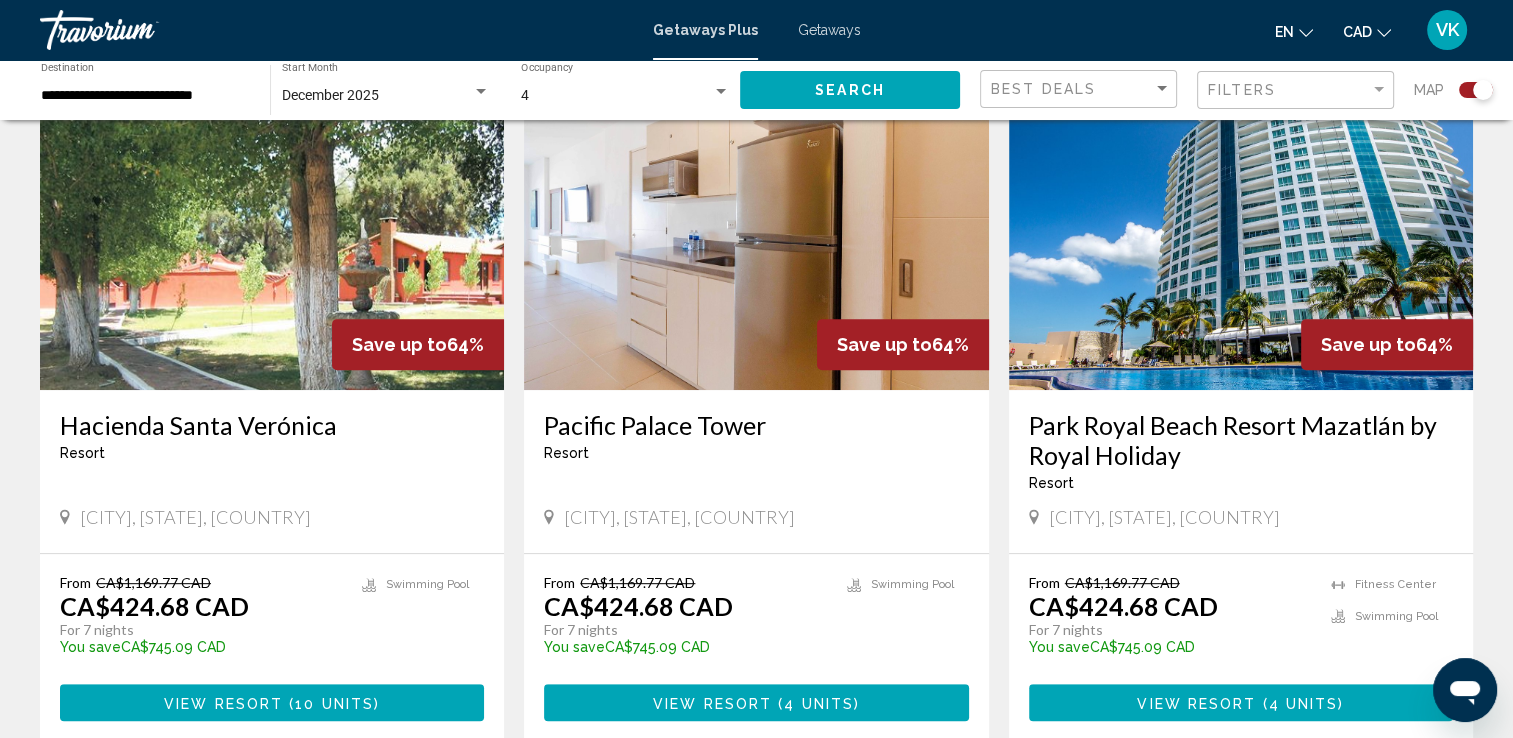 scroll, scrollTop: 786, scrollLeft: 0, axis: vertical 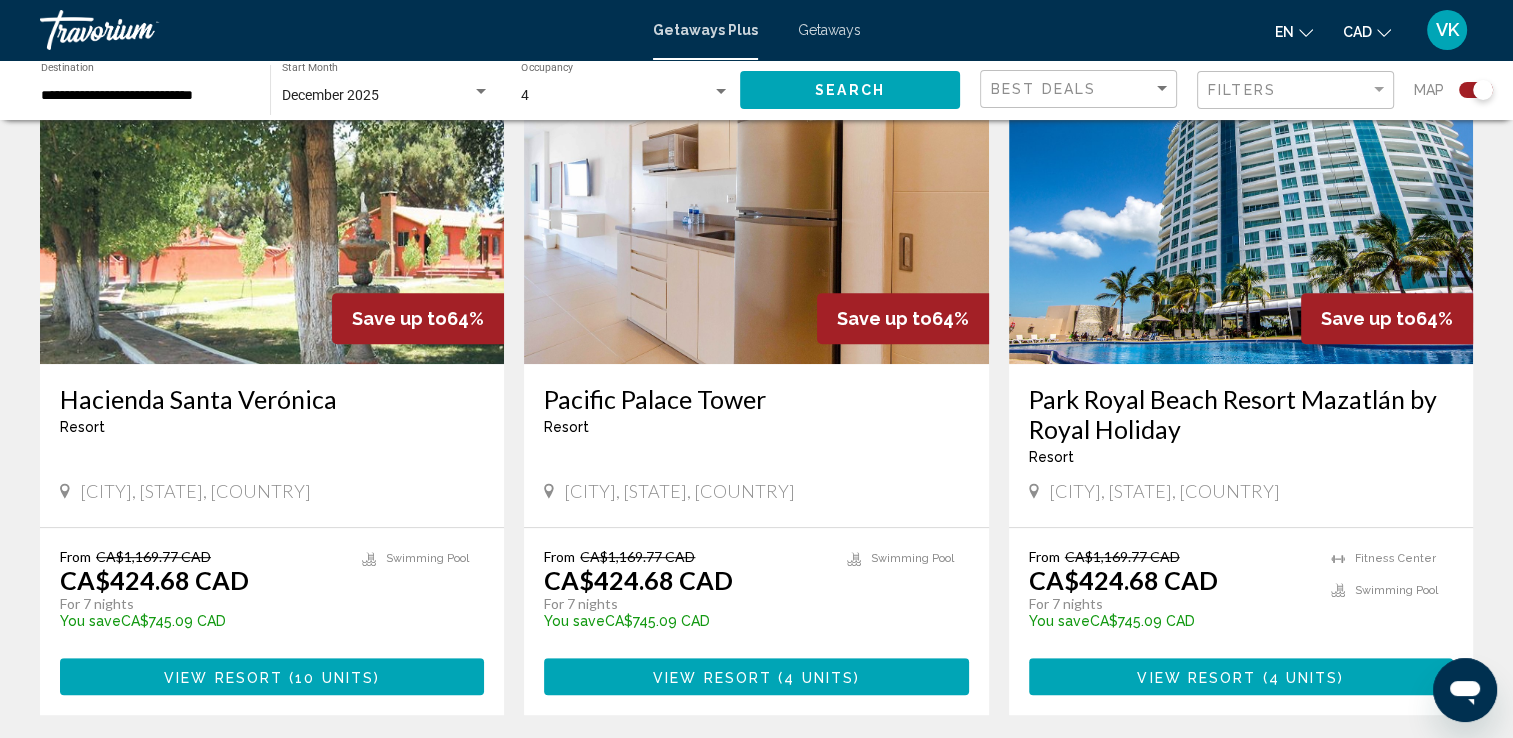 click at bounding box center (756, 204) 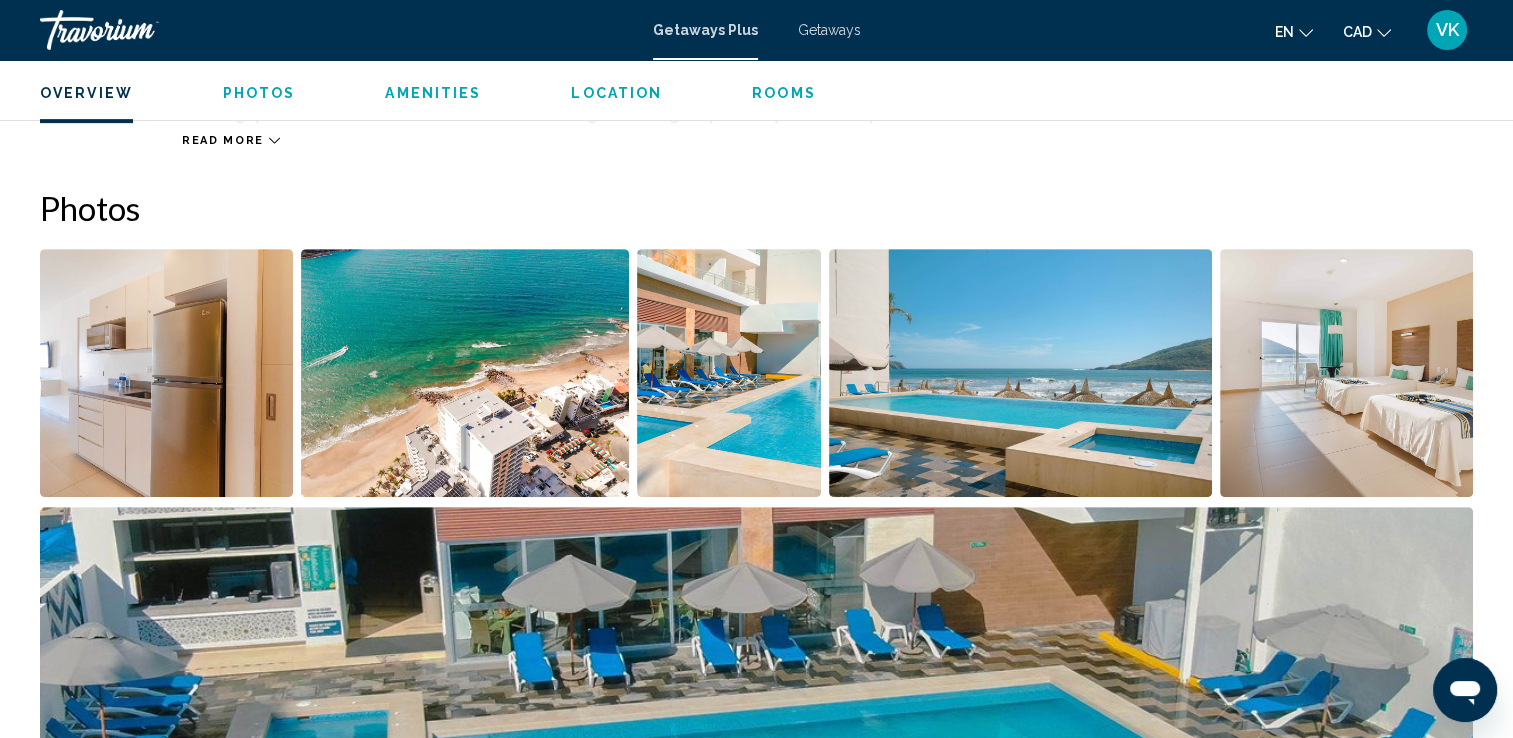 scroll, scrollTop: 866, scrollLeft: 0, axis: vertical 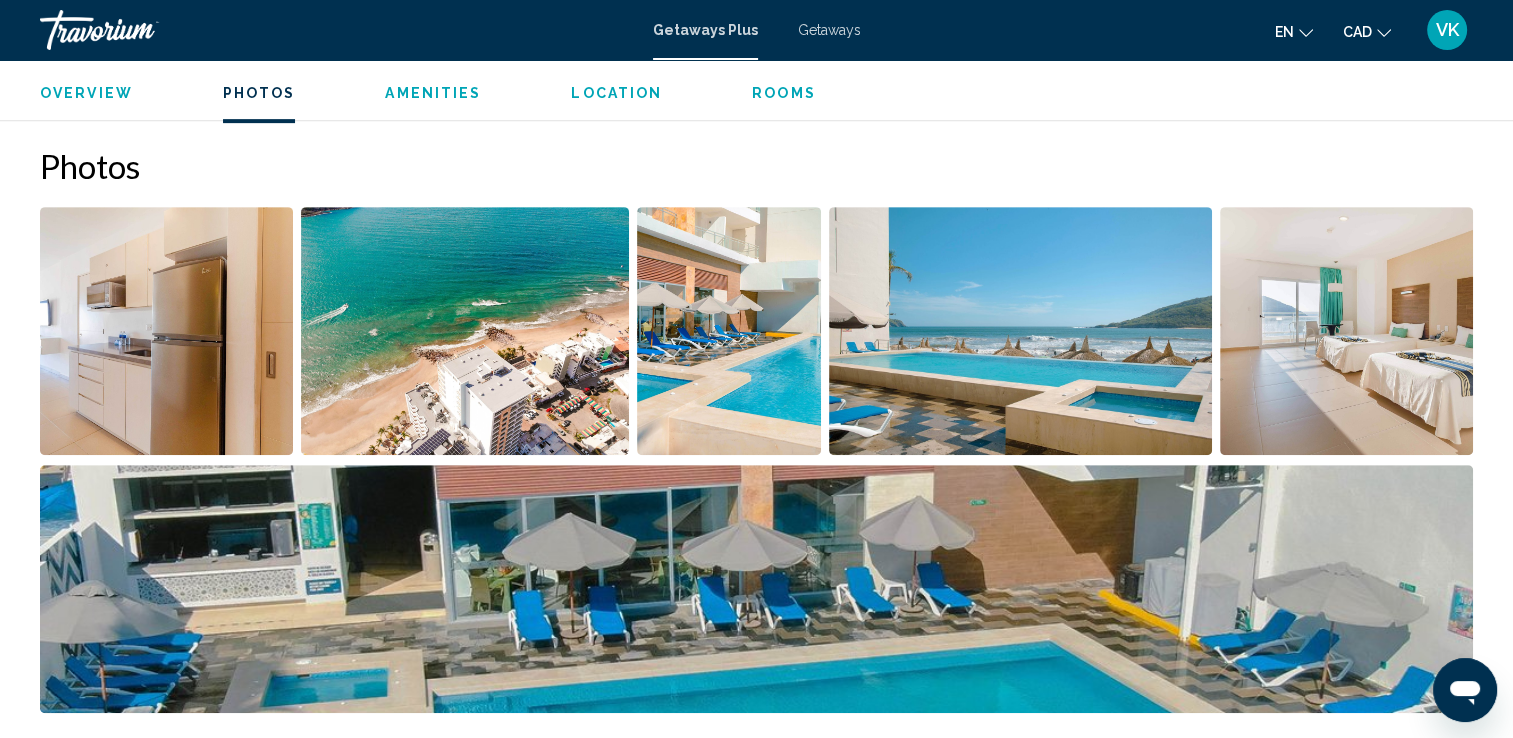 click at bounding box center (1346, 331) 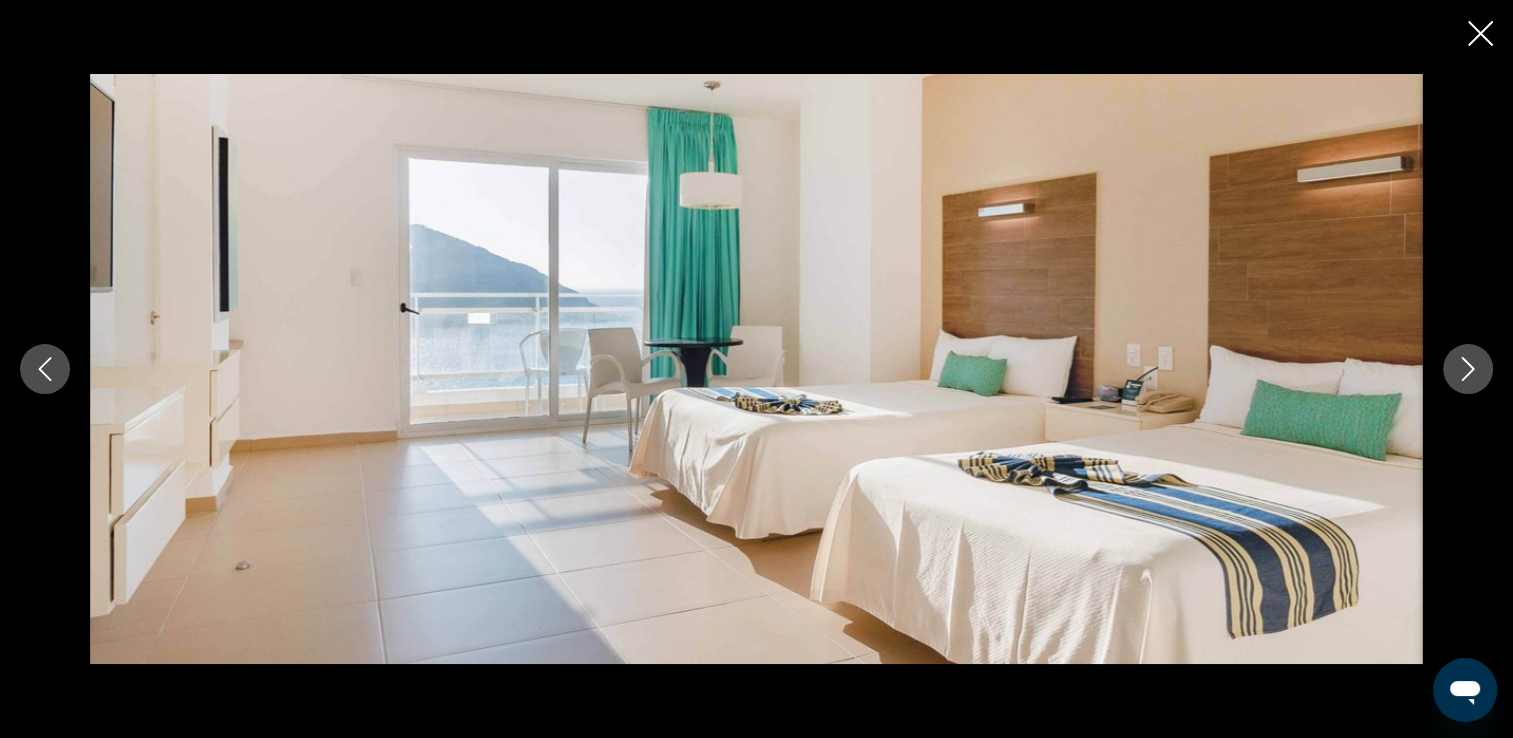 click 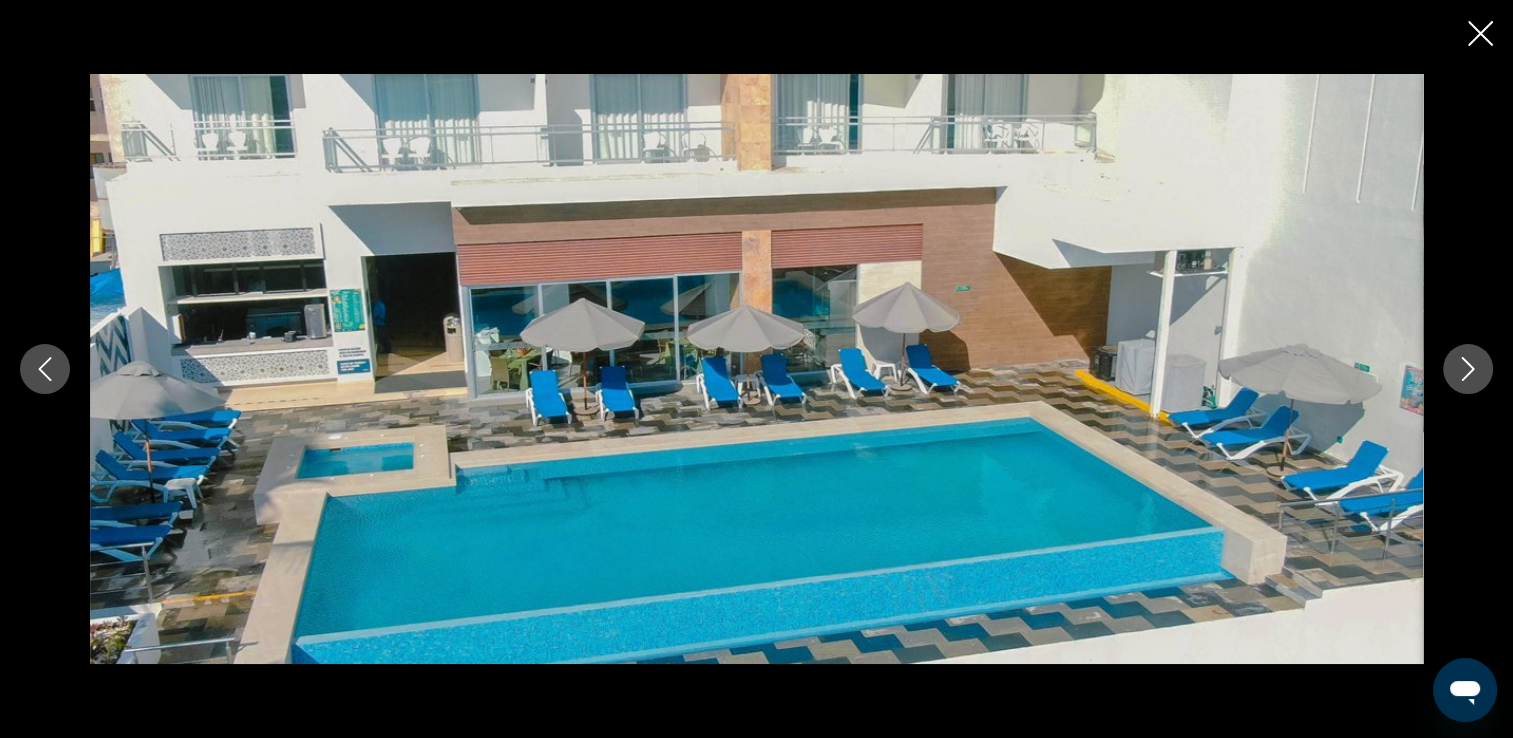 click 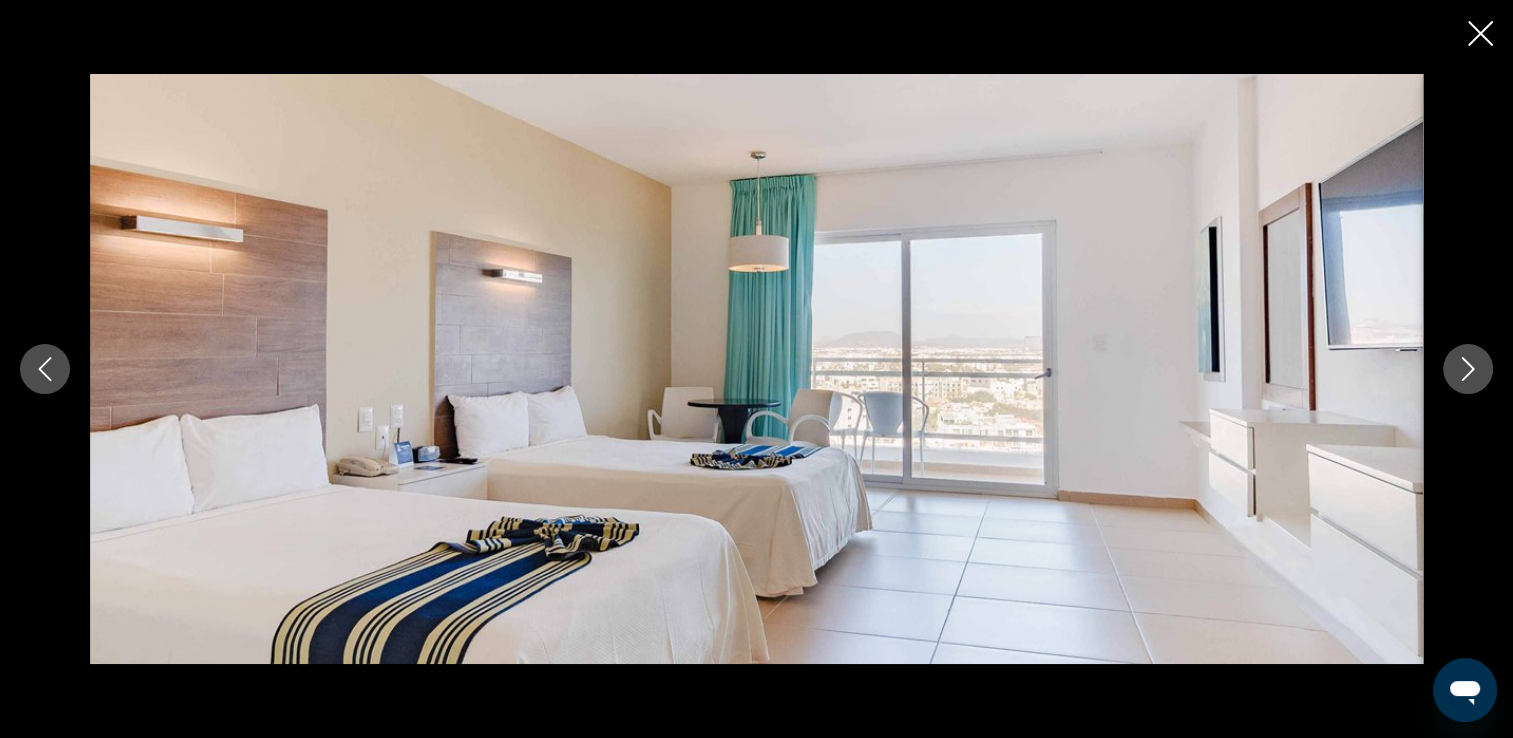 click 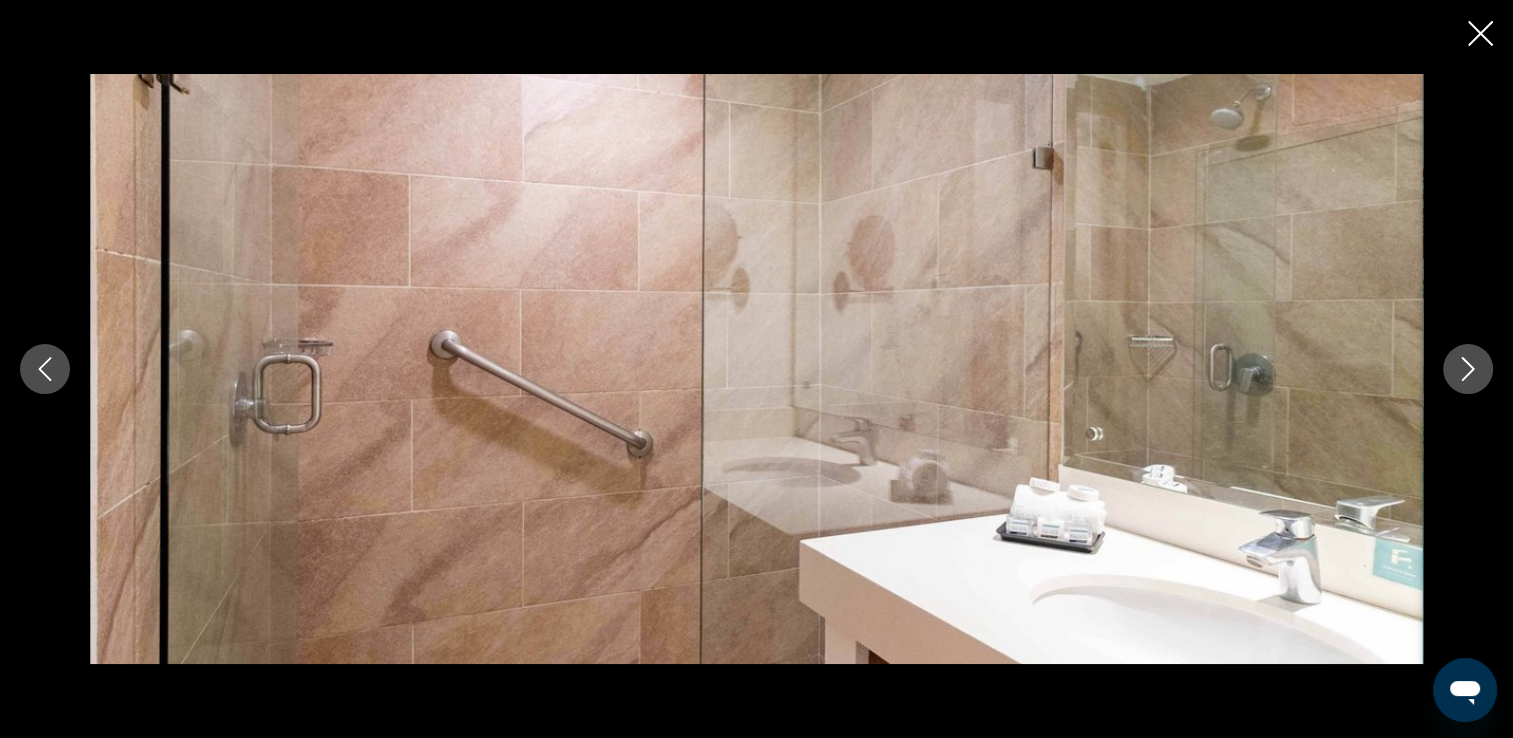 click 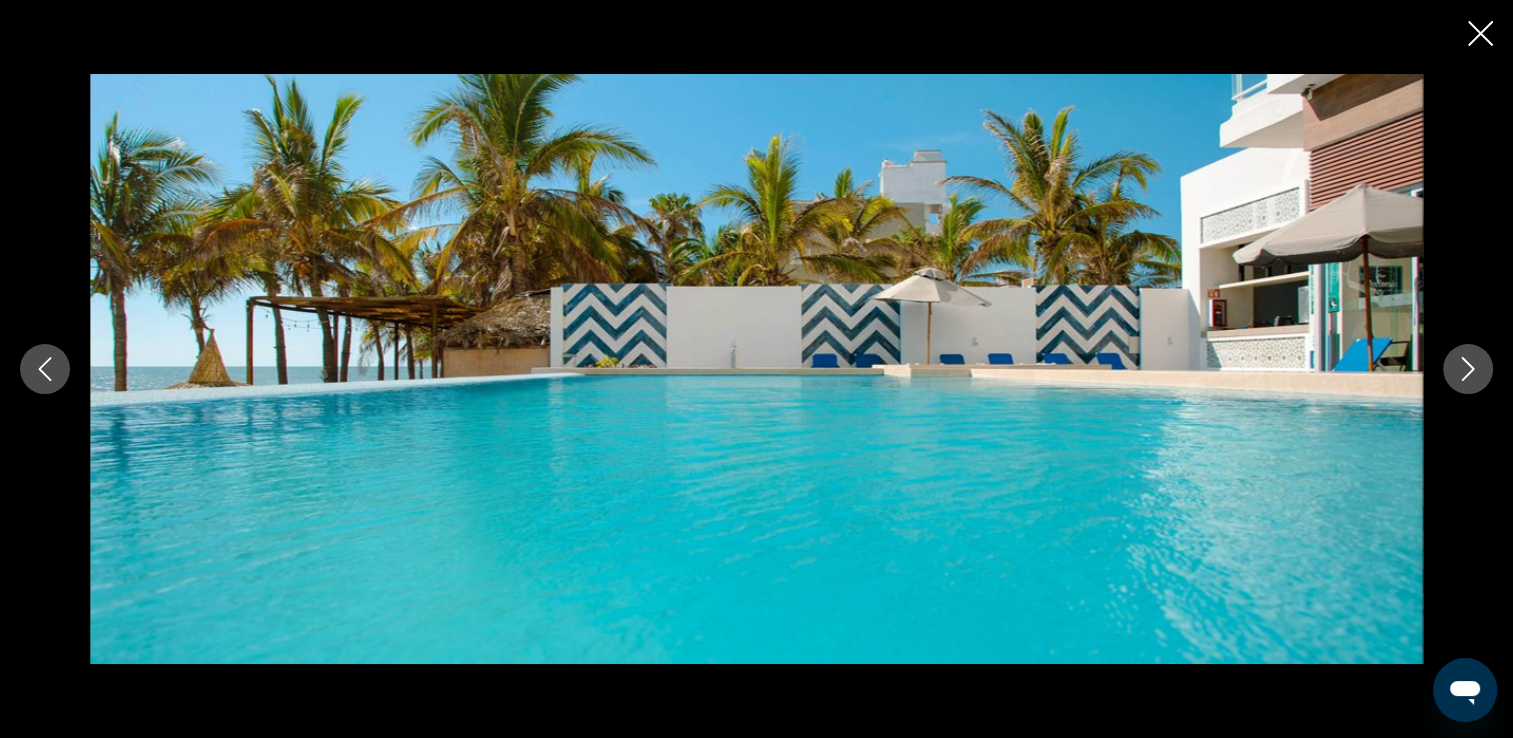 click 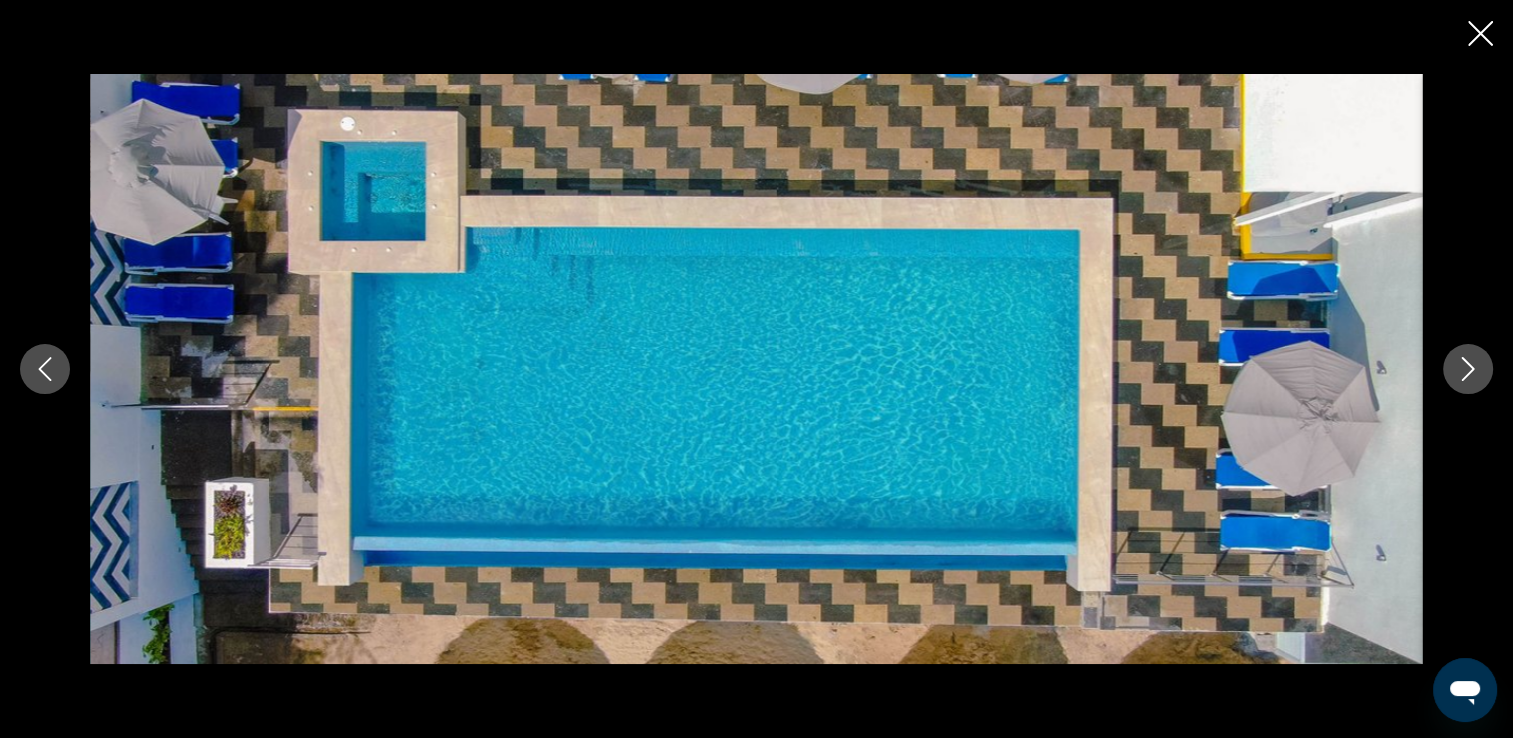 click 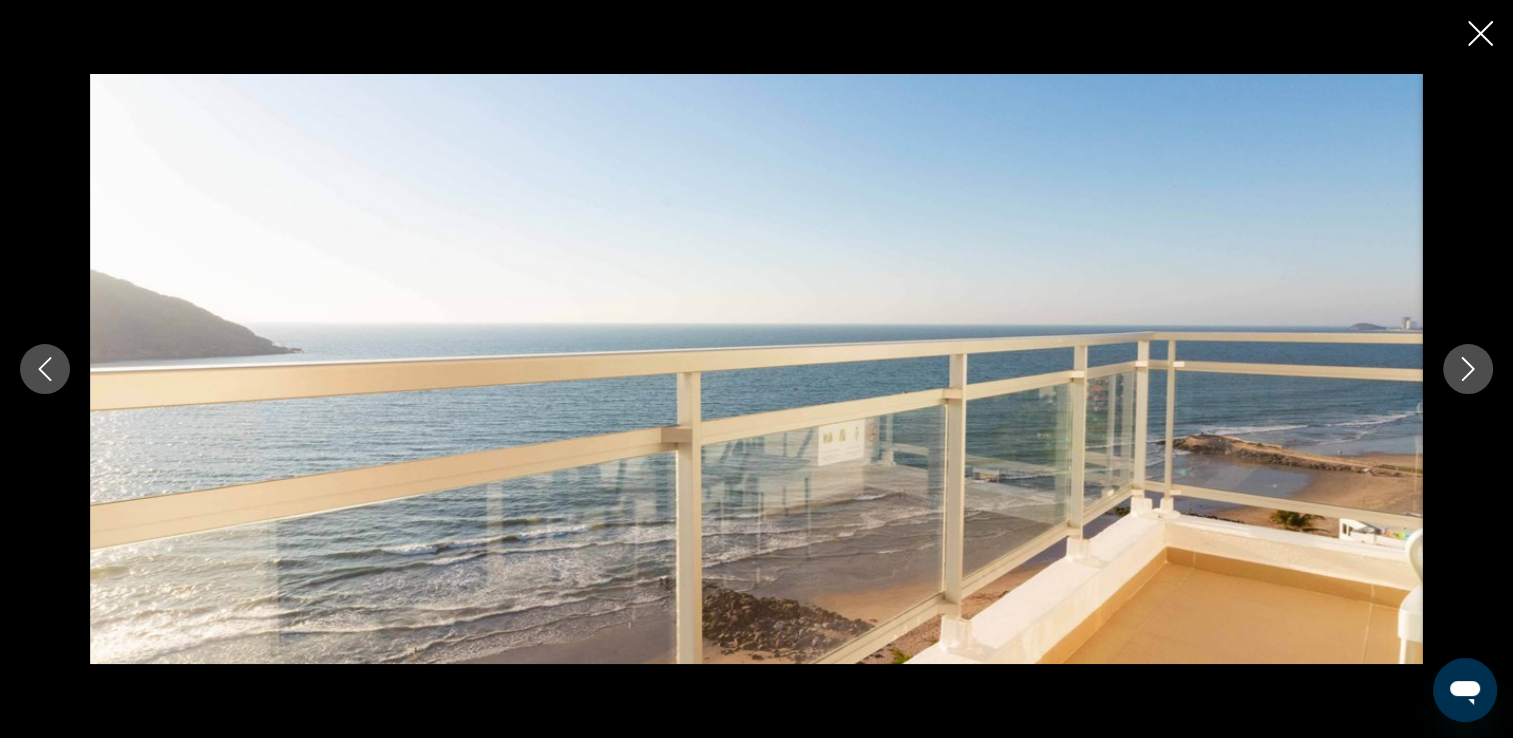 click 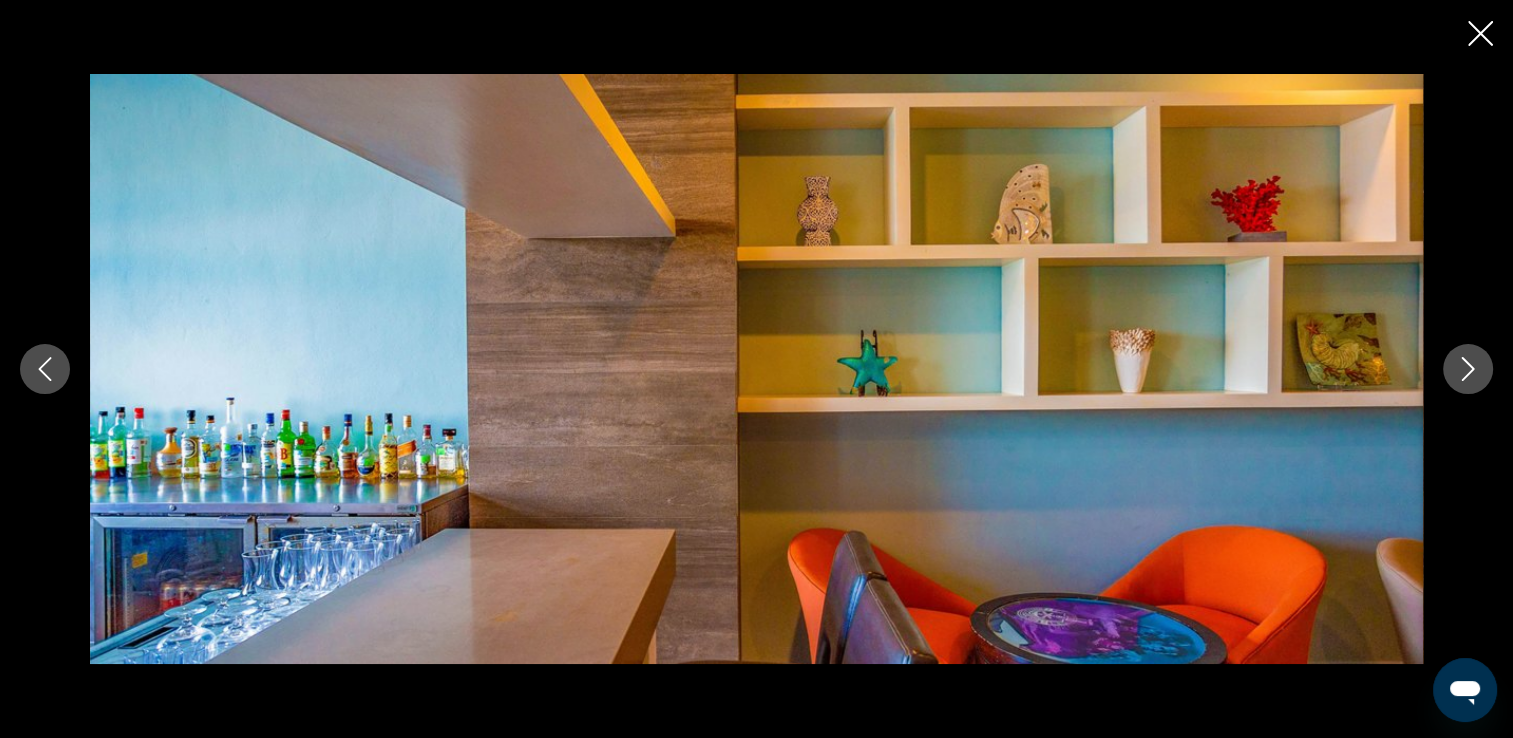 click 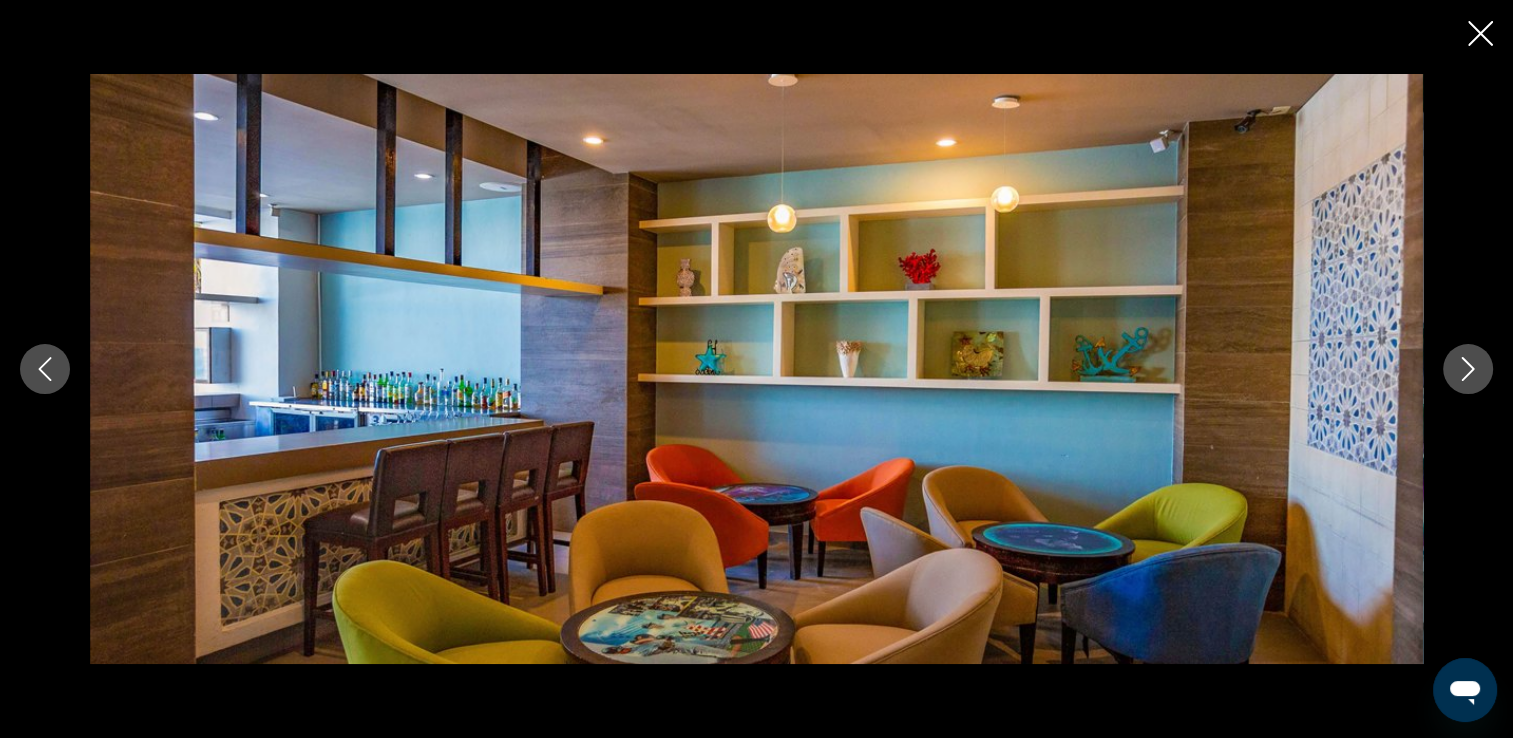 click 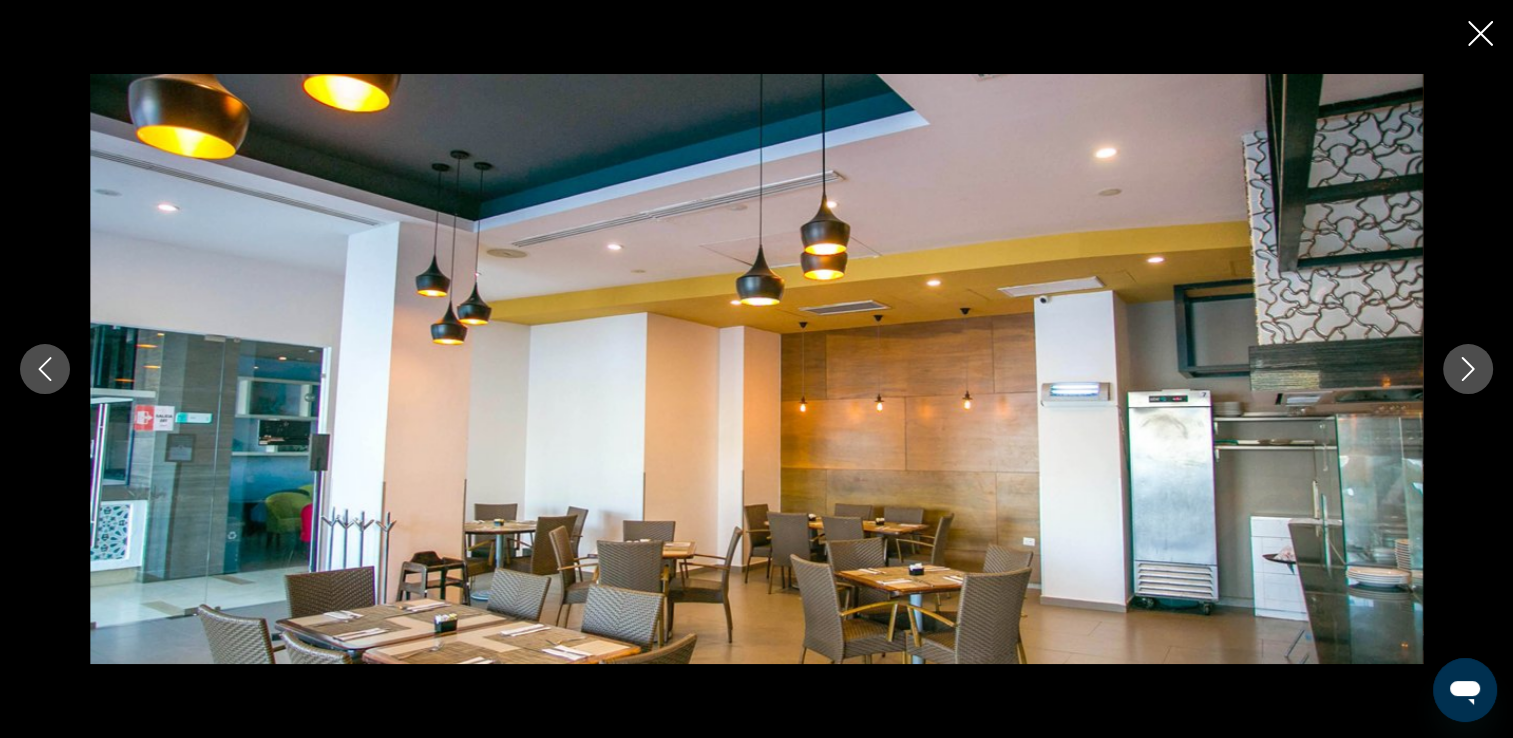 click 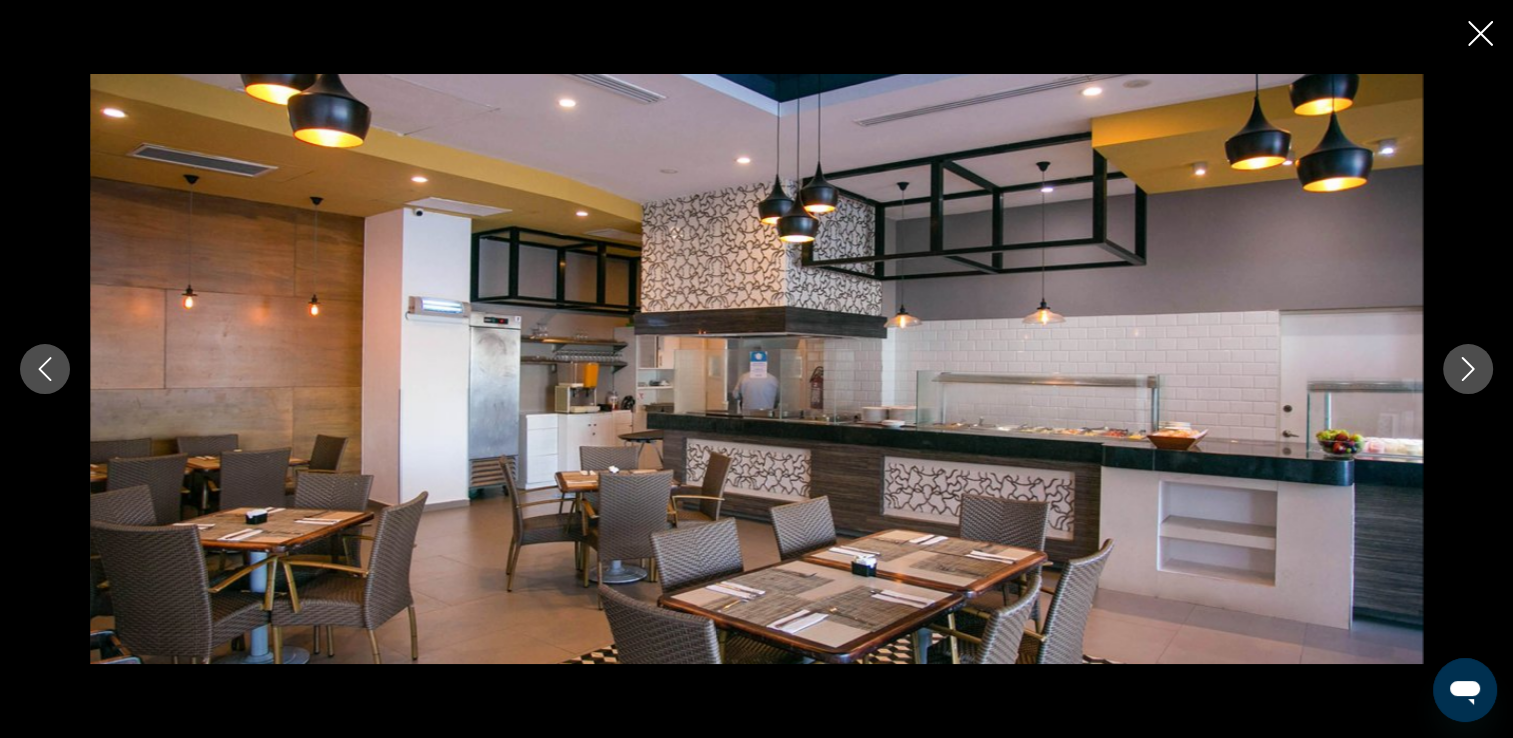 click 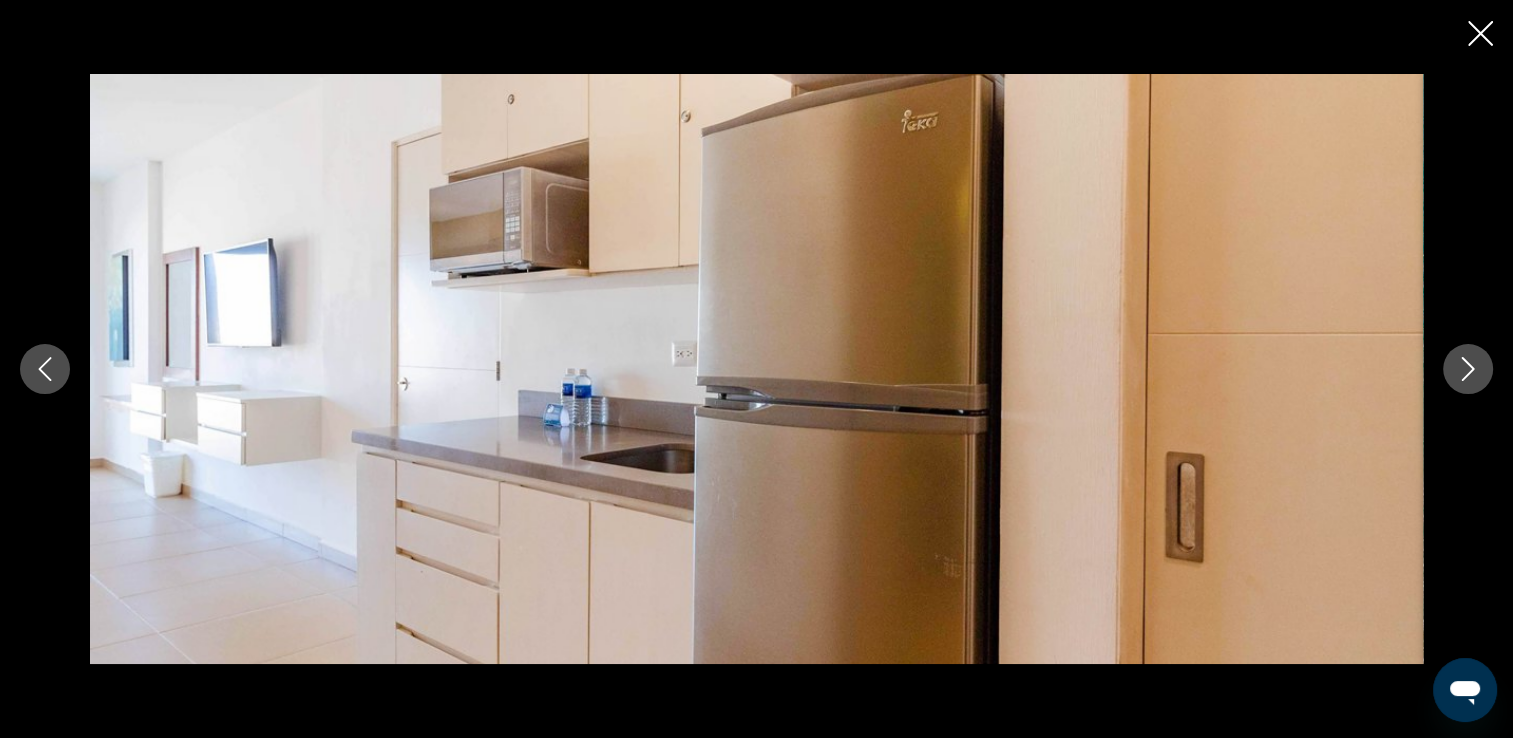 click 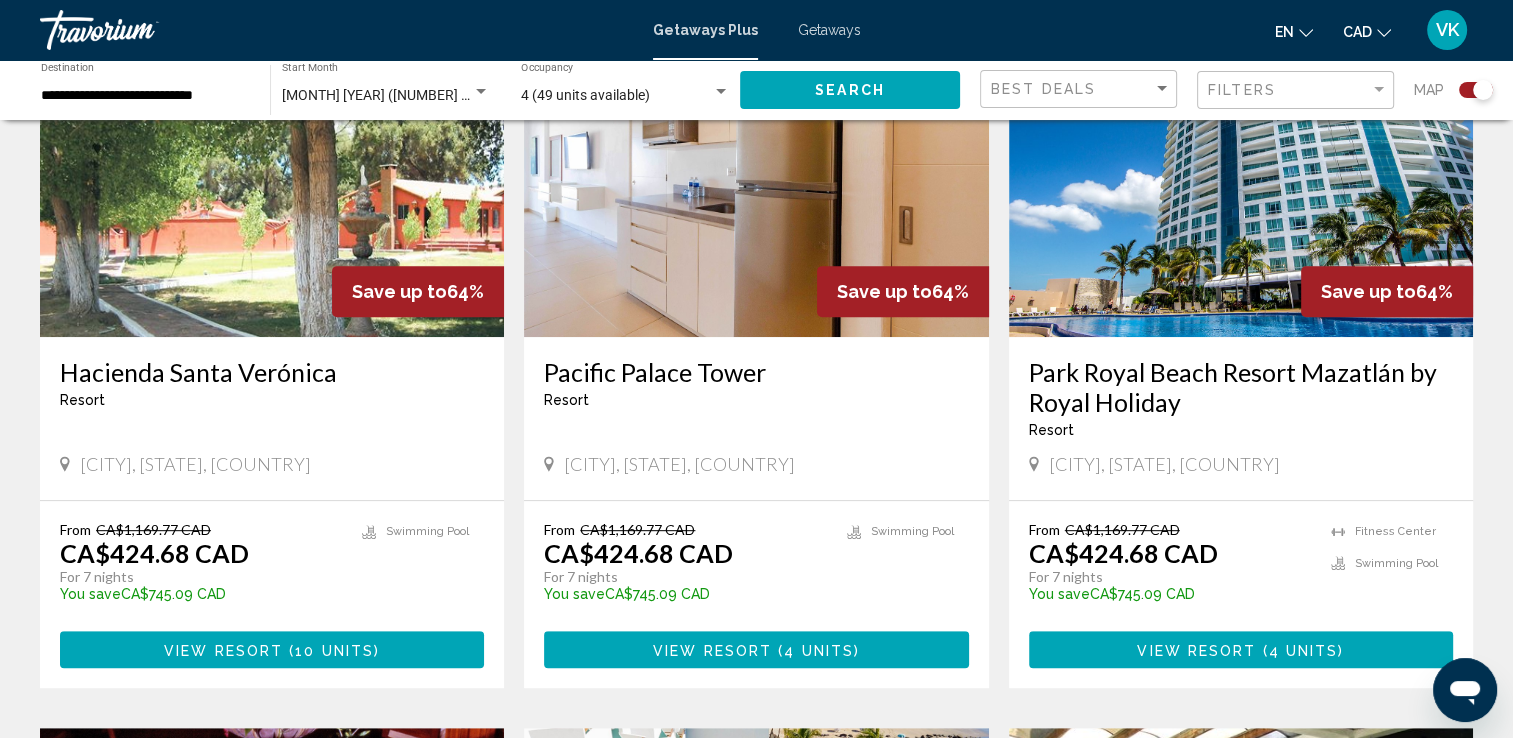 scroll, scrollTop: 852, scrollLeft: 0, axis: vertical 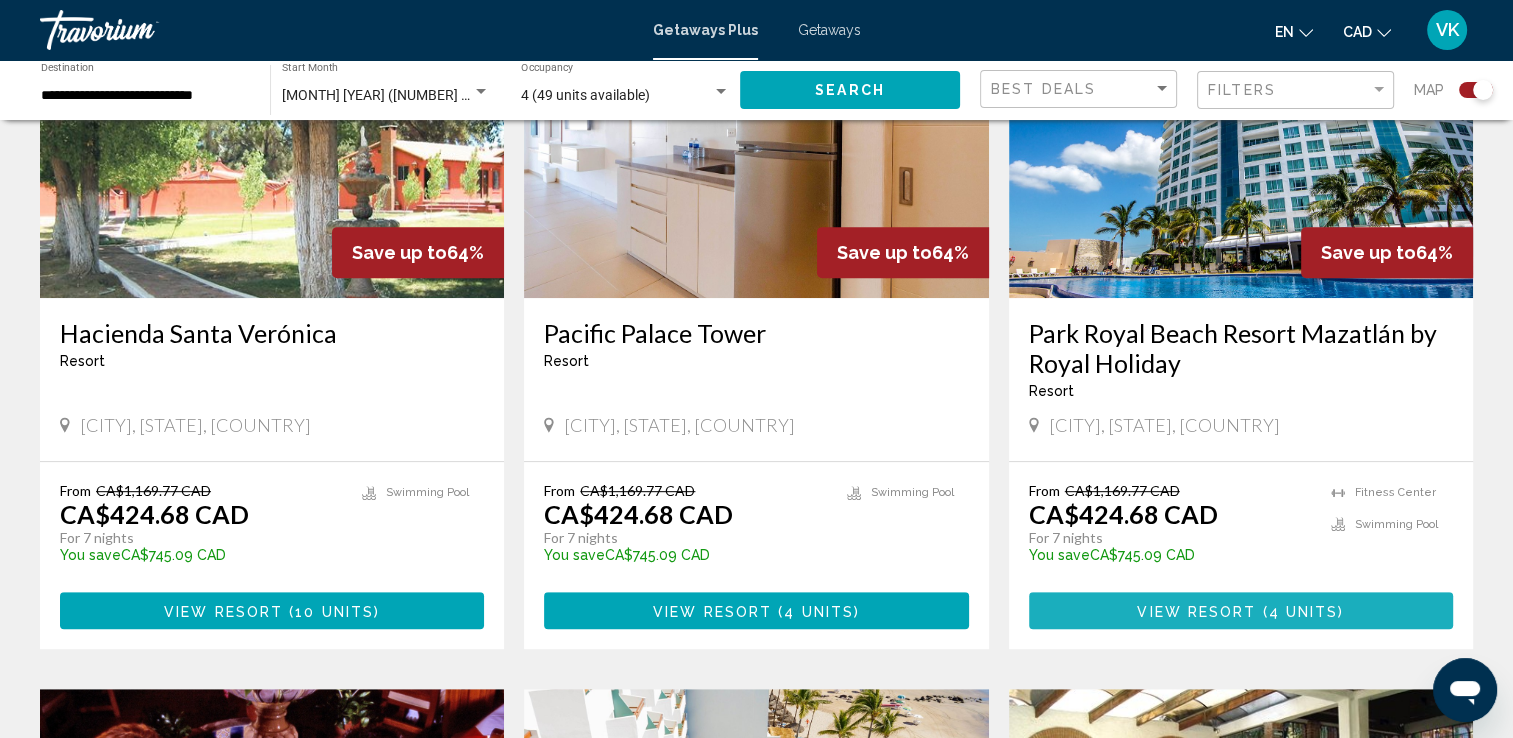 click on "4 units" at bounding box center (1304, 611) 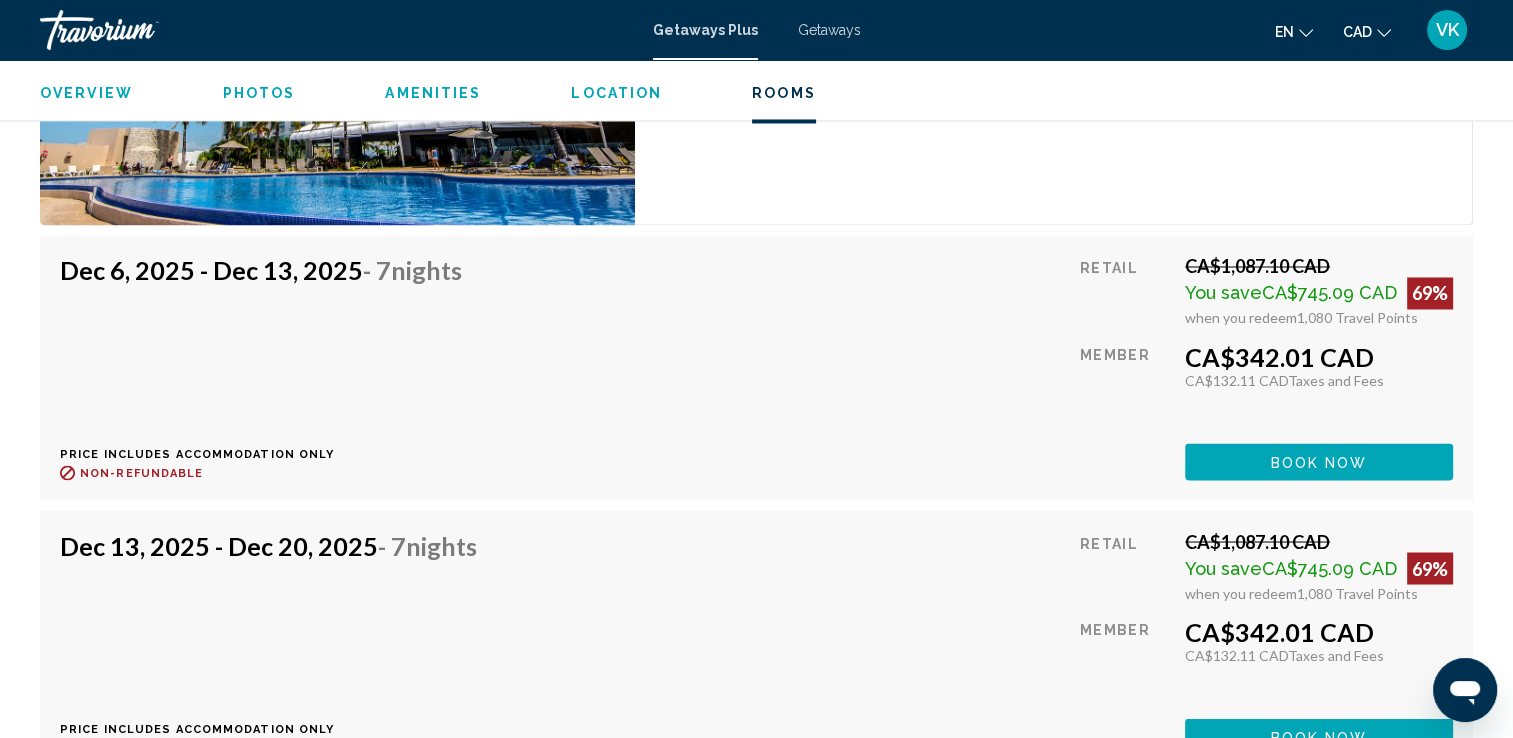 scroll, scrollTop: 3587, scrollLeft: 0, axis: vertical 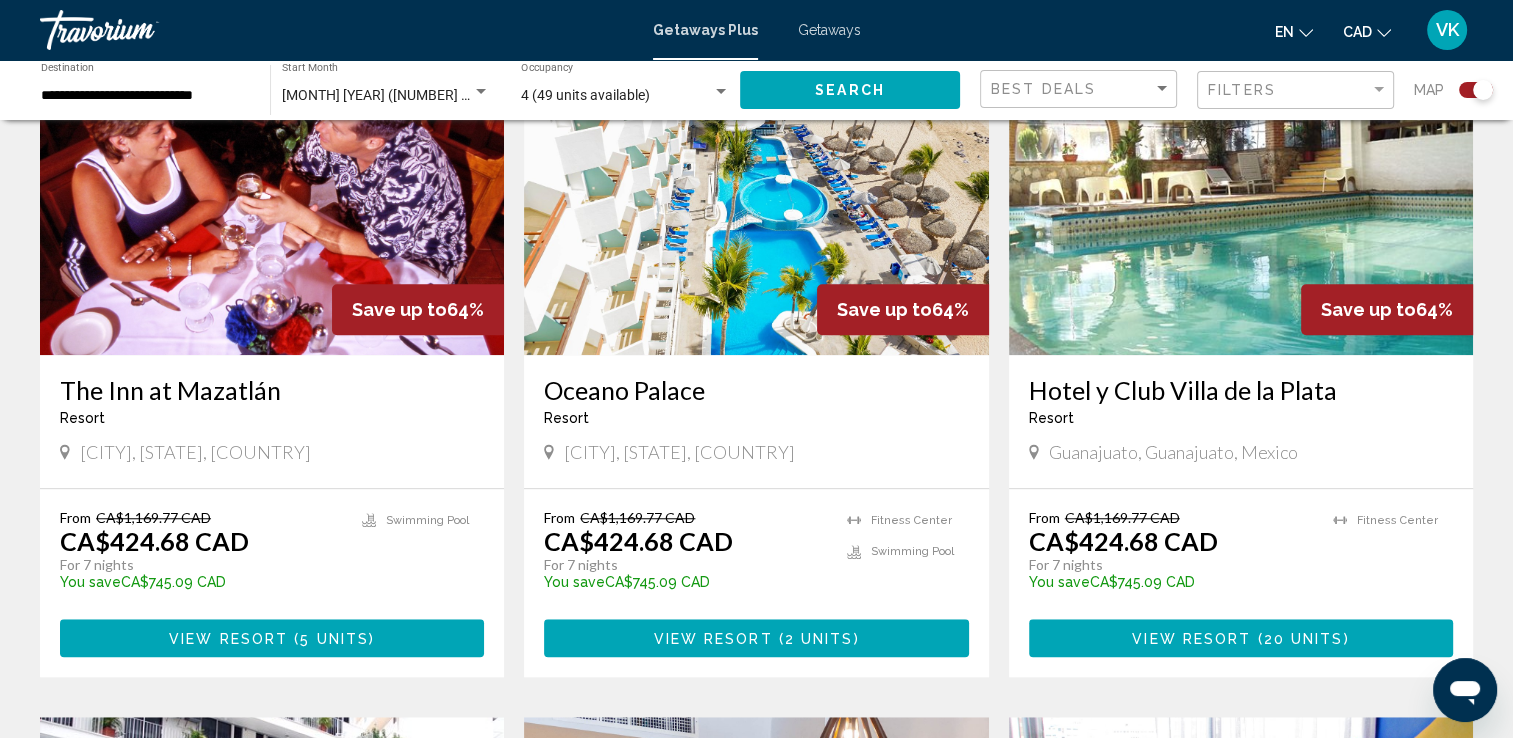 click at bounding box center [756, 195] 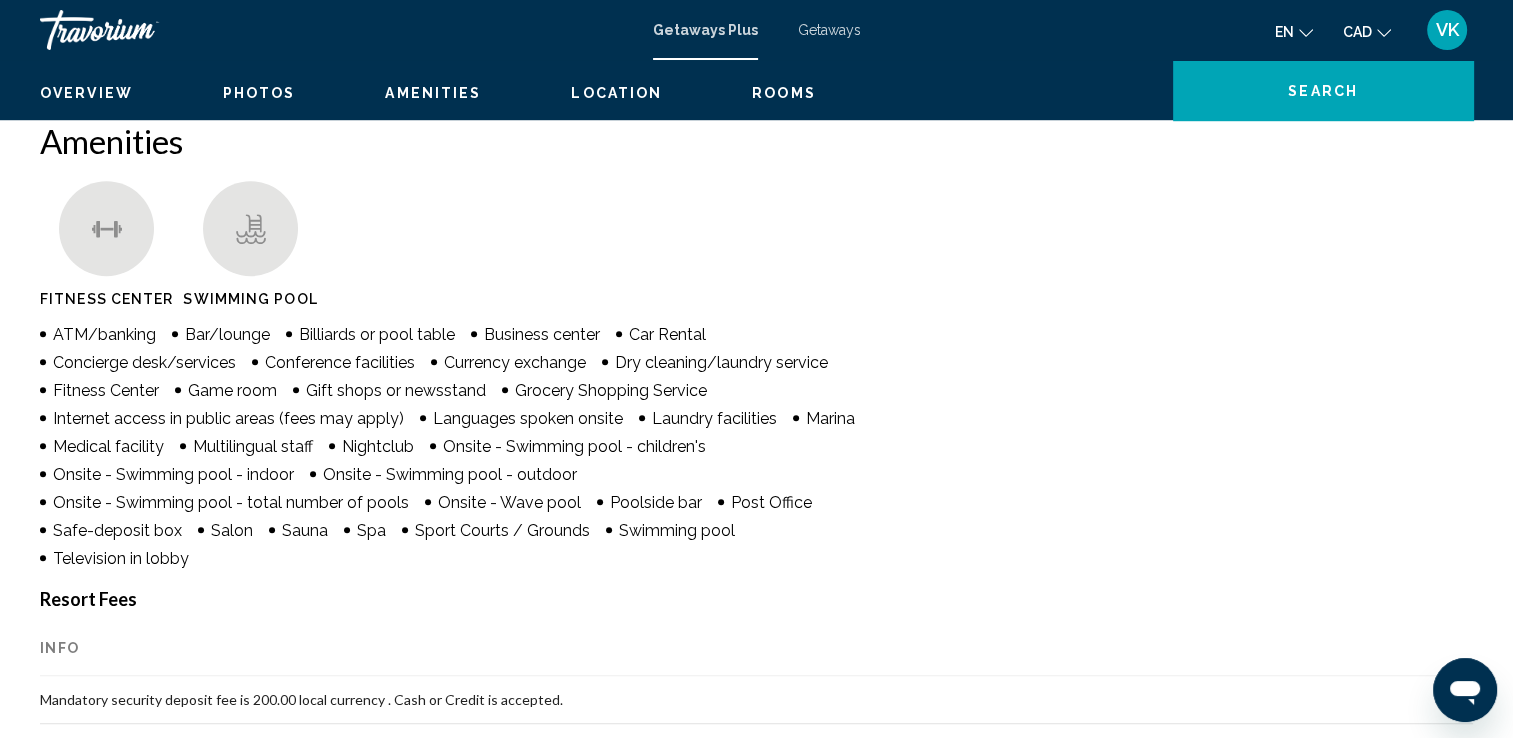 scroll, scrollTop: 0, scrollLeft: 0, axis: both 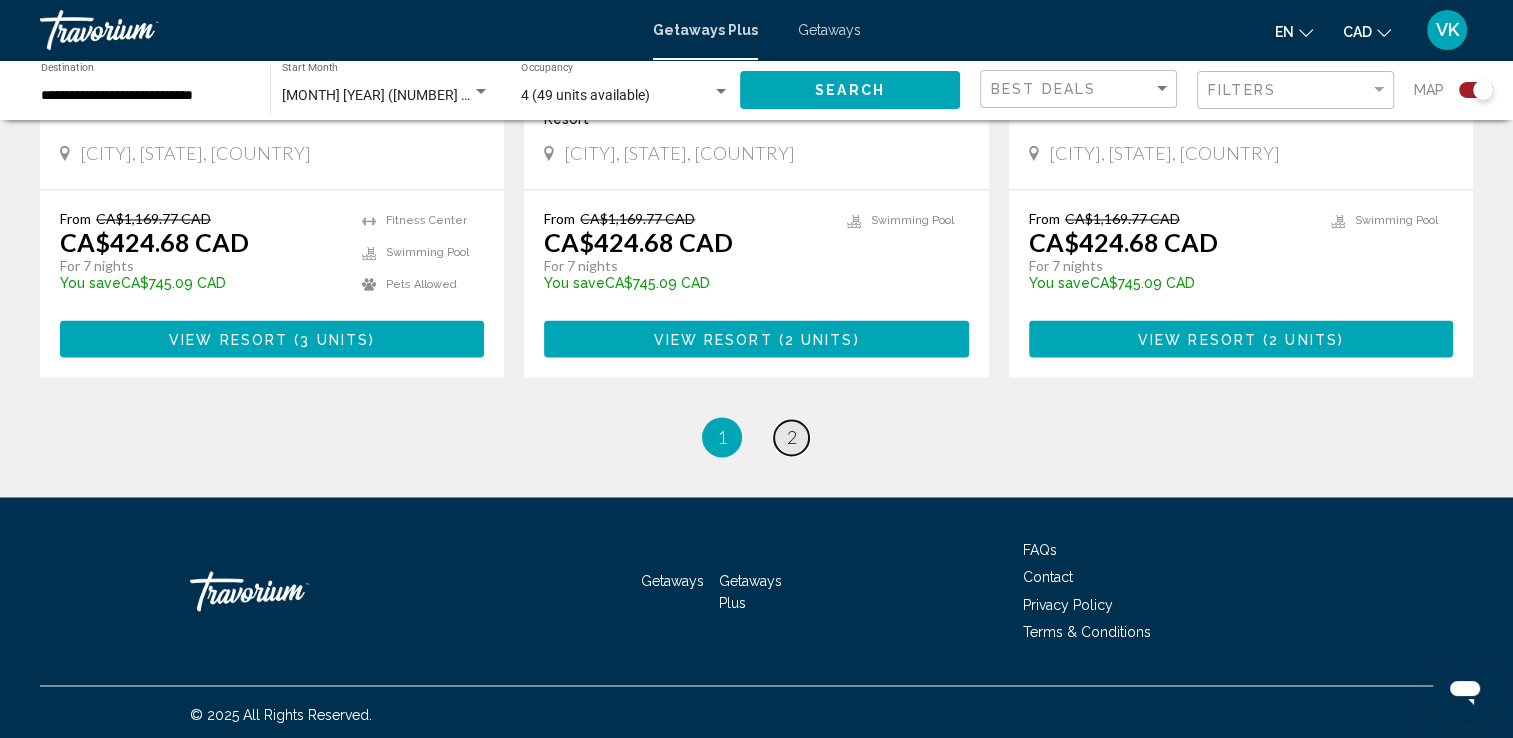 click on "2" at bounding box center (792, 437) 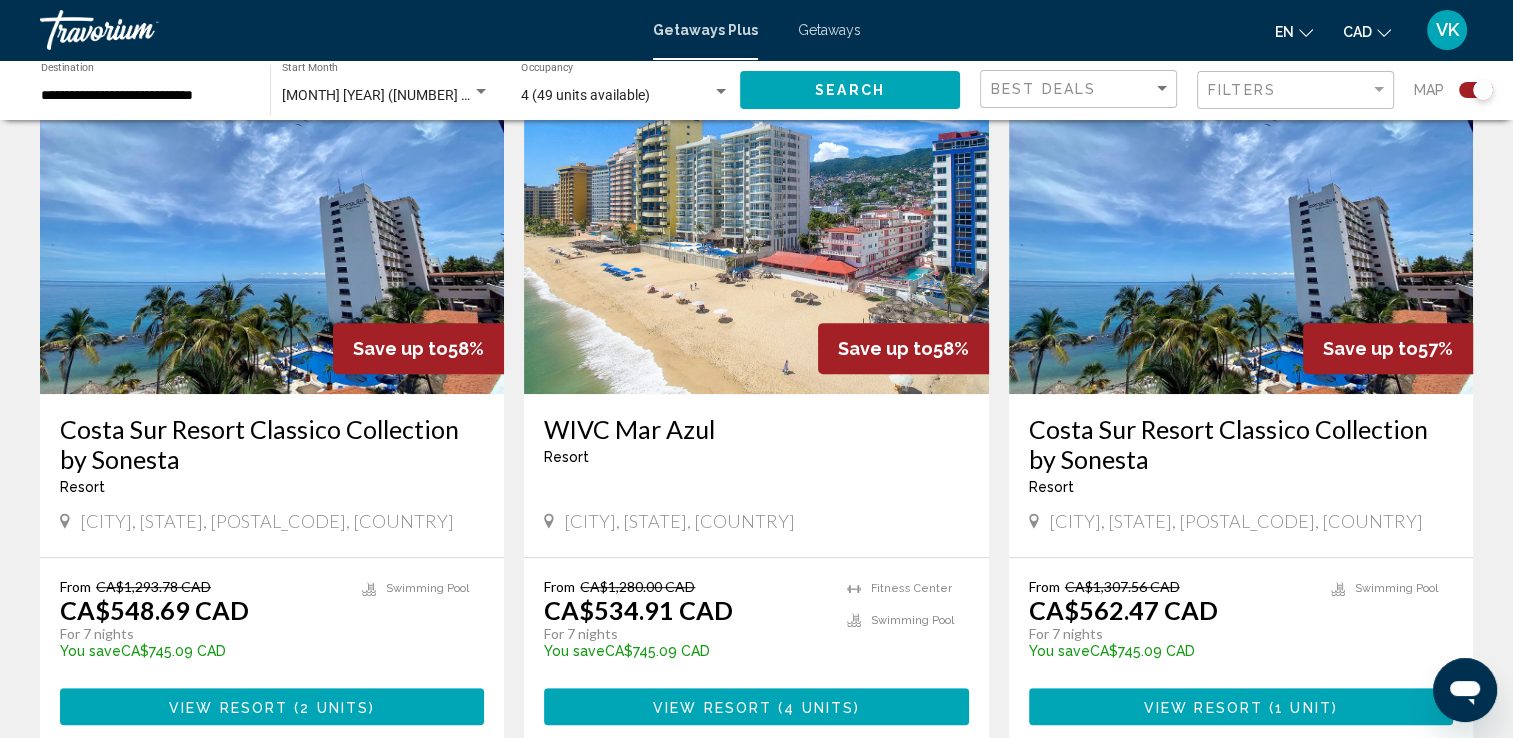 scroll, scrollTop: 772, scrollLeft: 0, axis: vertical 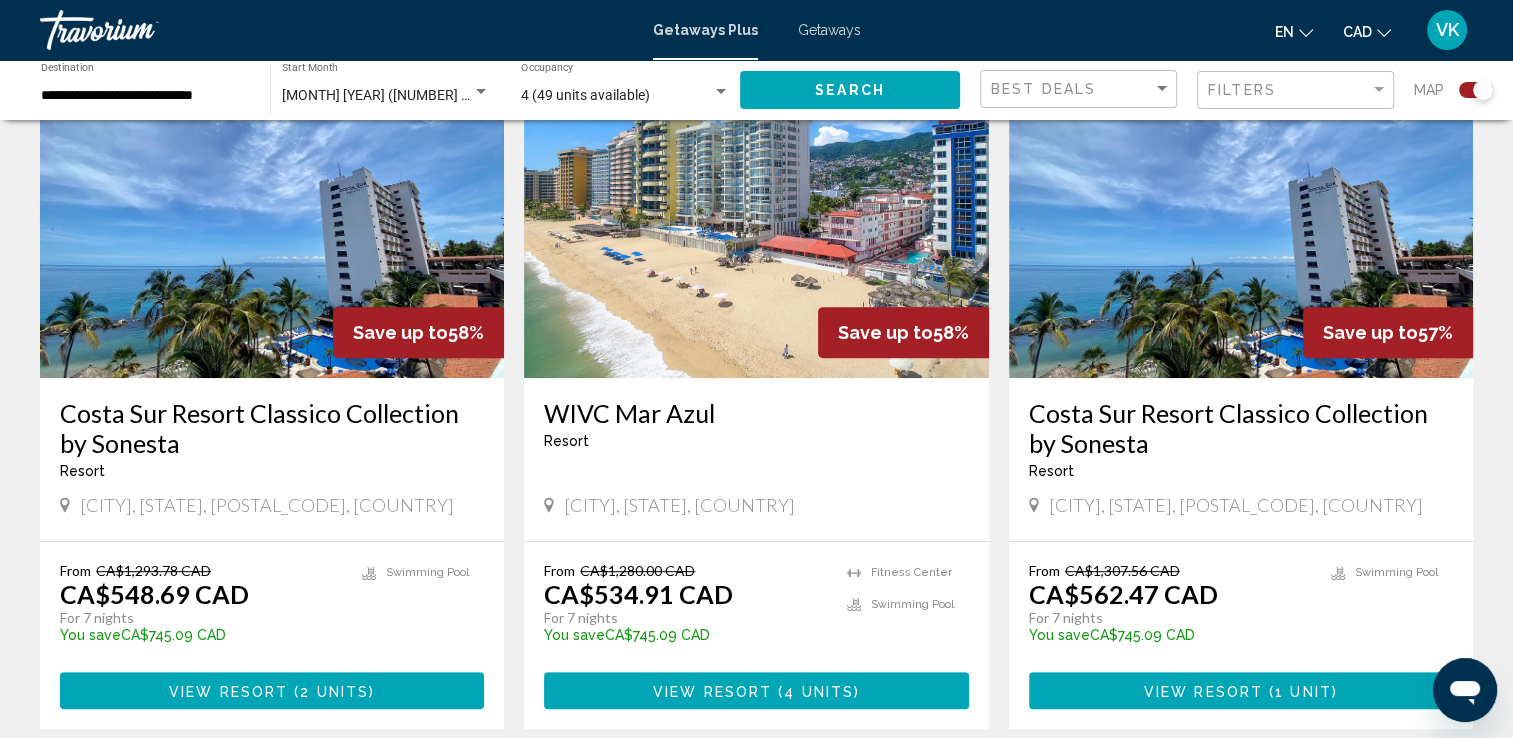 click at bounding box center [272, 218] 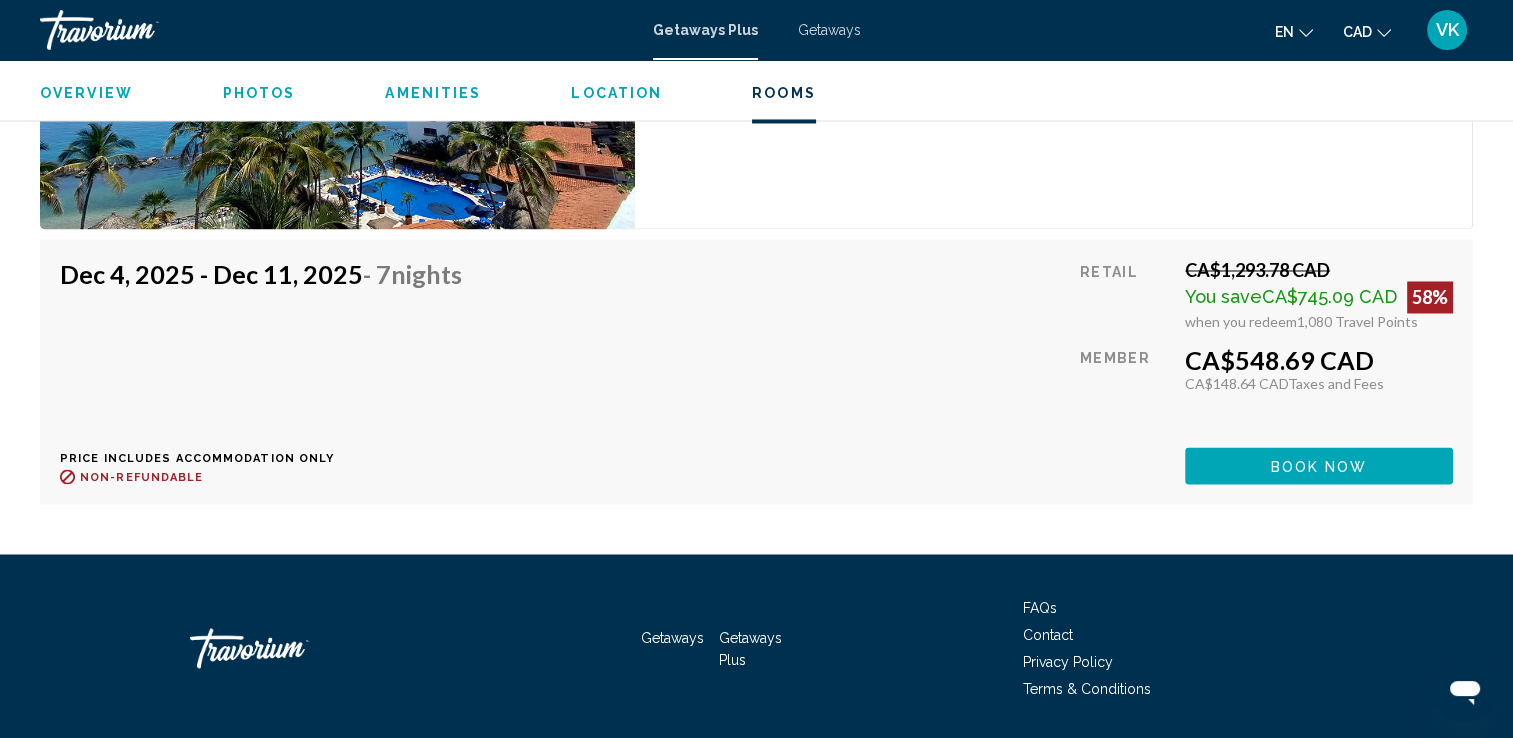 scroll, scrollTop: 3430, scrollLeft: 0, axis: vertical 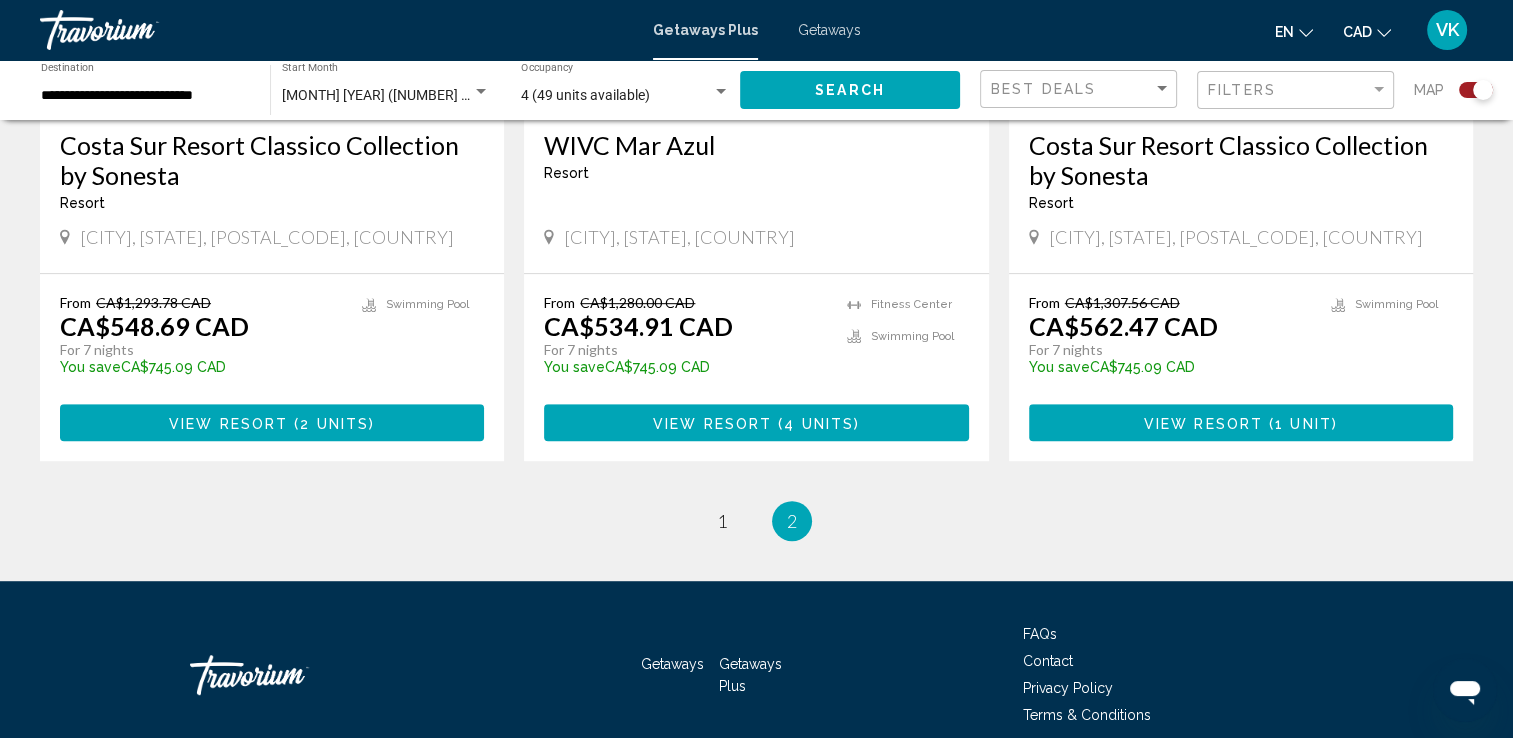 click on "Costa Sur Resort Classico Collection by Sonesta" at bounding box center [1241, 160] 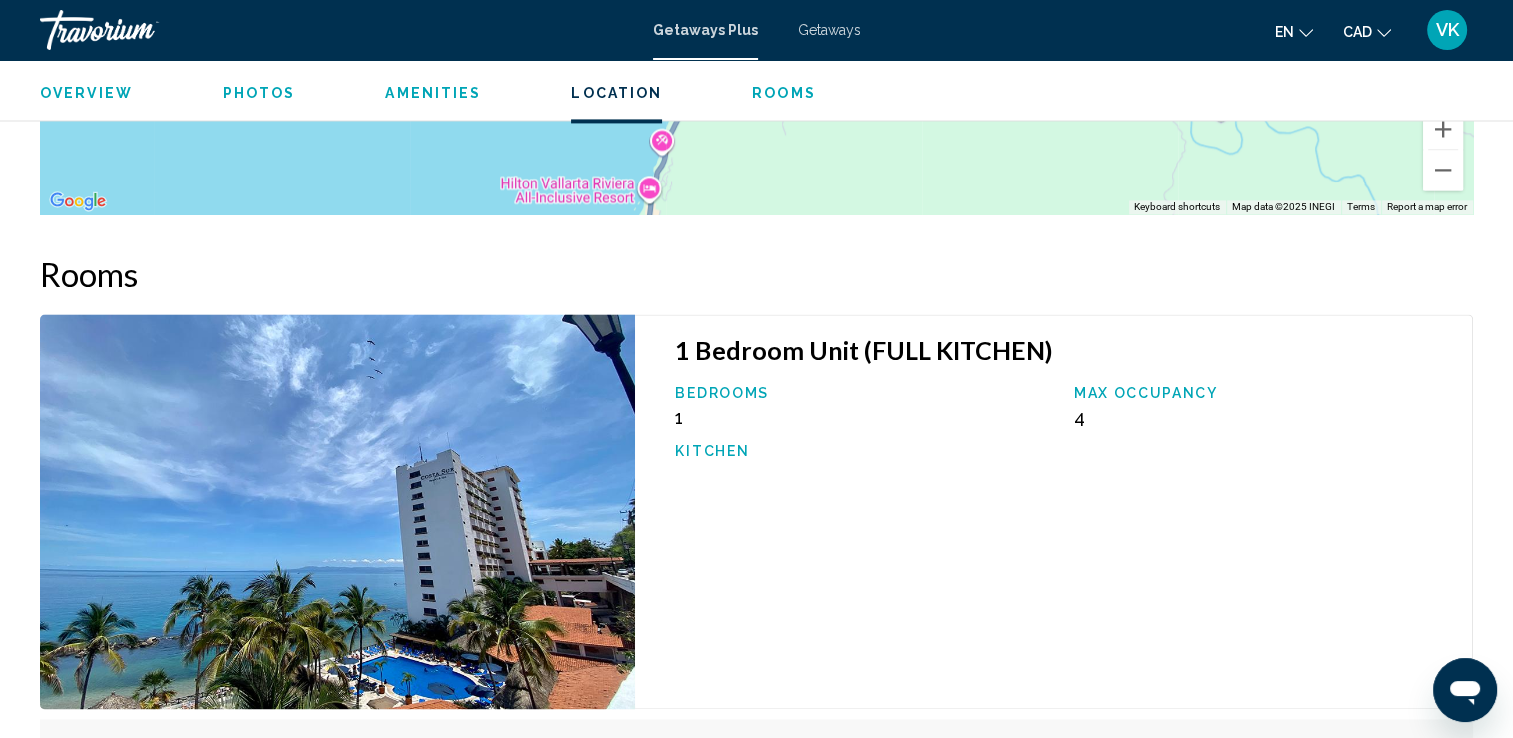scroll, scrollTop: 3054, scrollLeft: 0, axis: vertical 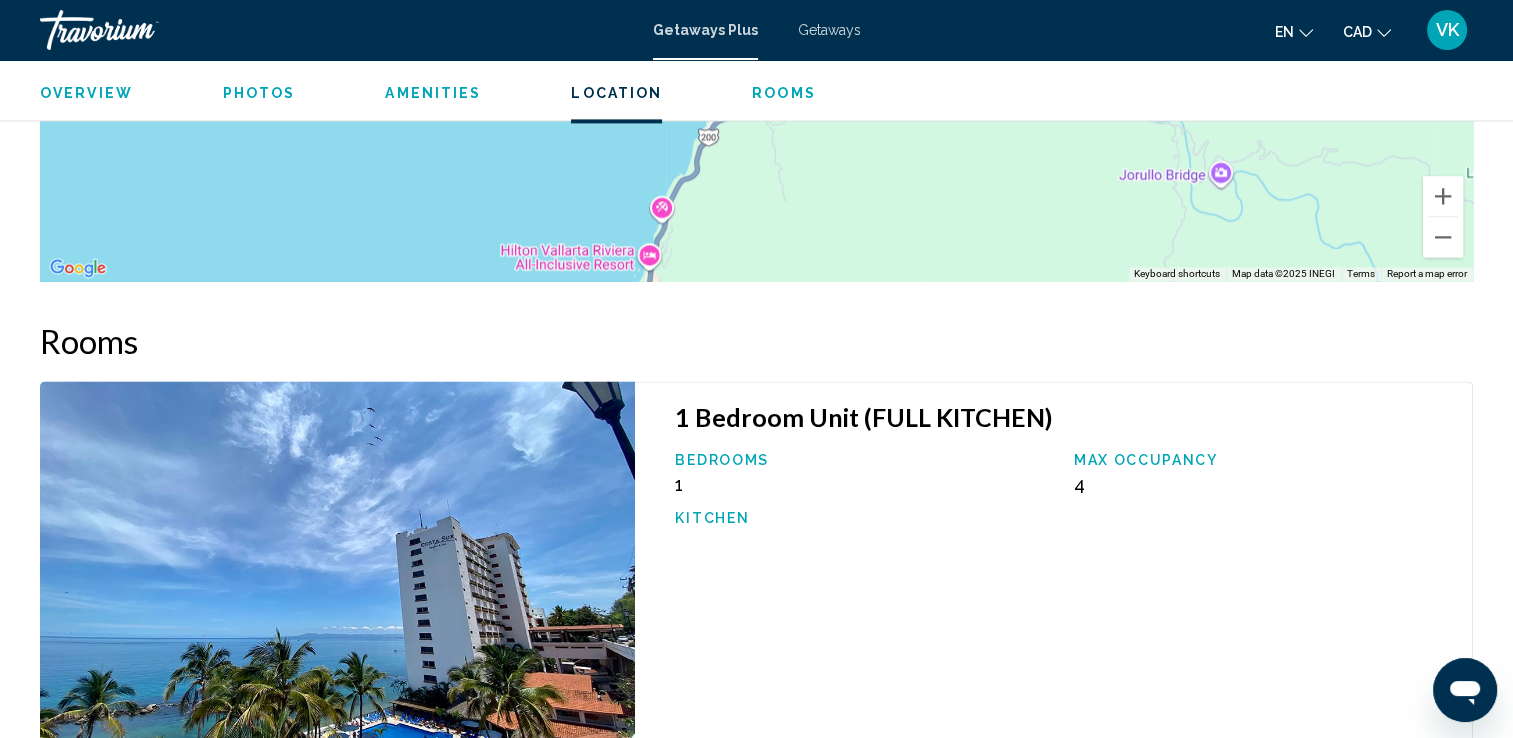 click at bounding box center (337, 578) 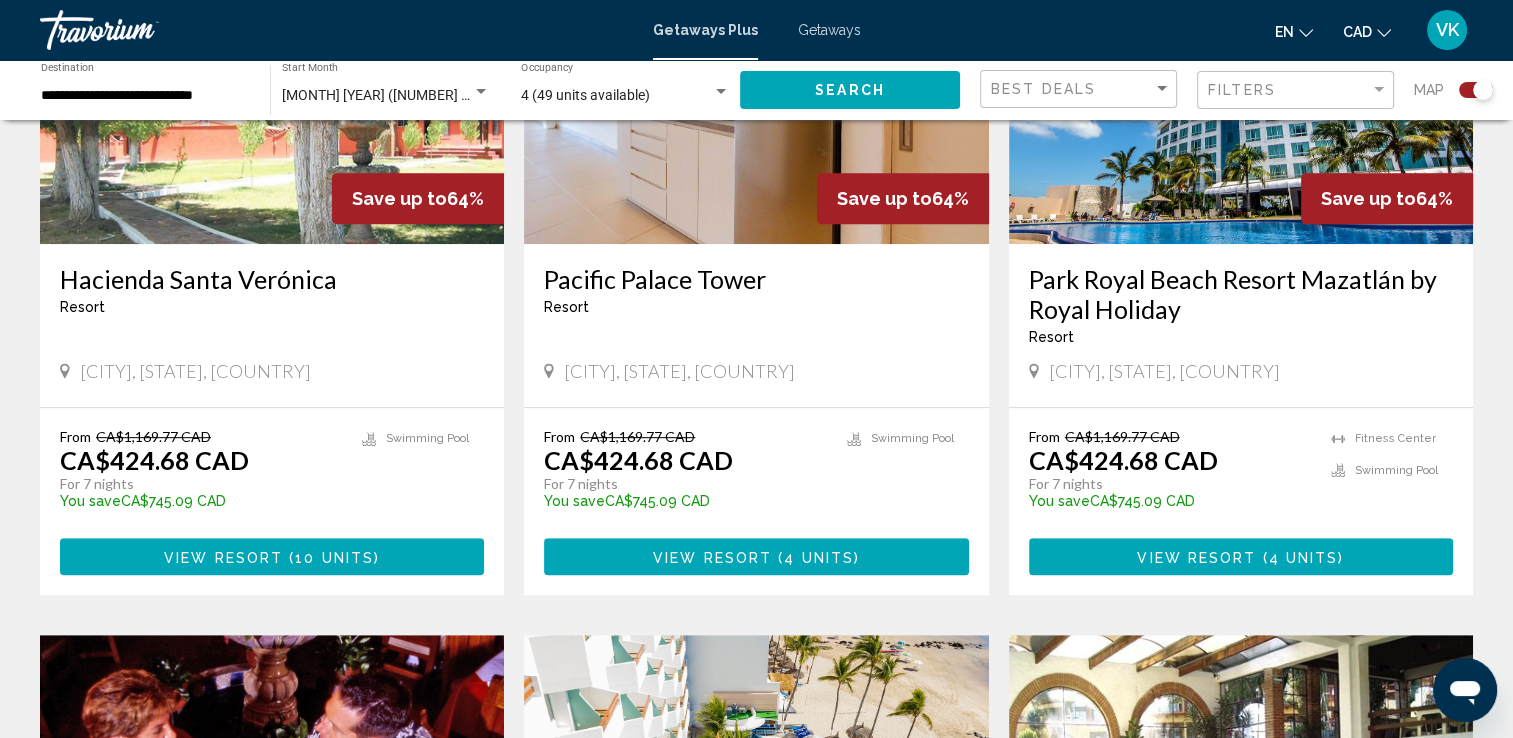 scroll, scrollTop: 959, scrollLeft: 0, axis: vertical 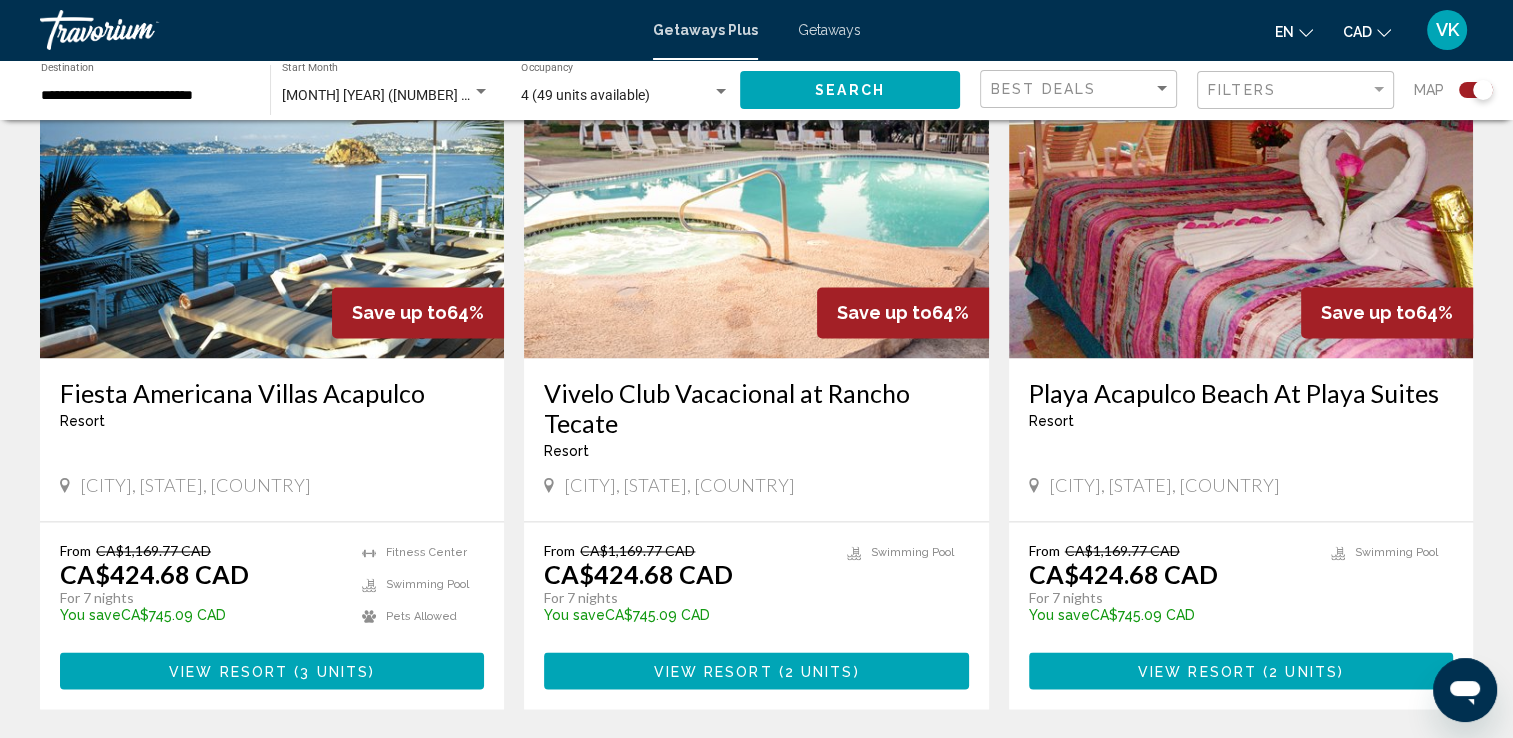 click at bounding box center [272, 198] 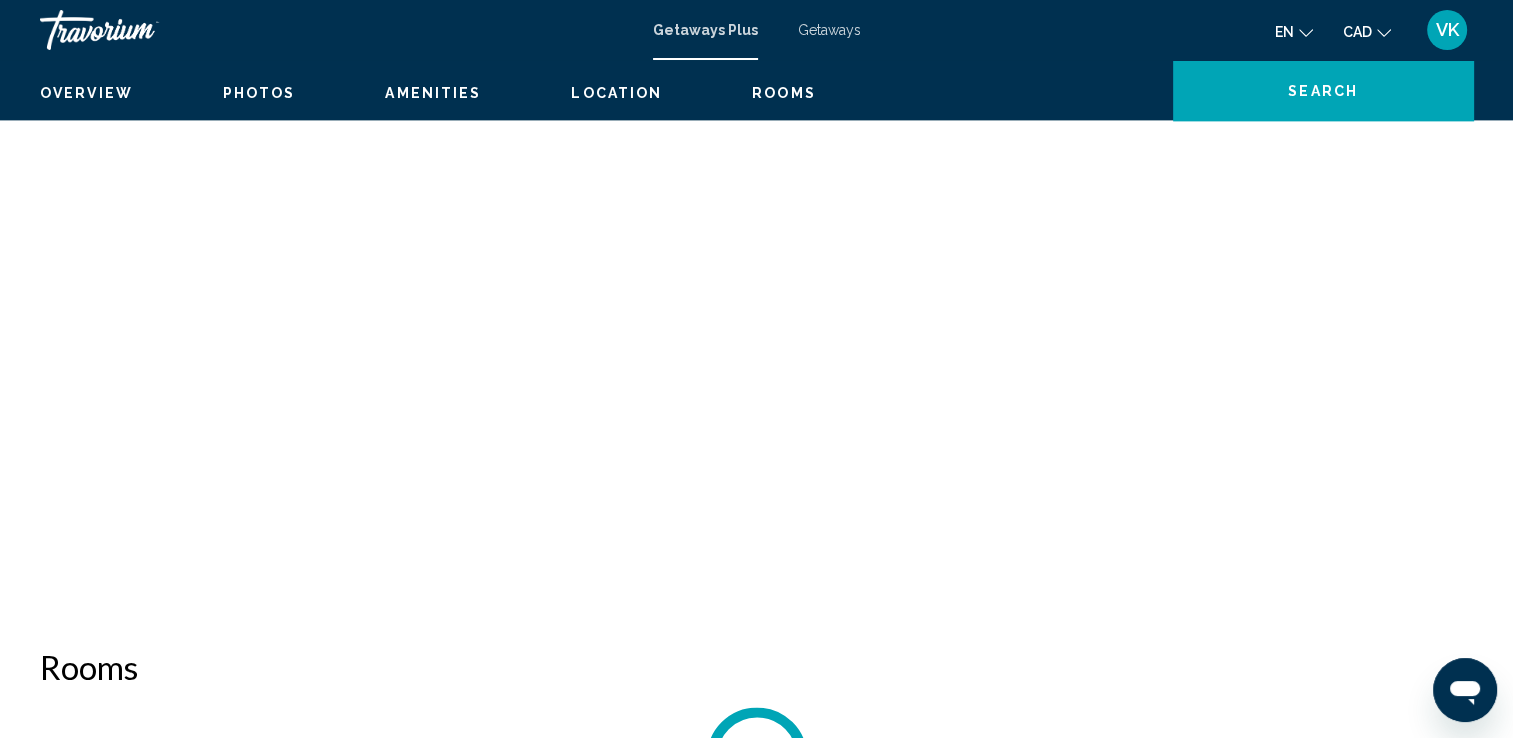 scroll, scrollTop: 0, scrollLeft: 0, axis: both 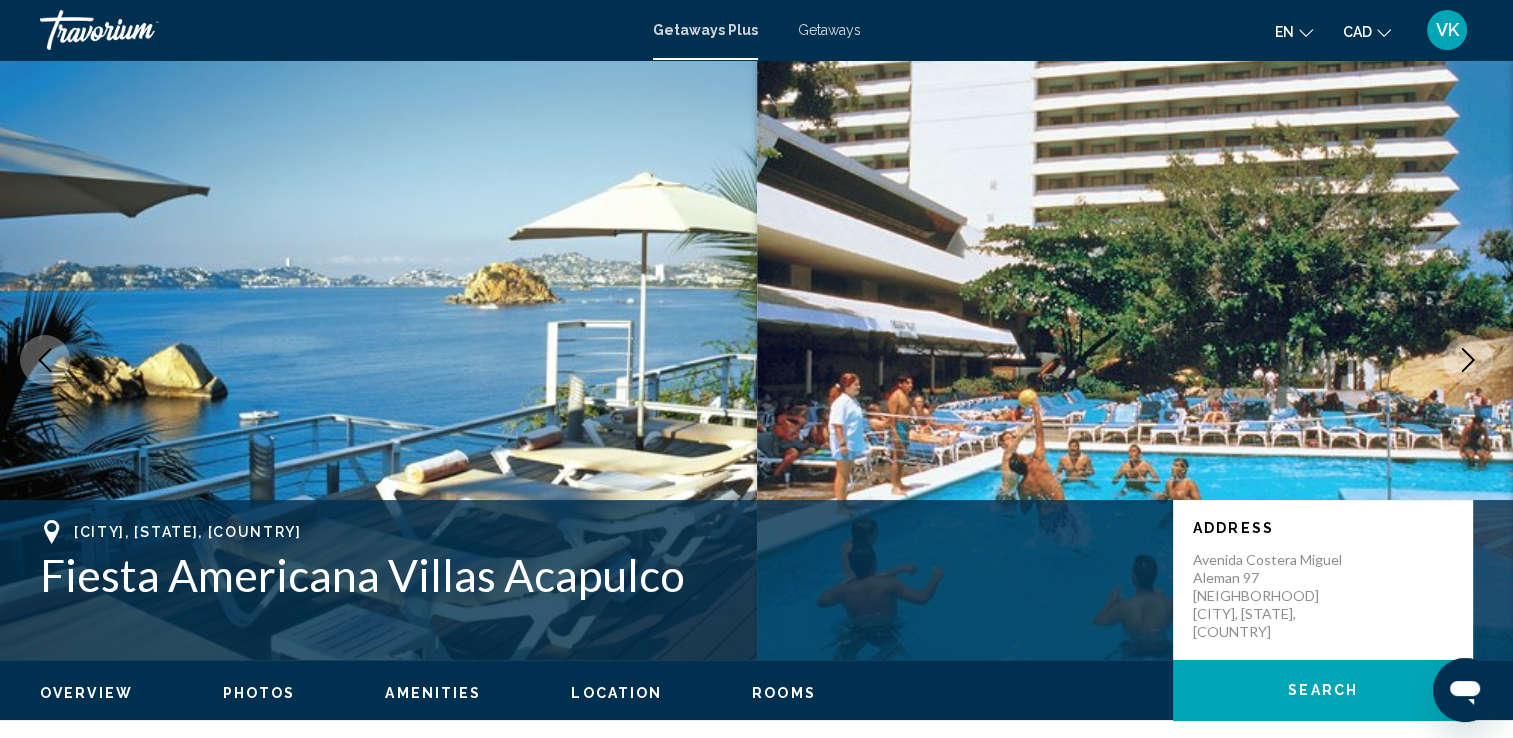 click 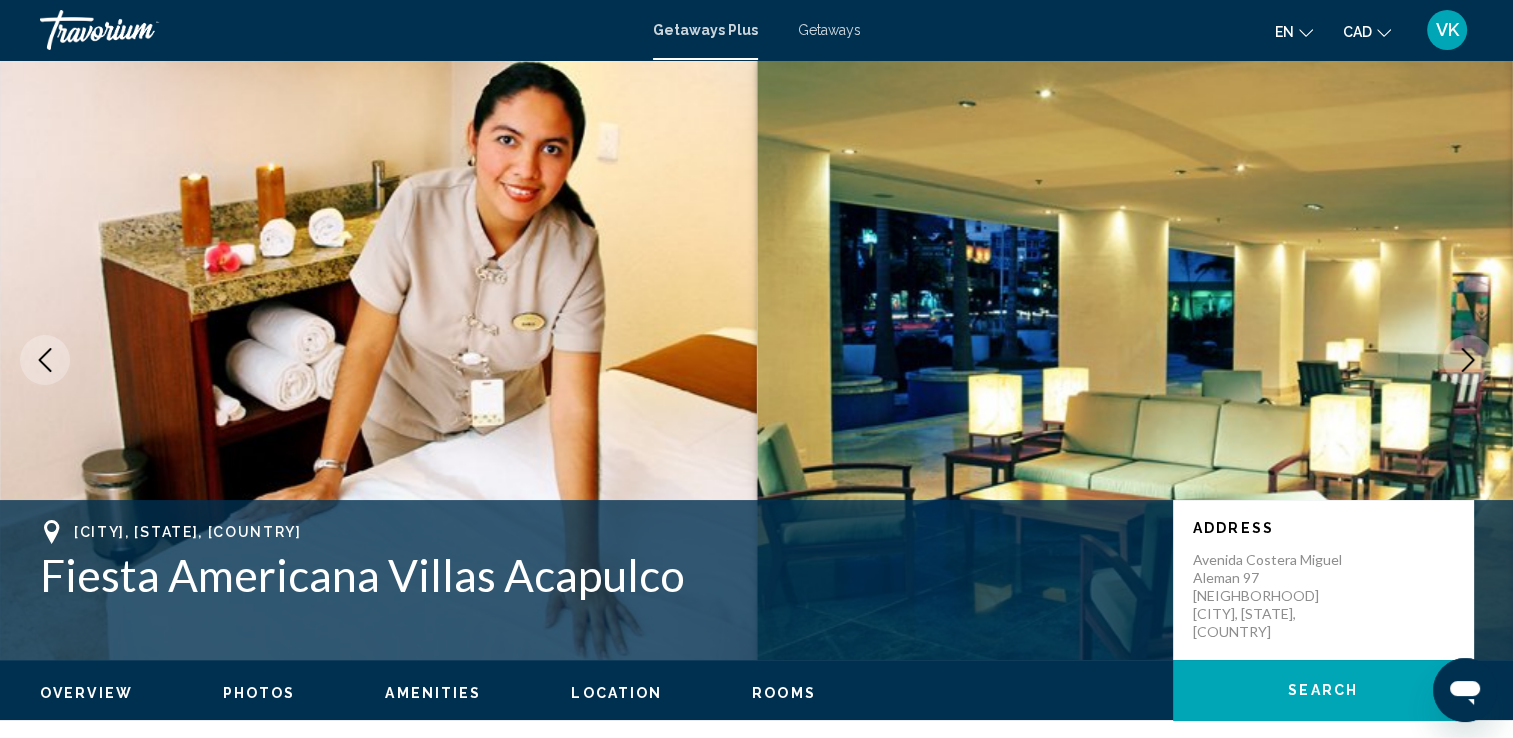 click 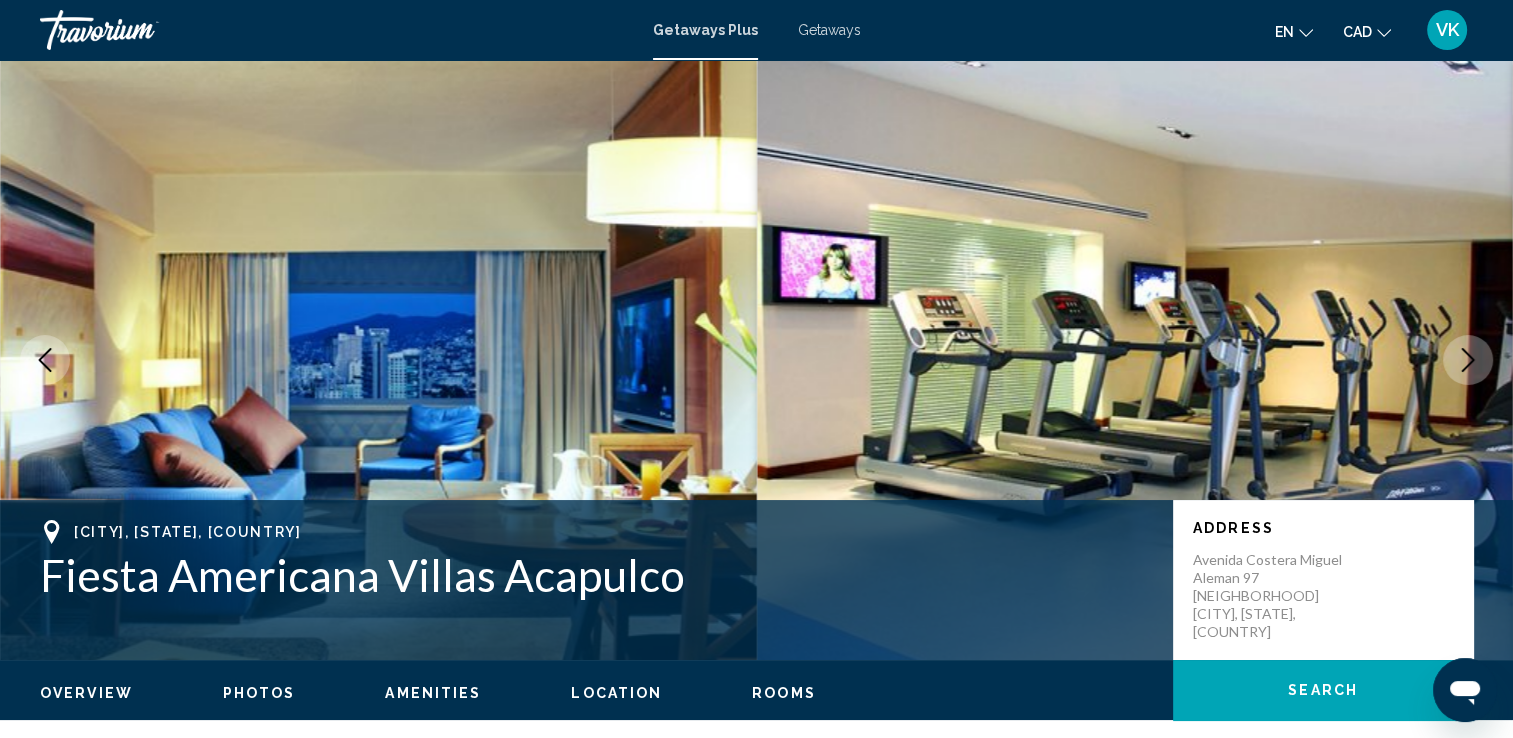 click 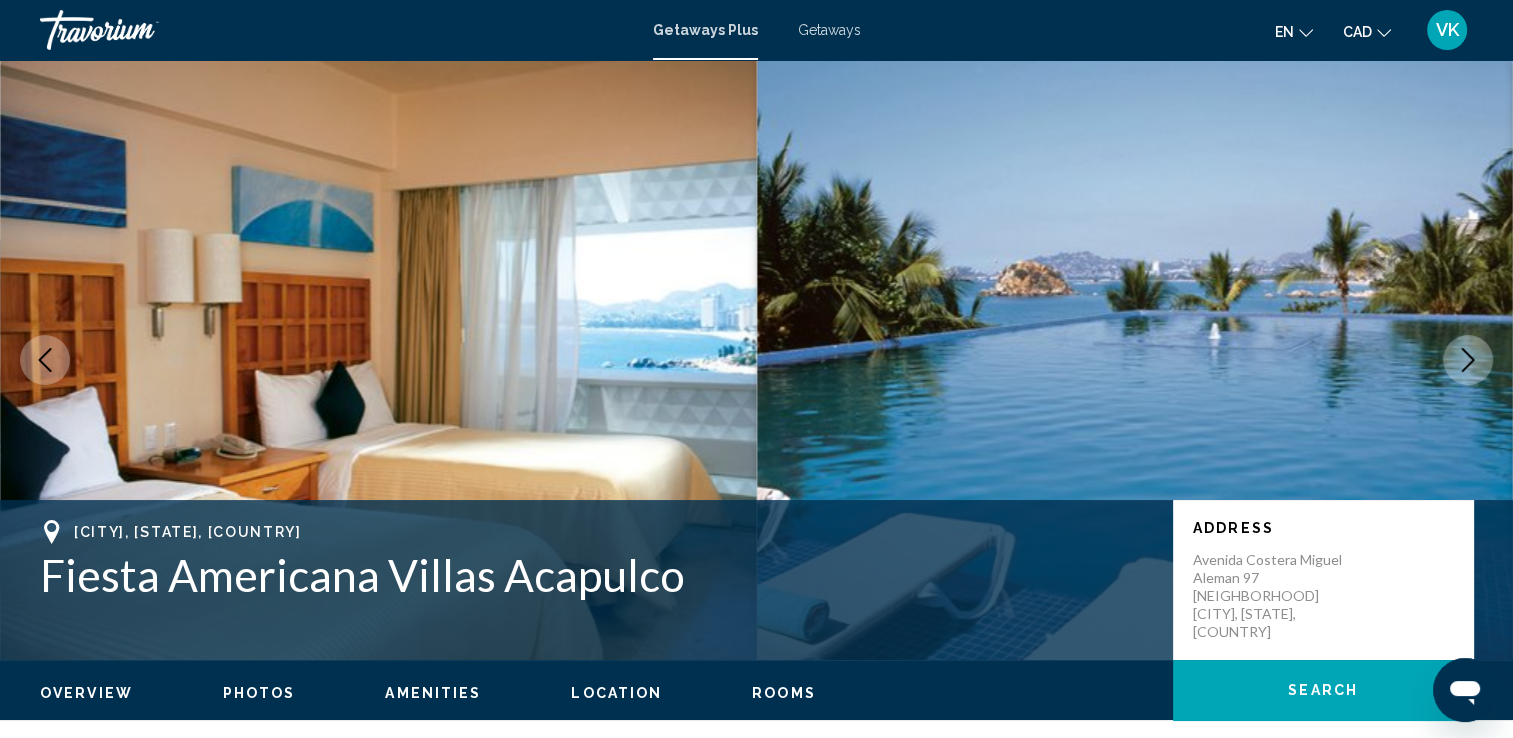 click 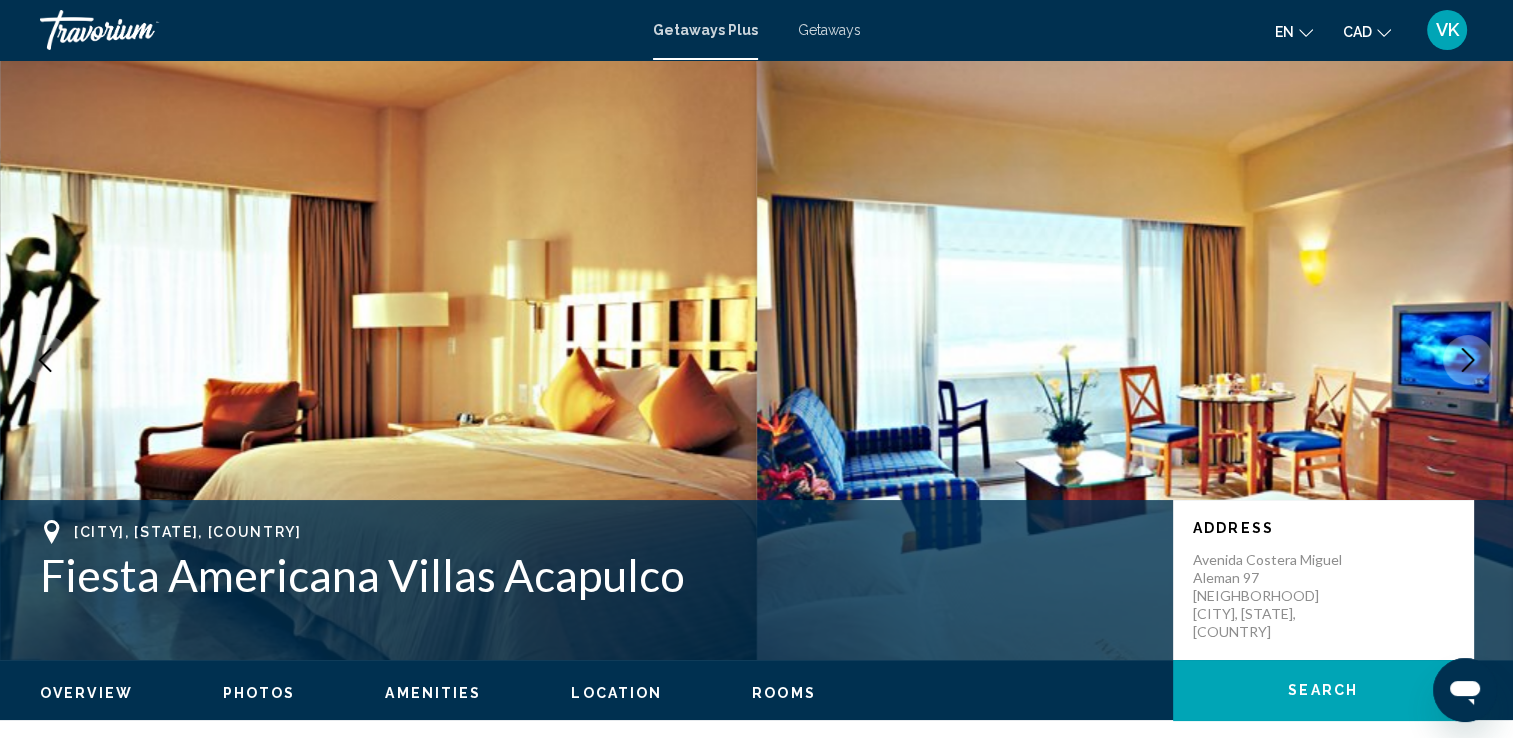 click 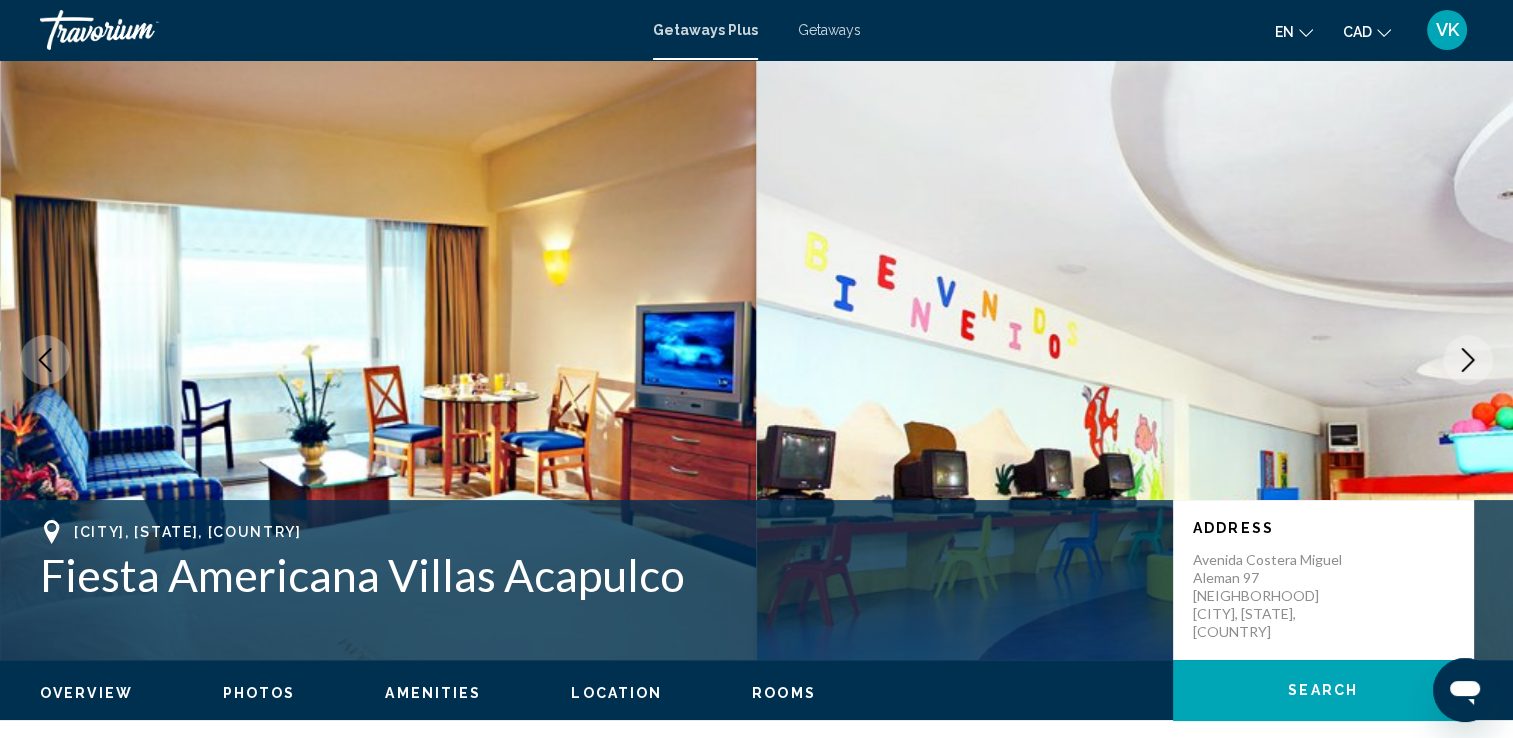 click 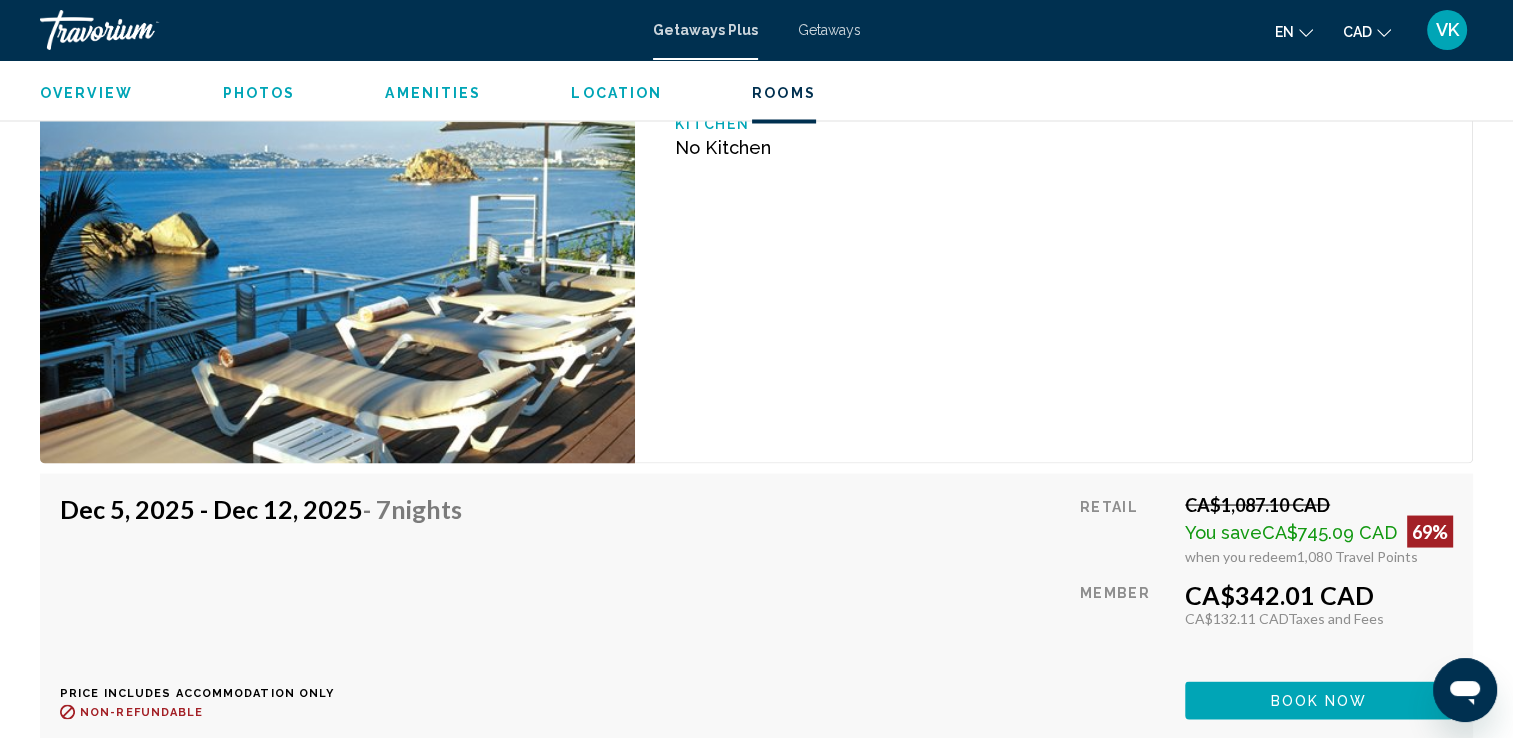 scroll, scrollTop: 3747, scrollLeft: 0, axis: vertical 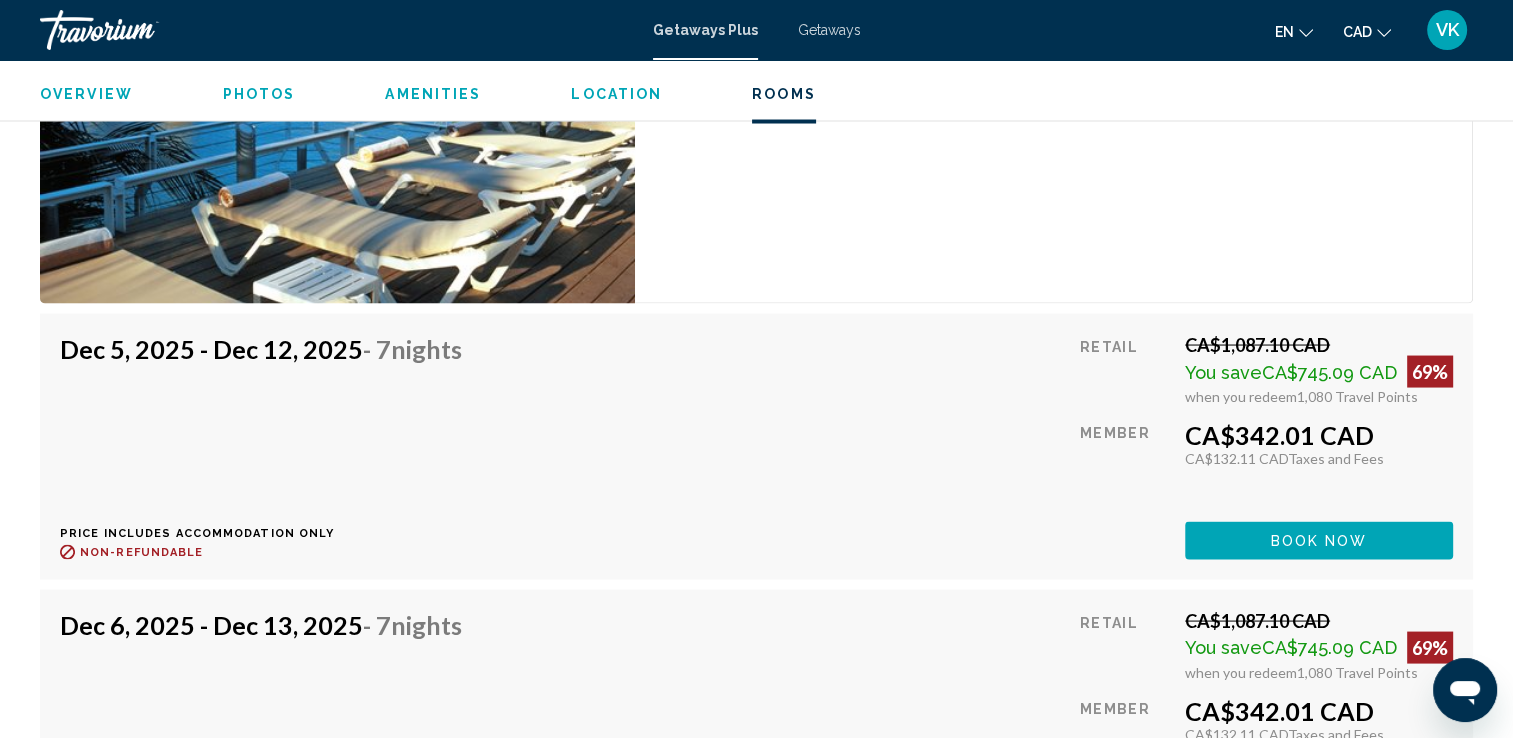 click on "Getaways" at bounding box center (829, 30) 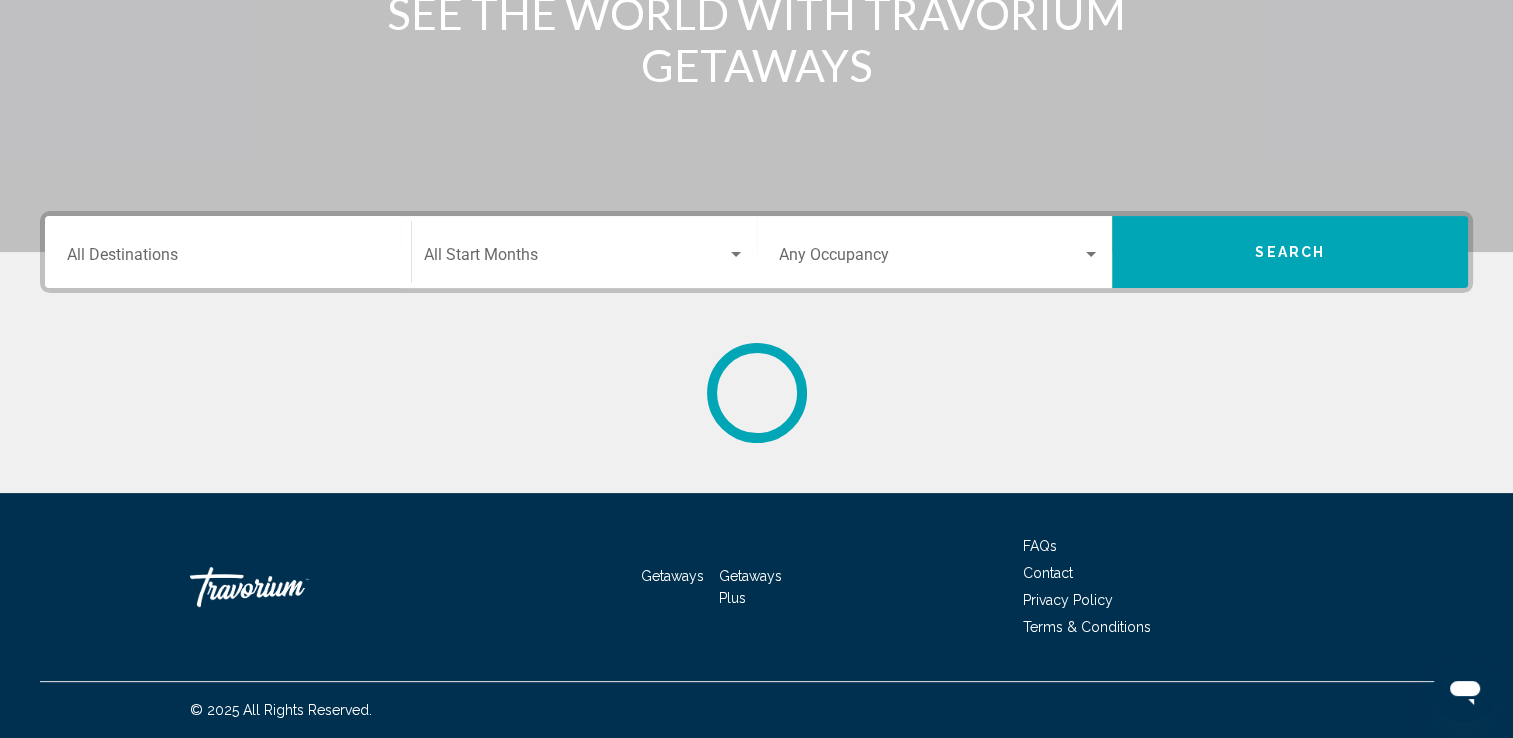 scroll, scrollTop: 0, scrollLeft: 0, axis: both 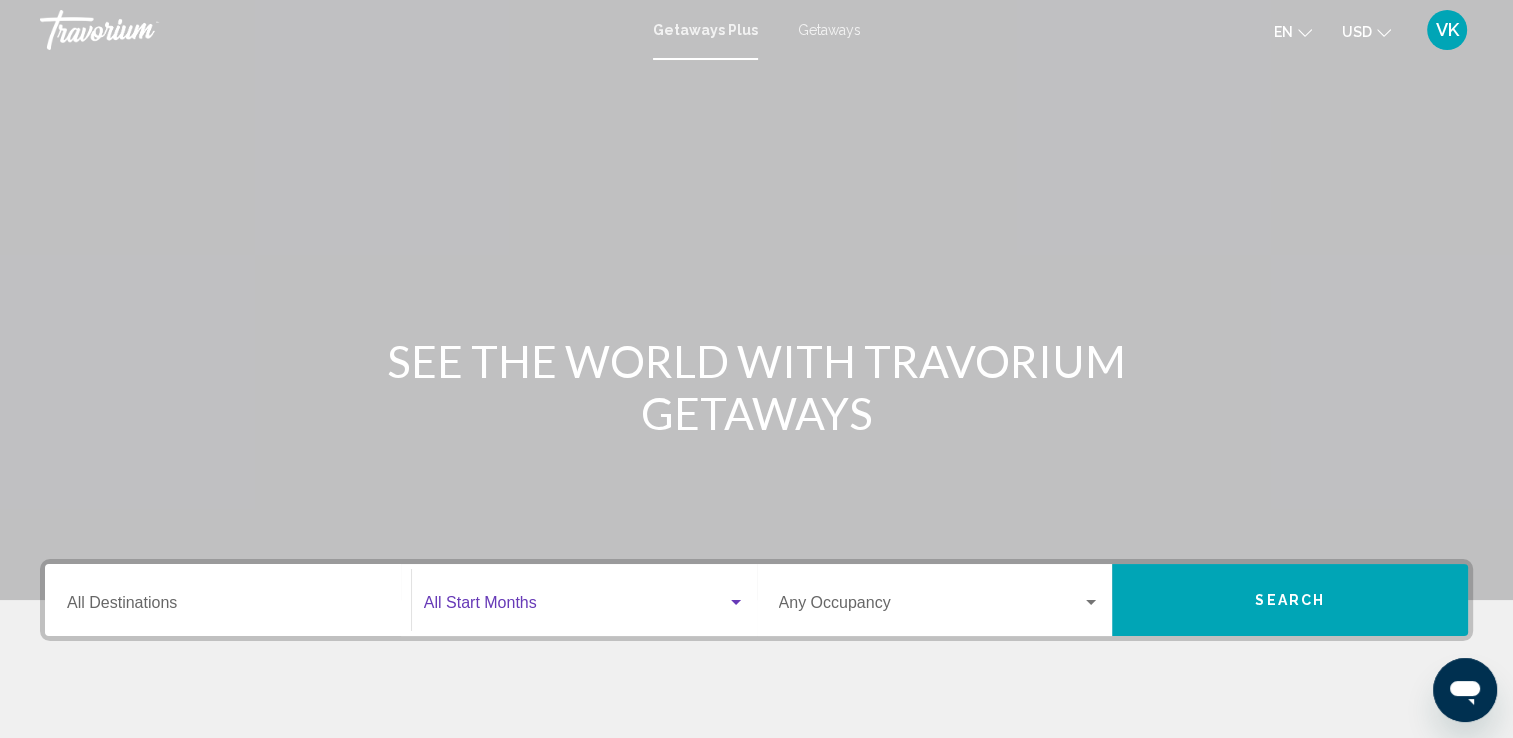 click at bounding box center [736, 602] 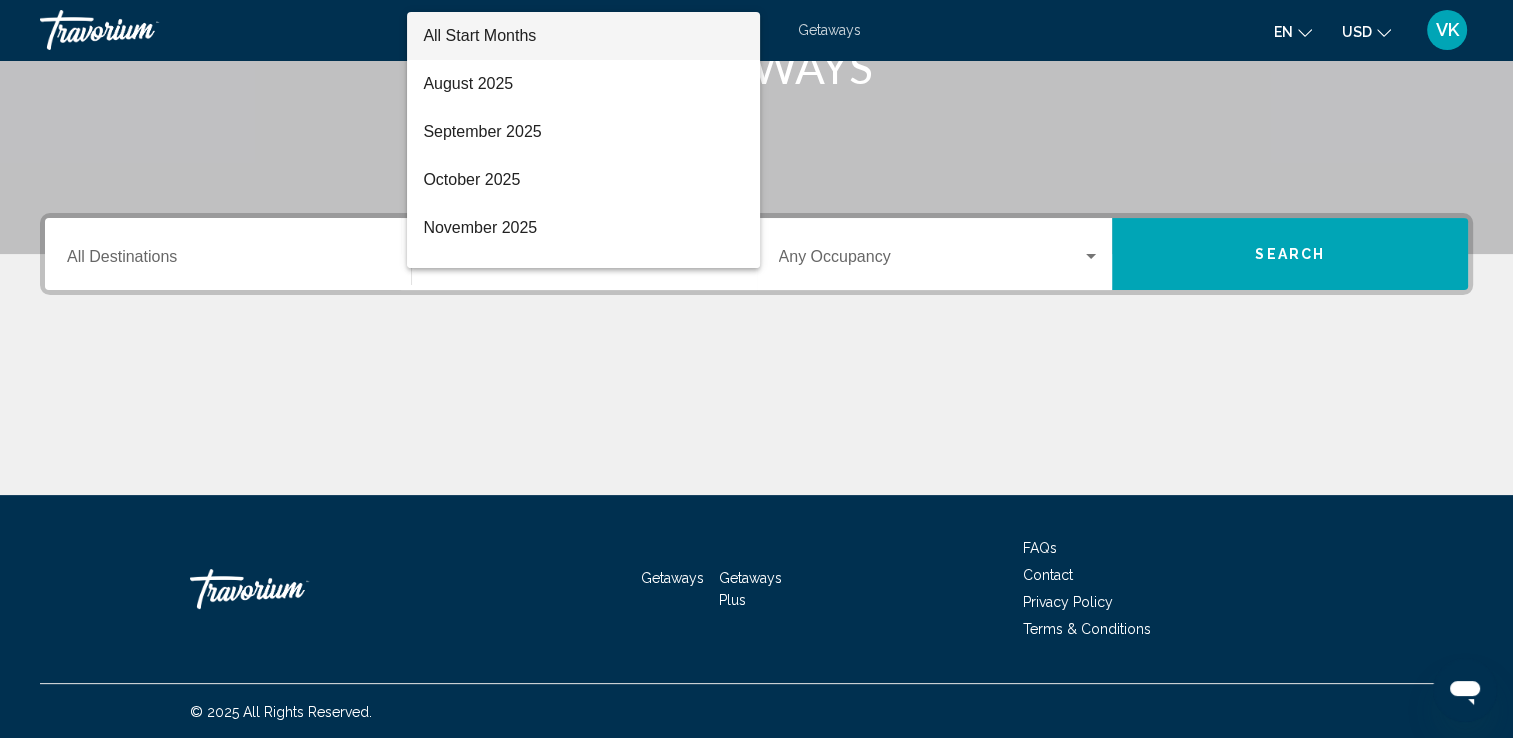 scroll, scrollTop: 347, scrollLeft: 0, axis: vertical 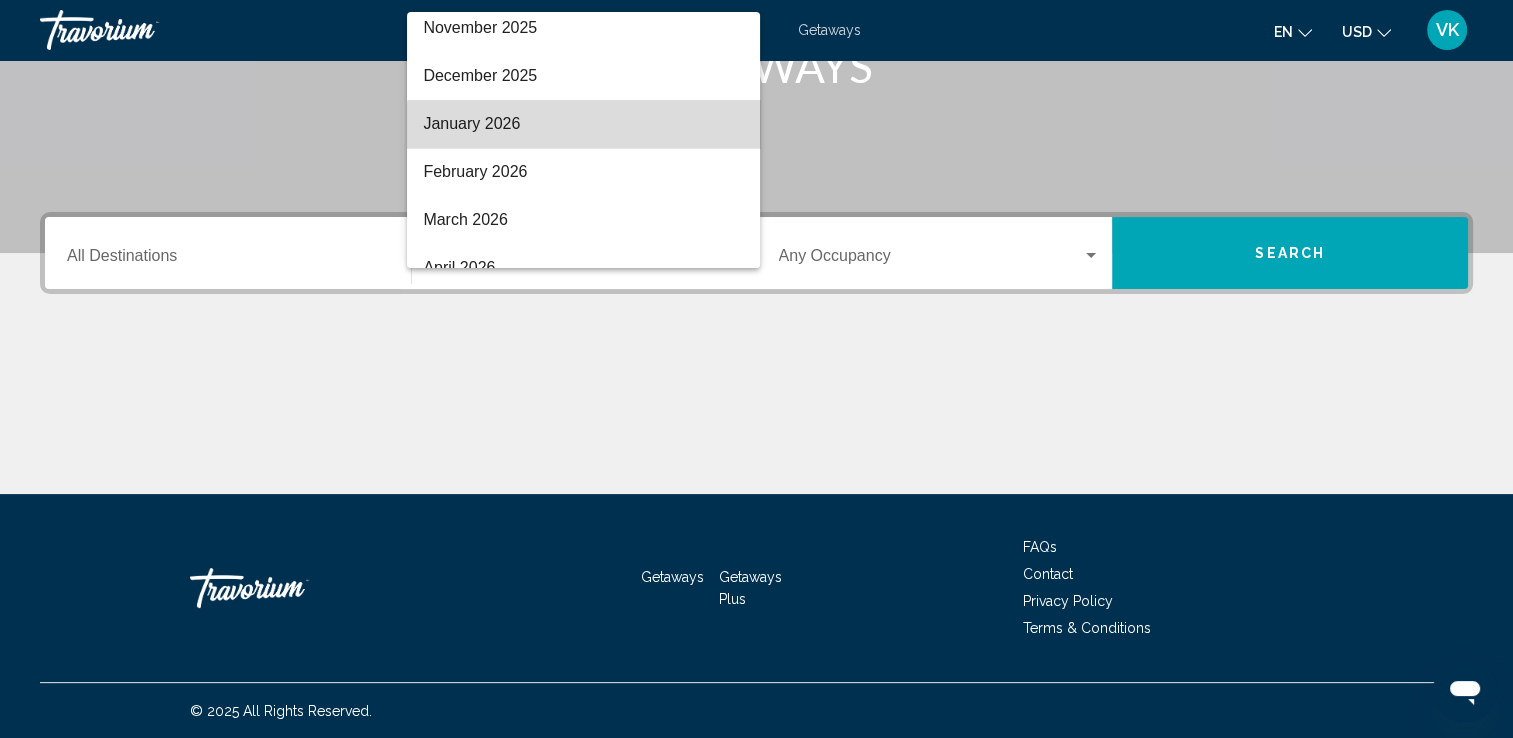 click on "January 2026" at bounding box center [583, 124] 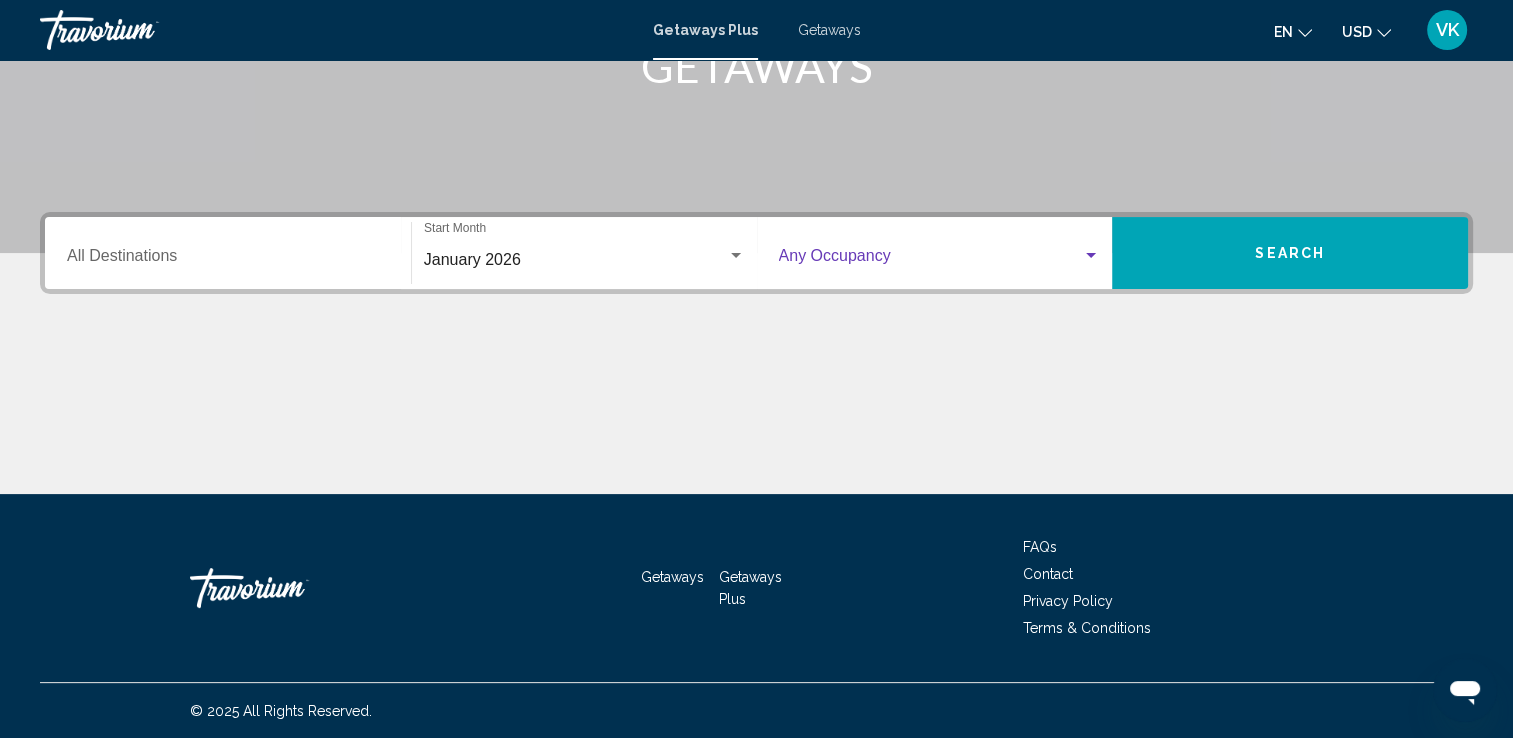 click at bounding box center [1091, 255] 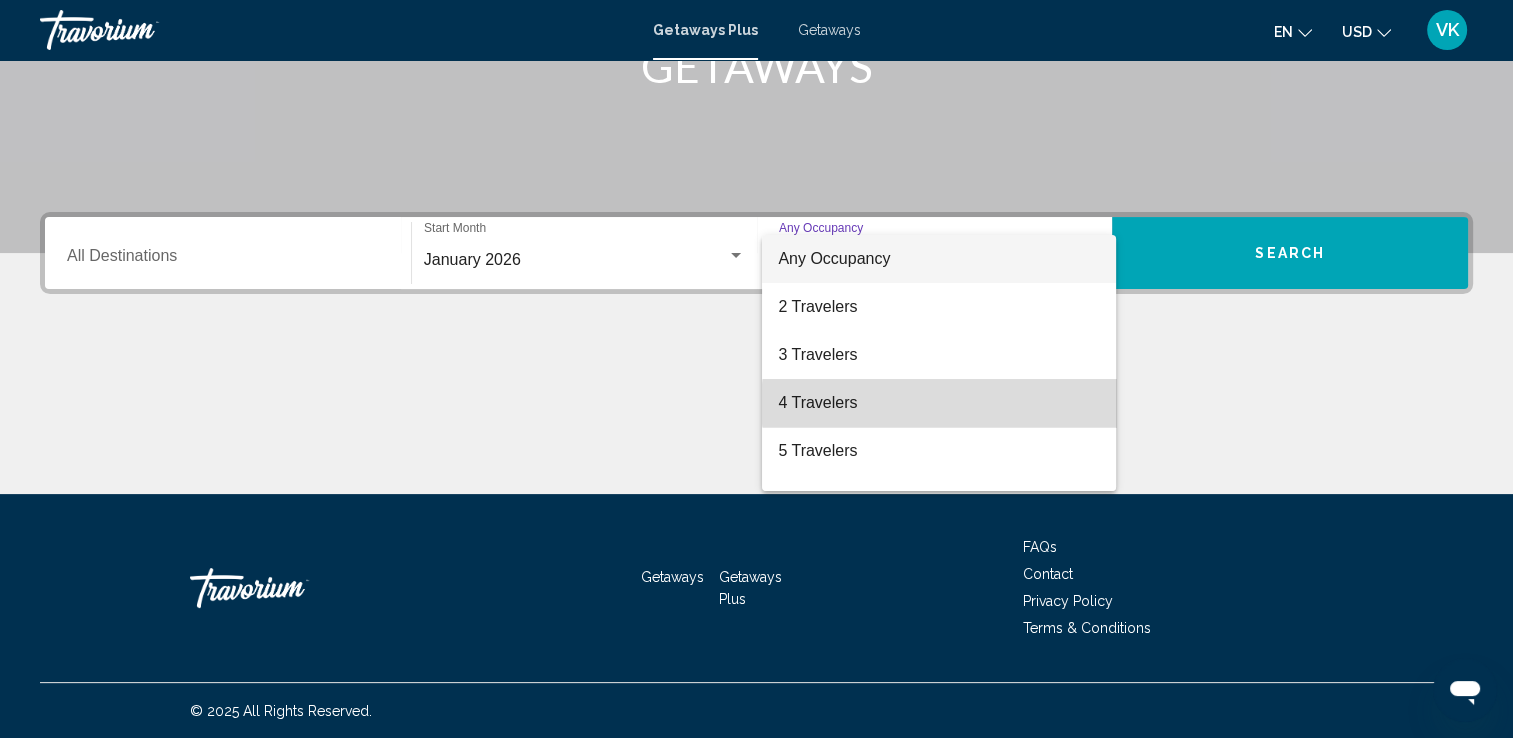 click on "4 Travelers" at bounding box center [939, 403] 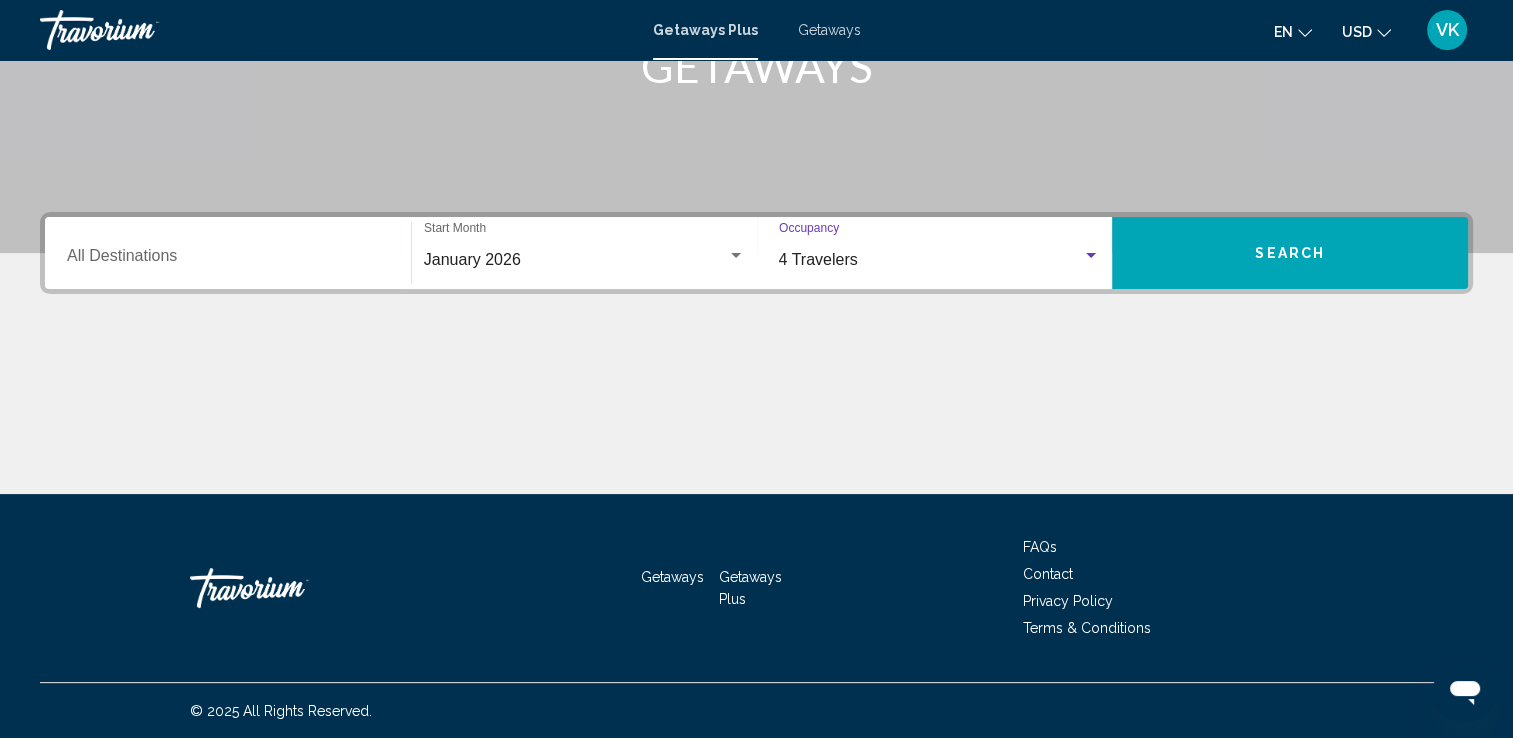 click on "Destination All Destinations" at bounding box center [228, 260] 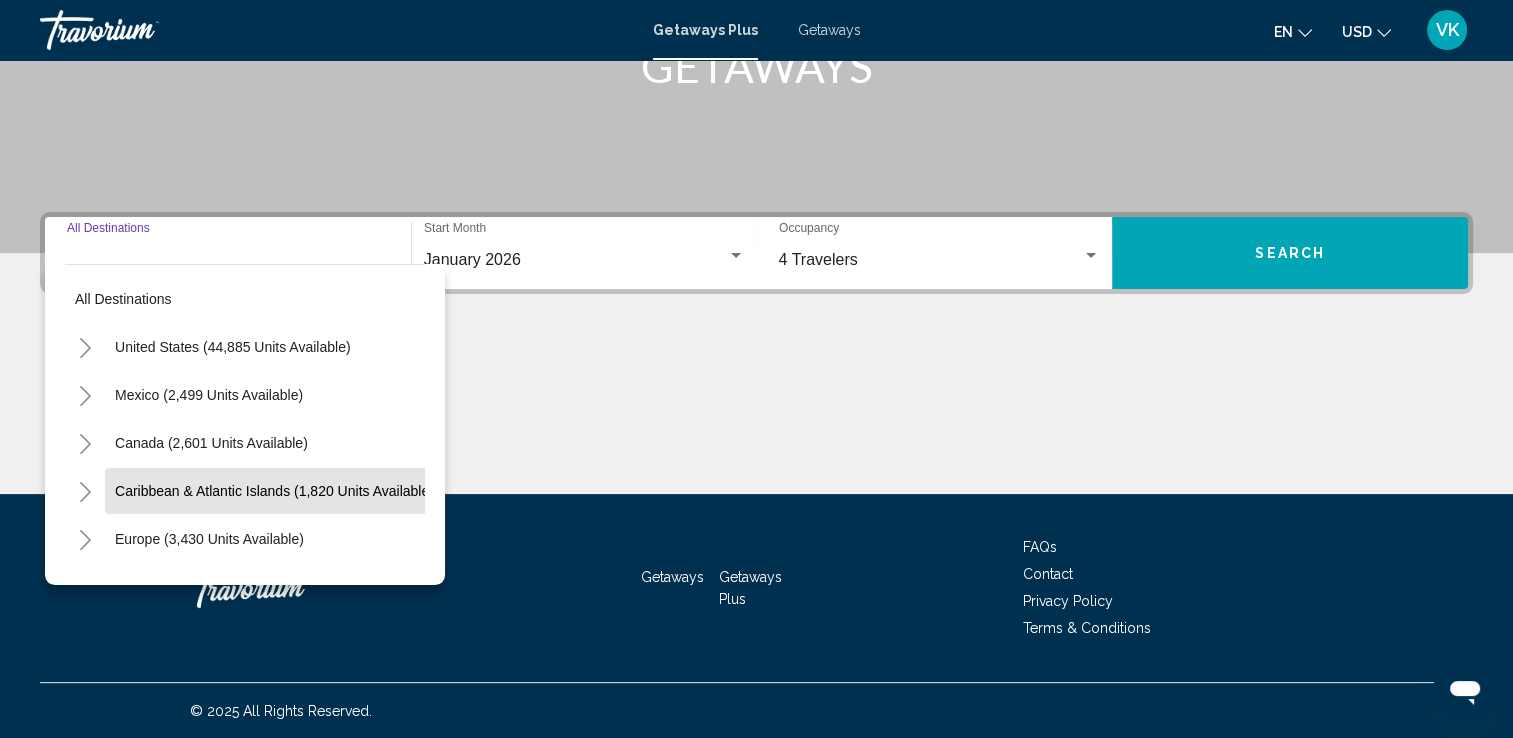 click on "Caribbean & Atlantic Islands (1,820 units available)" at bounding box center (209, 539) 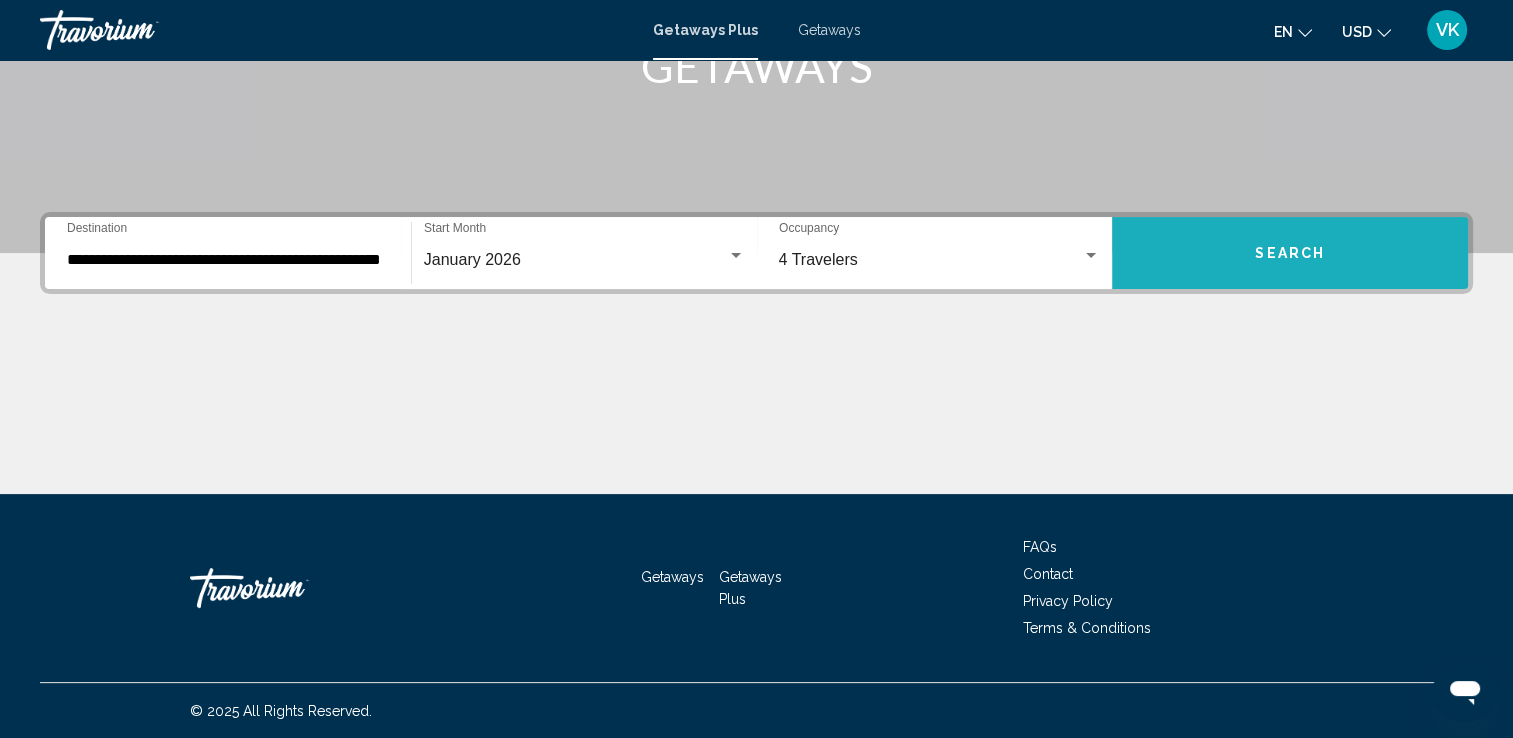 click on "Search" at bounding box center (1290, 253) 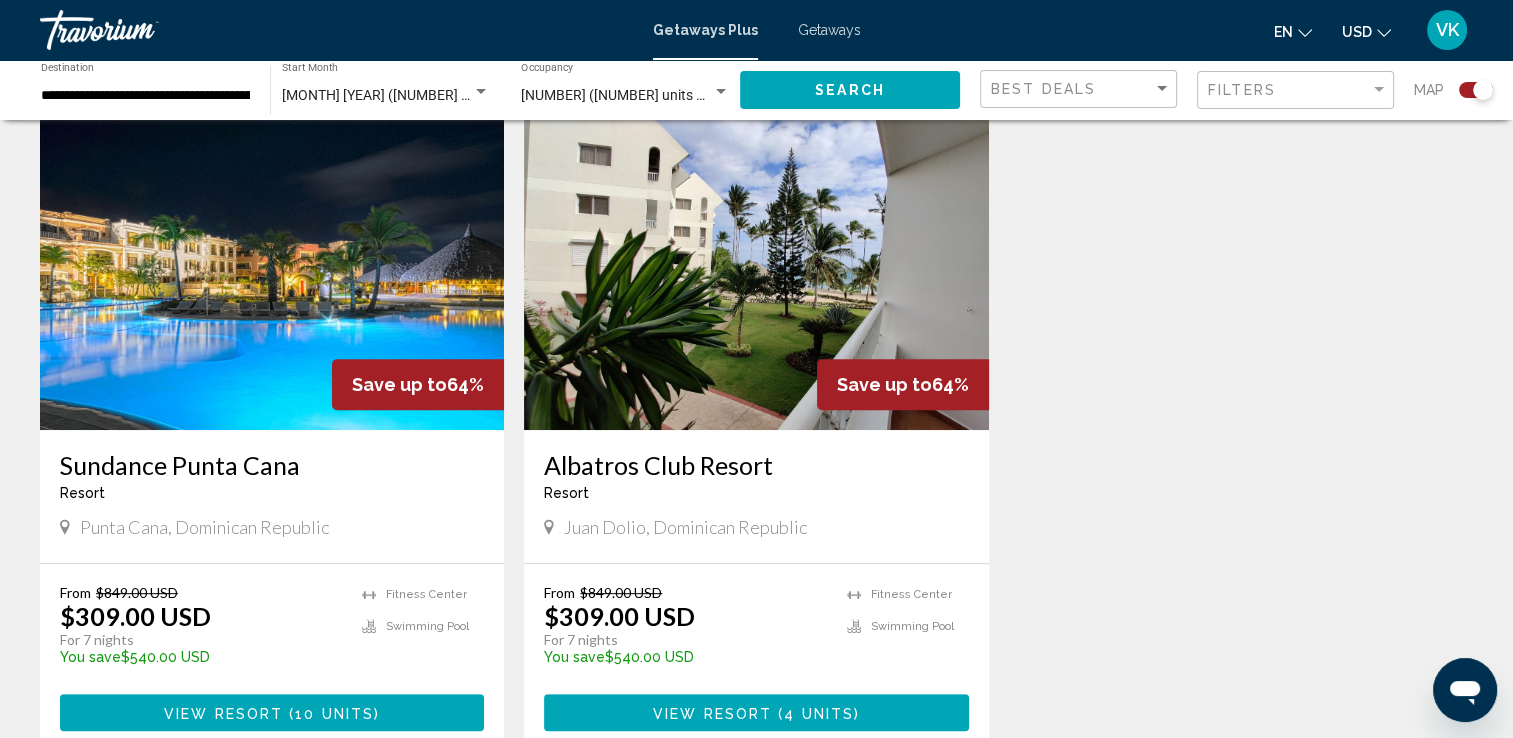 scroll, scrollTop: 813, scrollLeft: 0, axis: vertical 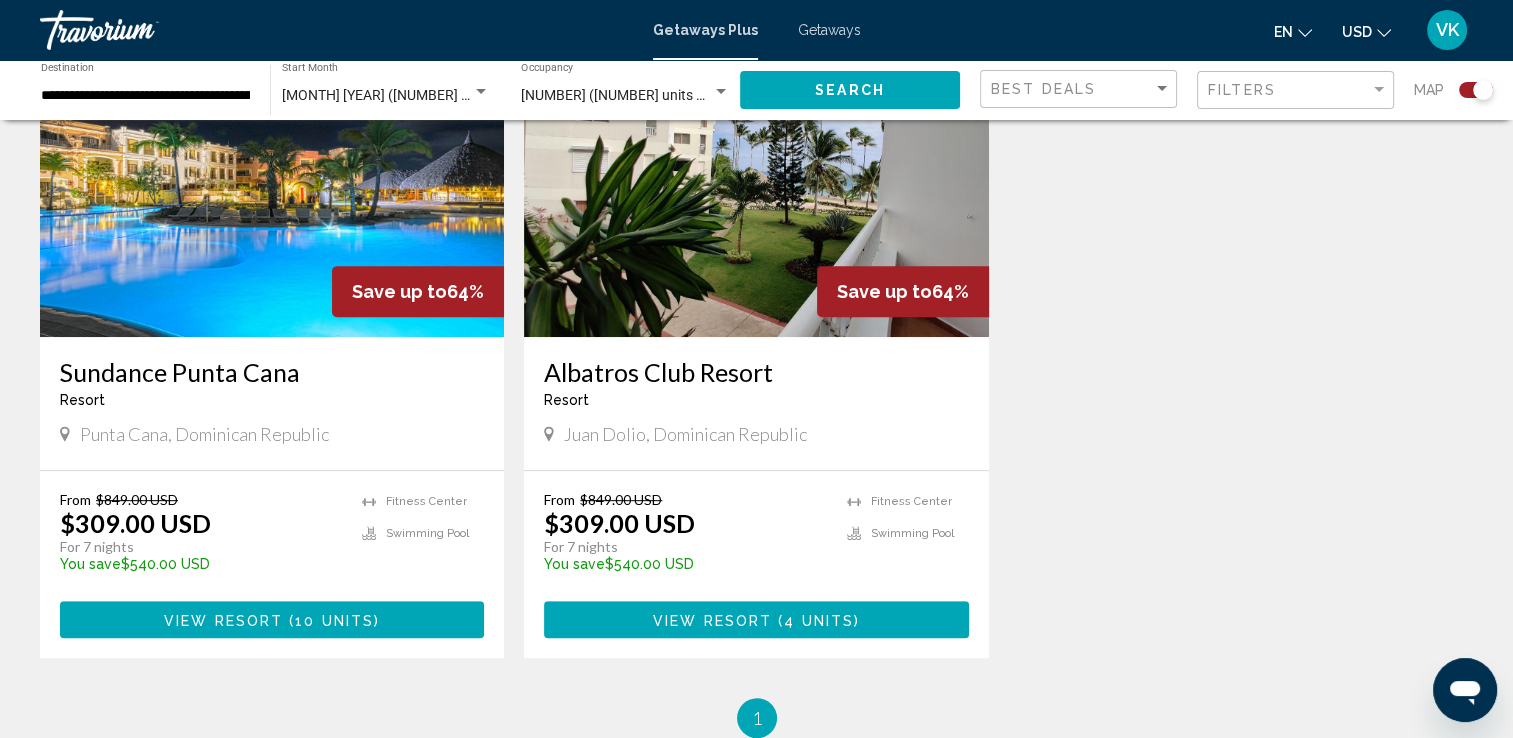 click on "10 units" at bounding box center (334, 620) 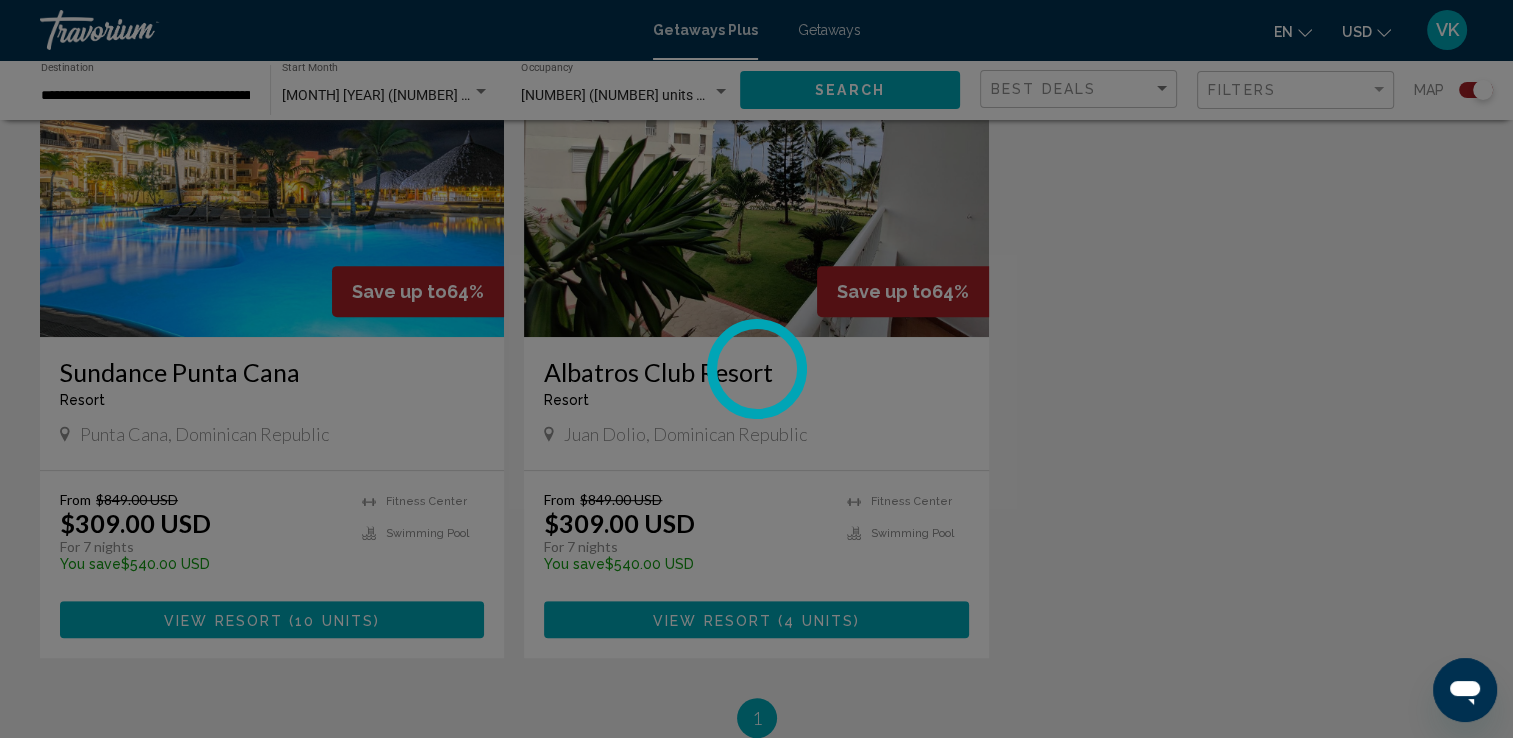 scroll, scrollTop: 0, scrollLeft: 0, axis: both 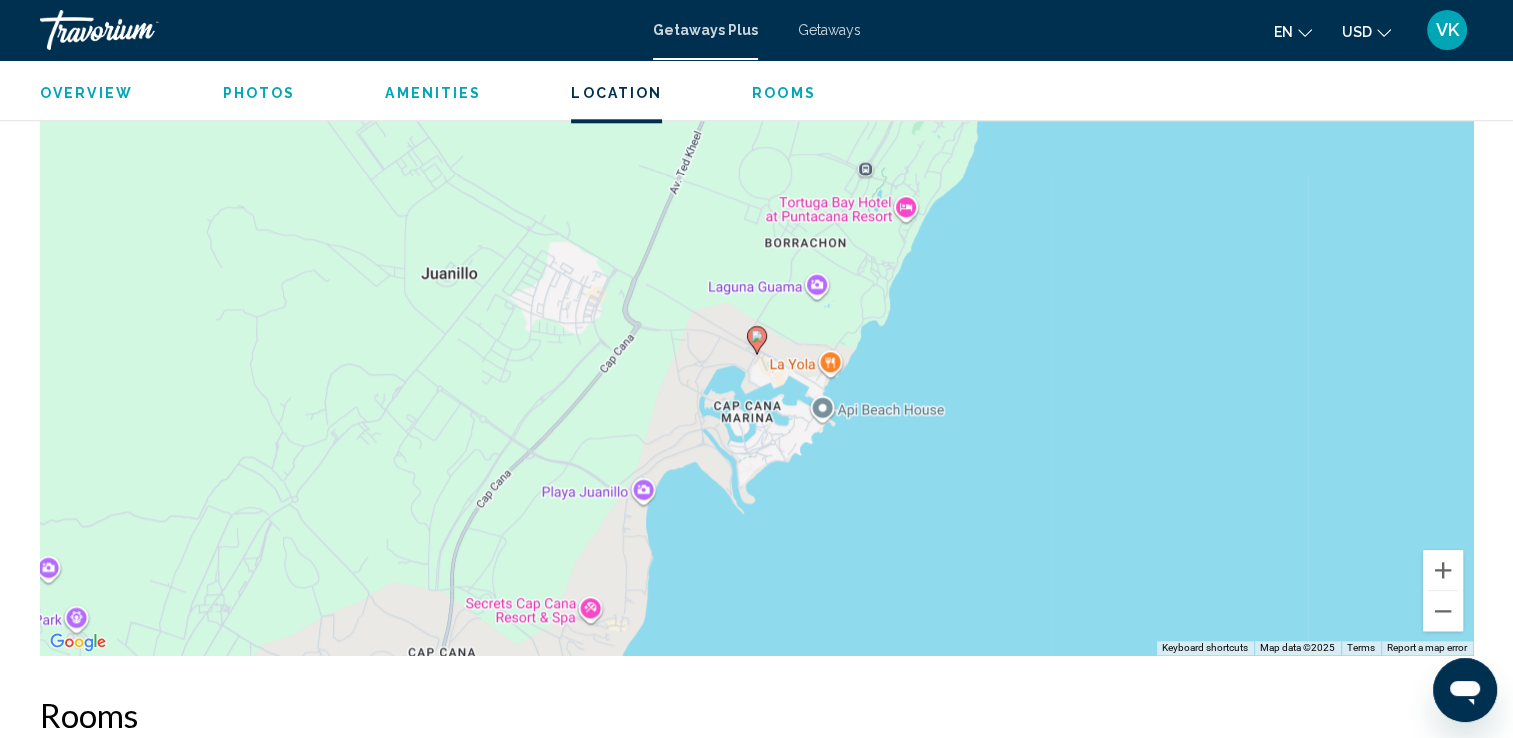 click 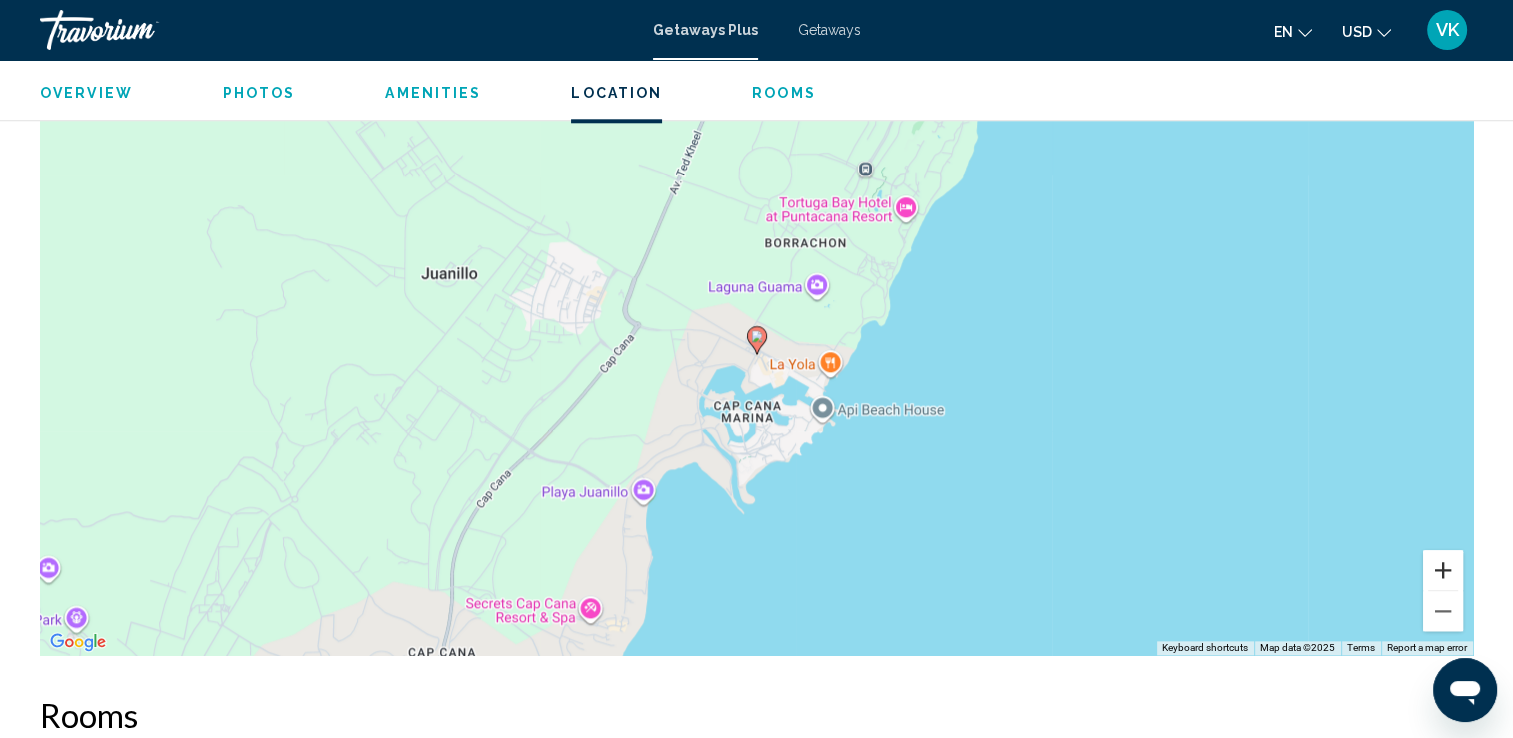 click at bounding box center (1443, 570) 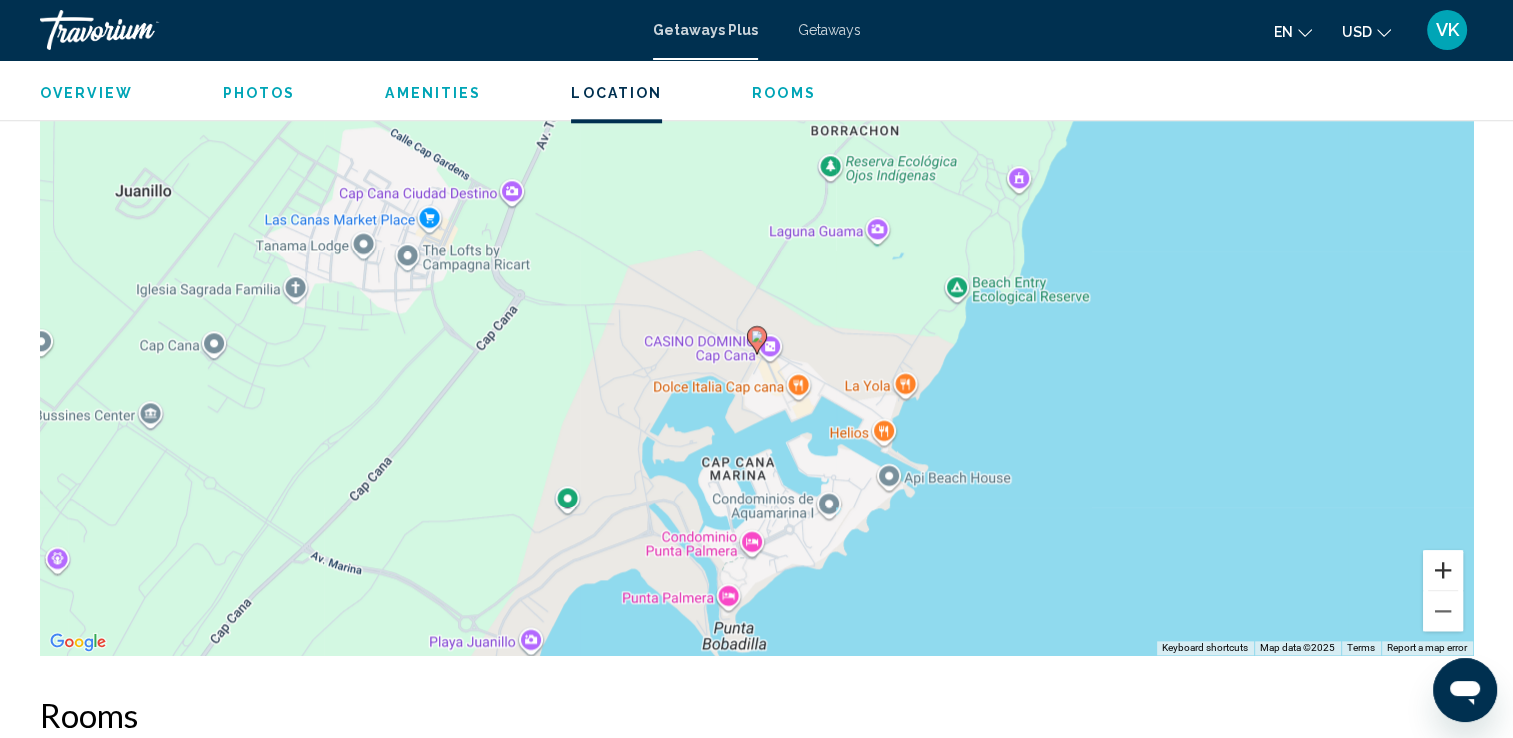 click at bounding box center [1443, 570] 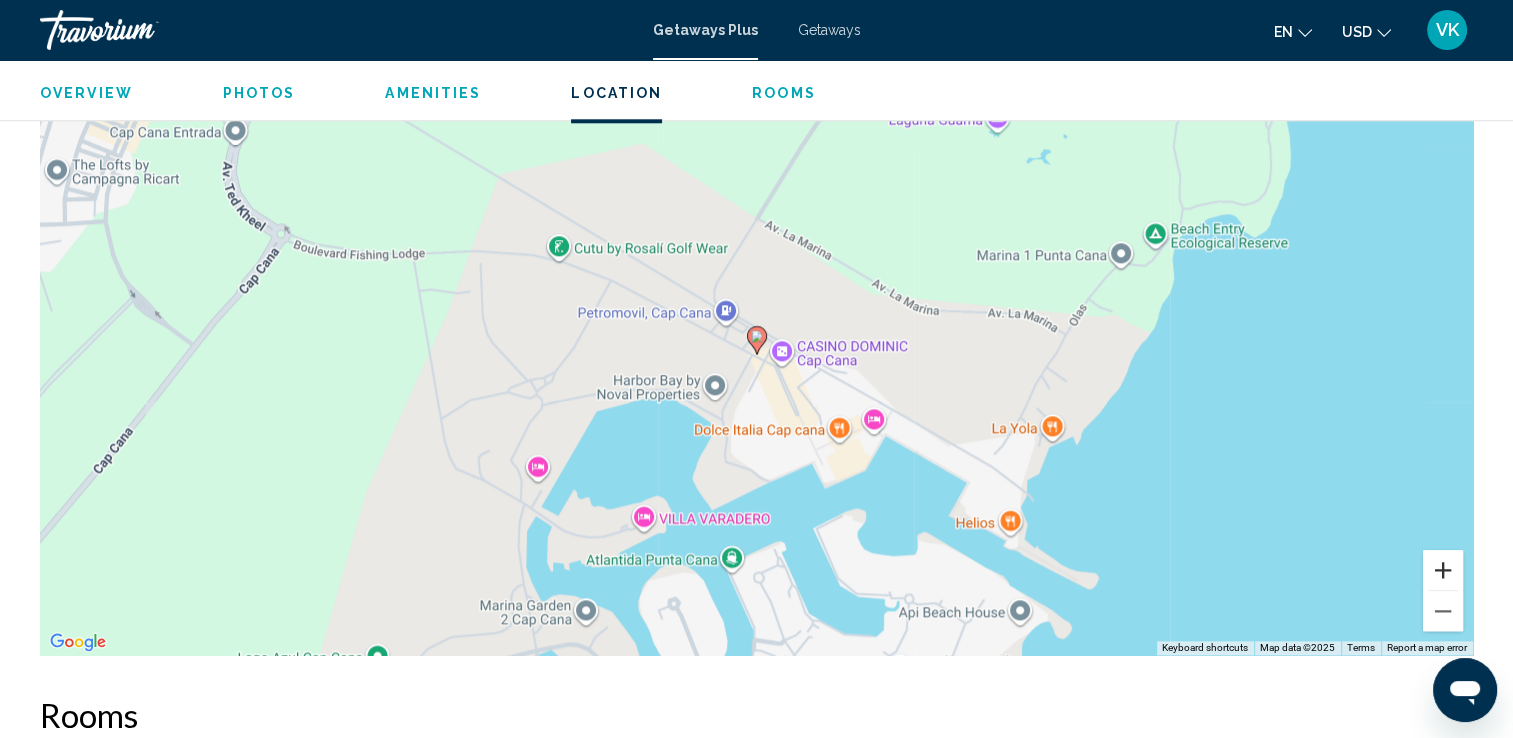 click at bounding box center (1443, 570) 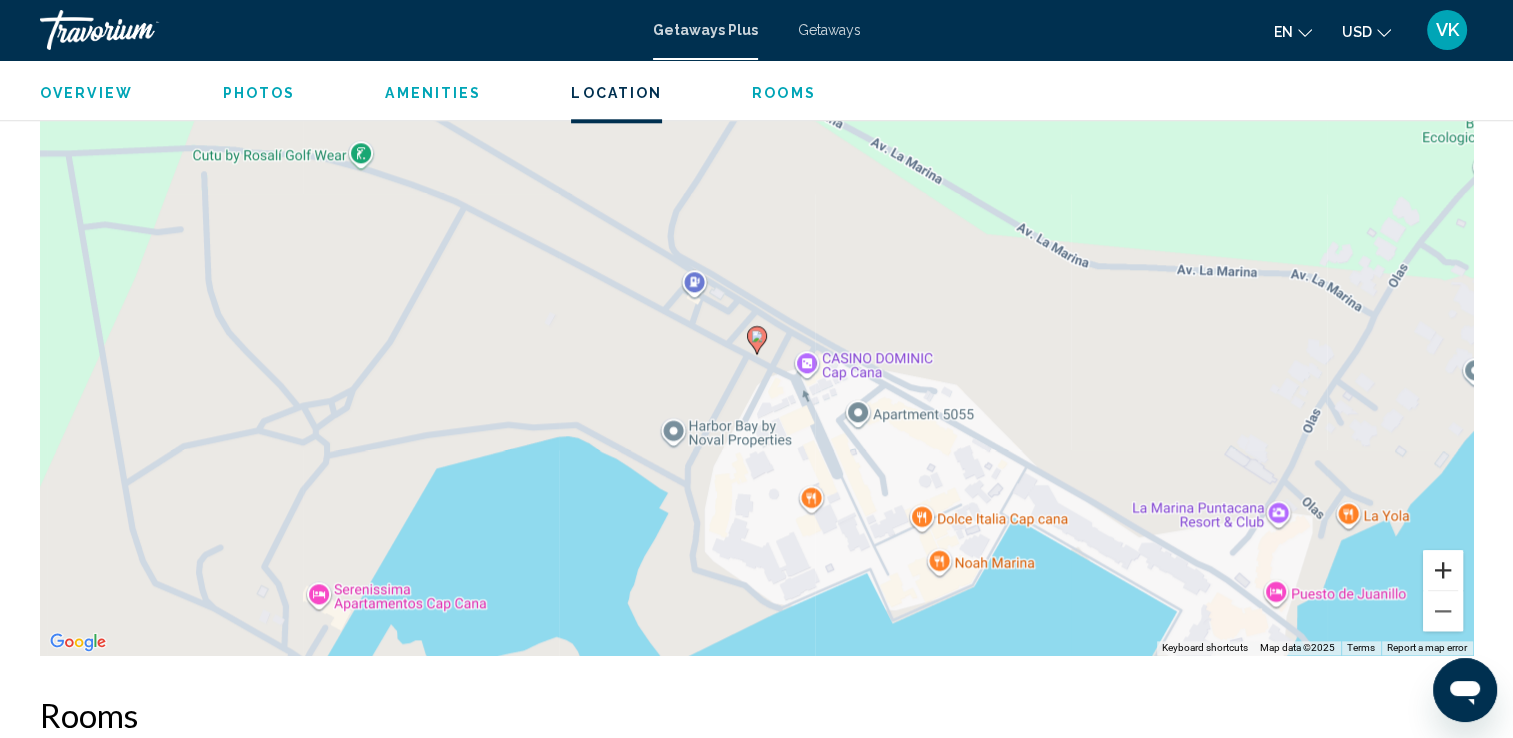 click at bounding box center (1443, 570) 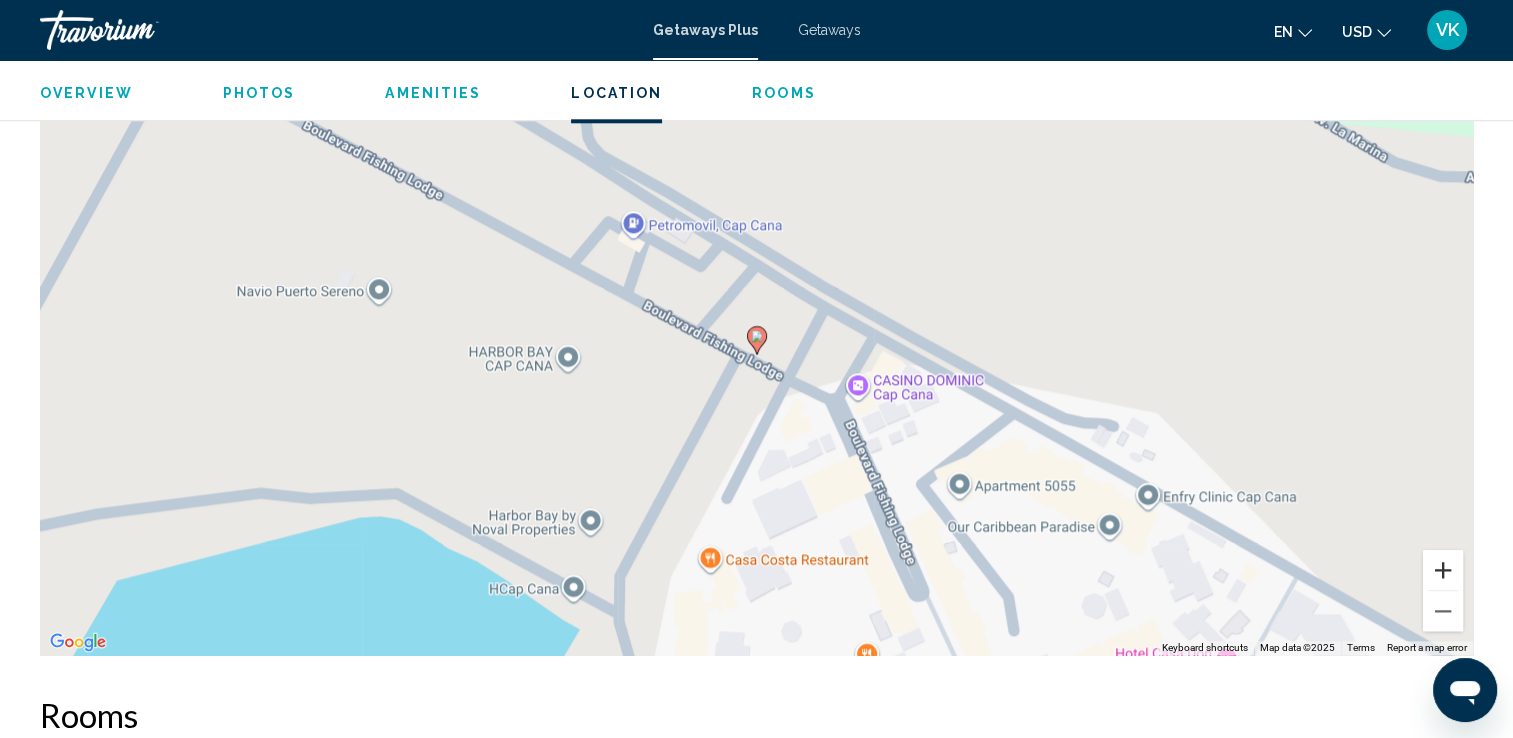 click at bounding box center [1443, 570] 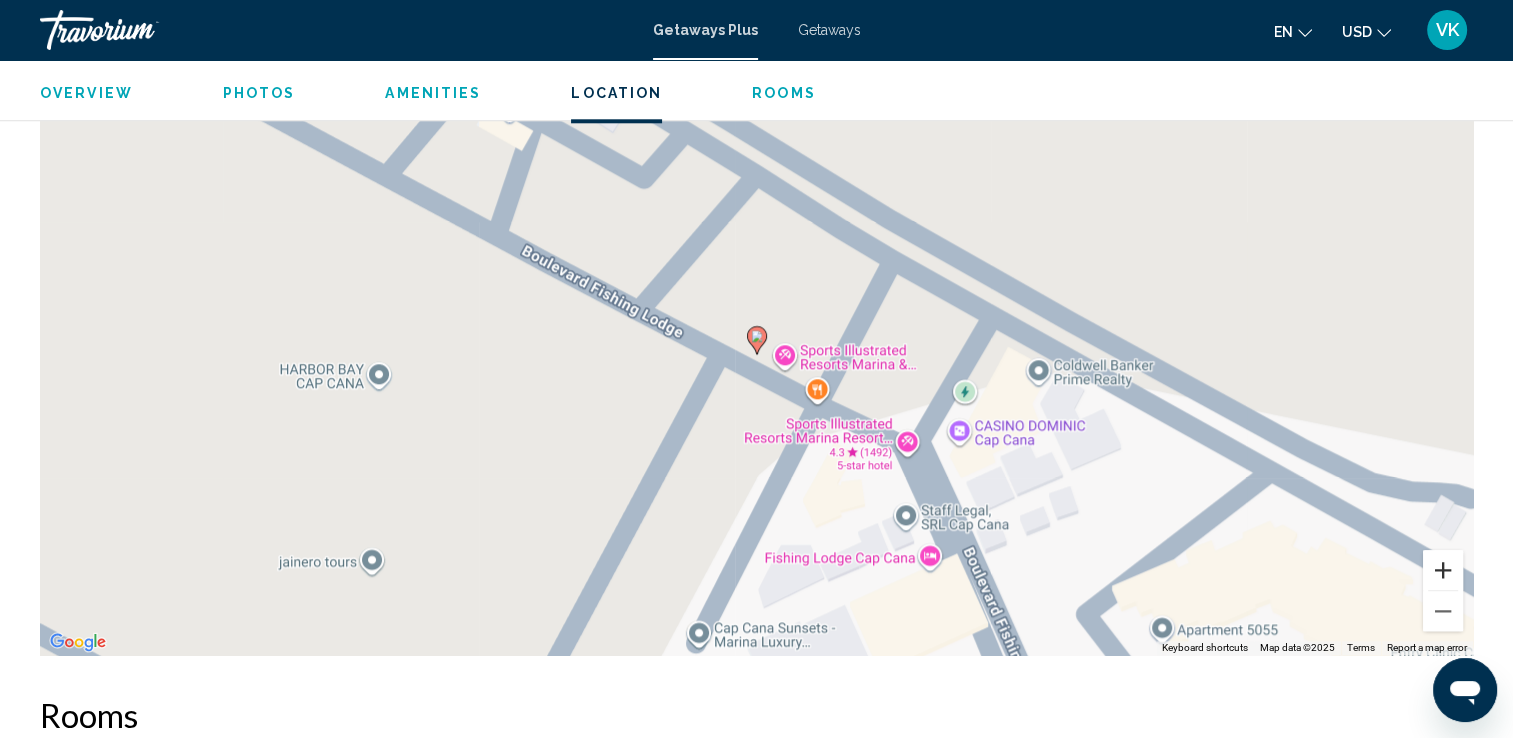 click at bounding box center (1443, 570) 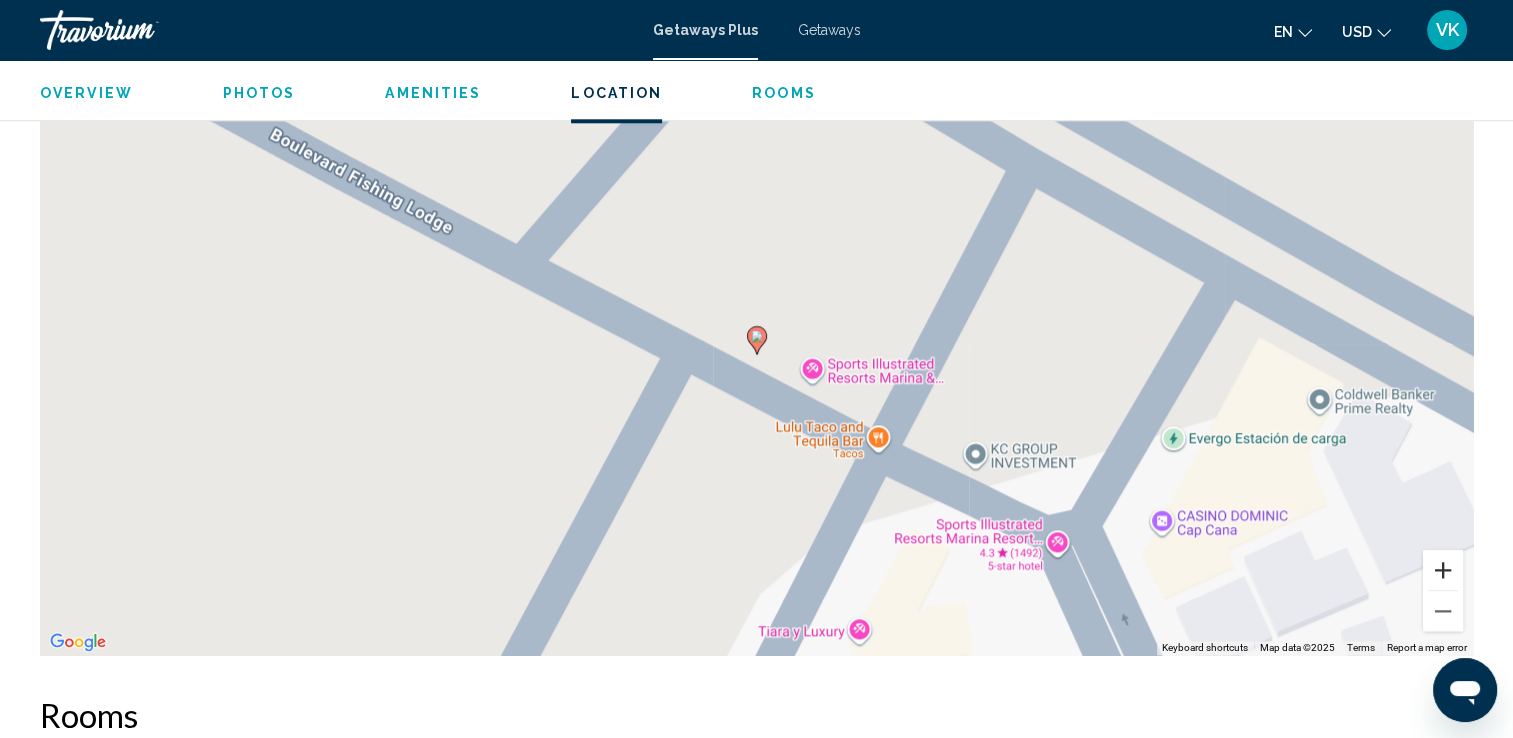 click at bounding box center (1443, 570) 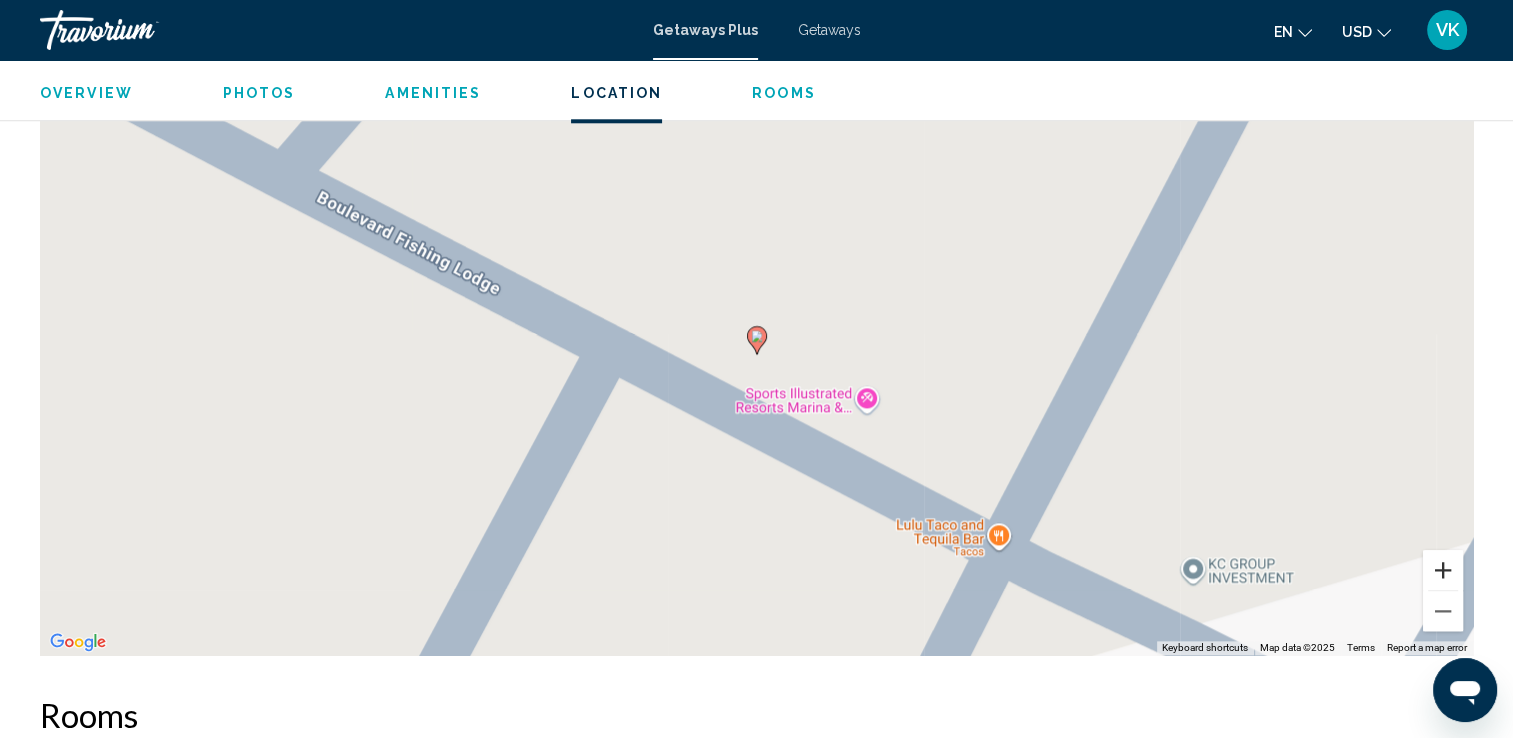 click at bounding box center [1443, 570] 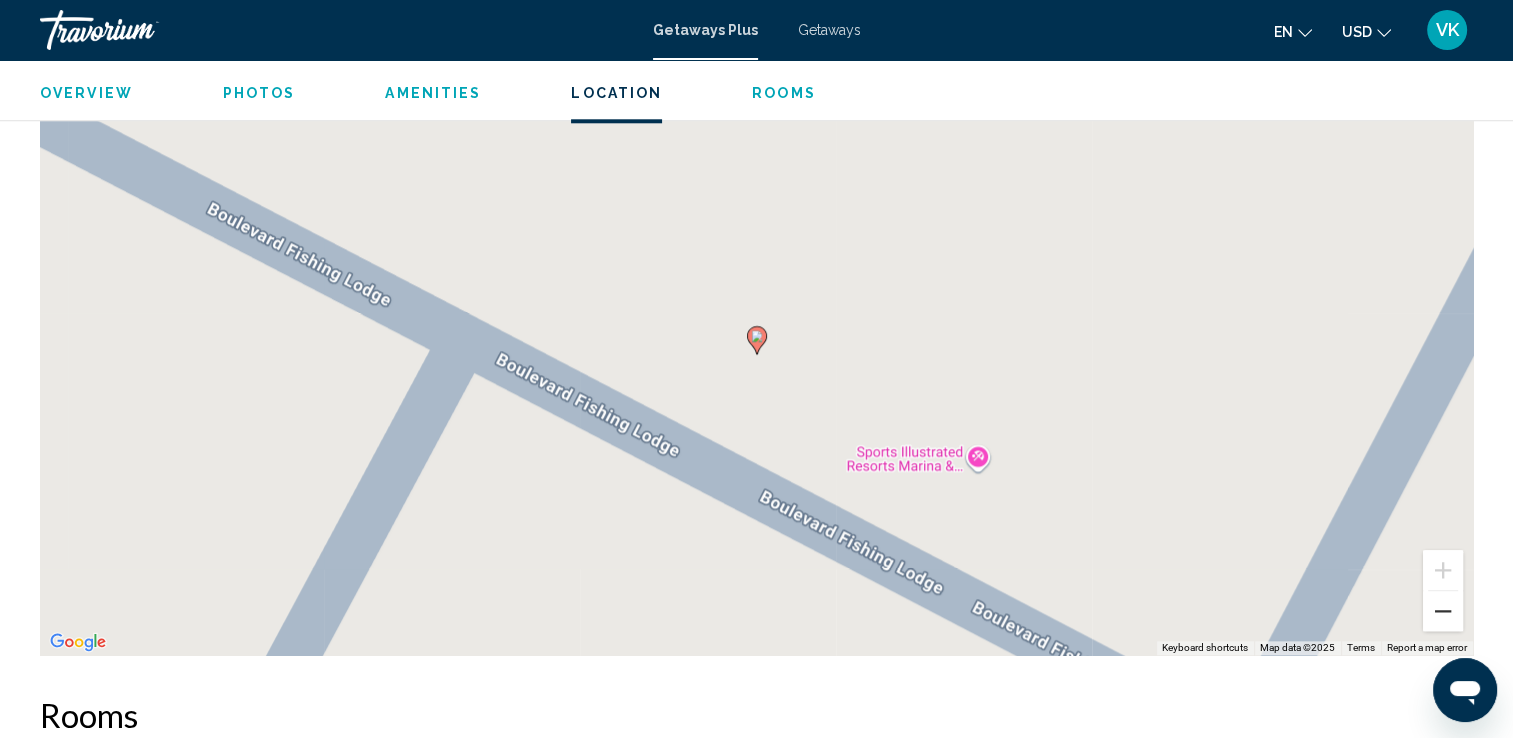 click at bounding box center (1443, 611) 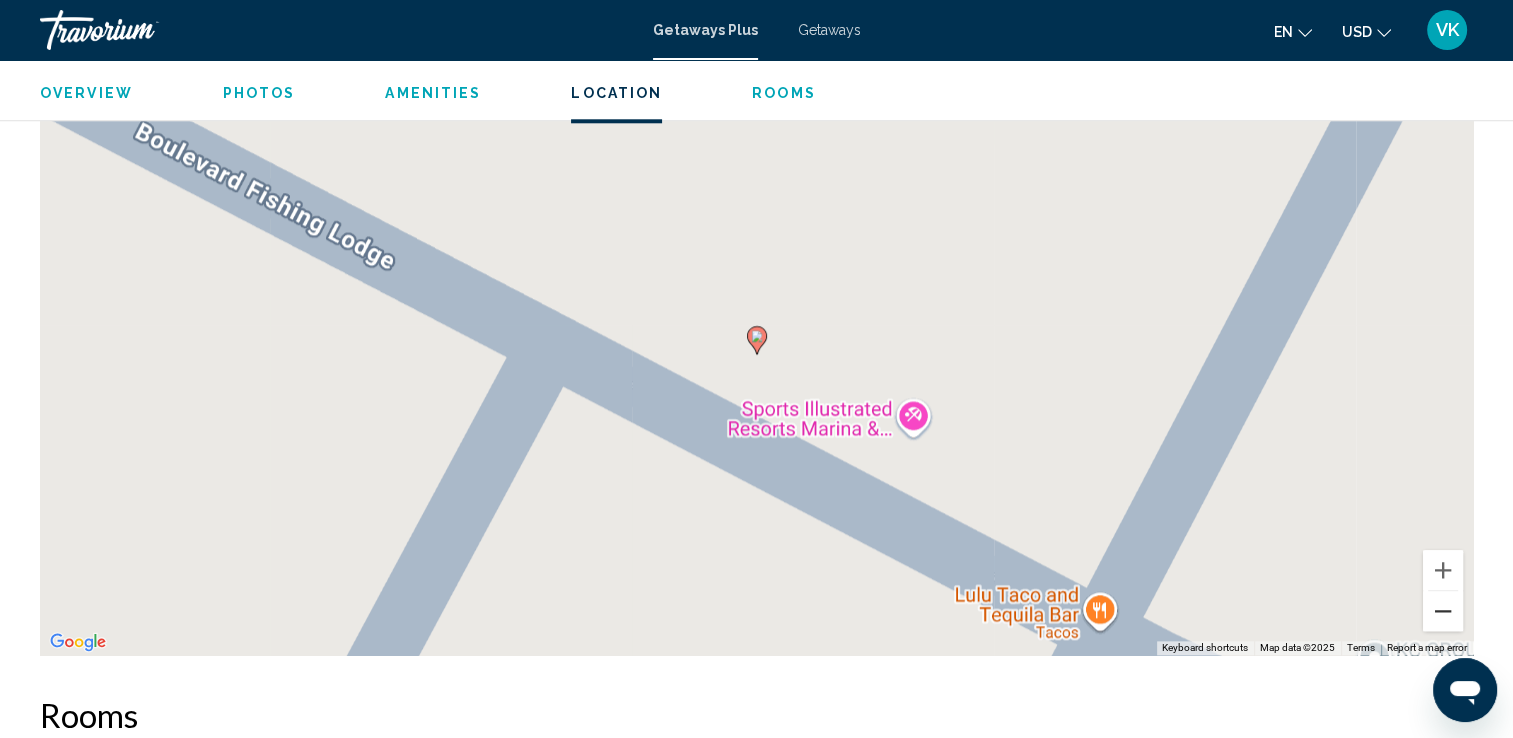 click at bounding box center (1443, 611) 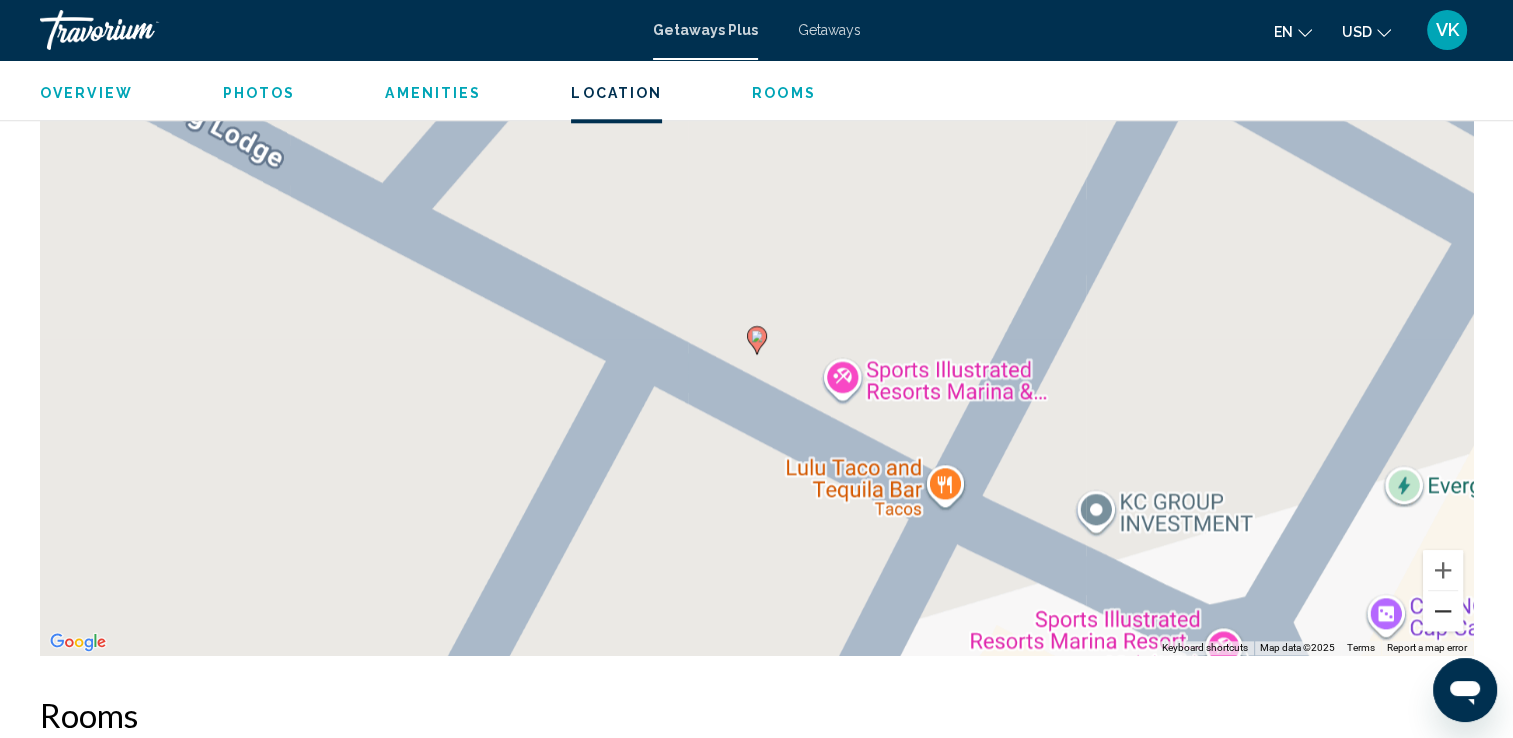 click at bounding box center [1443, 611] 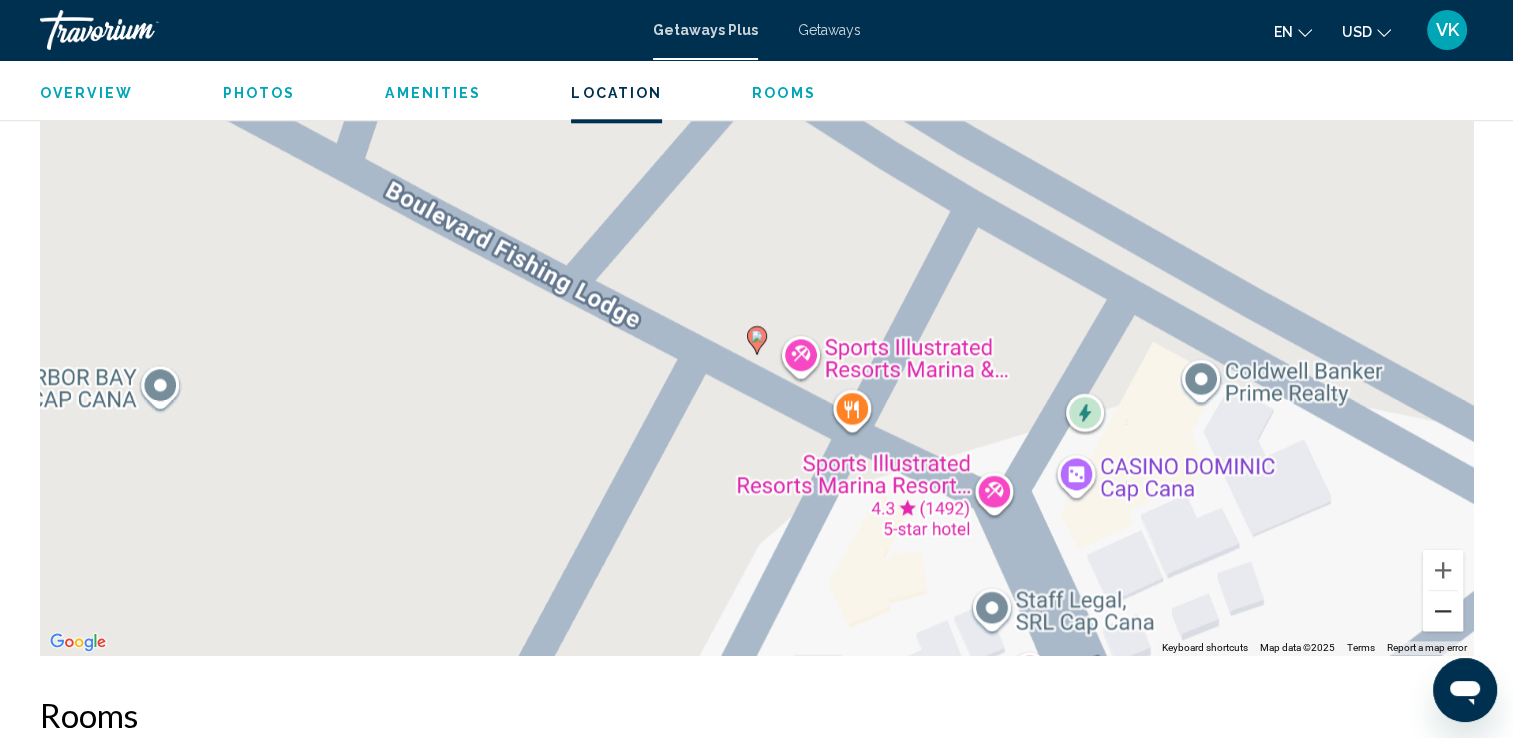 click at bounding box center (1443, 611) 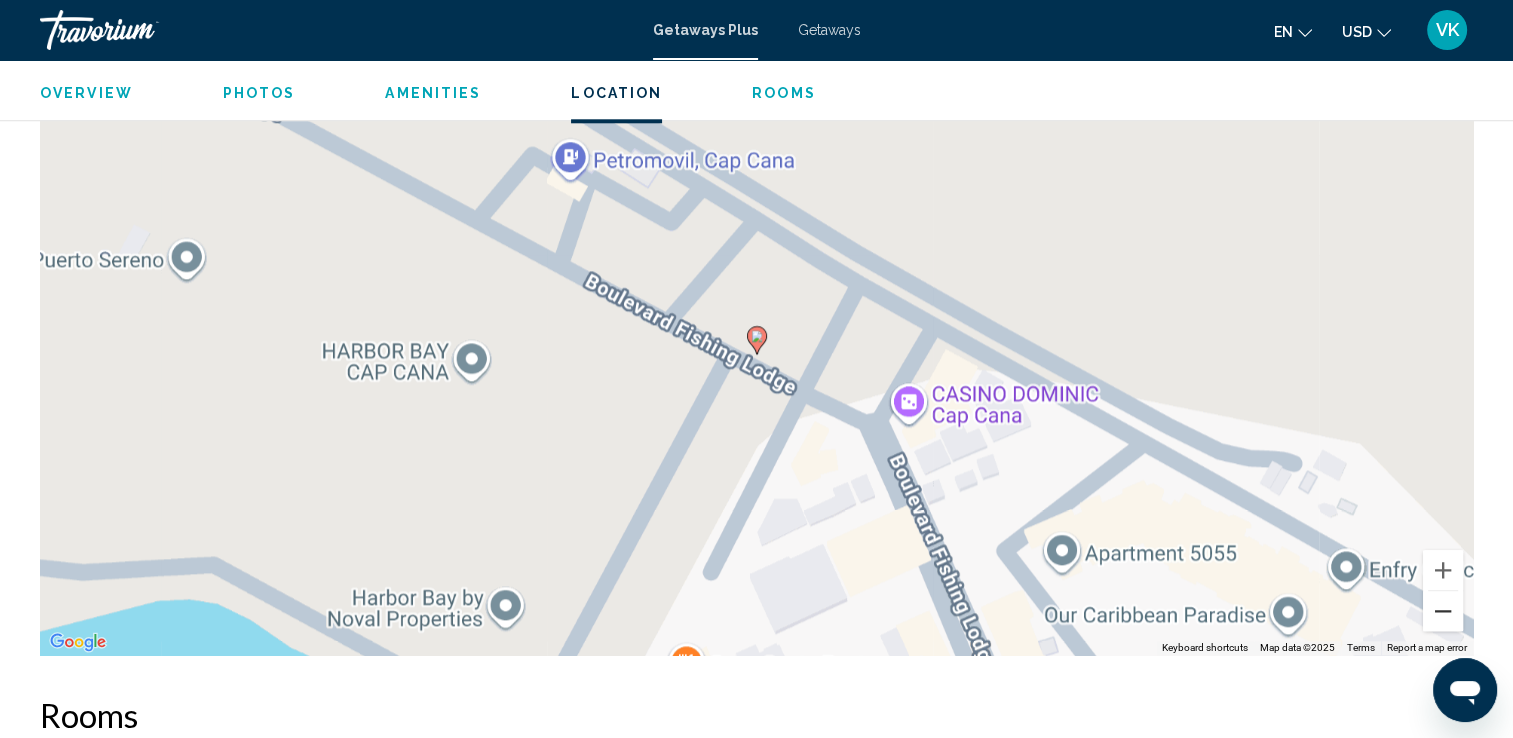 click at bounding box center [1443, 611] 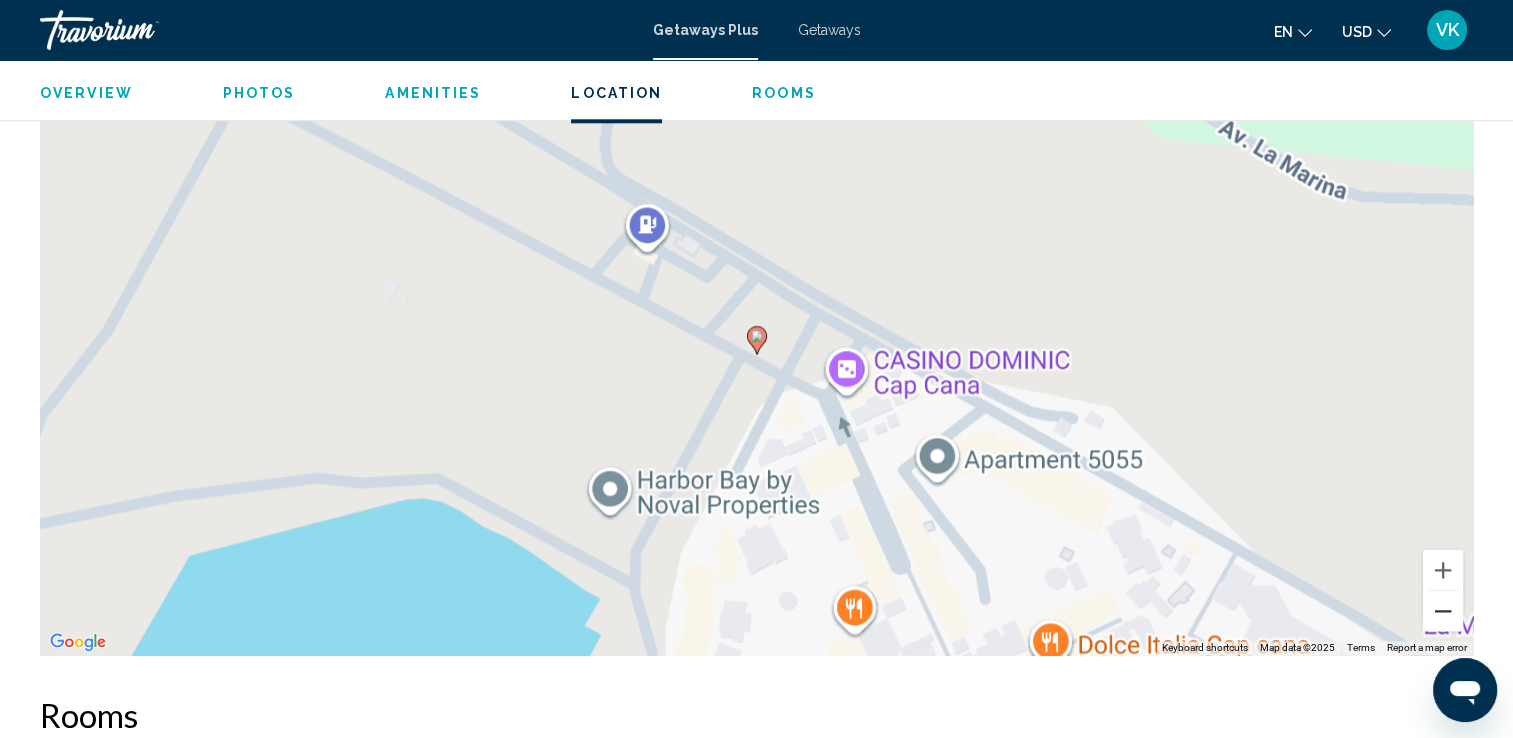 click at bounding box center [1443, 611] 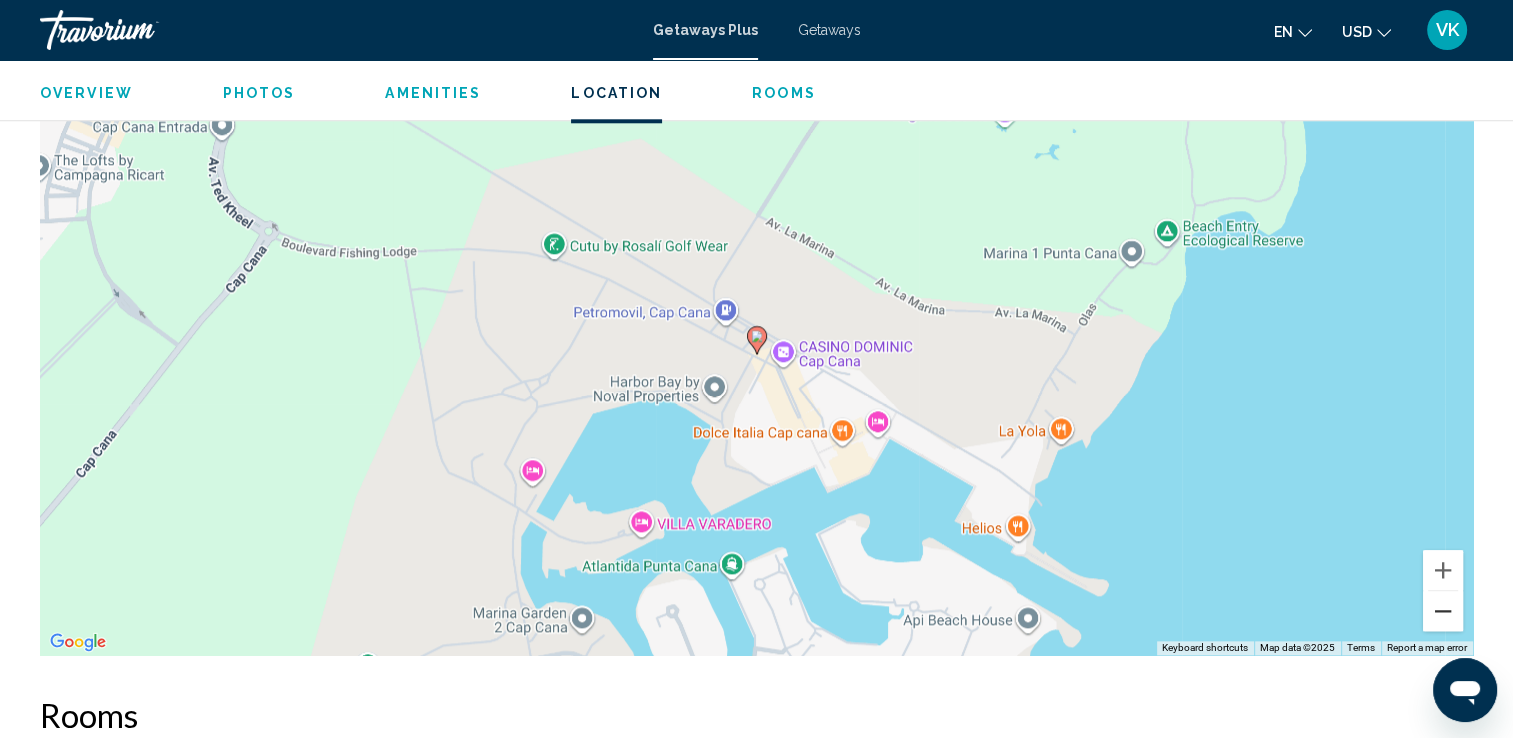 click at bounding box center [1443, 611] 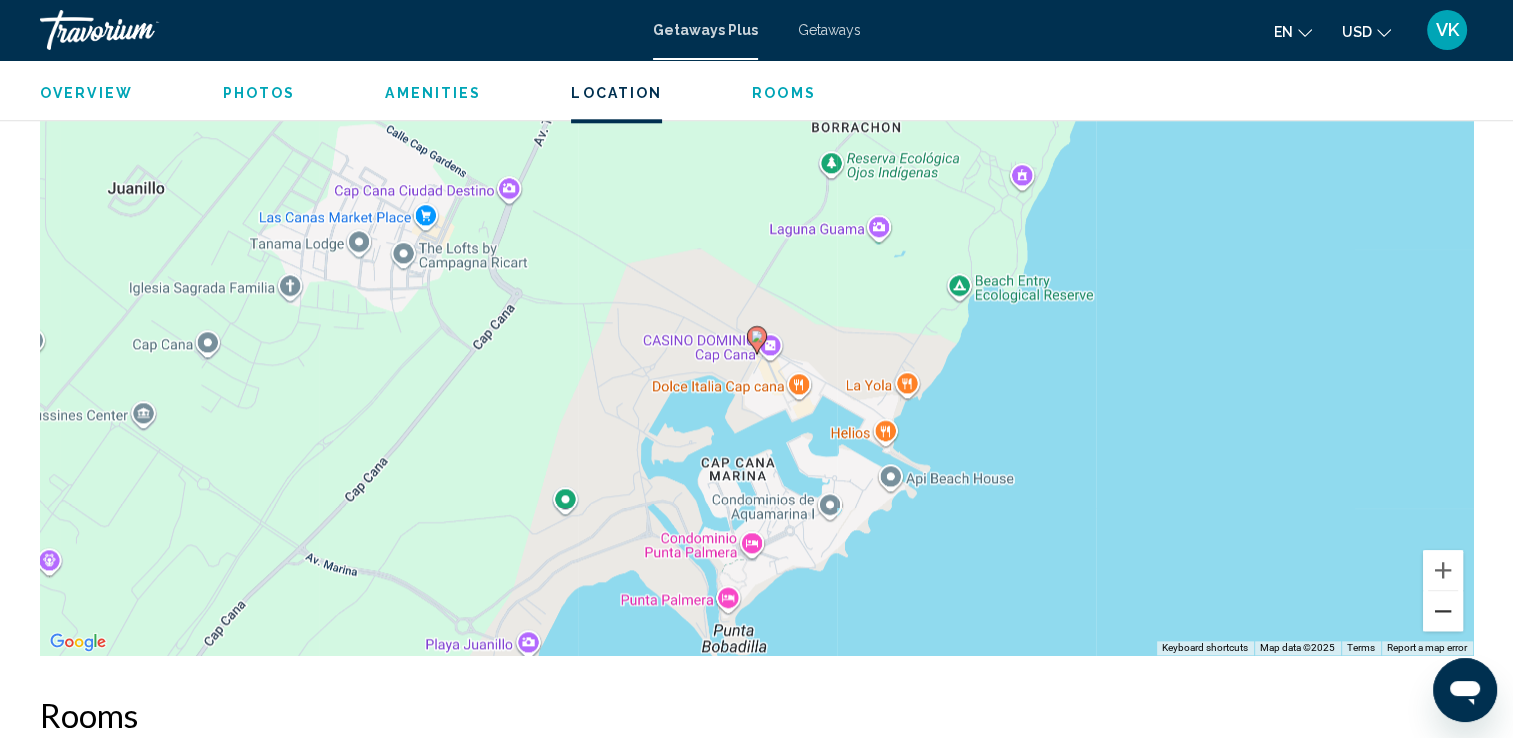 click at bounding box center (1443, 611) 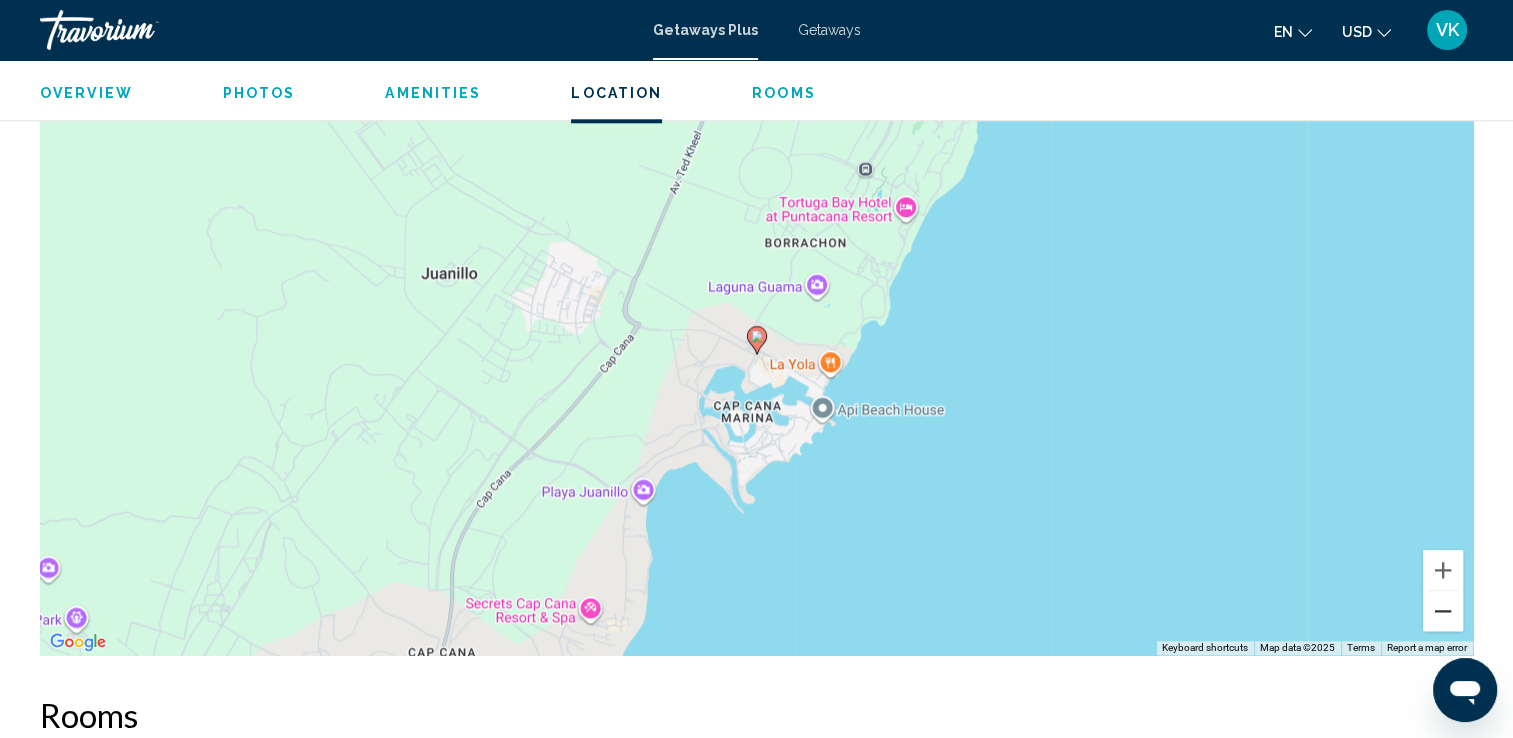 click at bounding box center [1443, 611] 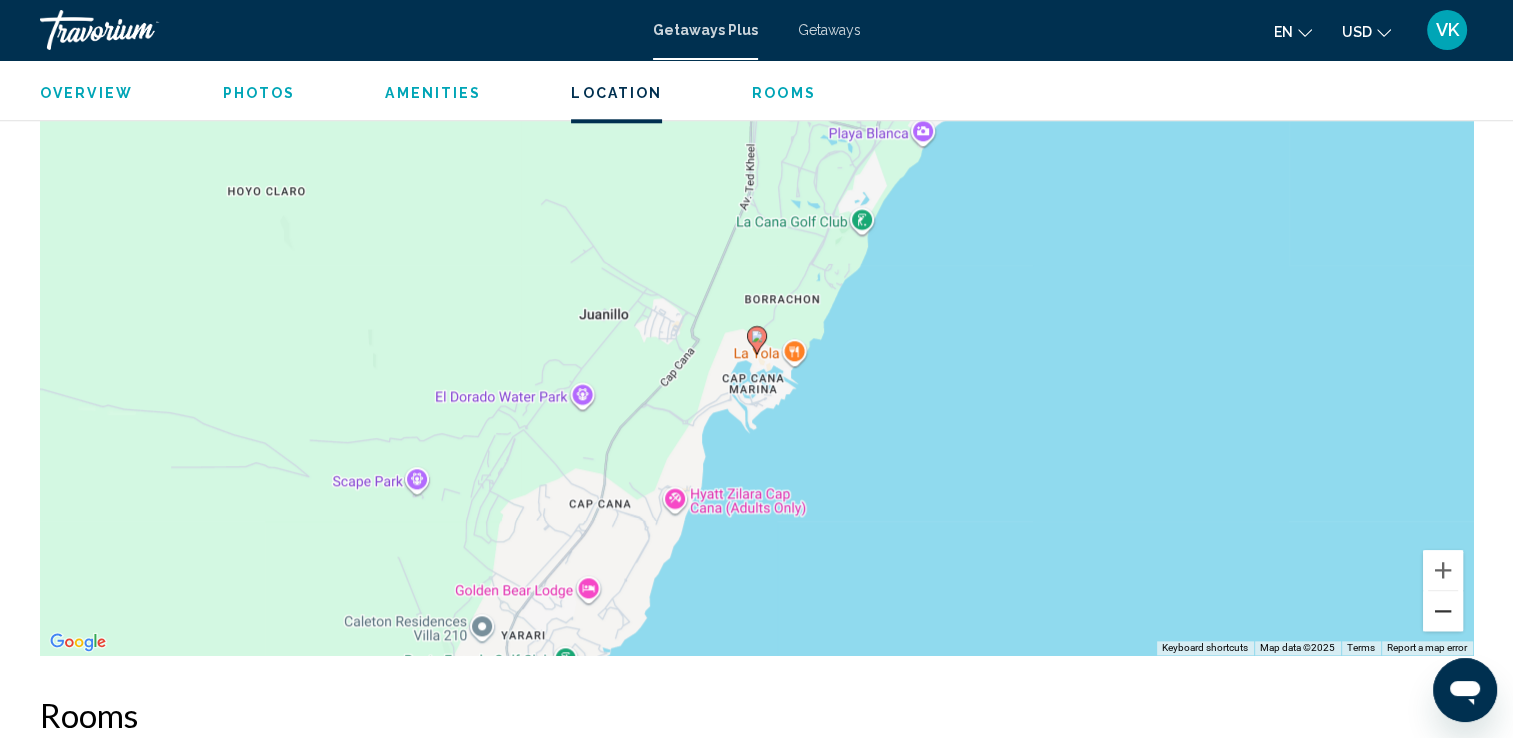 click at bounding box center [1443, 611] 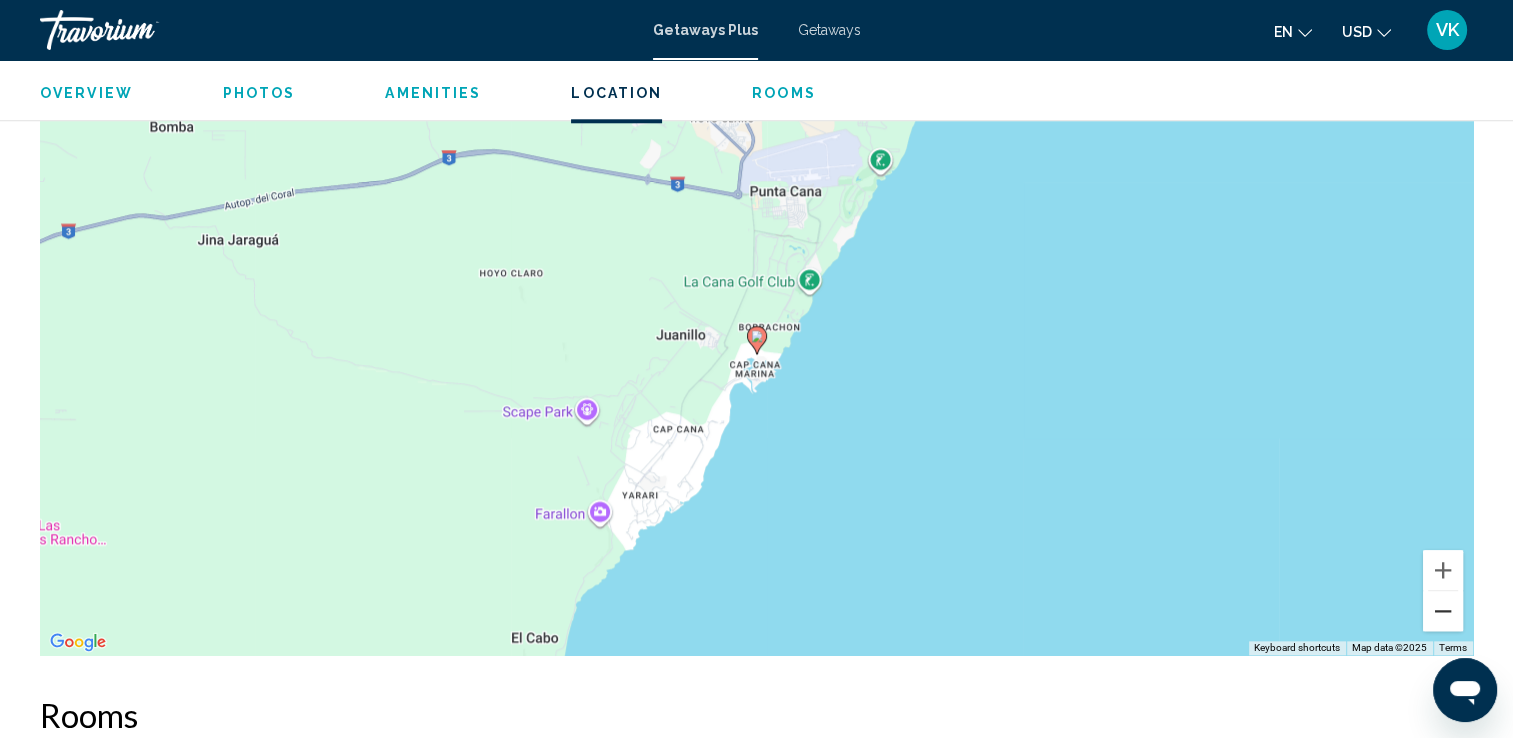 click at bounding box center [1443, 611] 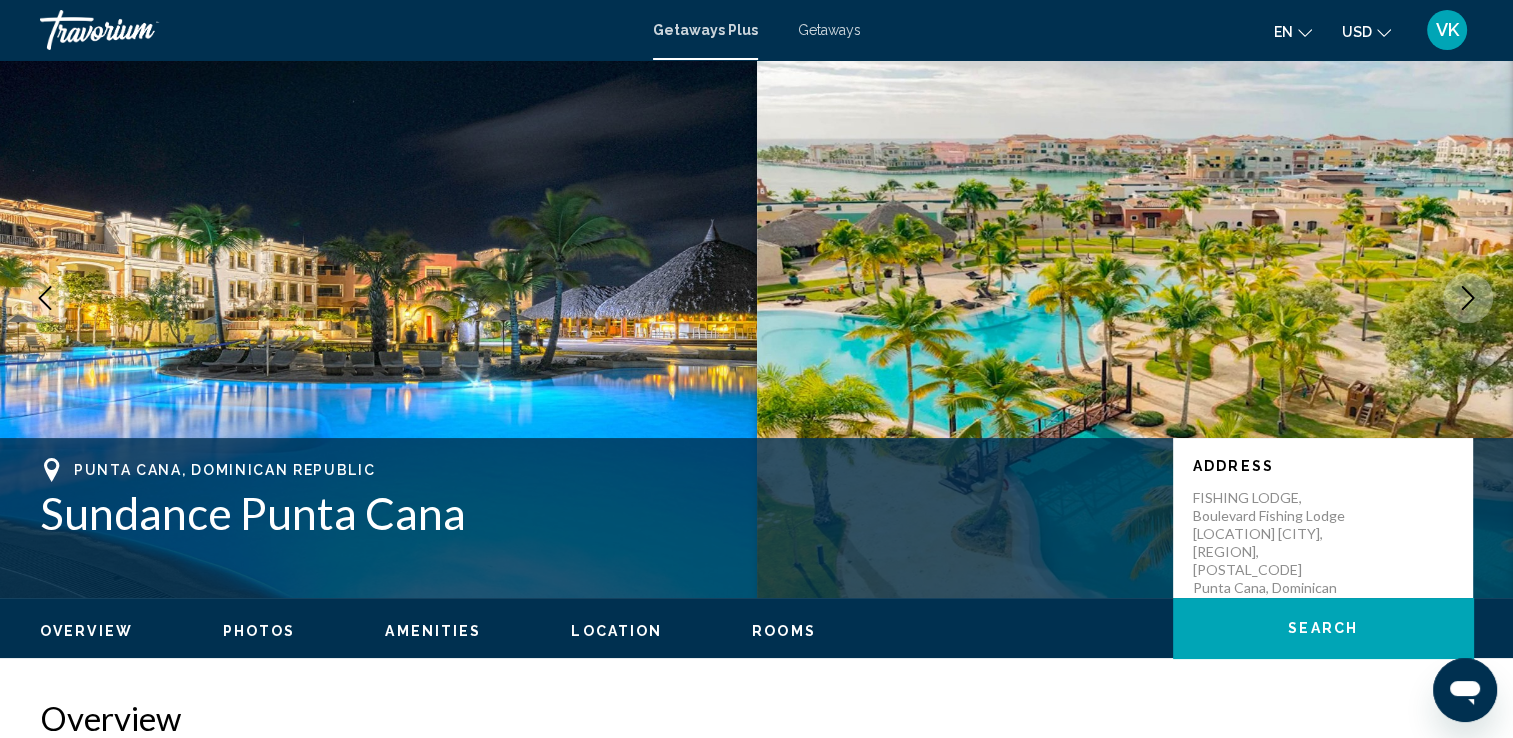 scroll, scrollTop: 92, scrollLeft: 0, axis: vertical 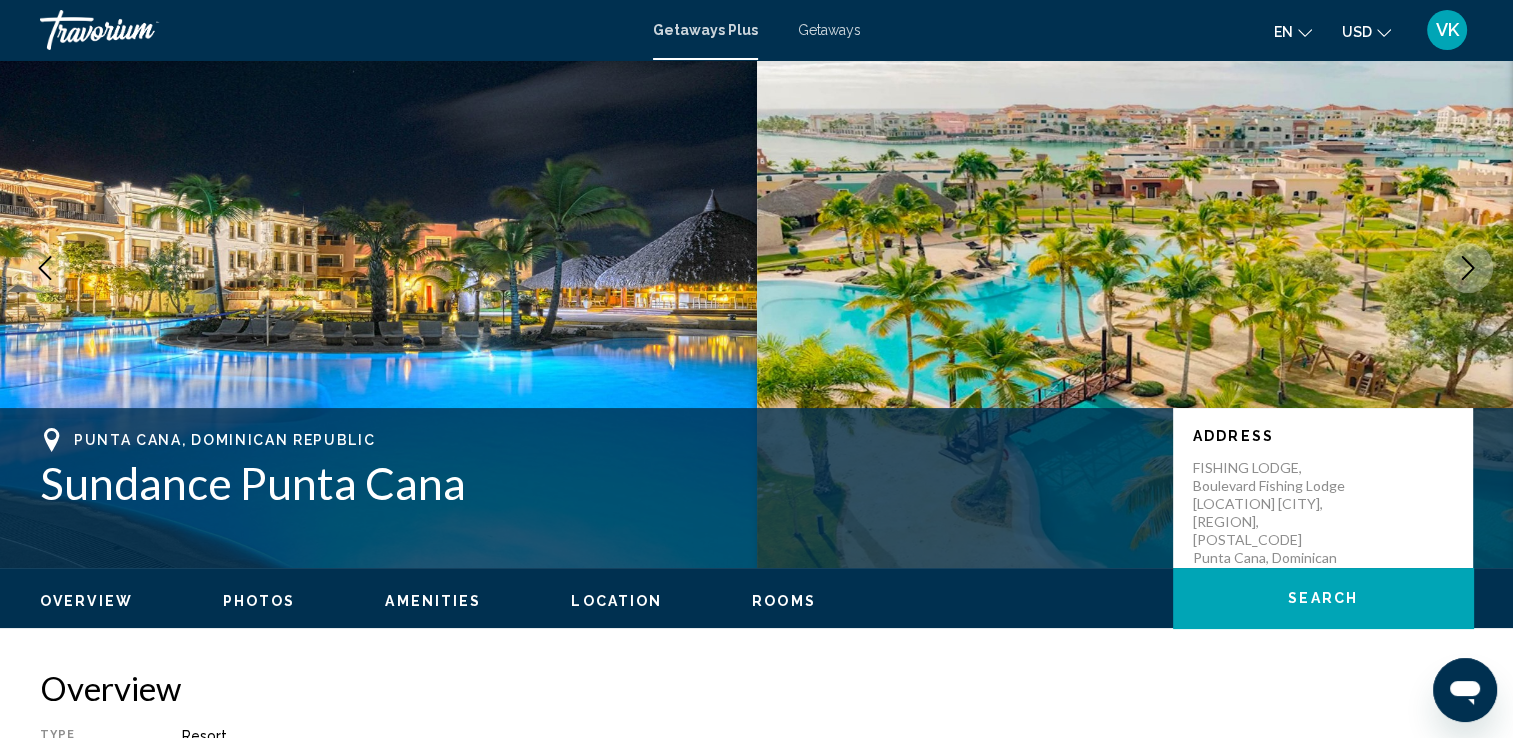 click at bounding box center (1468, 268) 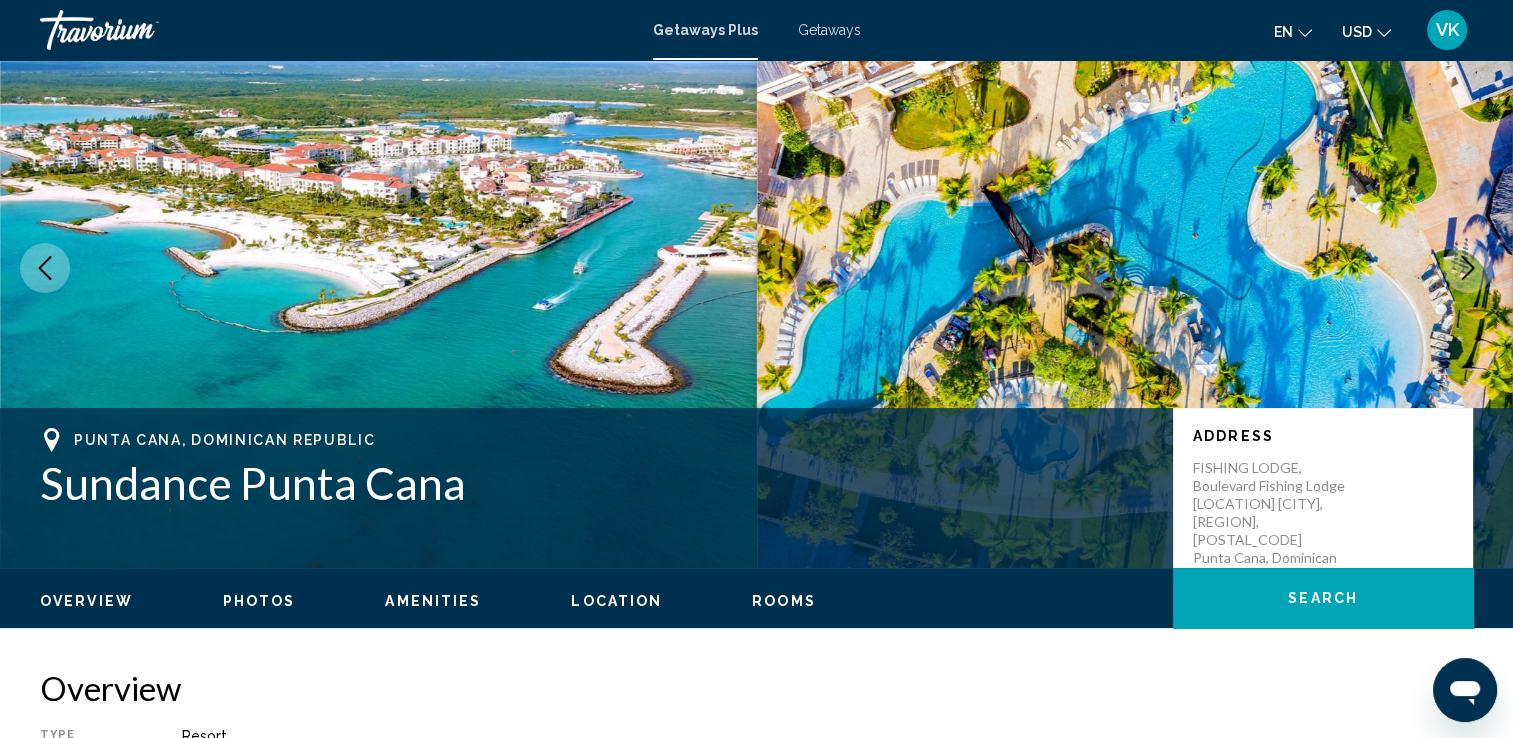 click at bounding box center (1468, 268) 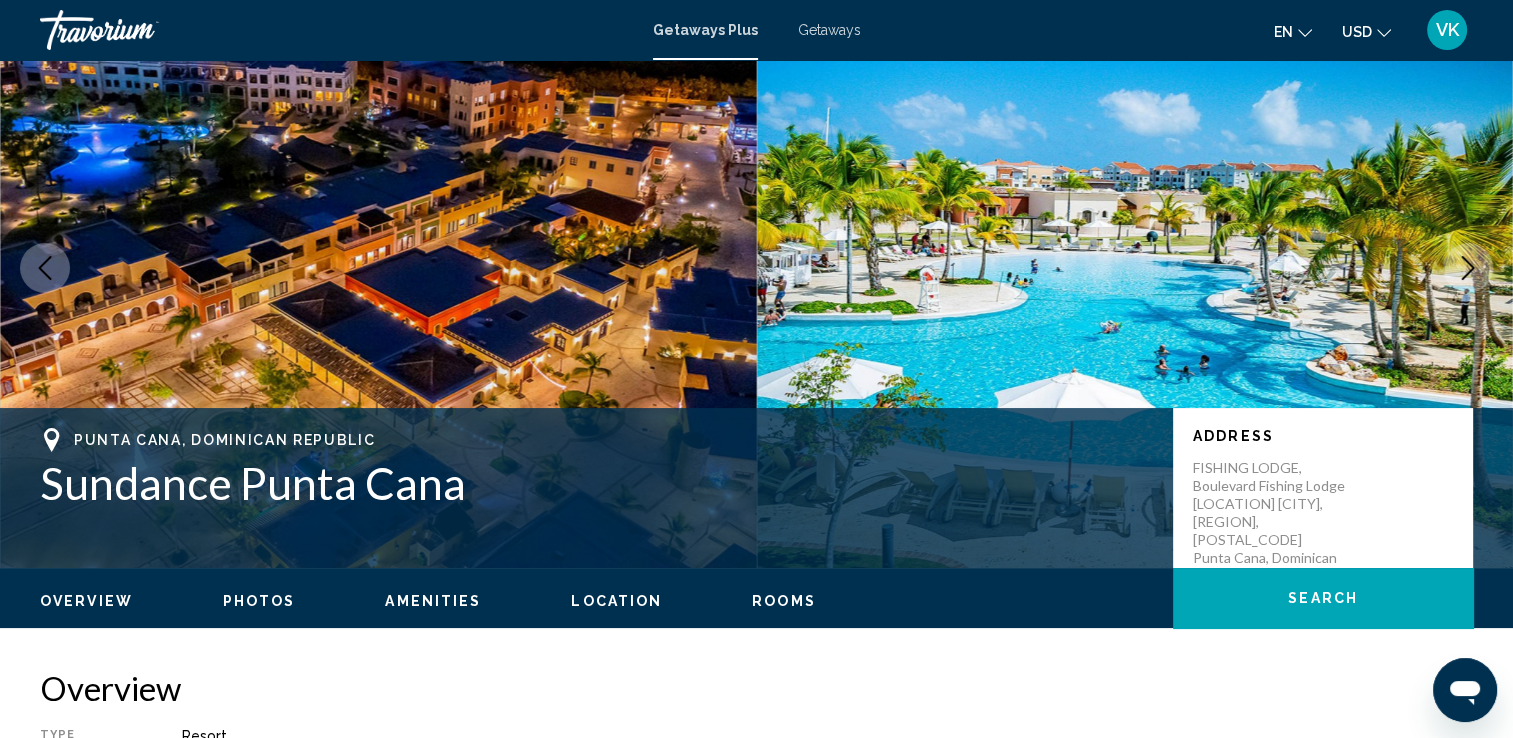 click 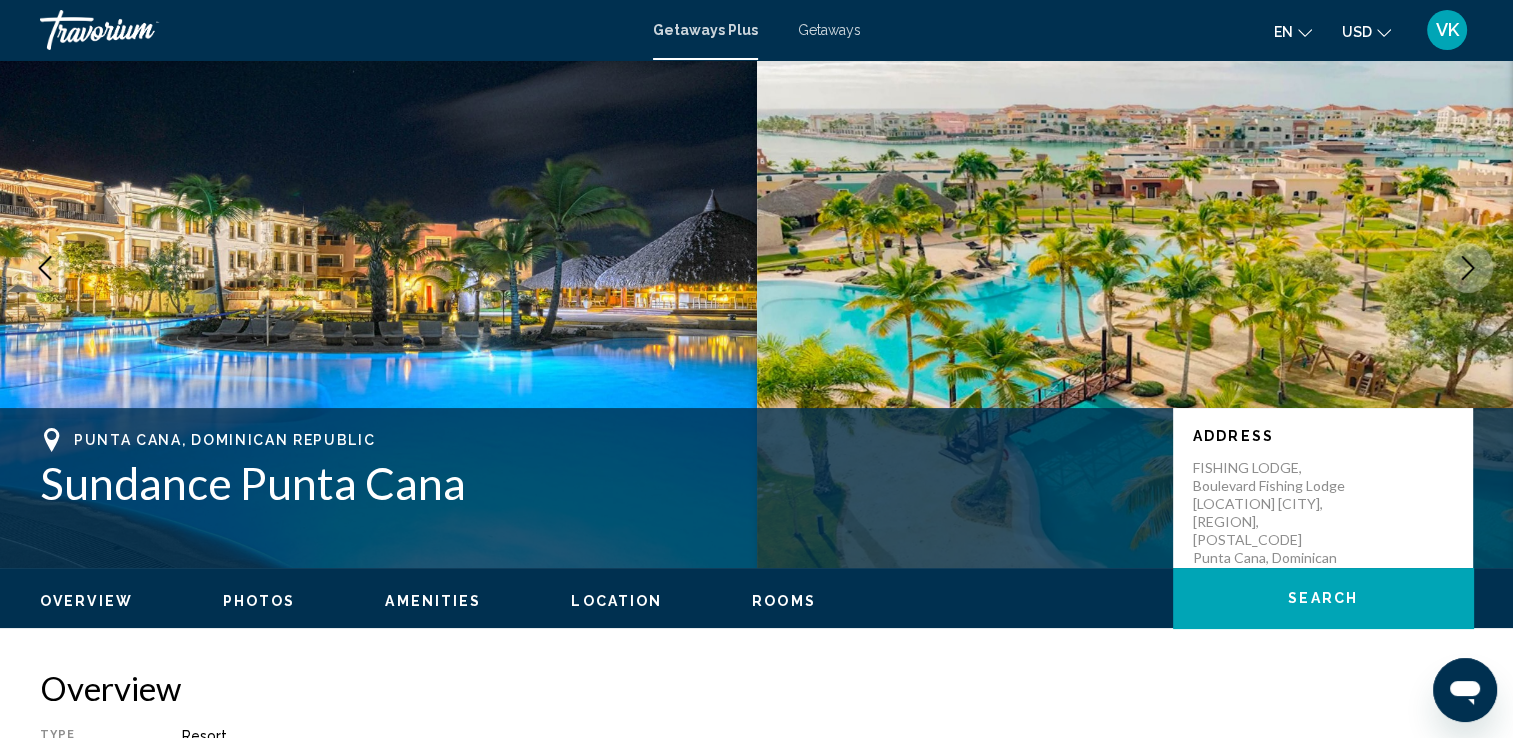 click 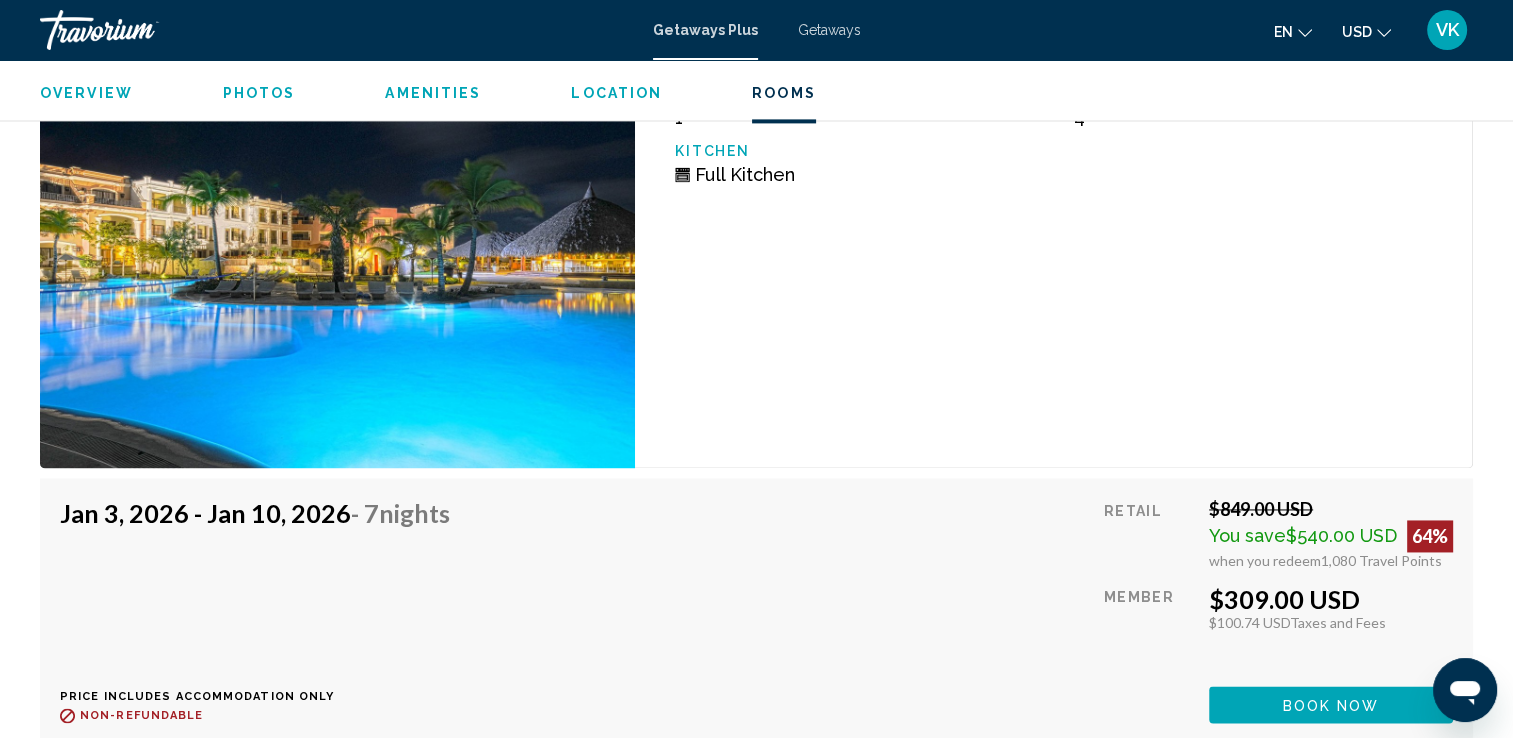 scroll, scrollTop: 3012, scrollLeft: 0, axis: vertical 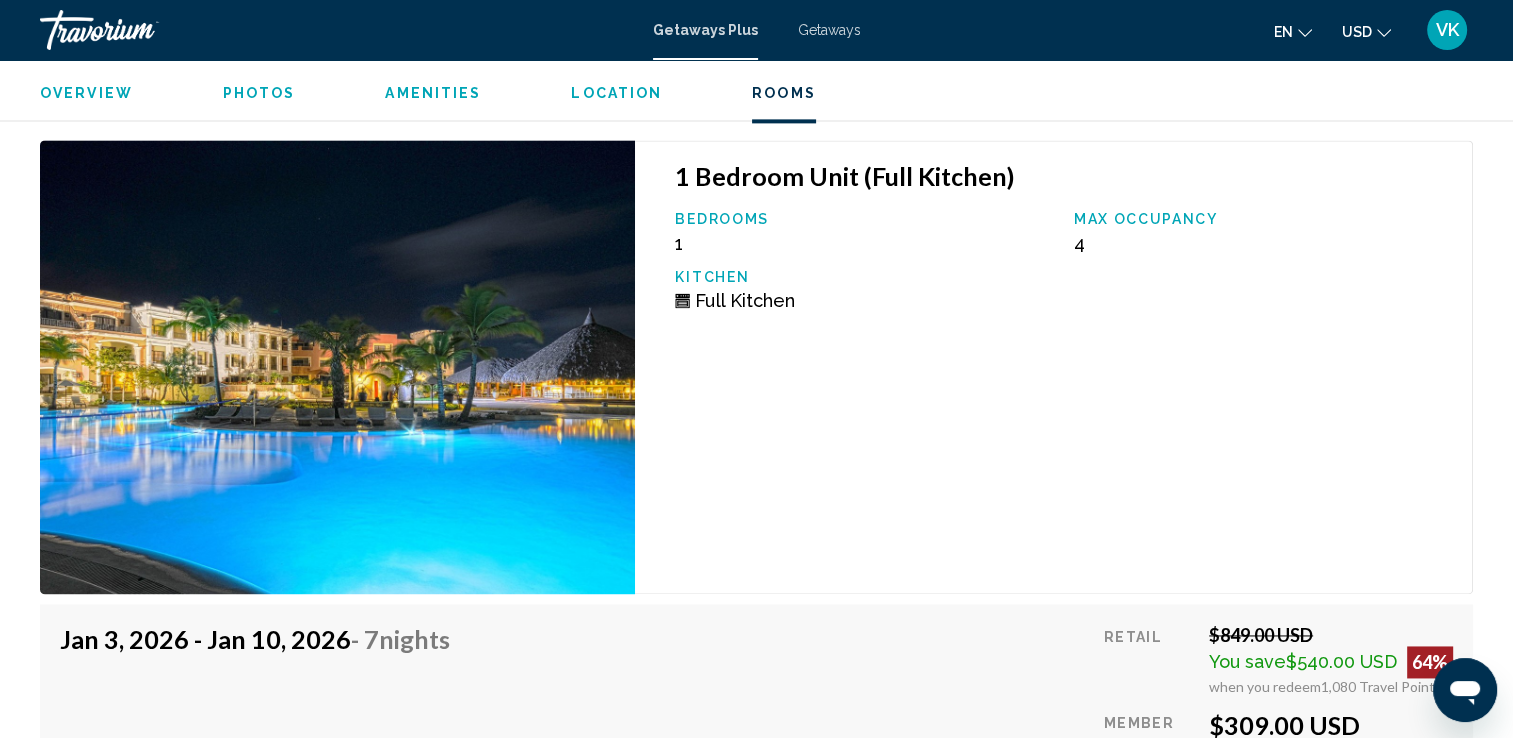 click at bounding box center (337, 367) 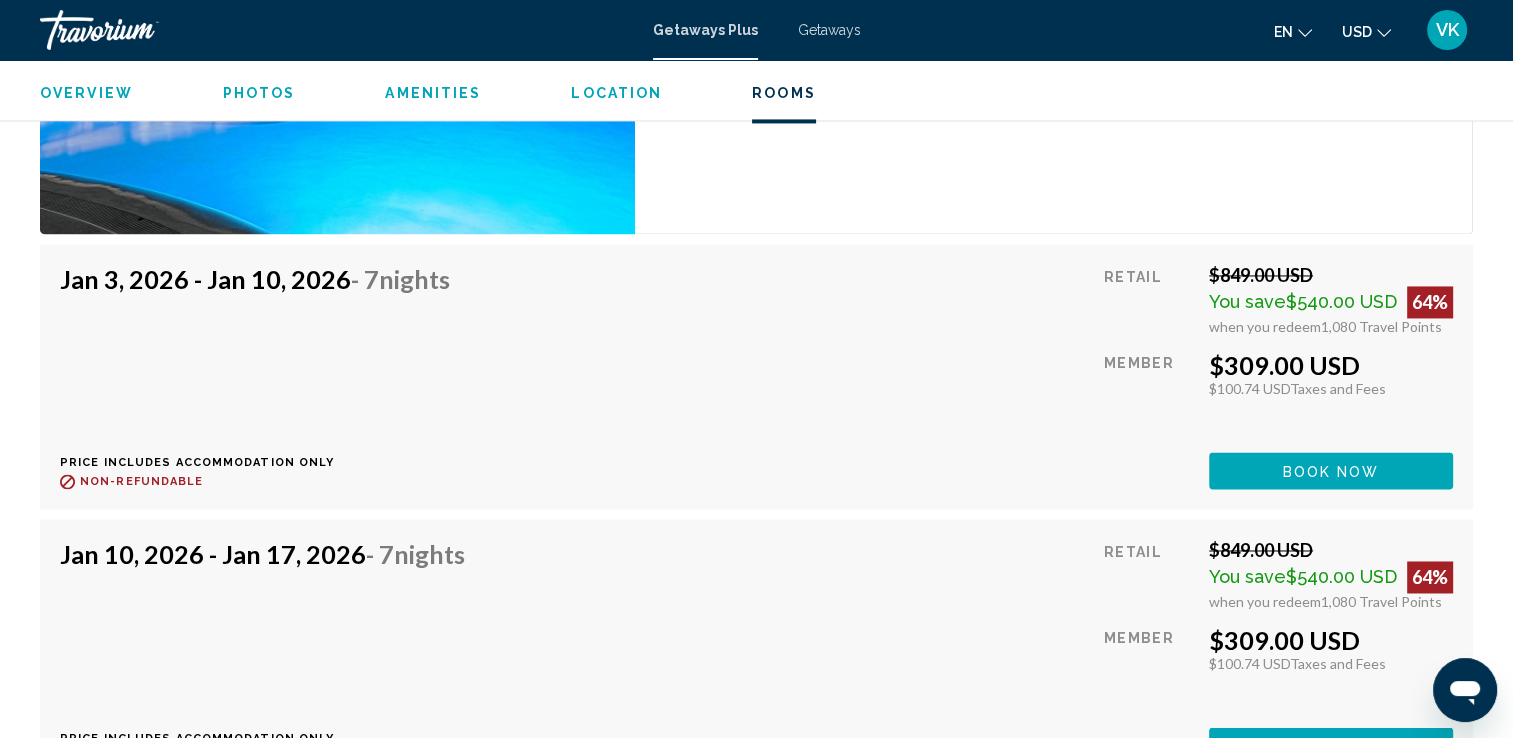 scroll, scrollTop: 3152, scrollLeft: 0, axis: vertical 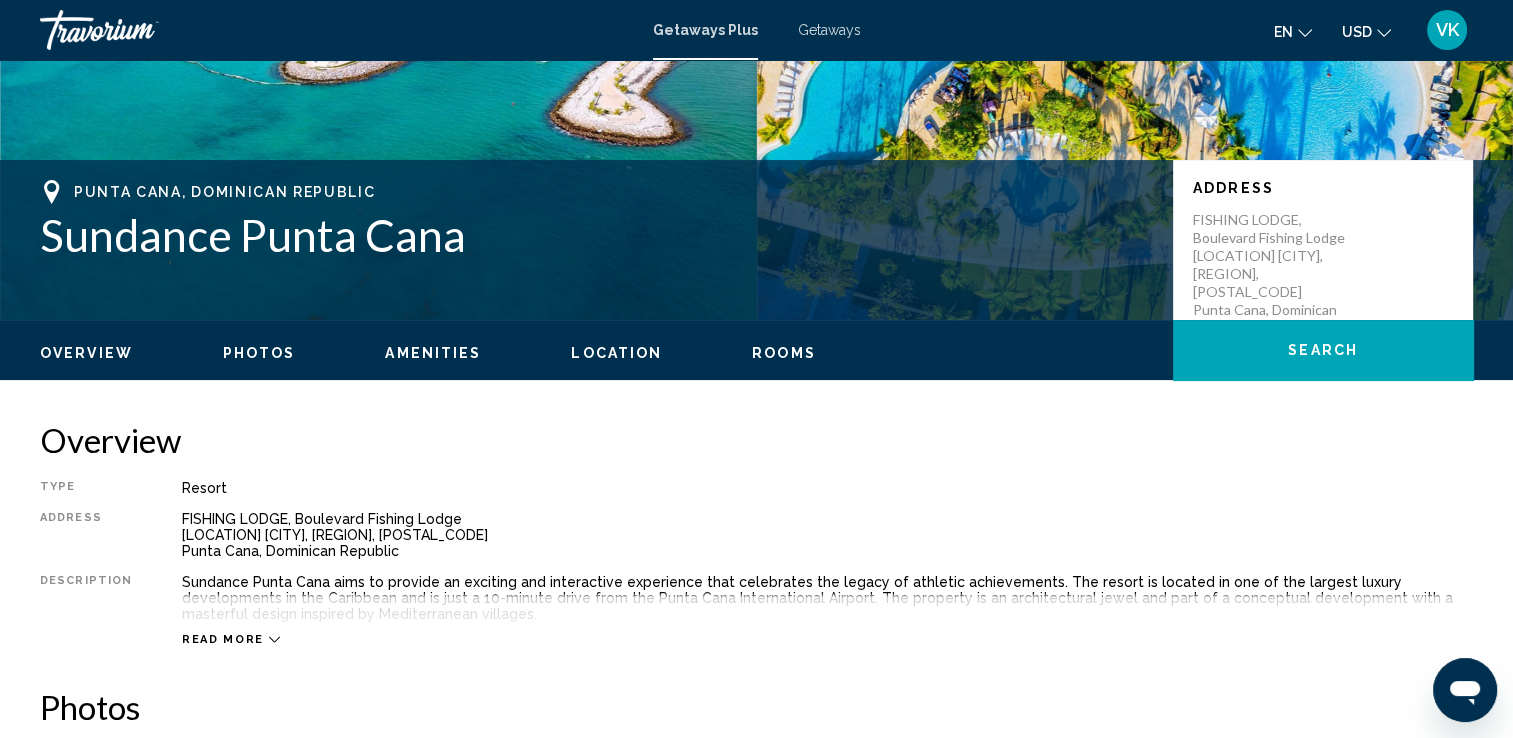 click 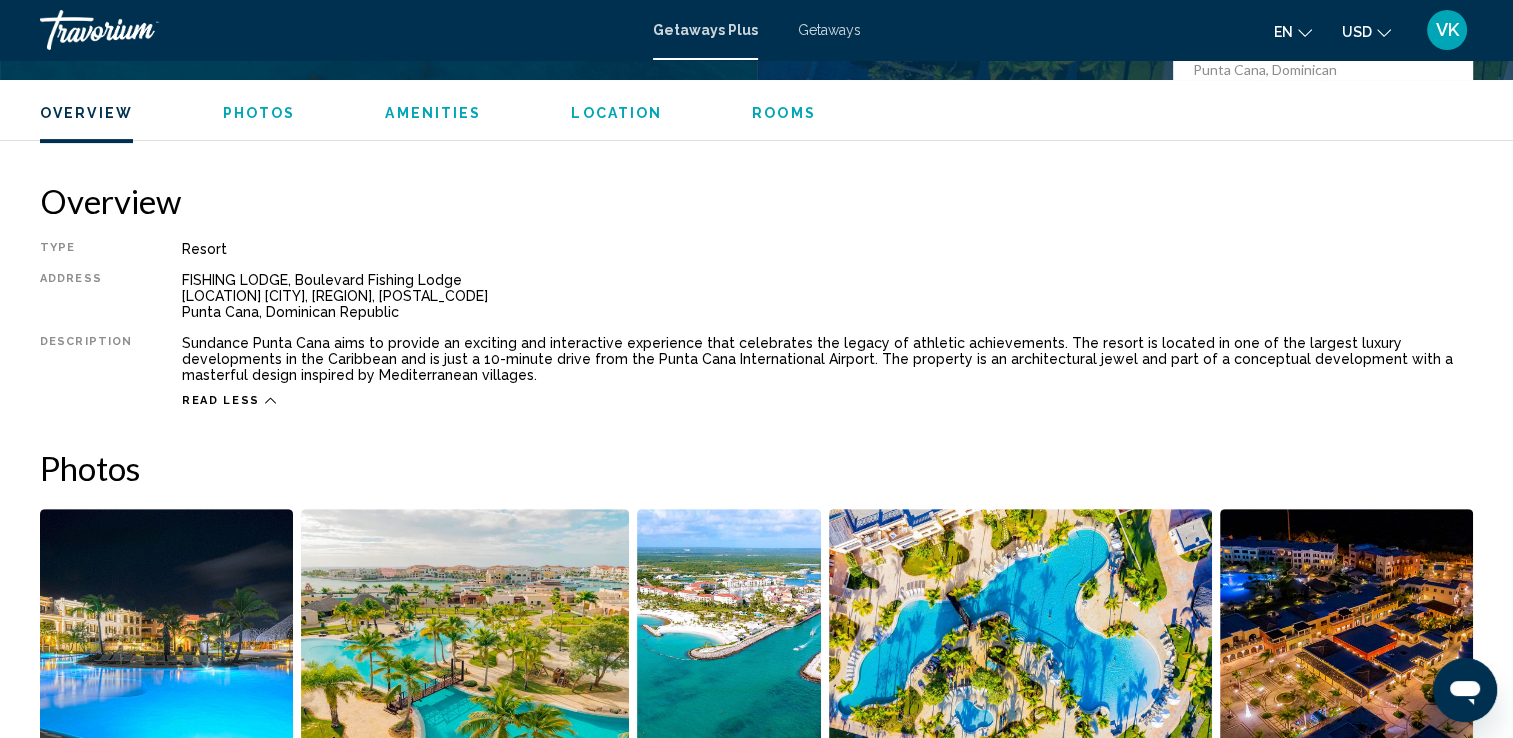 scroll, scrollTop: 620, scrollLeft: 0, axis: vertical 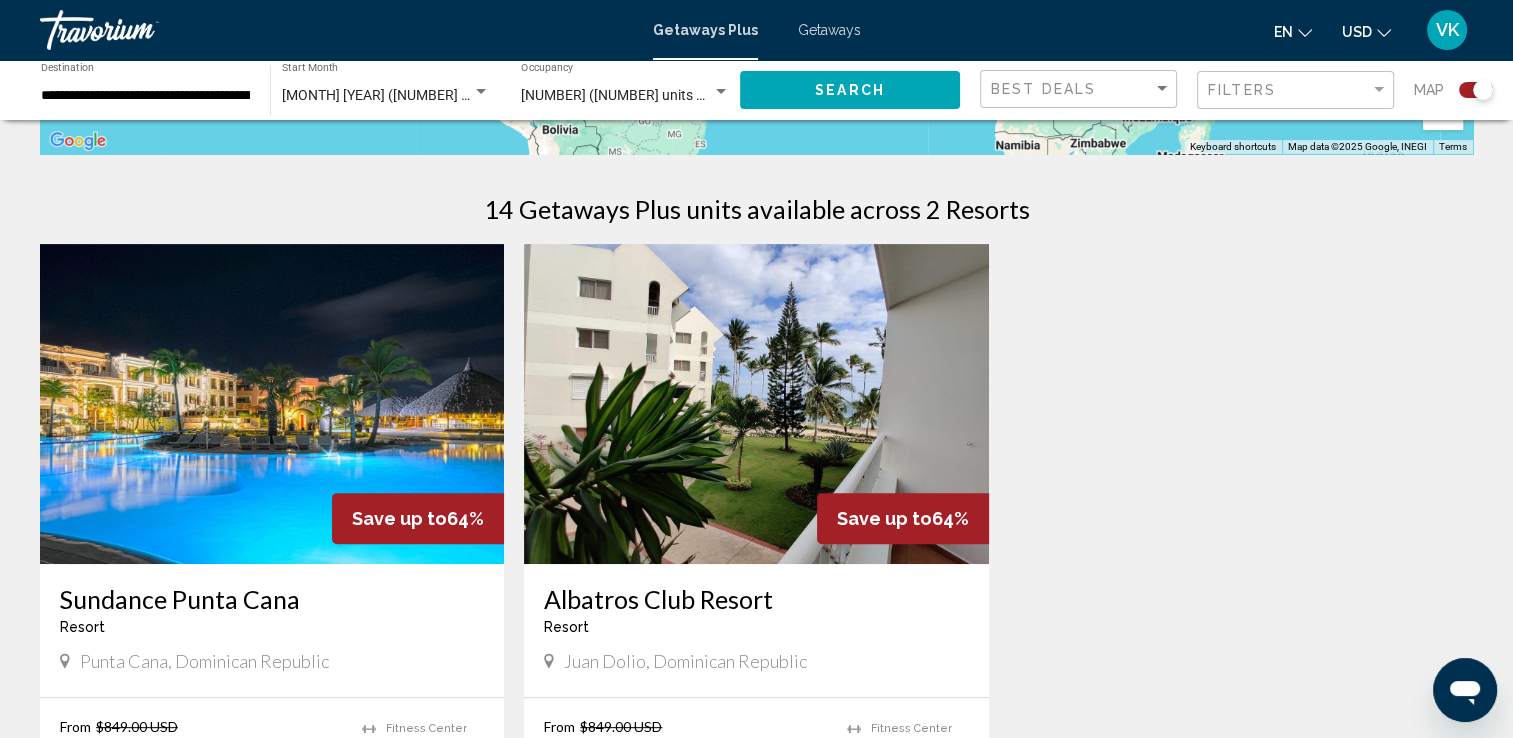 click on "← Move left → Move right ↑ Move up ↓ Move down + Zoom in - Zoom out Home Jump left by 75% End Jump right by 75% Page Up Jump up by 75% Page Down Jump down by 75% To activate drag with keyboard, press Alt + Enter. Once in keyboard drag state, use the arrow keys to move the marker. To complete the drag, press the Enter key. To cancel, press Escape. Keyboard shortcuts Map Data Map data ©2025 Google, INEGI Map data ©2025 Google, INEGI 1000 km  Click to toggle between metric and imperial units Terms Report a map error 14 Getaways Plus units available across 2 Resorts Save up to  64%   Sundance Punta Cana  Resort  -  This is an adults only resort
Punta Cana, Dominican Republic From $849.00 USD $309.00 USD For 7 nights You save  $540.00 USD   temp
Fitness Center
Swimming Pool View Resort    ( 10 units )  Save up to  64%   Albatros Club Resort  Resort" at bounding box center [756, 259] 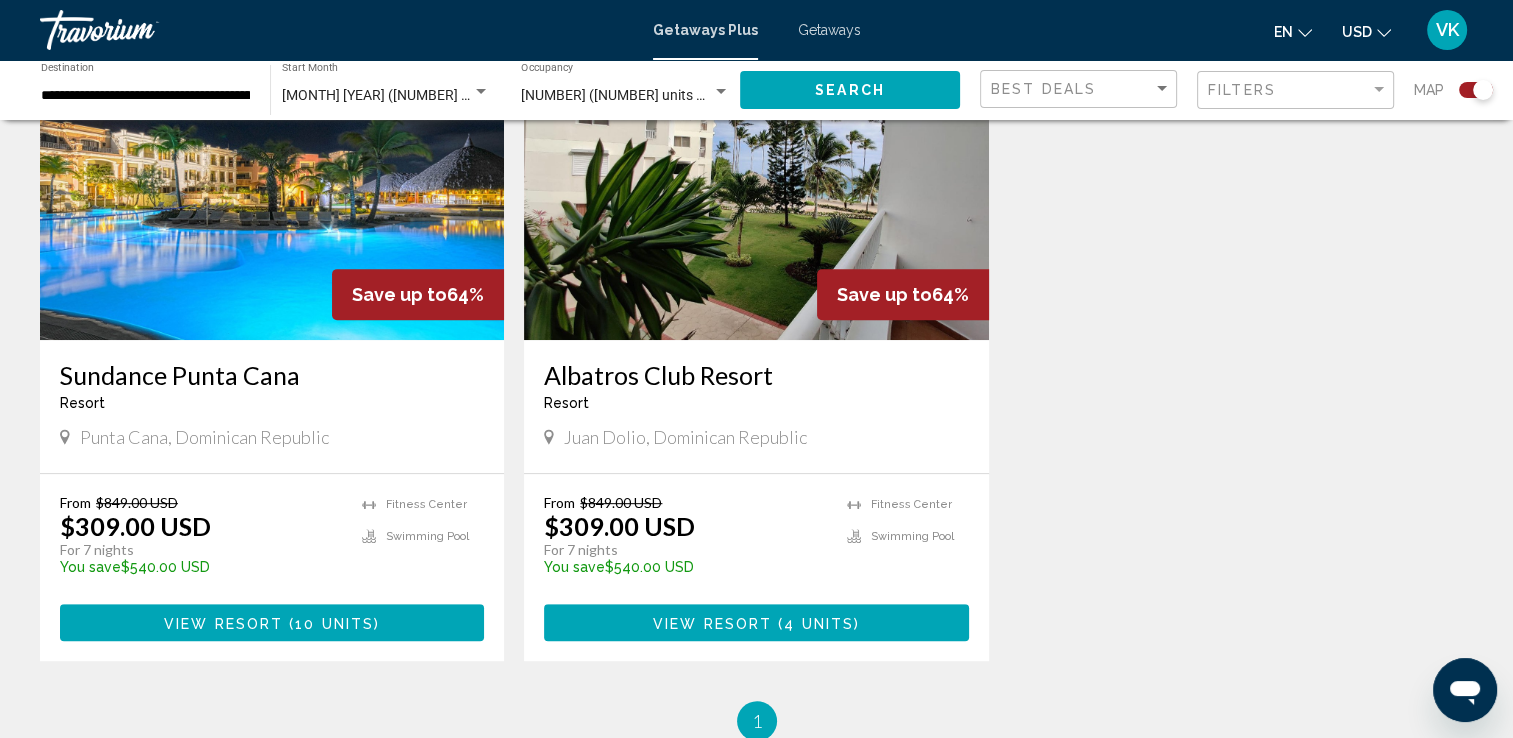 scroll, scrollTop: 826, scrollLeft: 0, axis: vertical 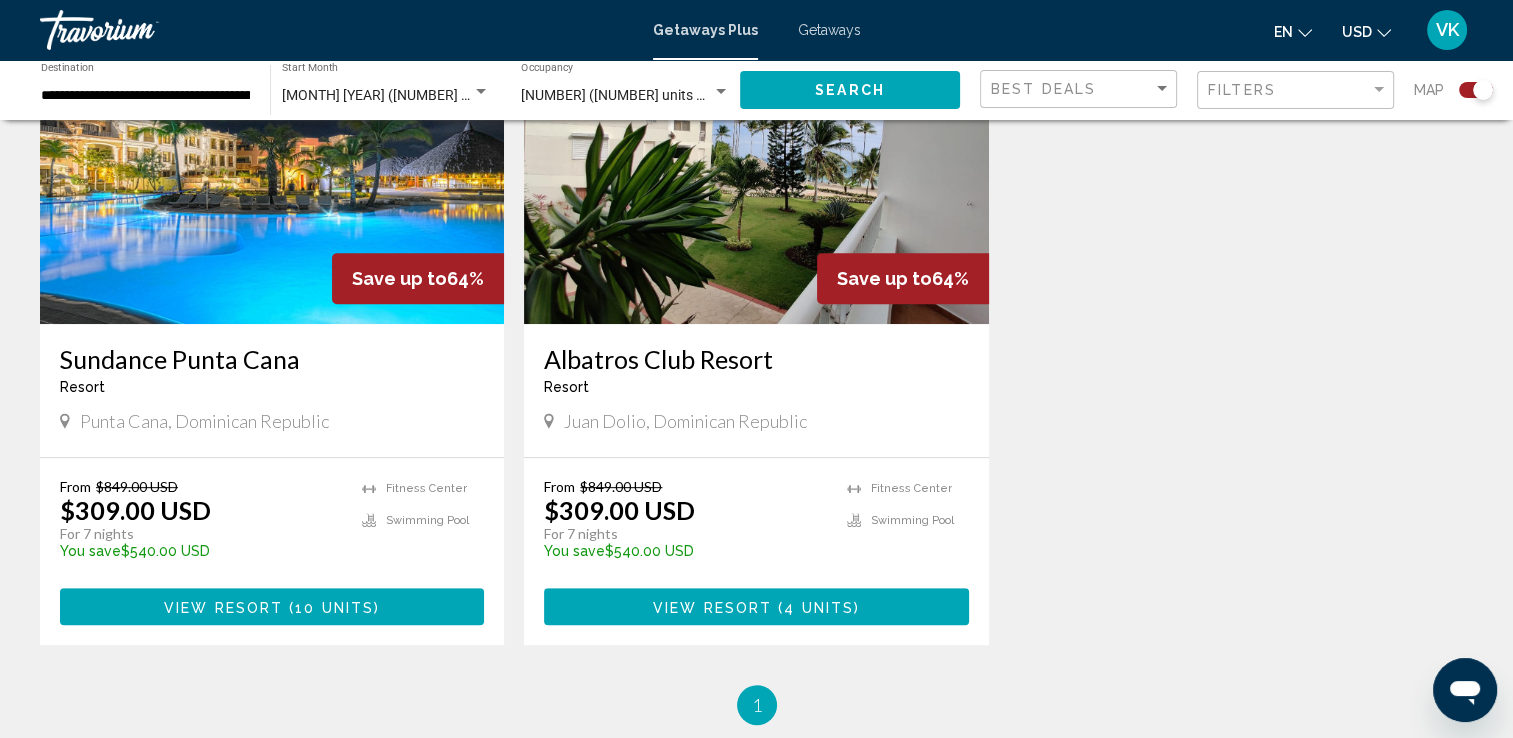 click on "January 2026 (14 units available) Start Month All Start Months" 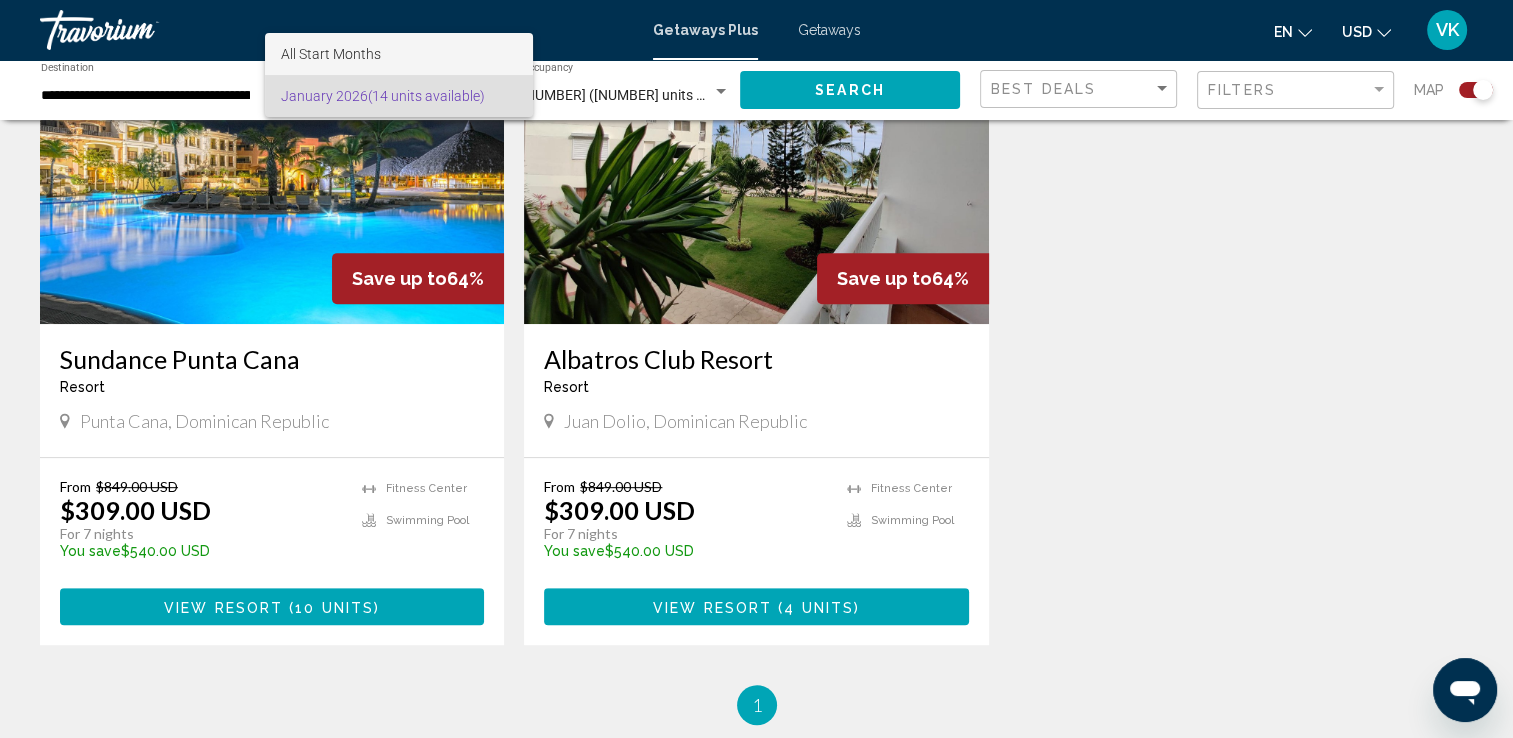 click on "All Start Months" at bounding box center [399, 54] 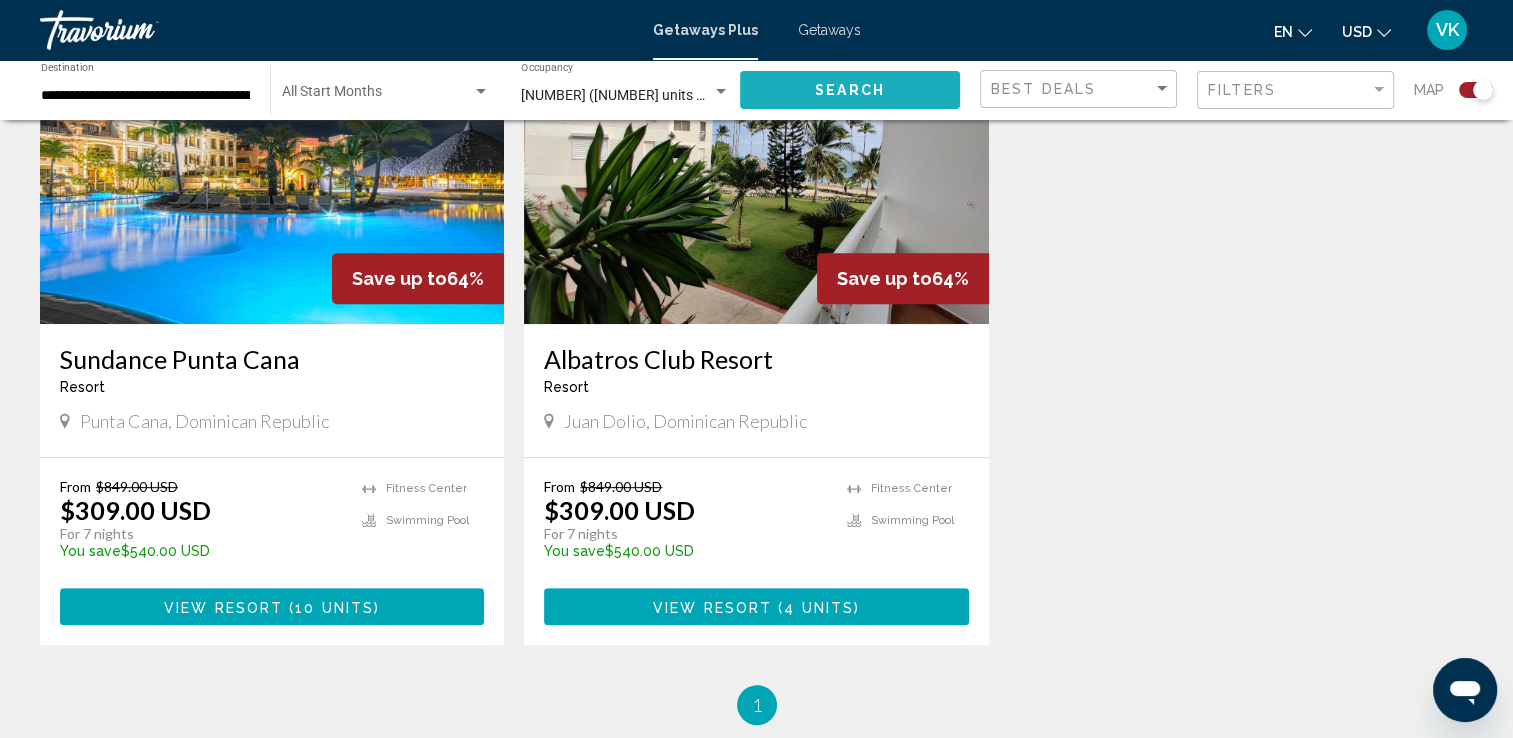 click on "Search" 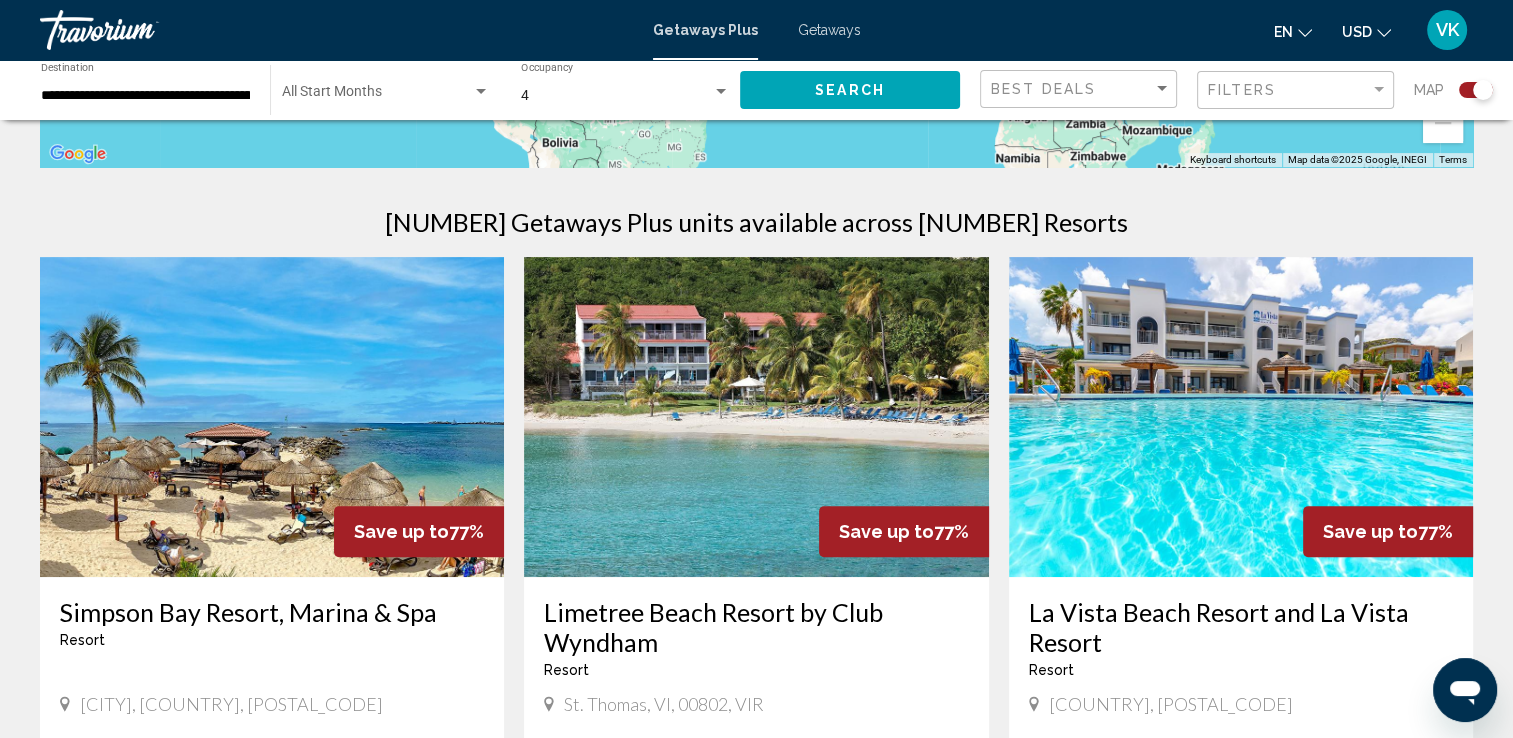 scroll, scrollTop: 680, scrollLeft: 0, axis: vertical 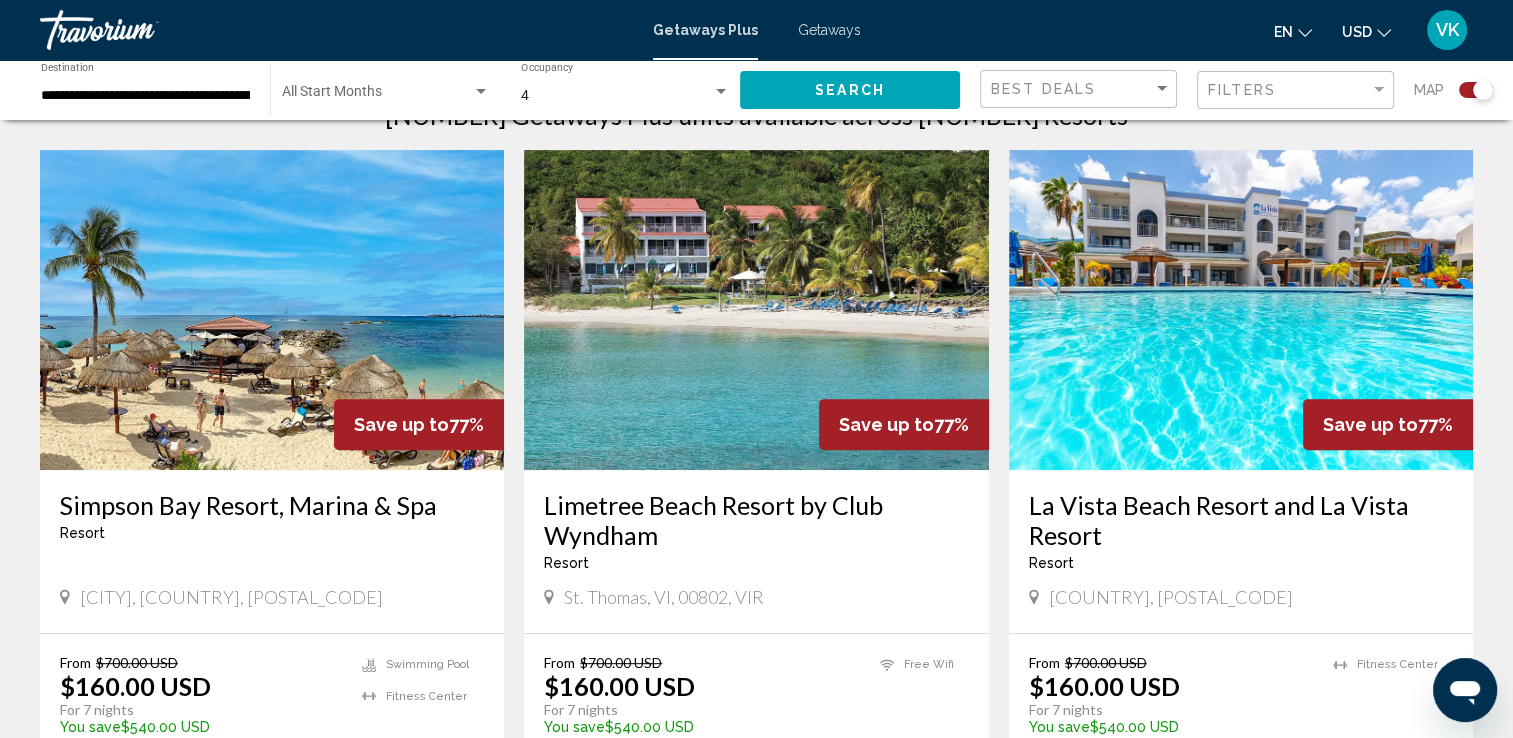 click on "La Vista Beach Resort and La Vista Resort" at bounding box center (1241, 520) 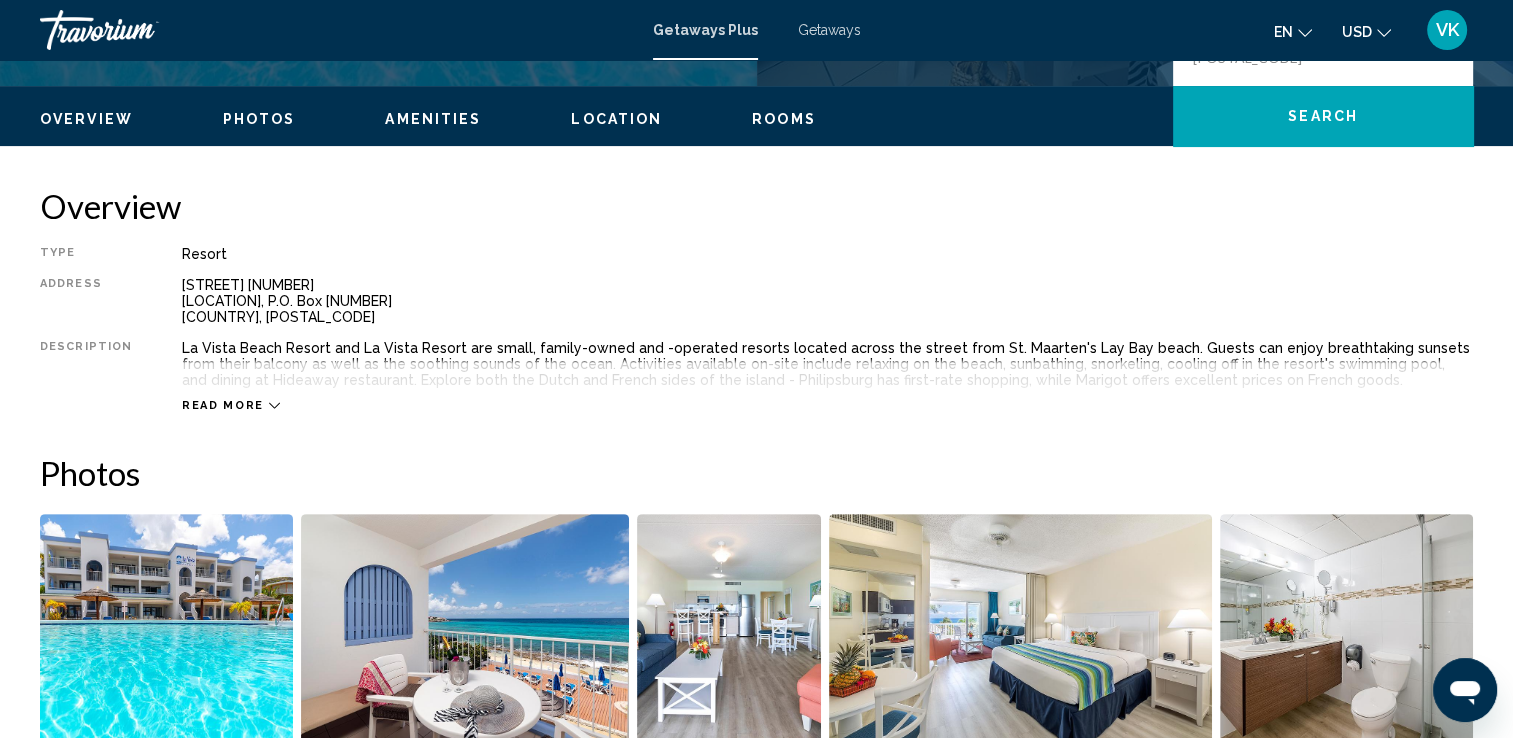 scroll, scrollTop: 549, scrollLeft: 0, axis: vertical 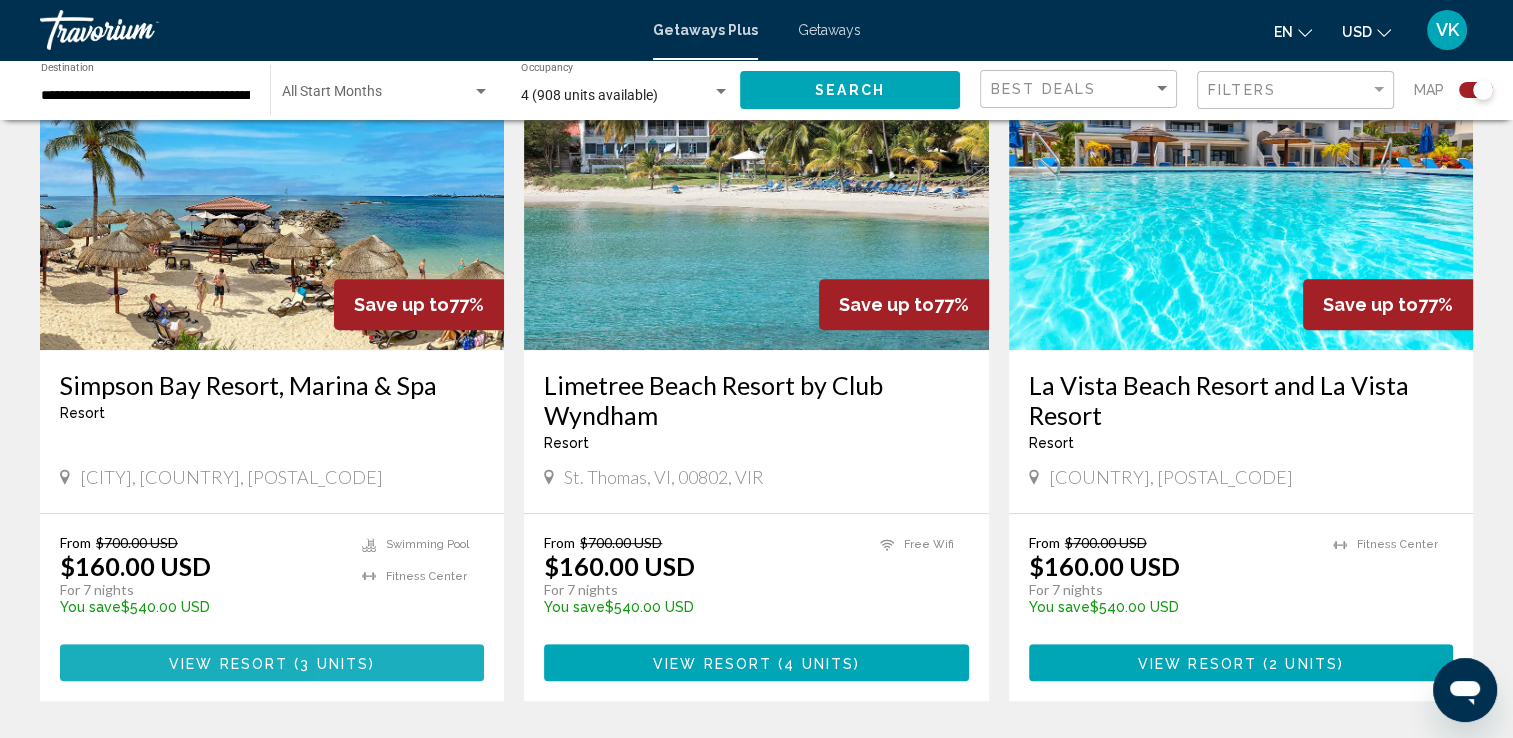 click on "View Resort    ( 3 units )" at bounding box center [272, 662] 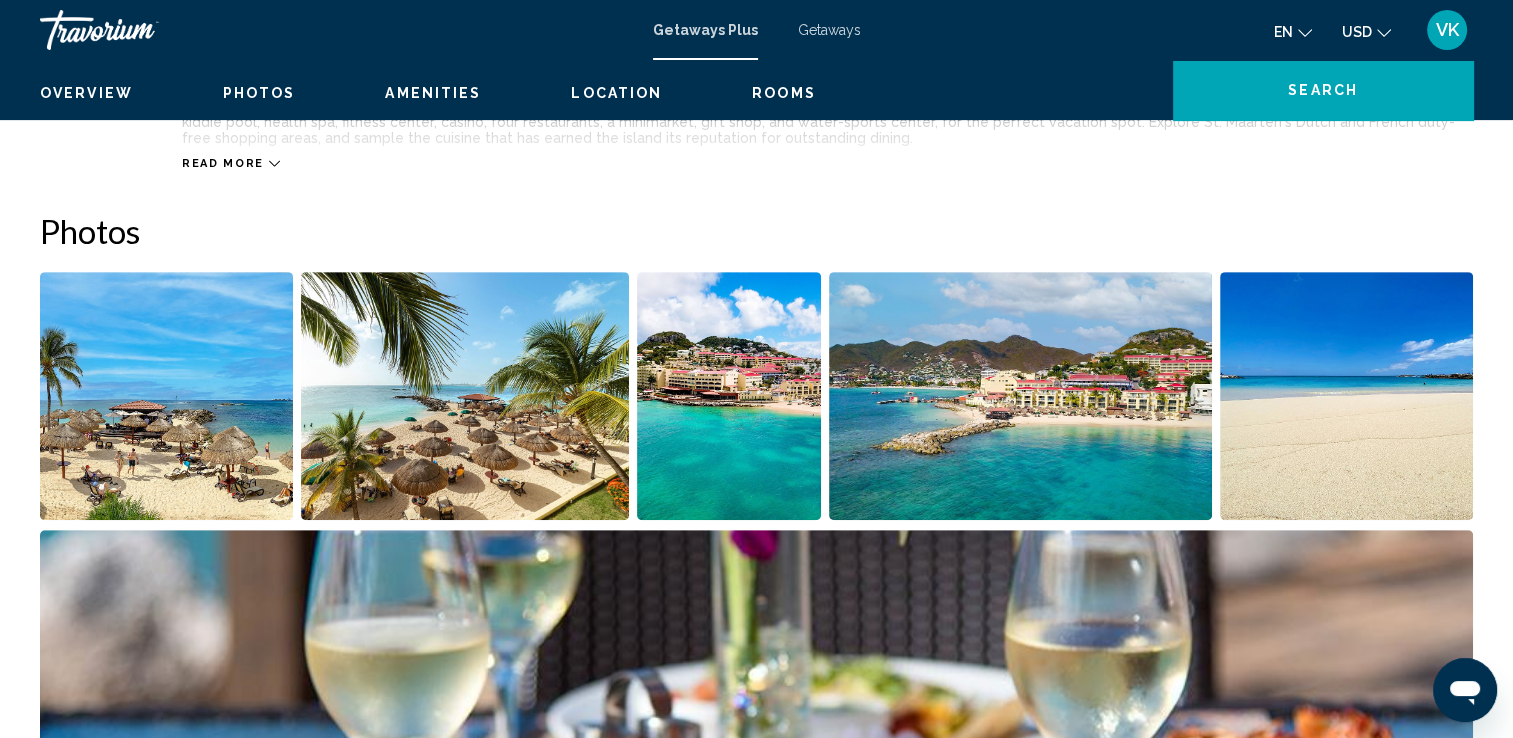 scroll, scrollTop: 0, scrollLeft: 0, axis: both 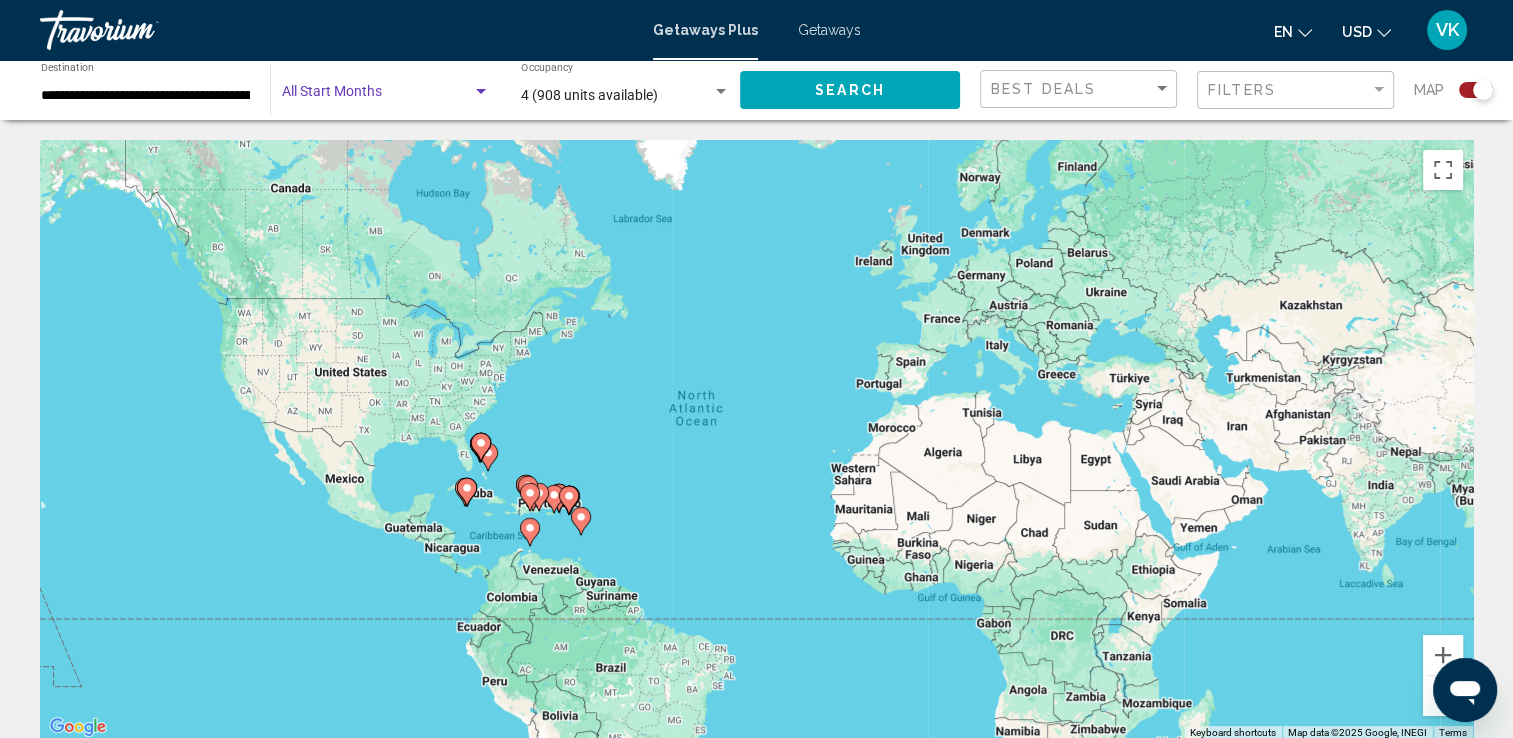 click at bounding box center [481, 92] 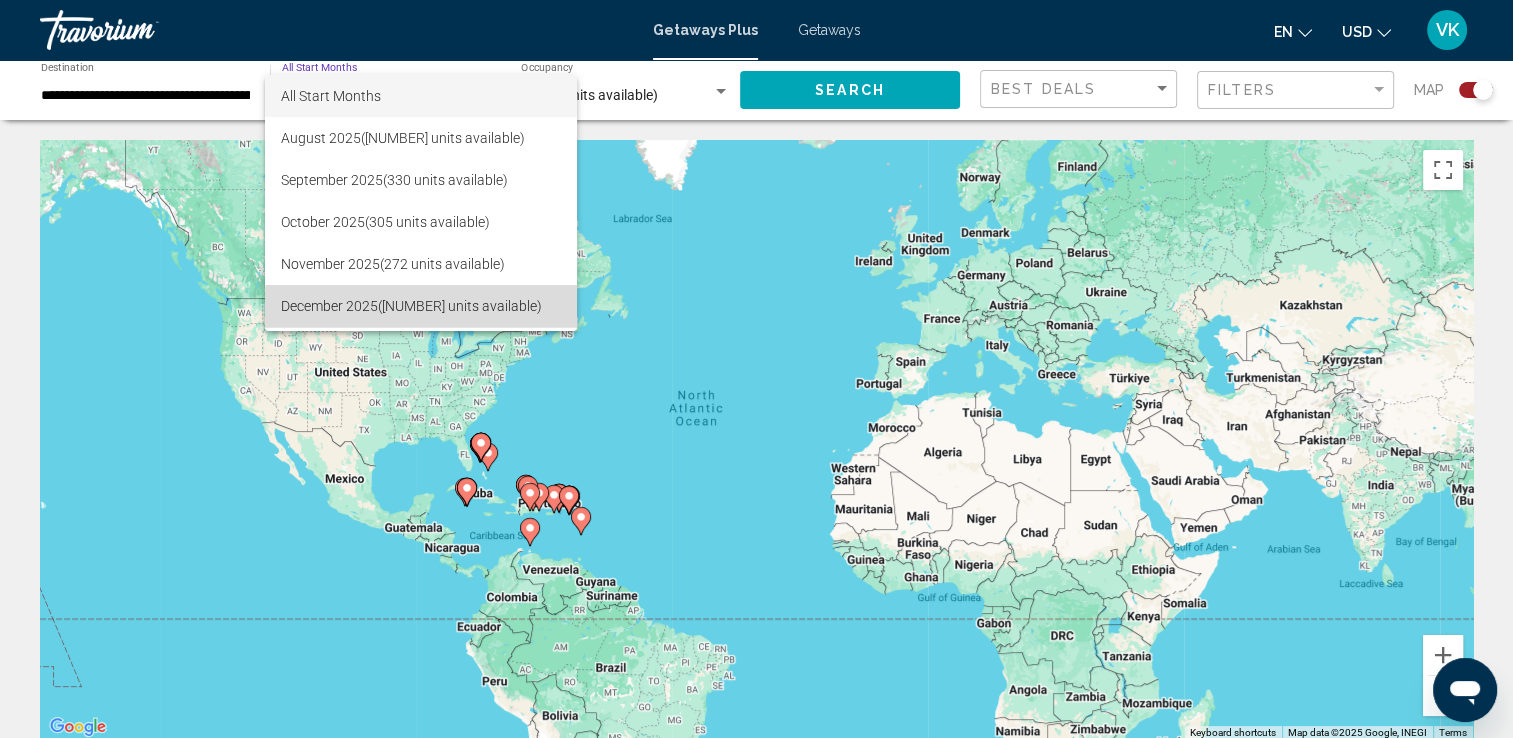 click on "December 2025  (67 units available)" at bounding box center [421, 306] 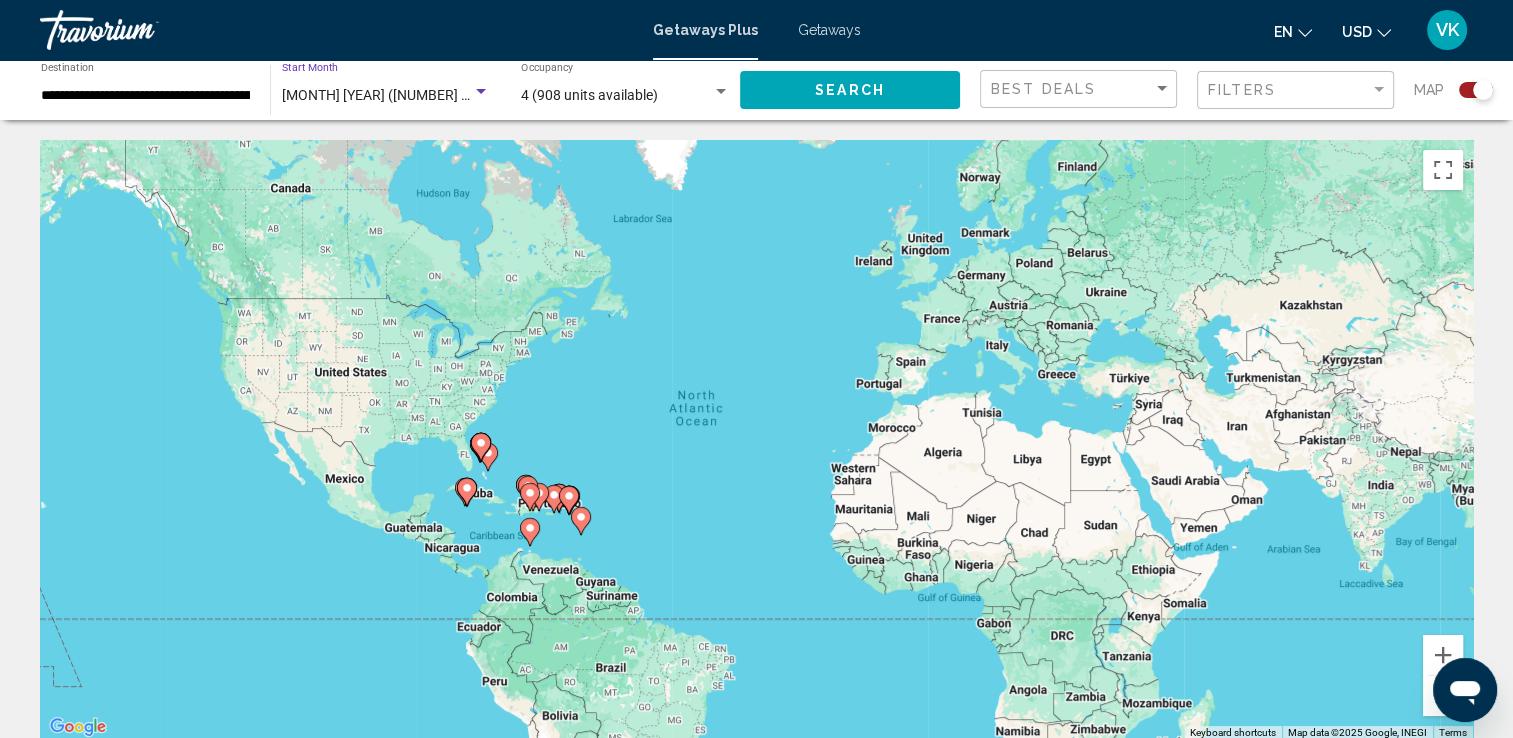 click on "Search" 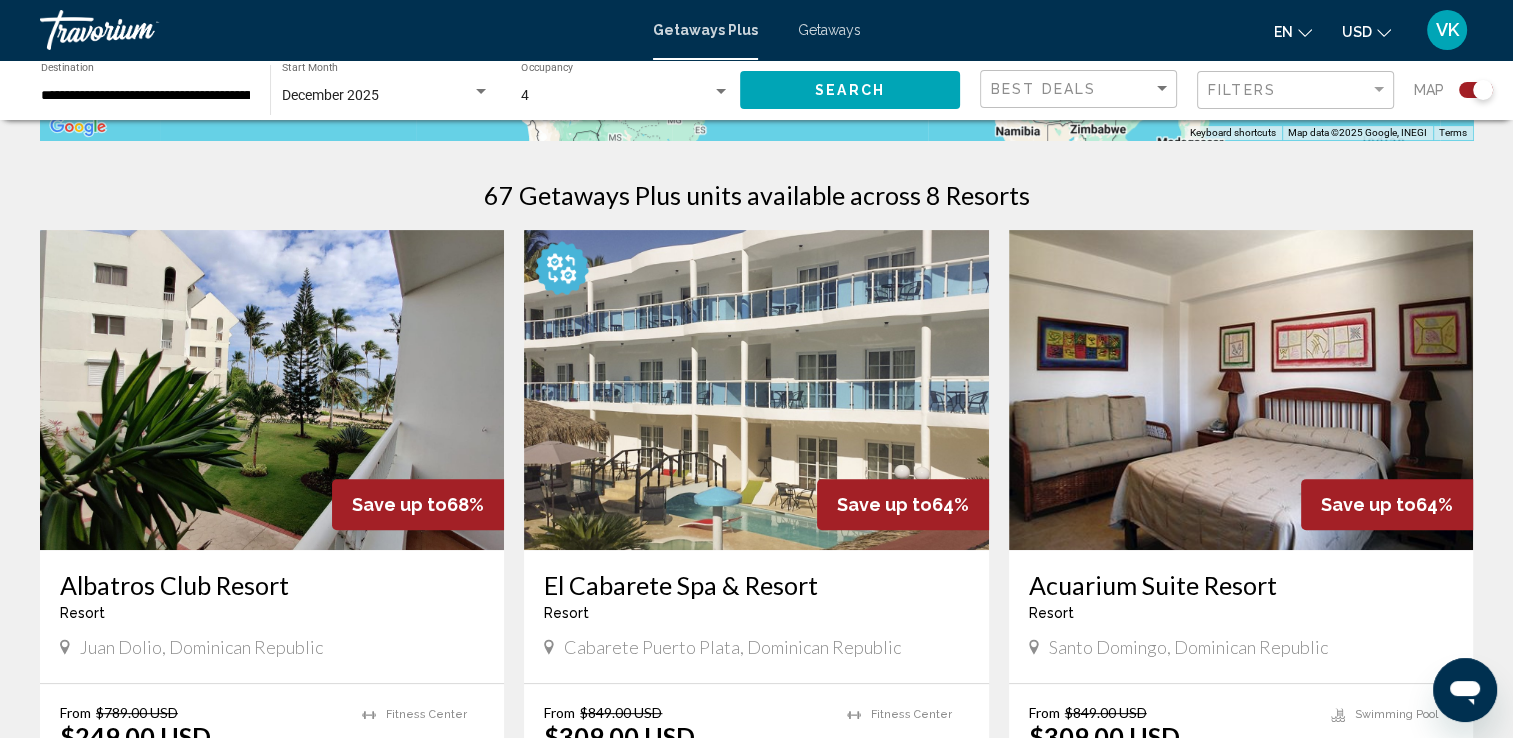 scroll, scrollTop: 693, scrollLeft: 0, axis: vertical 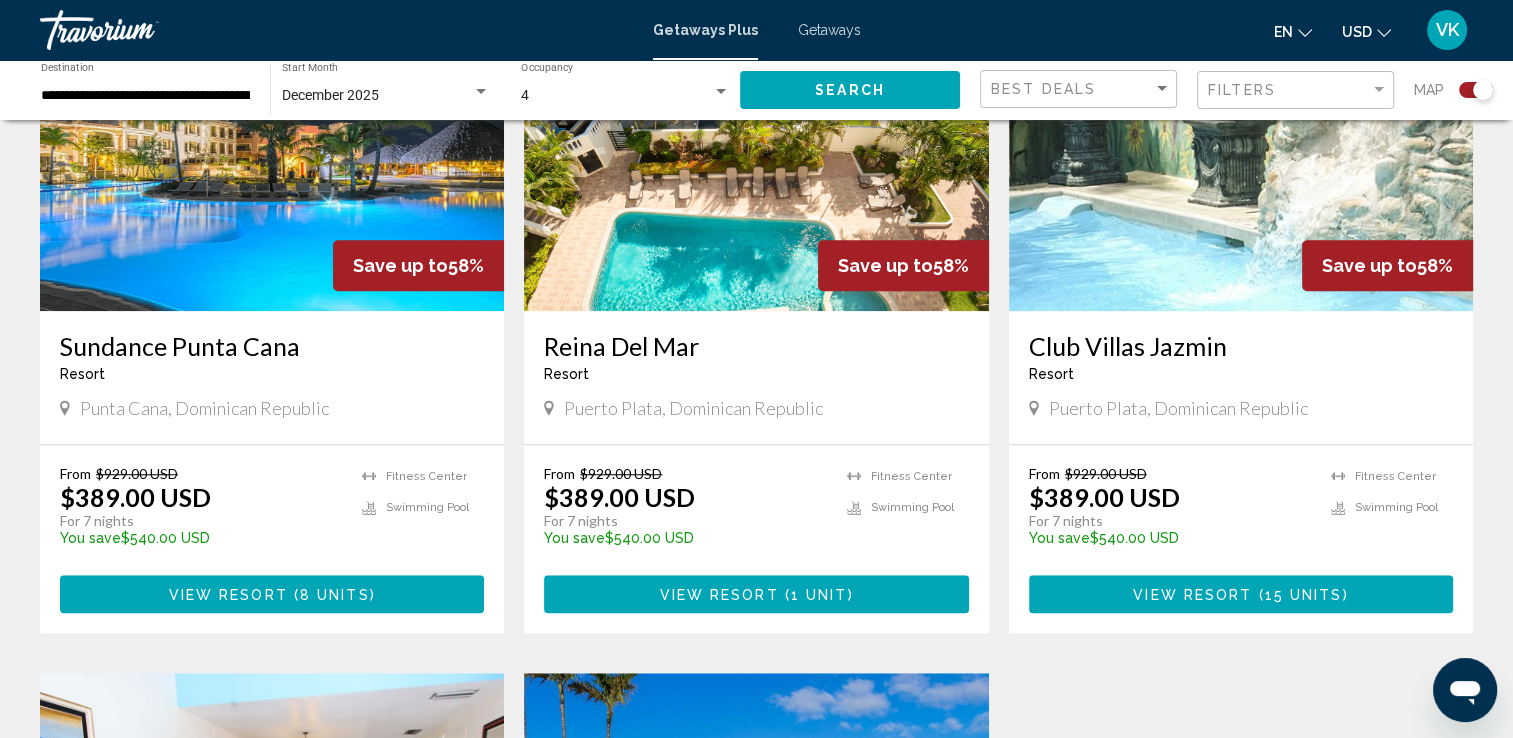 click on "Sundance Punta Cana" at bounding box center [272, 346] 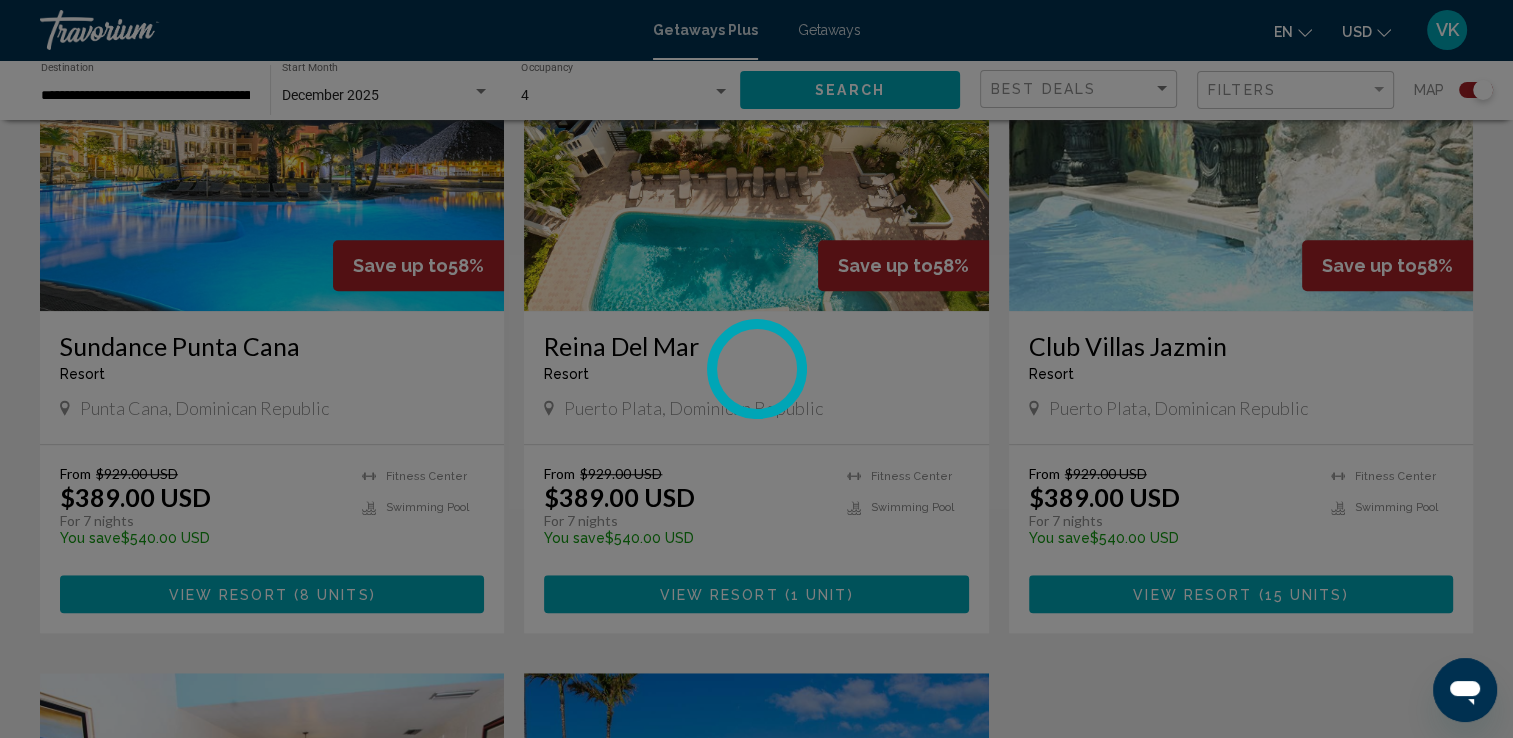 scroll, scrollTop: 0, scrollLeft: 0, axis: both 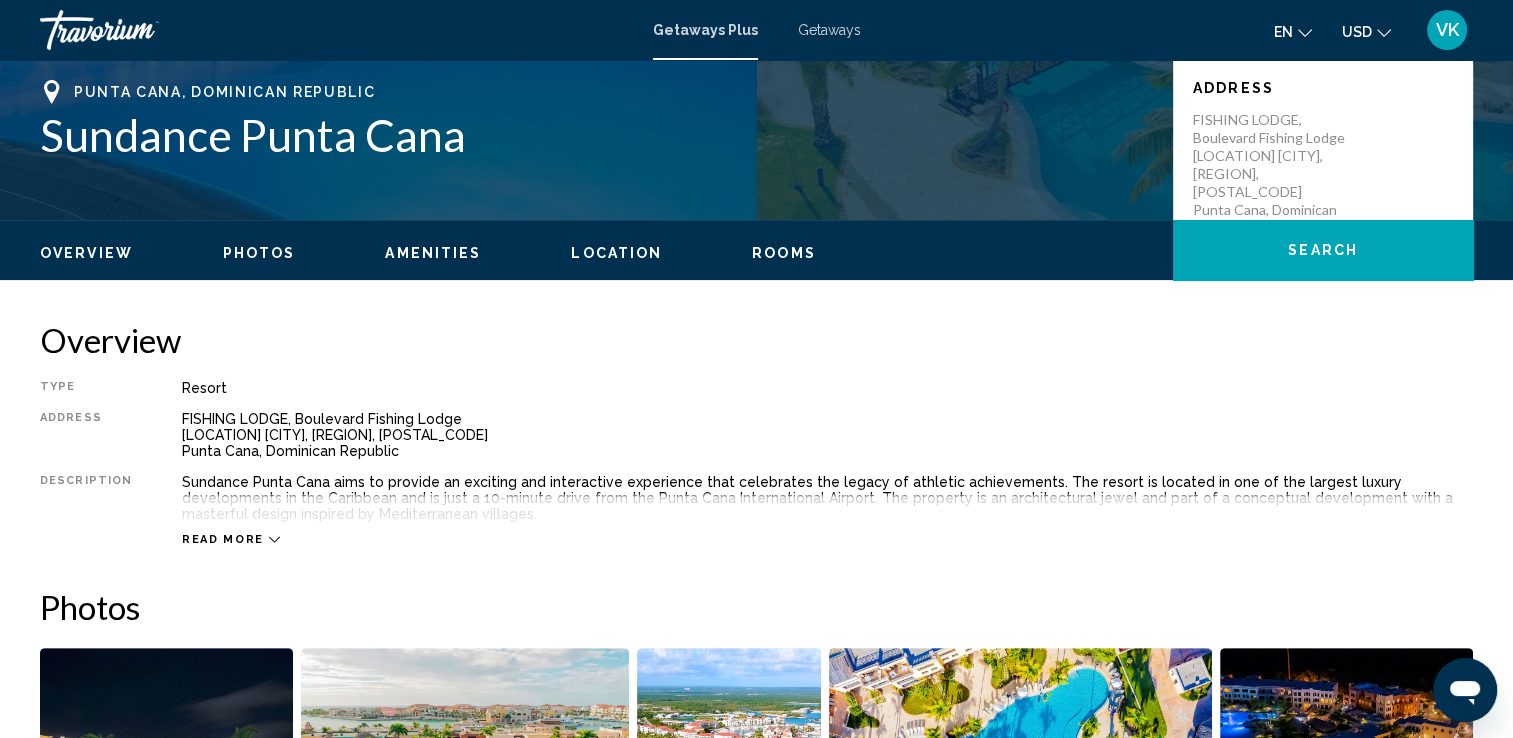 click 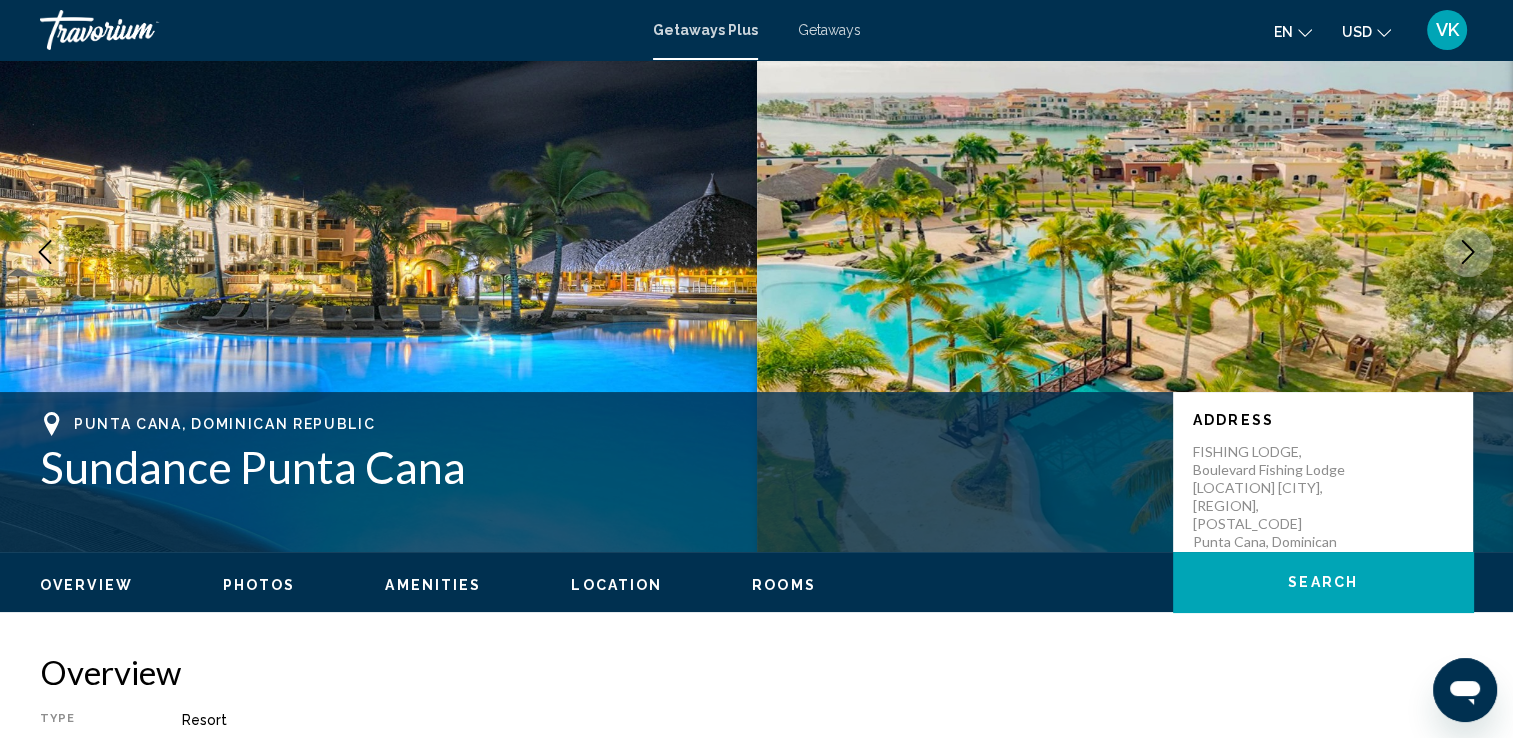 scroll, scrollTop: 102, scrollLeft: 0, axis: vertical 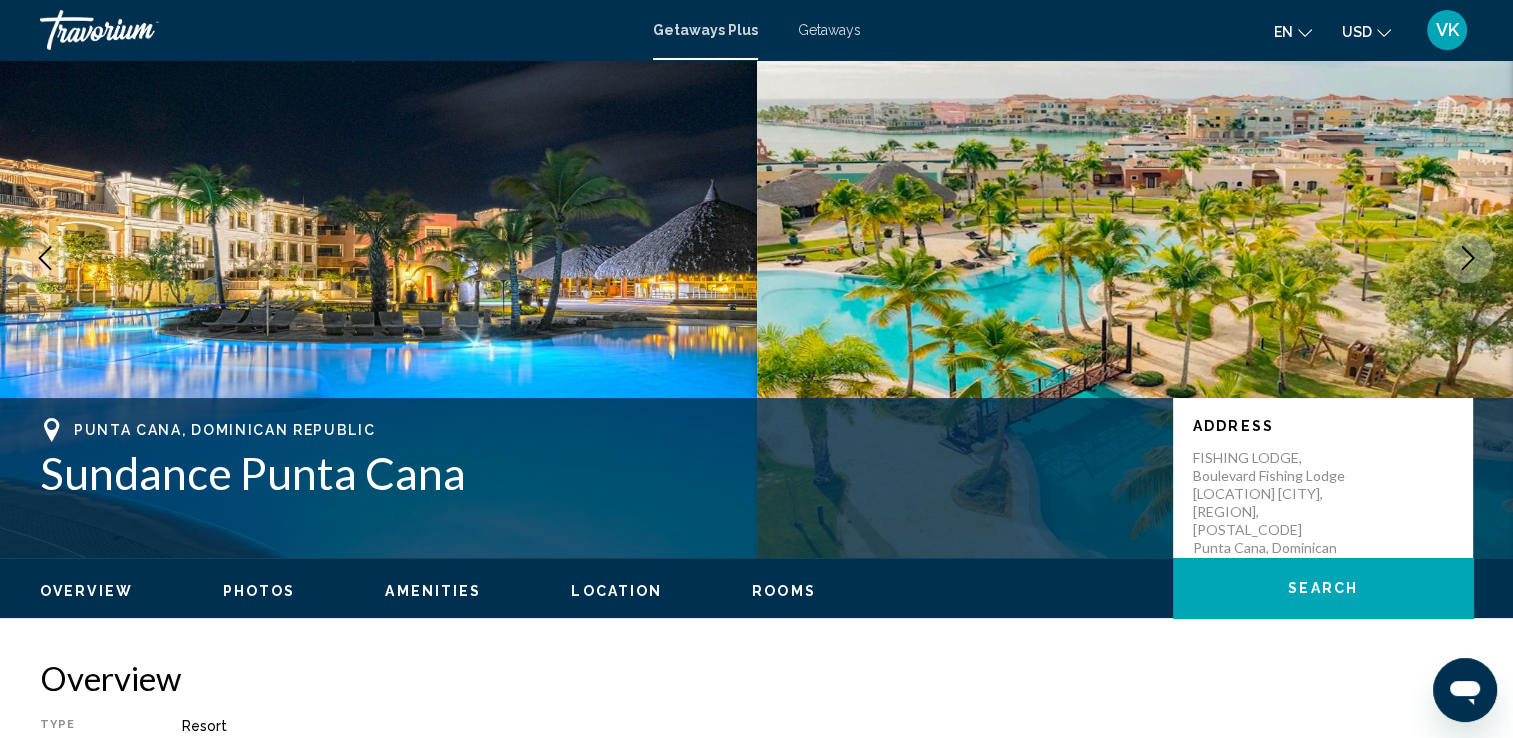 click 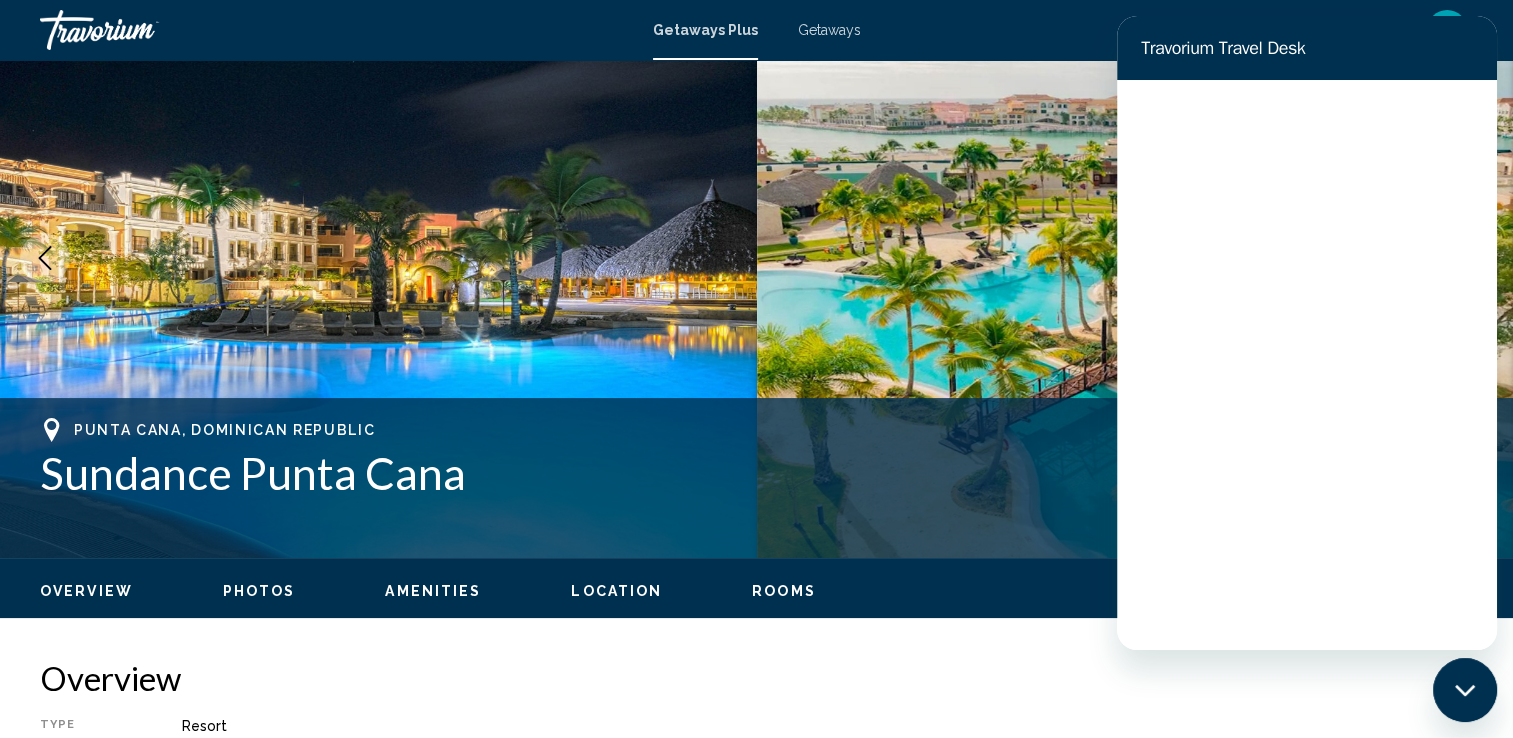 scroll, scrollTop: 0, scrollLeft: 0, axis: both 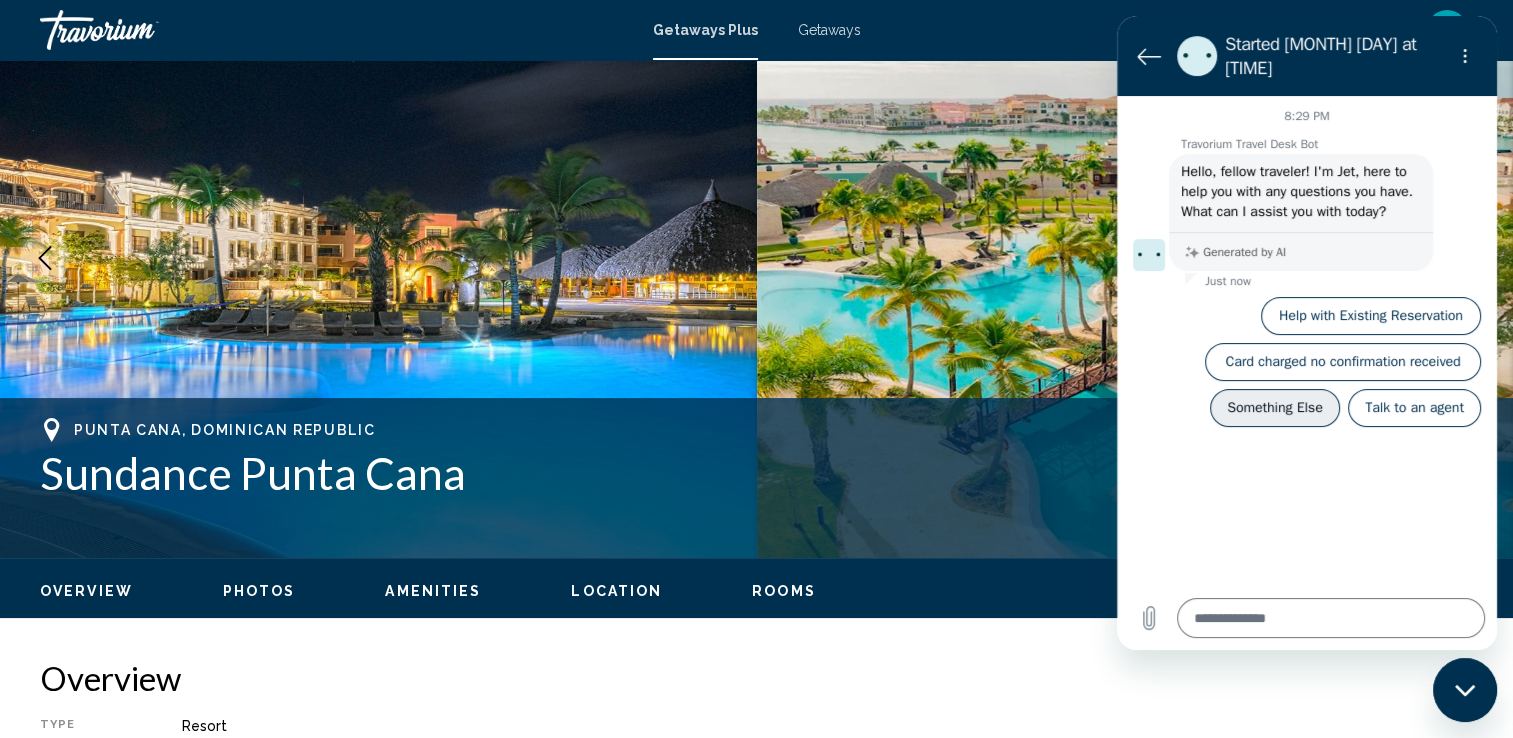 click on "Something Else" at bounding box center [1275, 408] 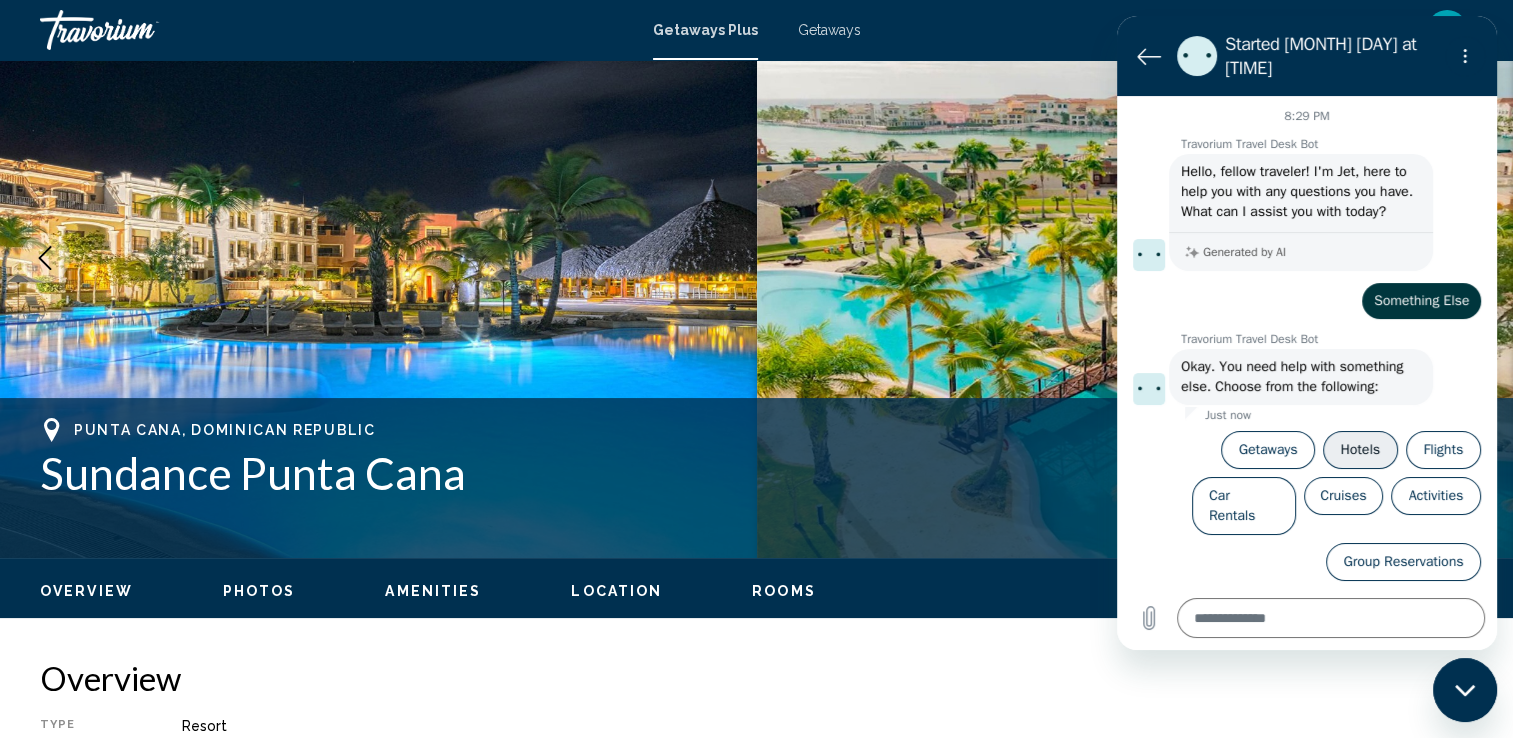 click on "Hotels" at bounding box center [1360, 450] 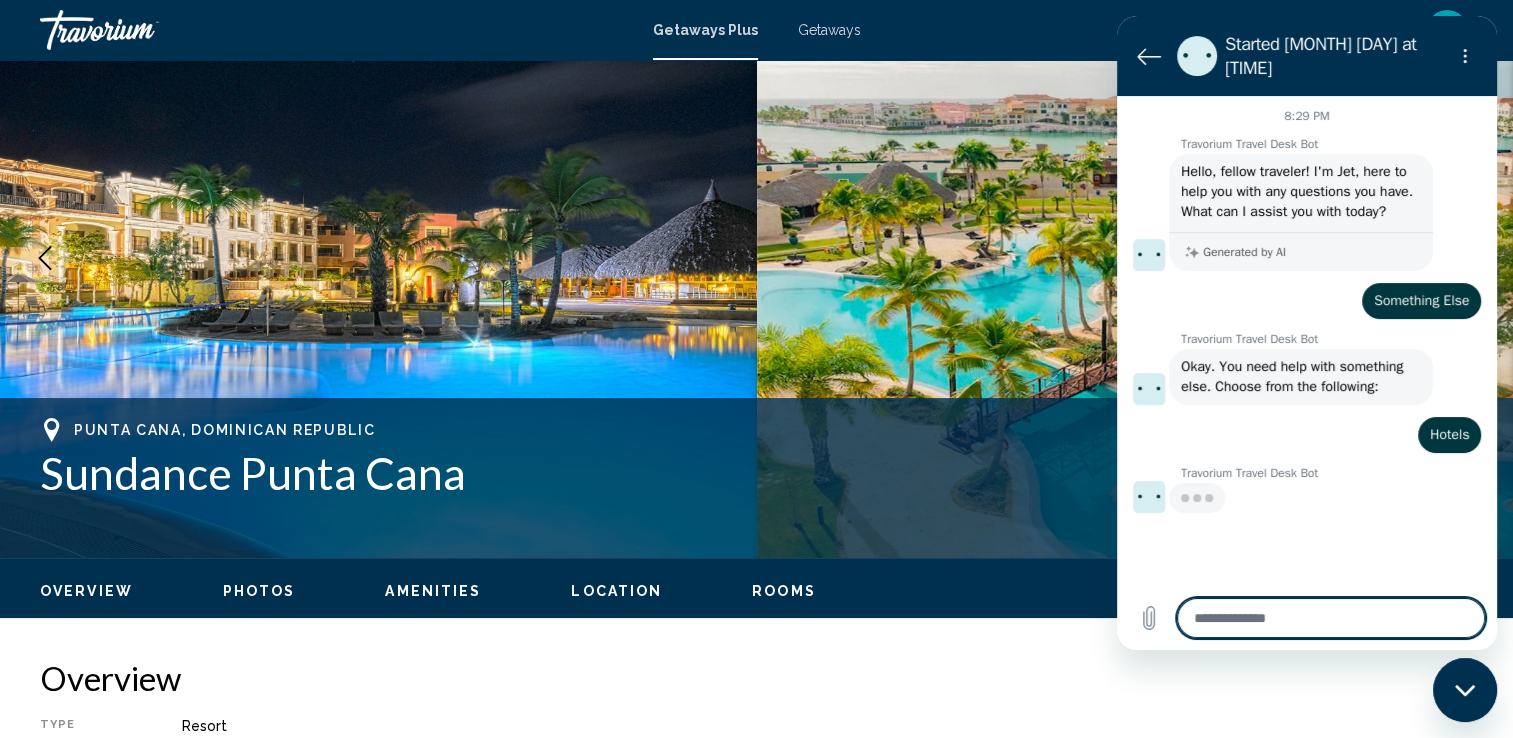 type on "*" 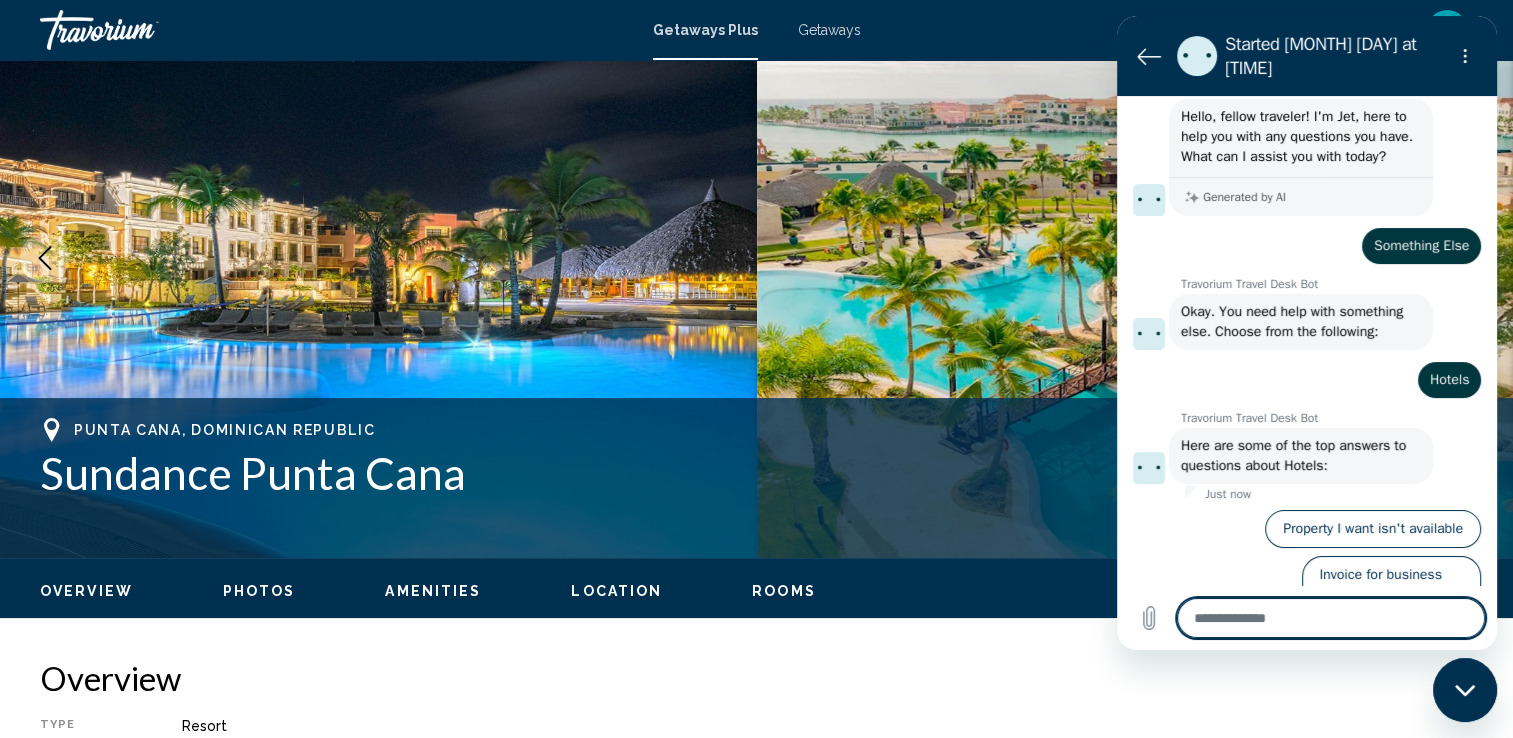 scroll, scrollTop: 90, scrollLeft: 0, axis: vertical 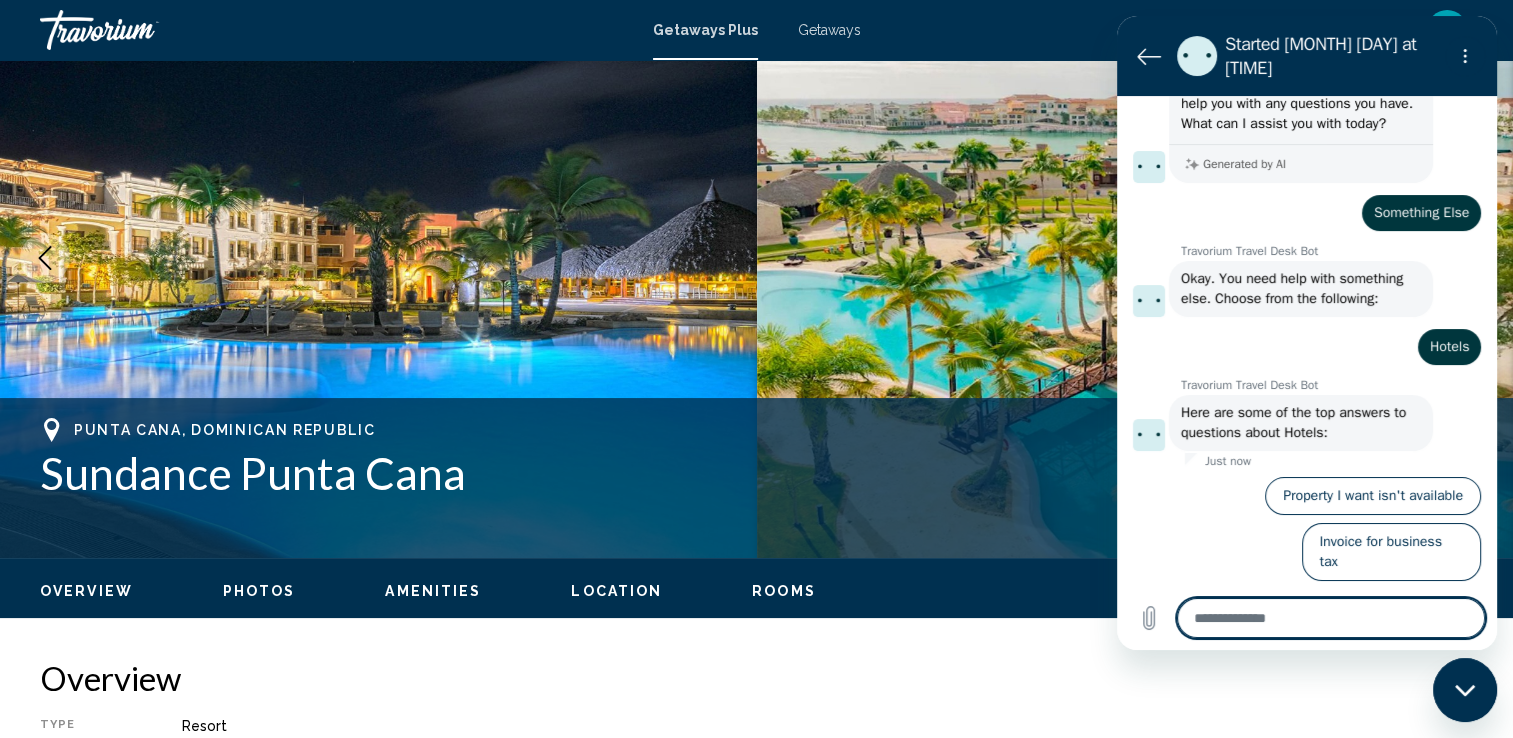 click at bounding box center [1331, 618] 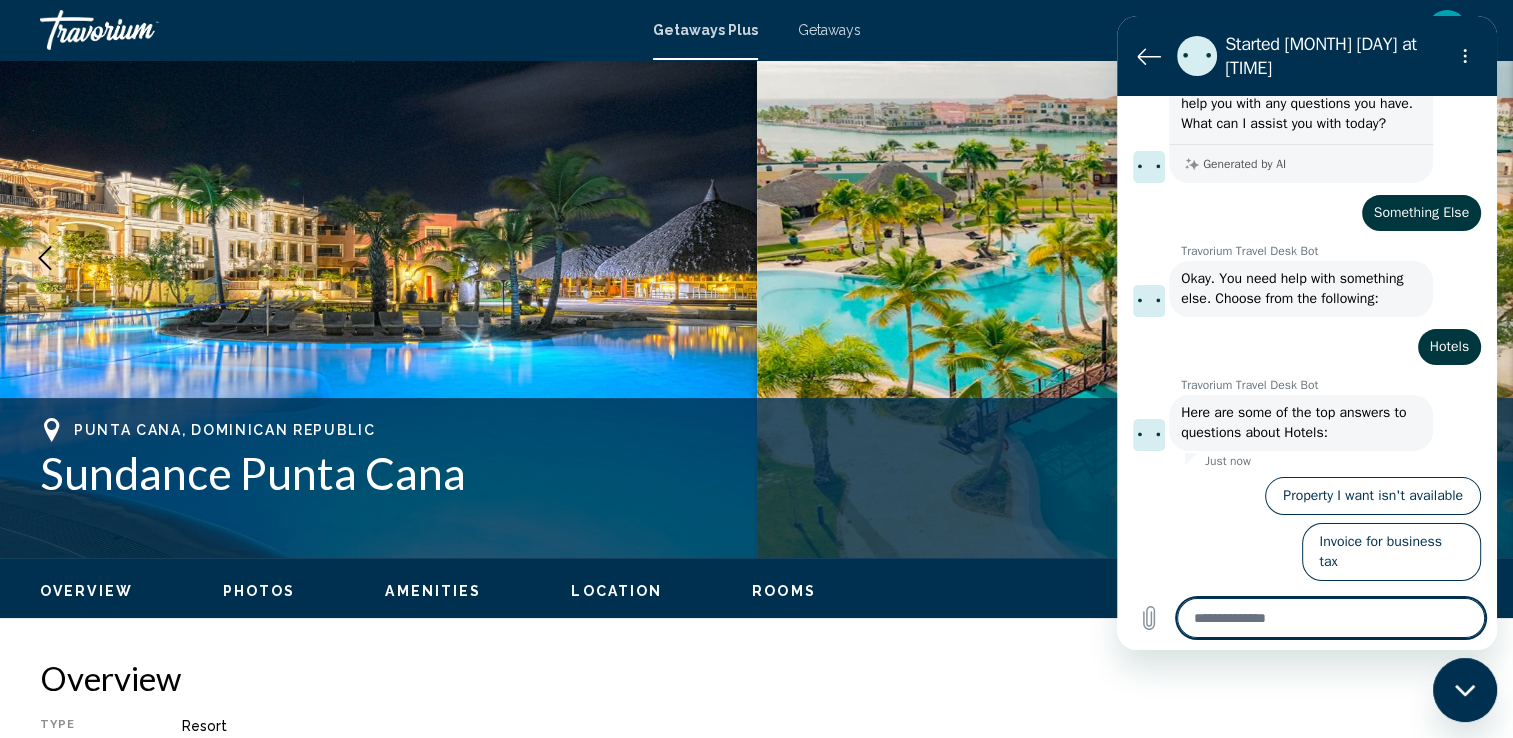 type on "*" 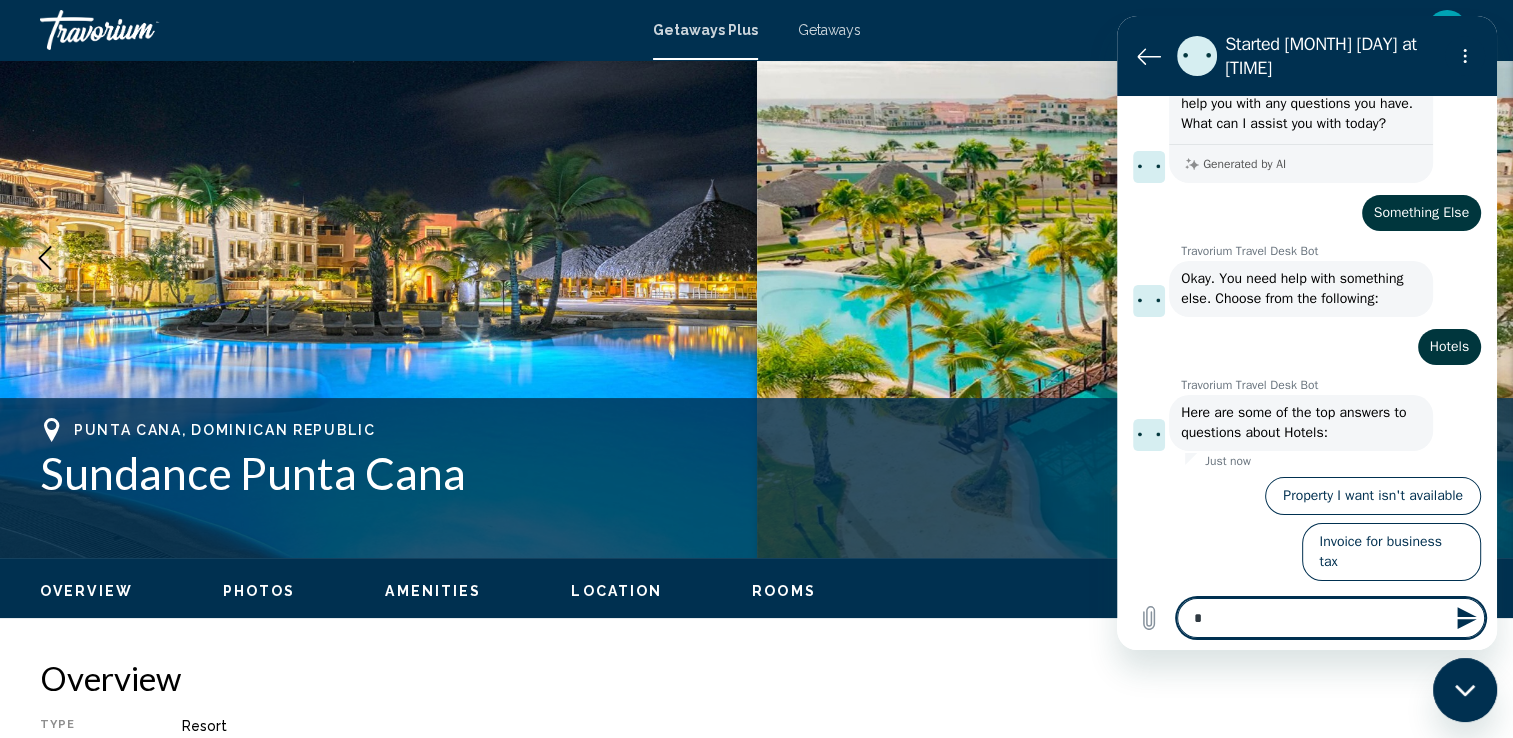 type on "**" 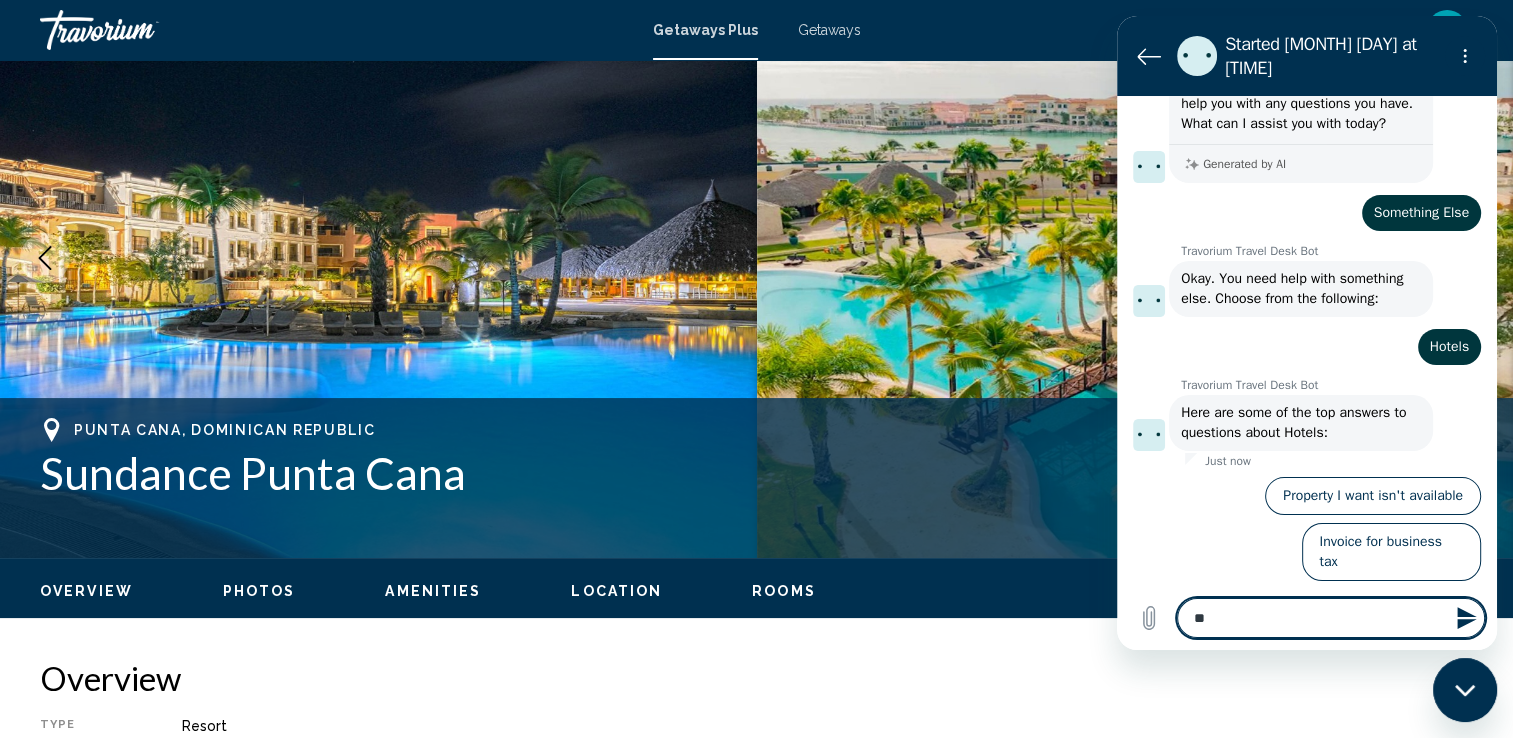type on "***" 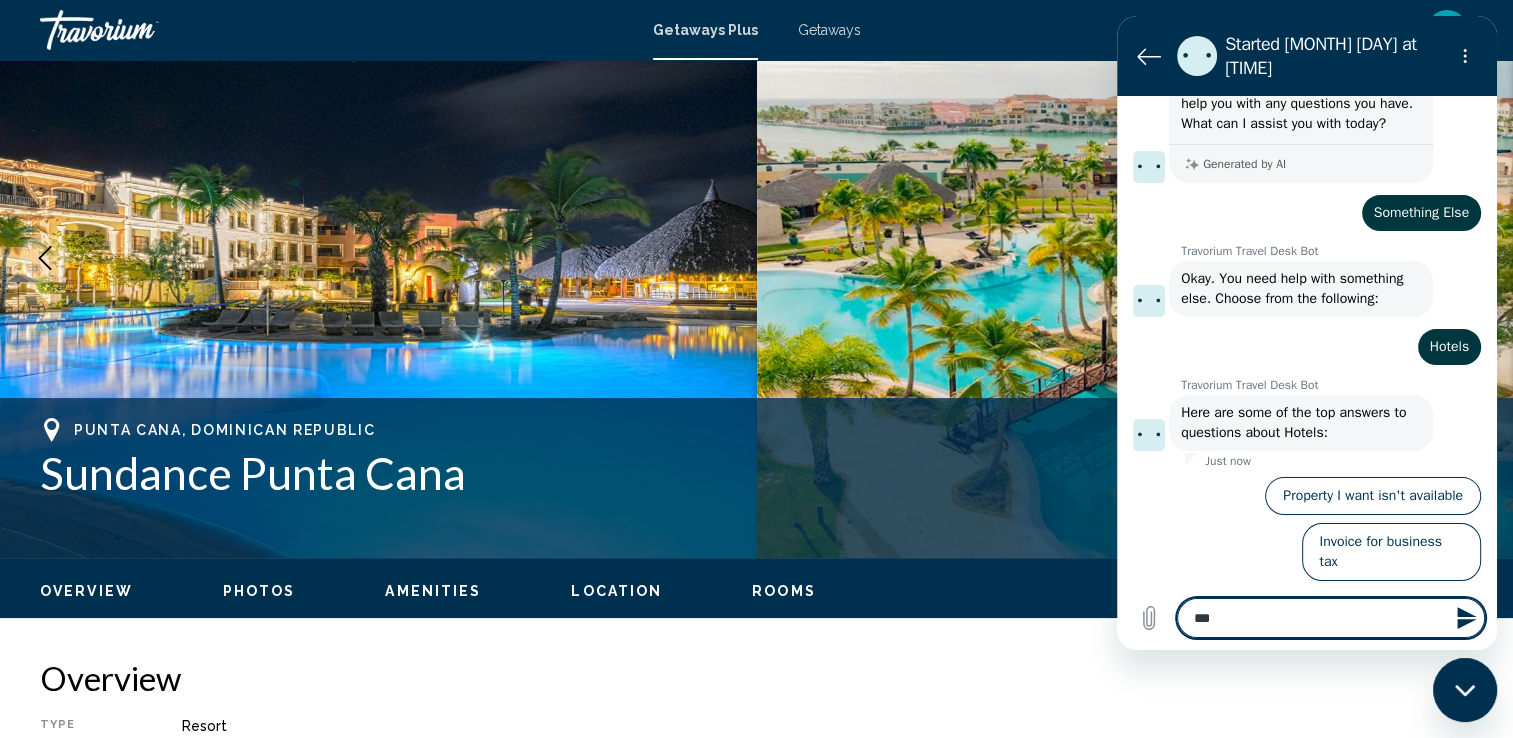 type on "****" 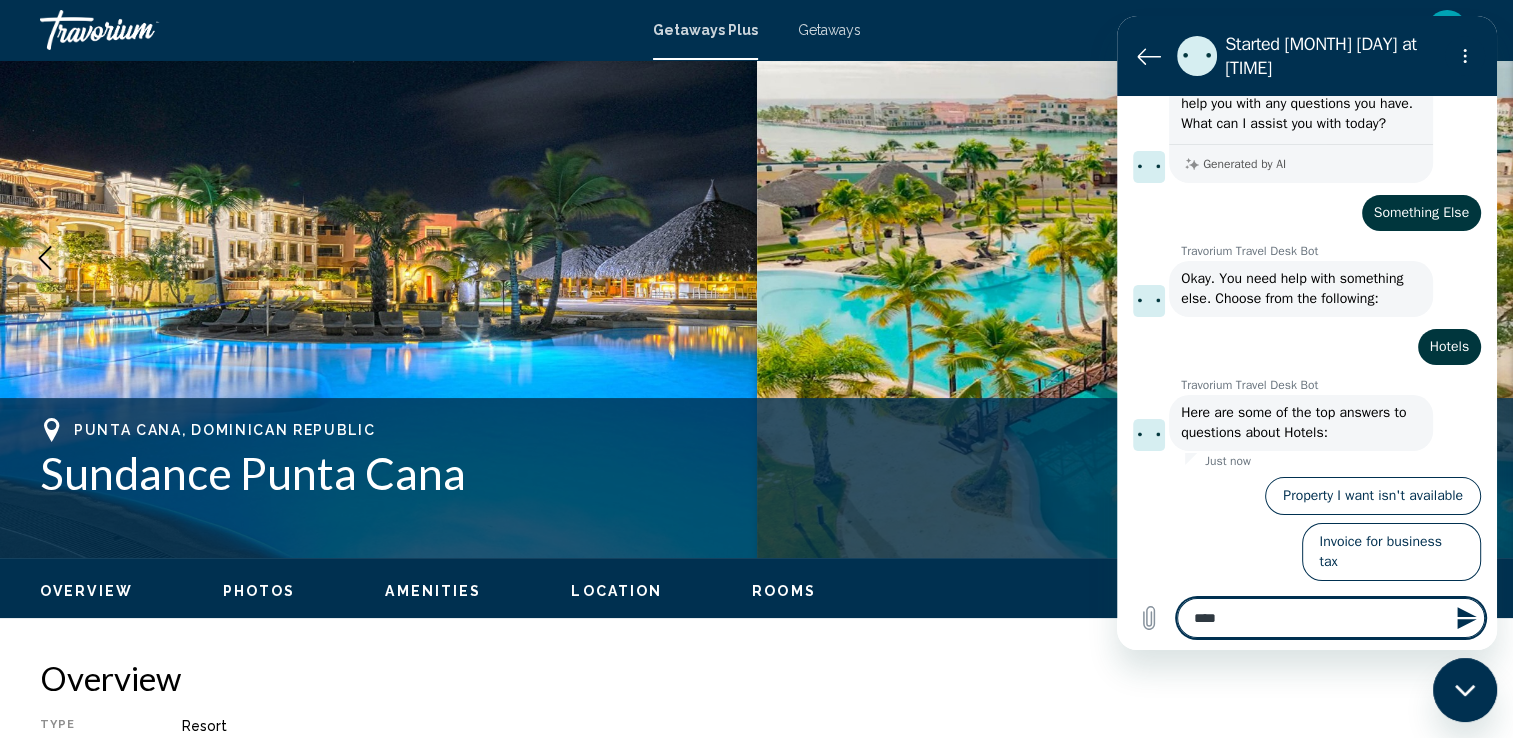type on "****" 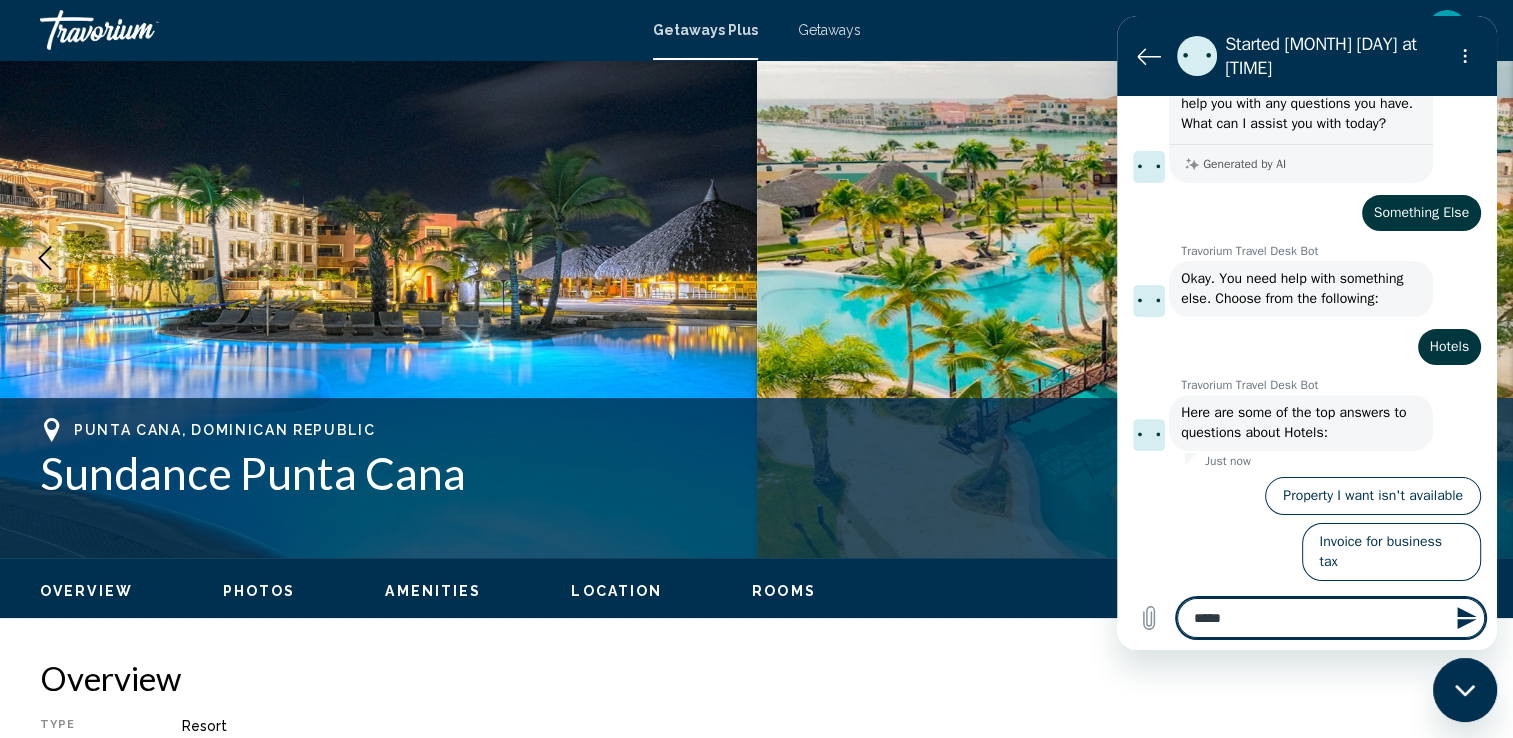 type on "******" 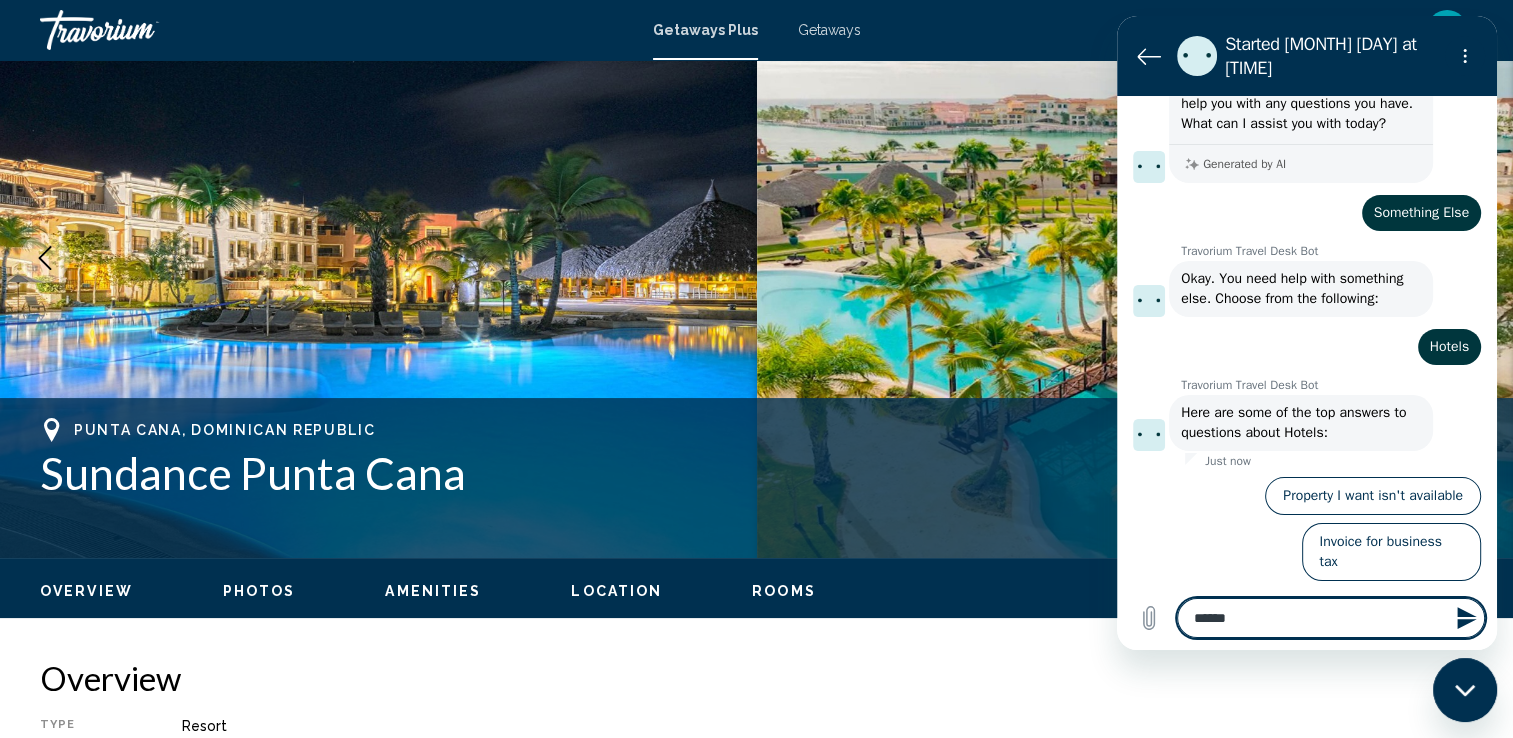 type on "*******" 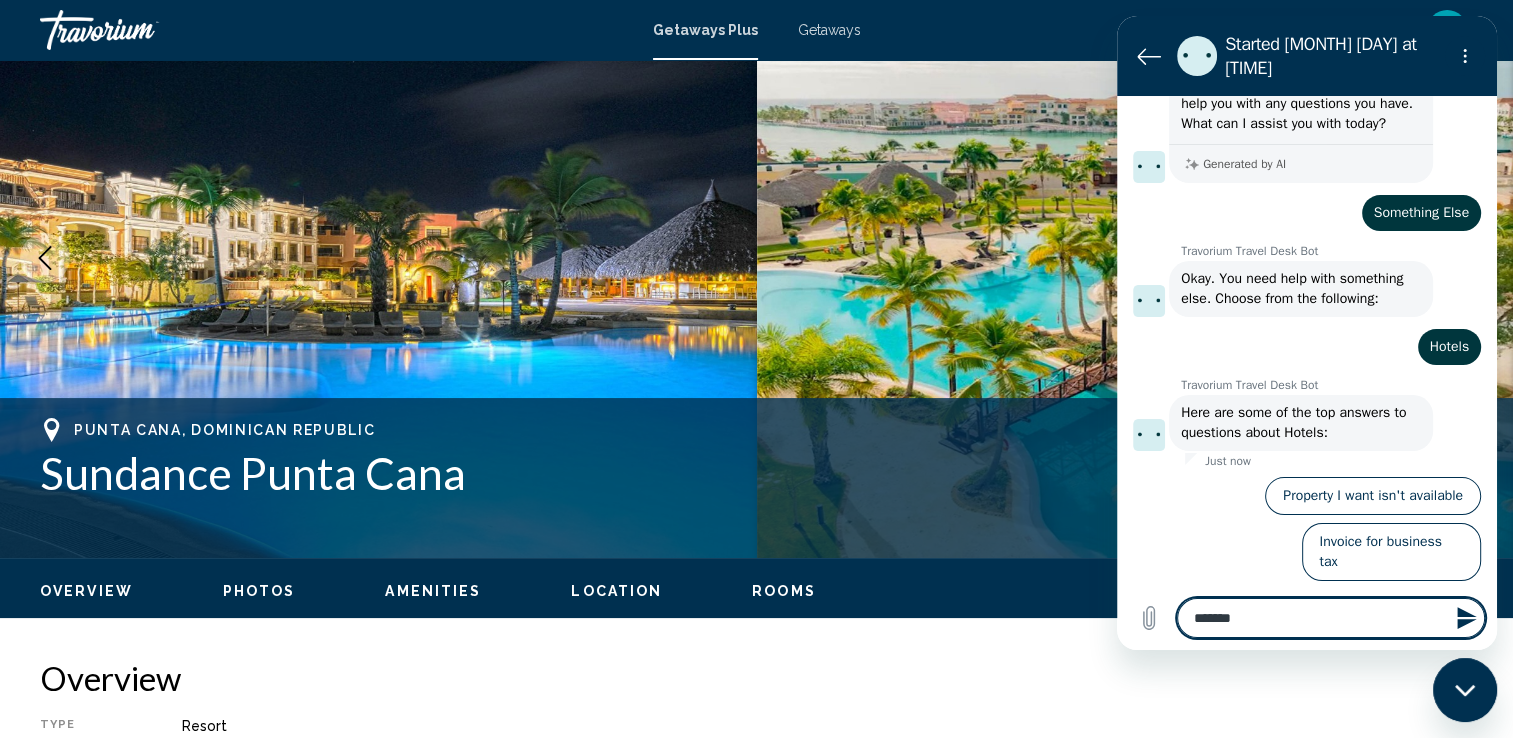 type on "********" 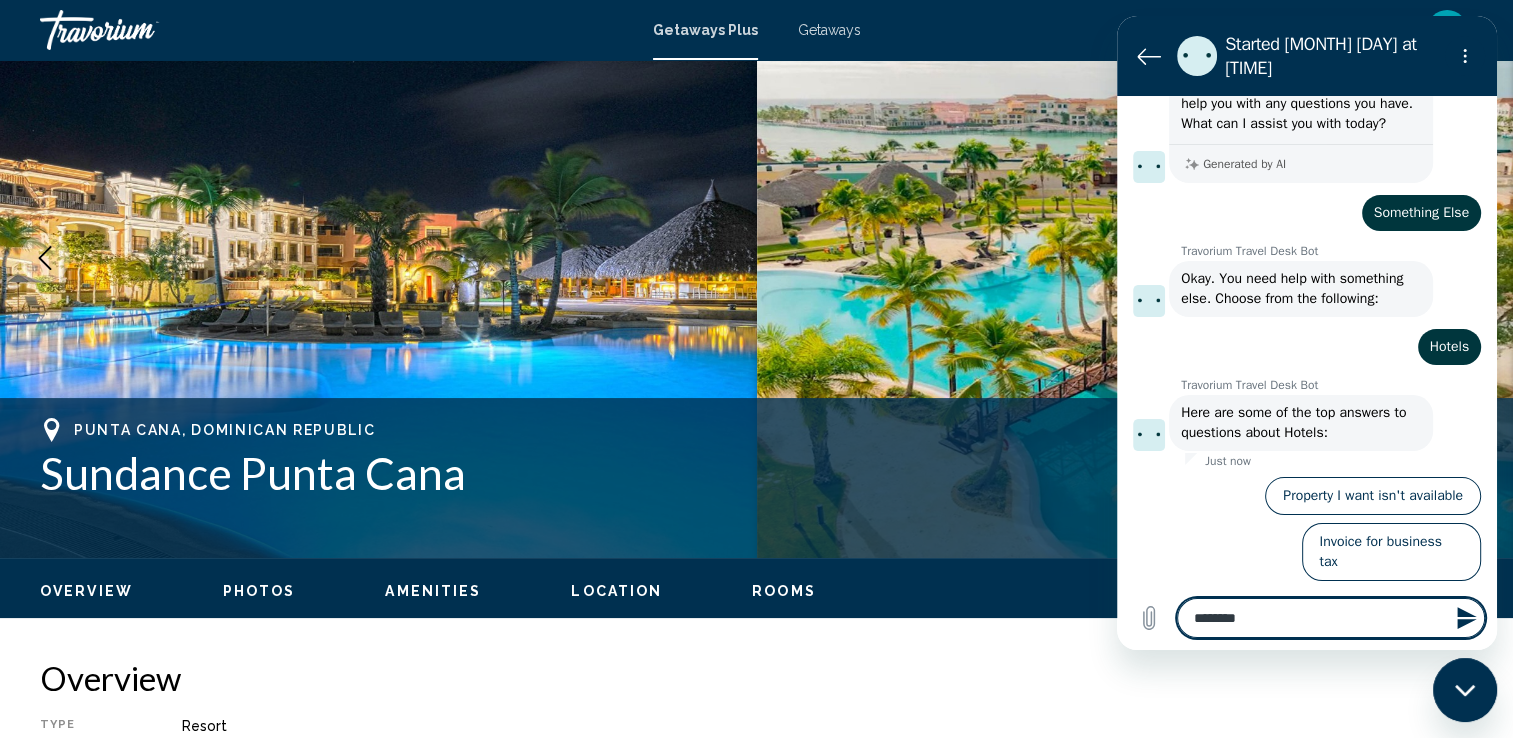 type on "*********" 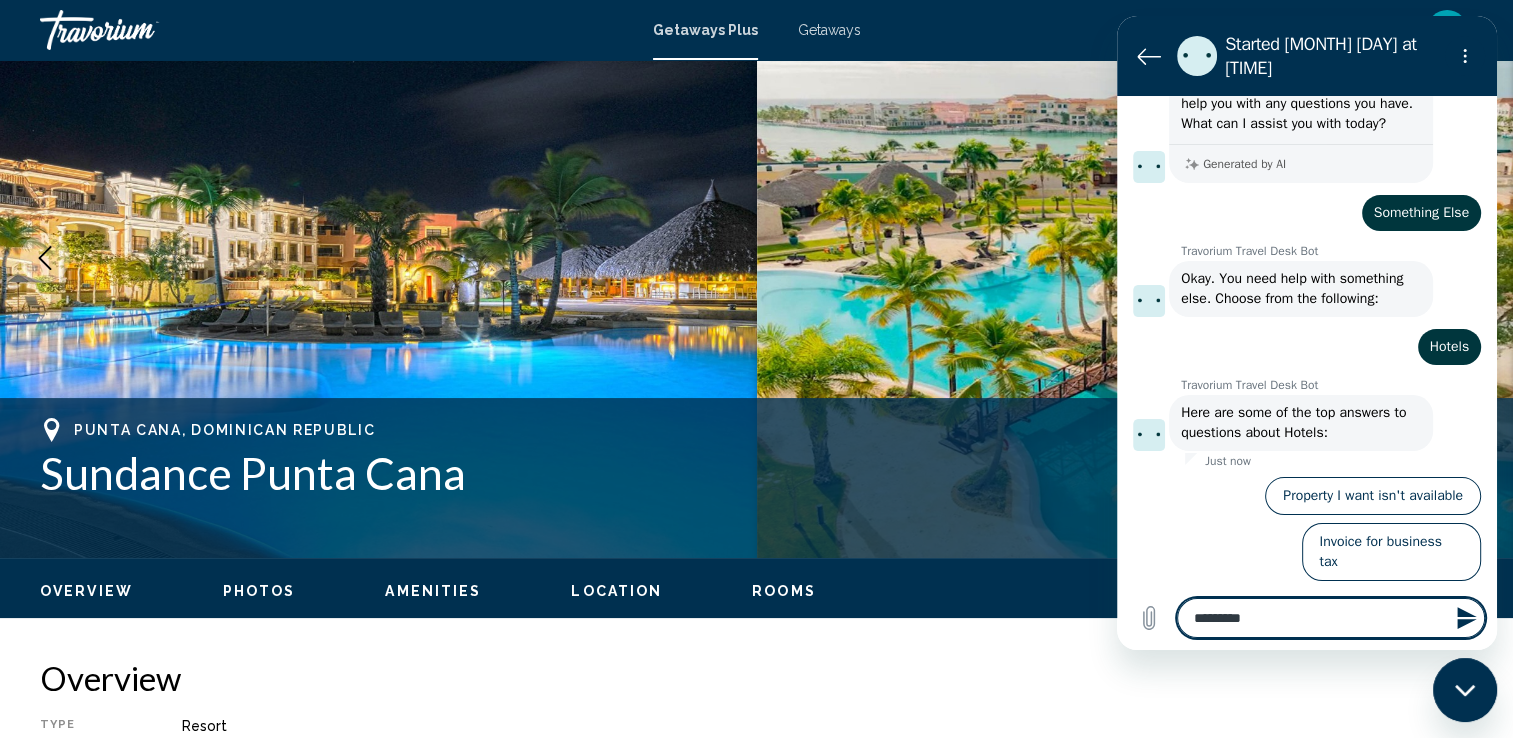 type on "**********" 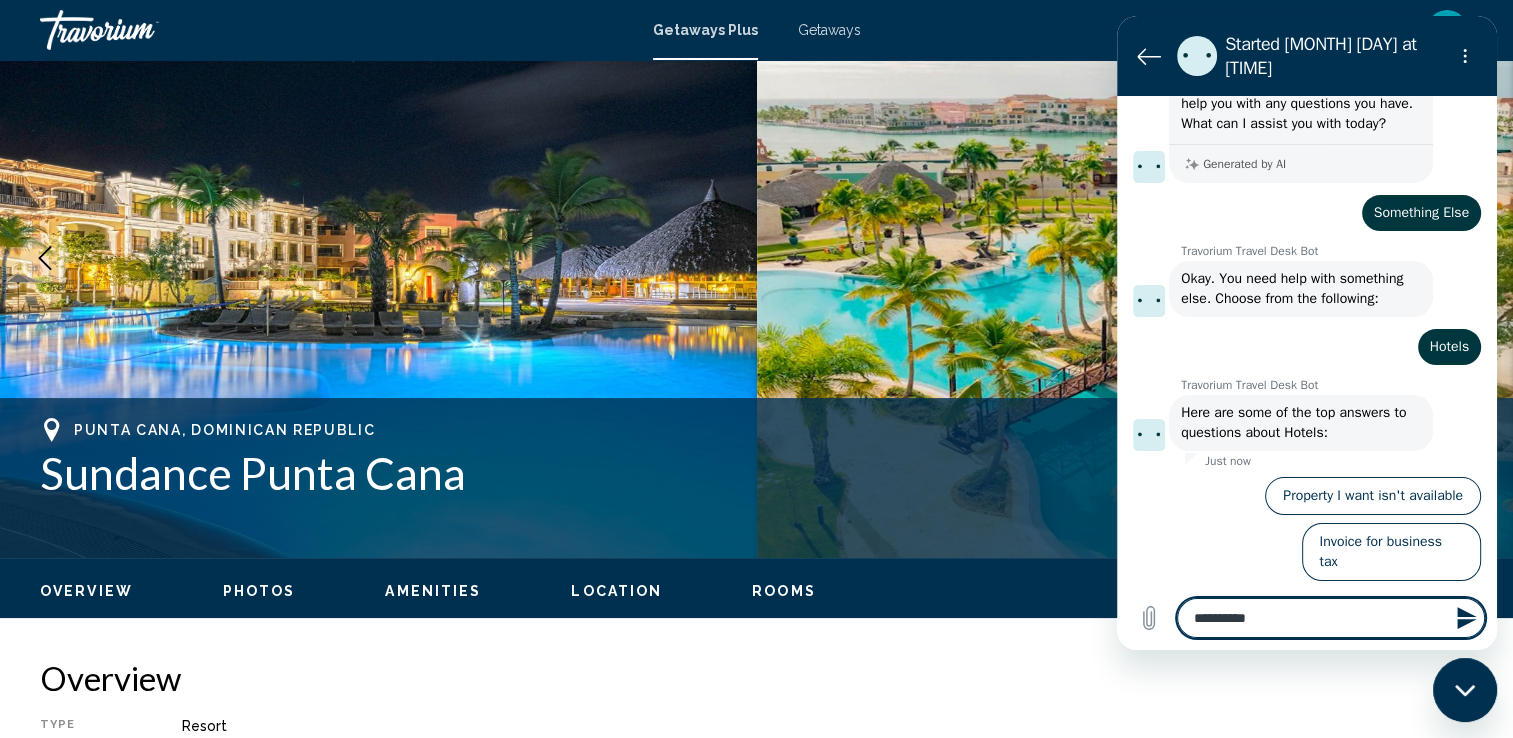 type on "**********" 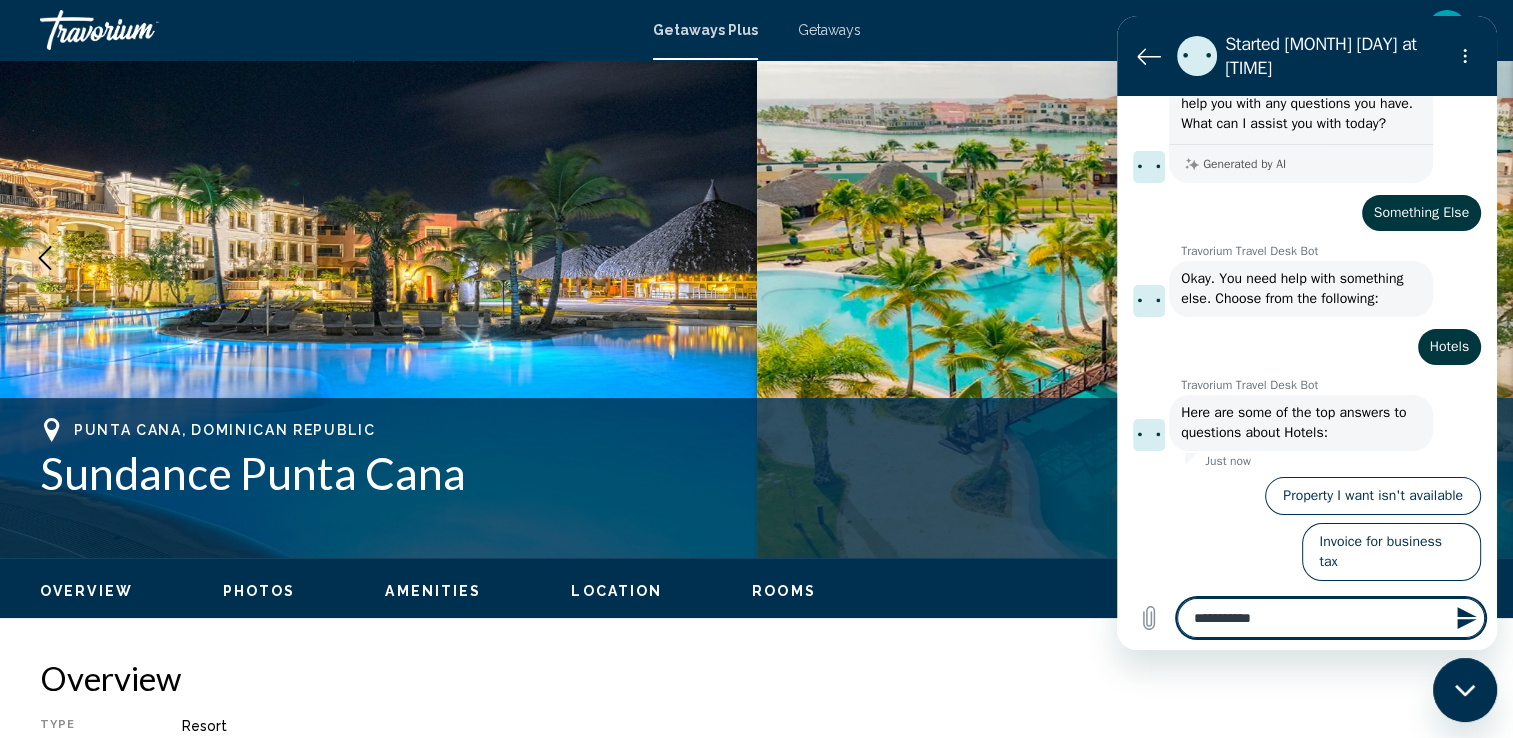 type on "**********" 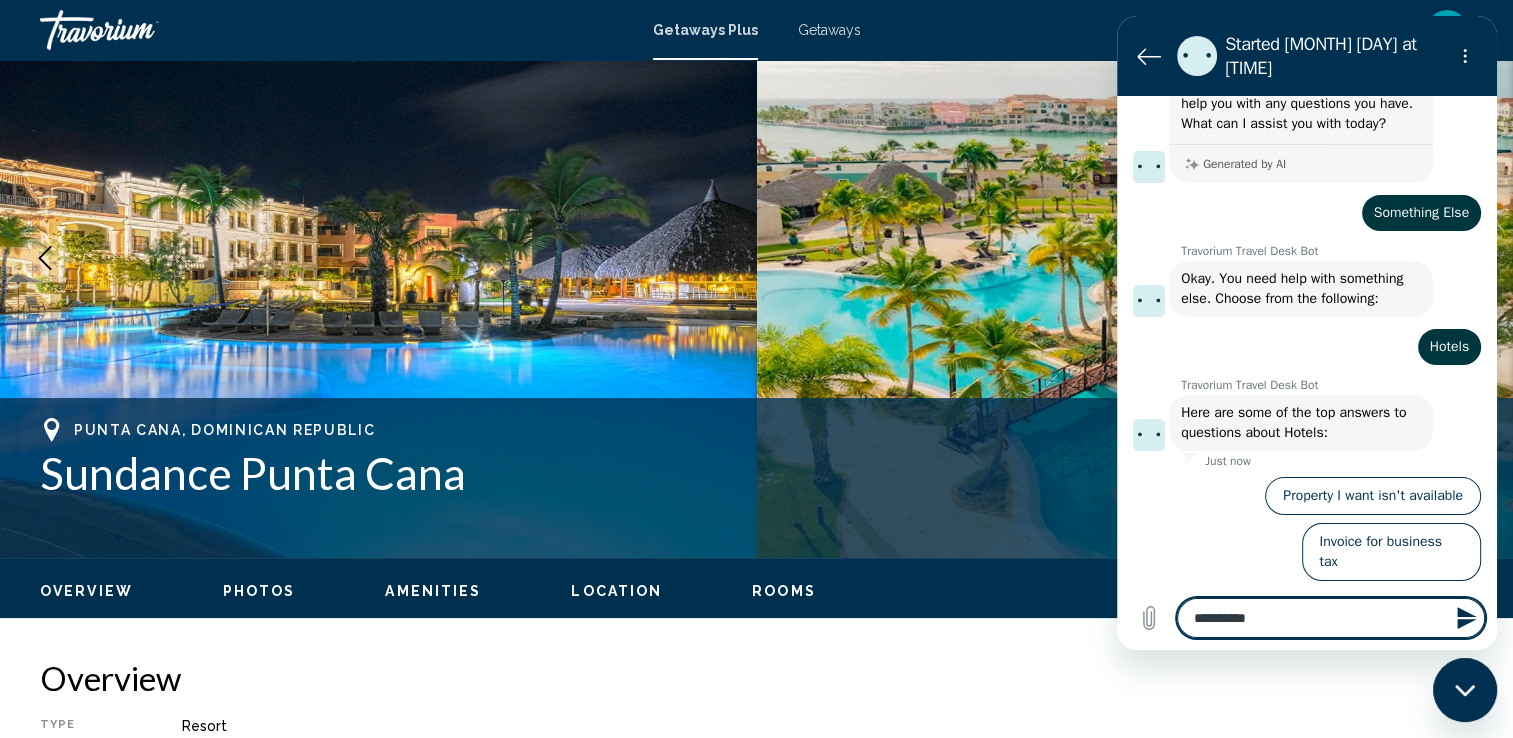 type on "*********" 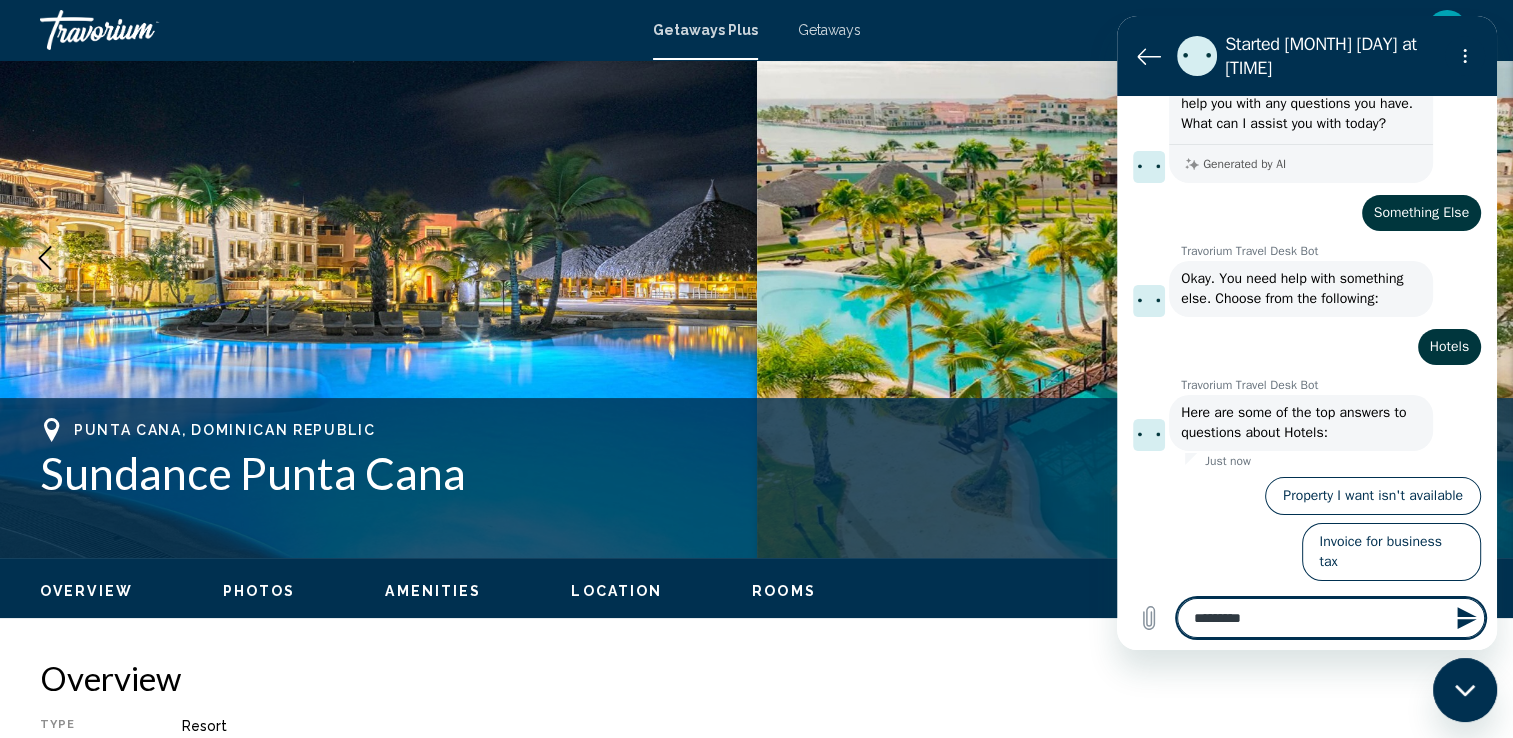 type on "********" 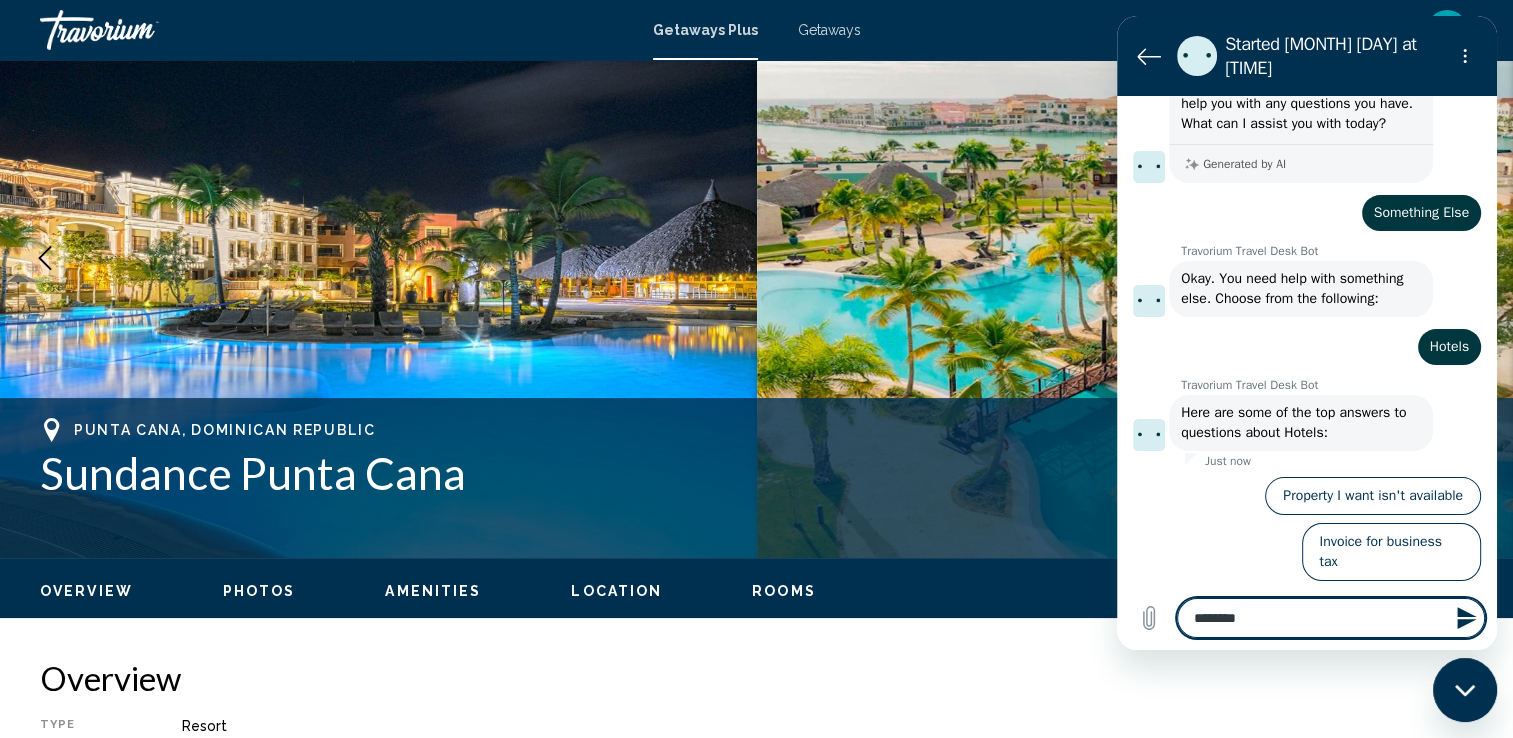 type on "*******" 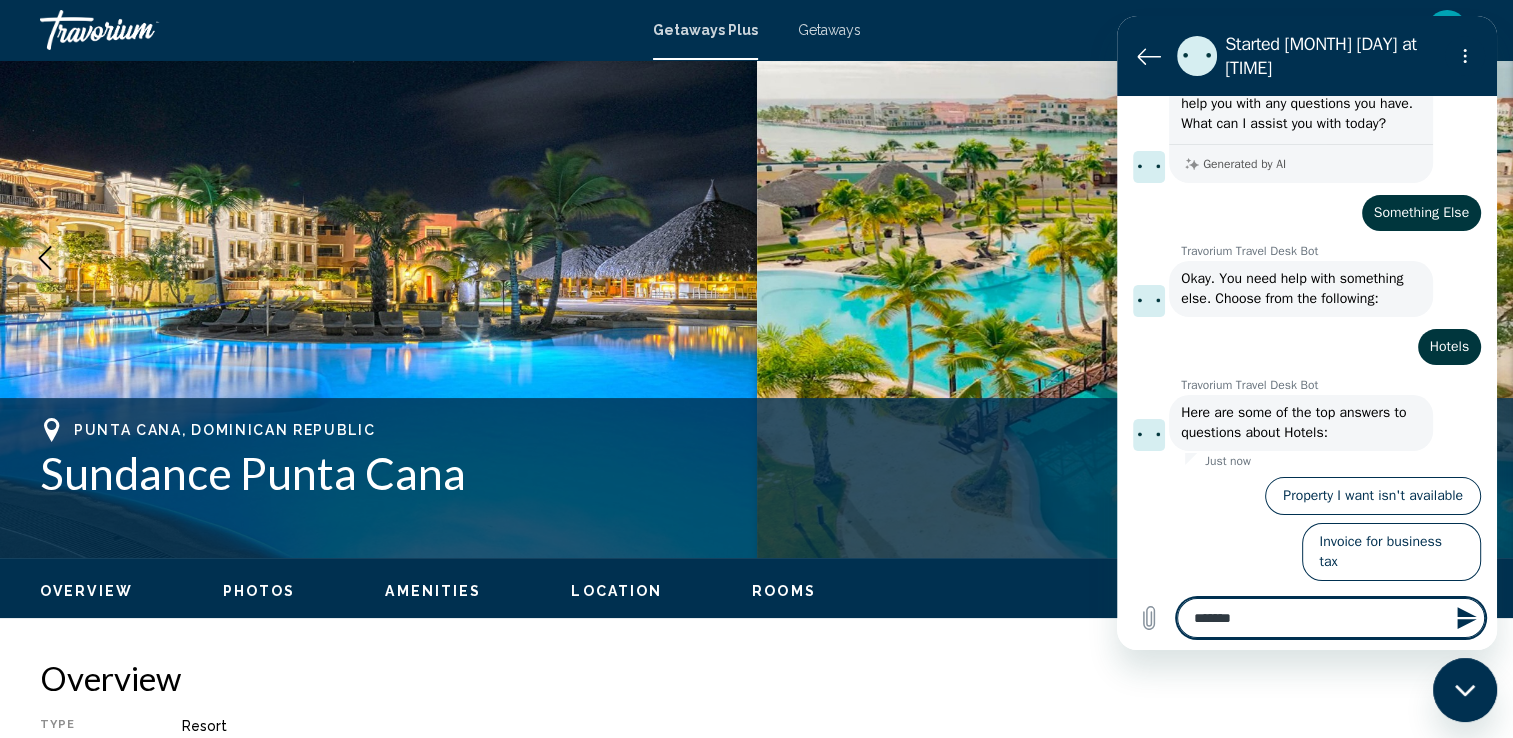 type on "******" 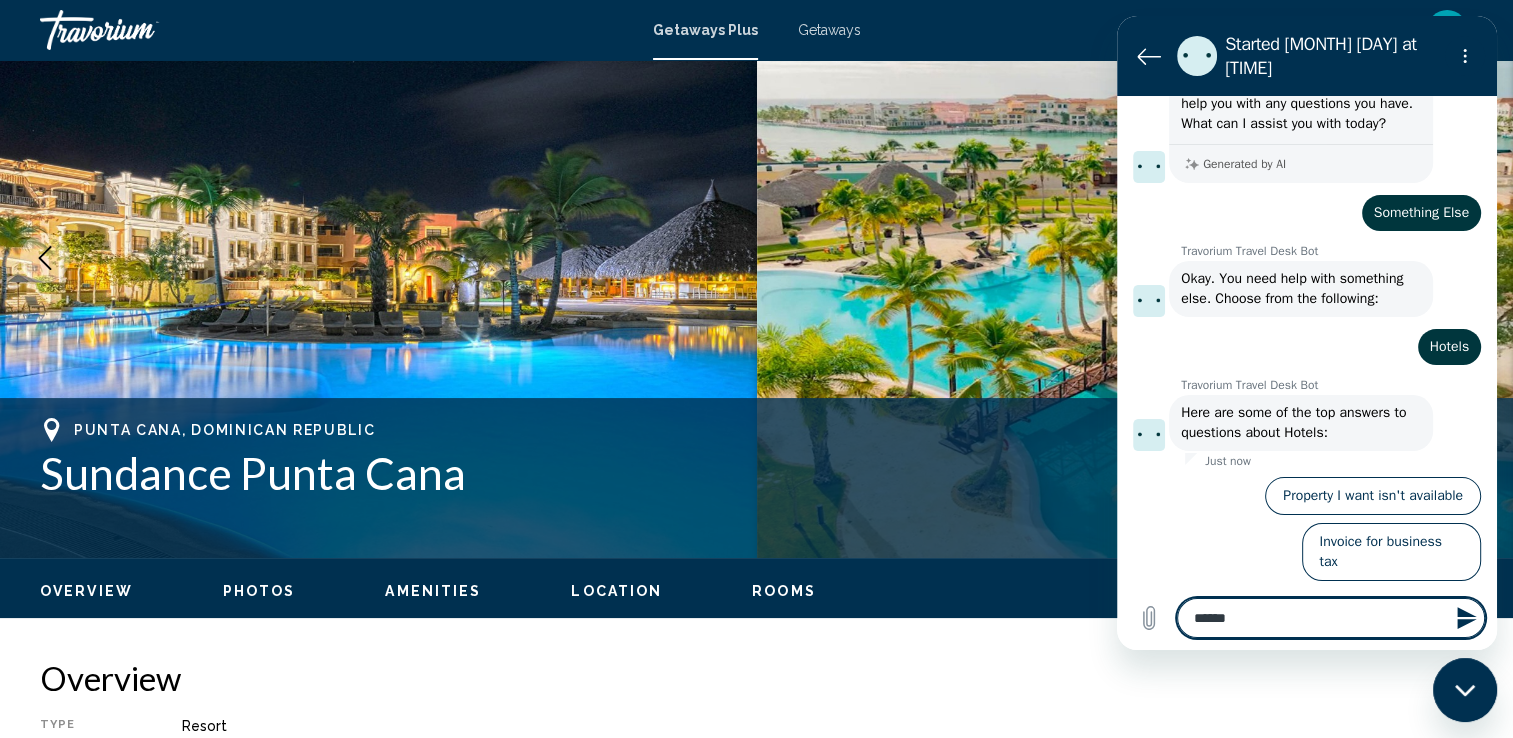 type on "****" 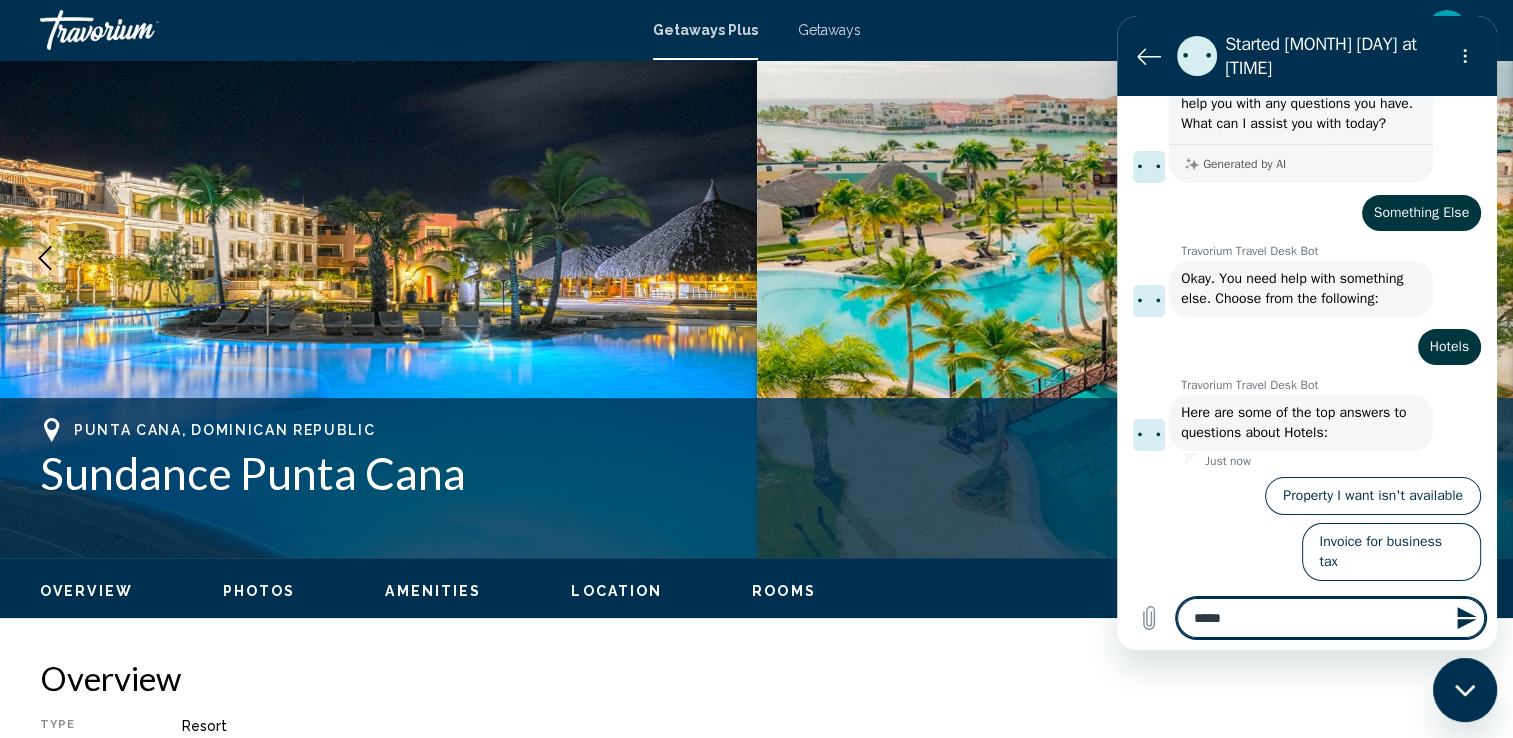 type on "****" 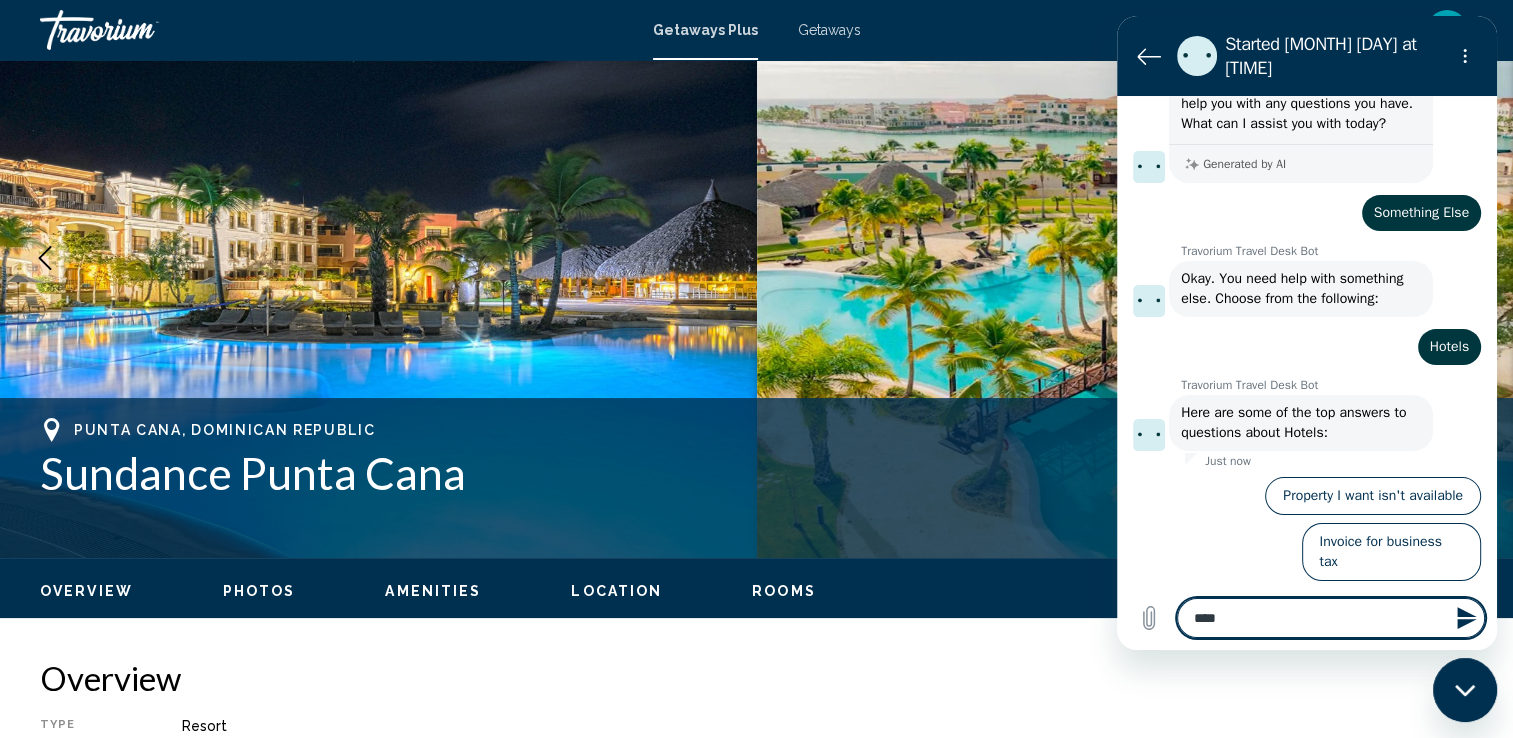 type on "***" 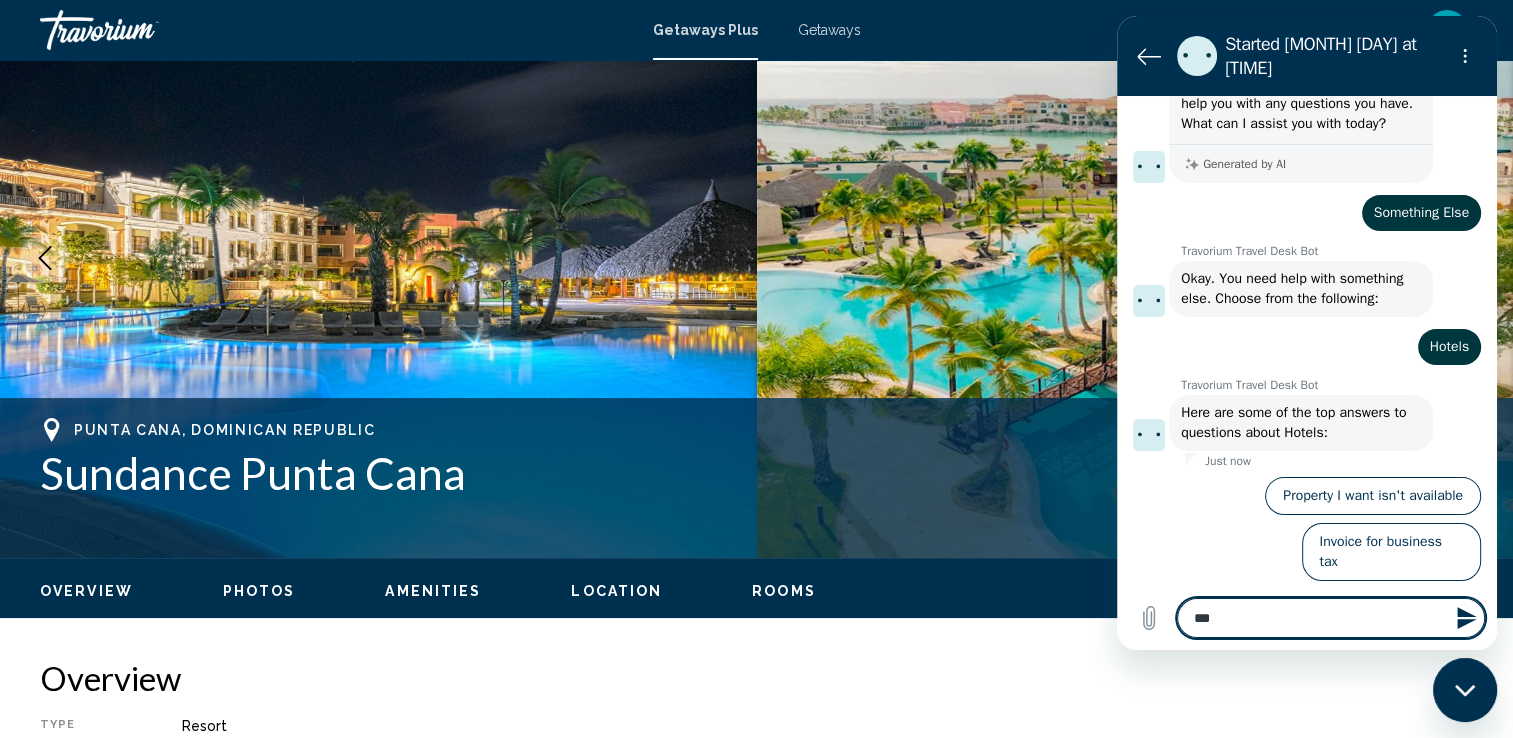 type on "**" 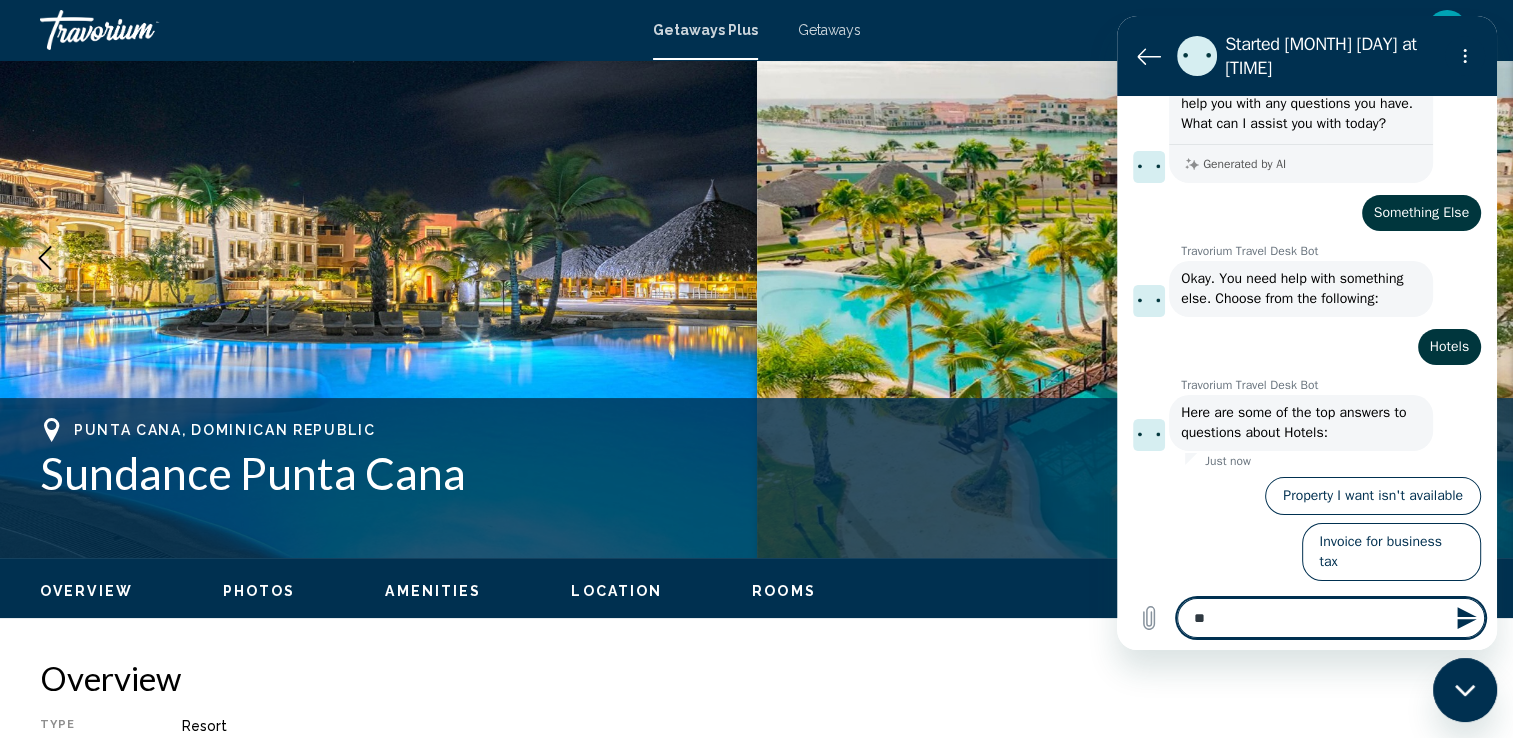 type on "*" 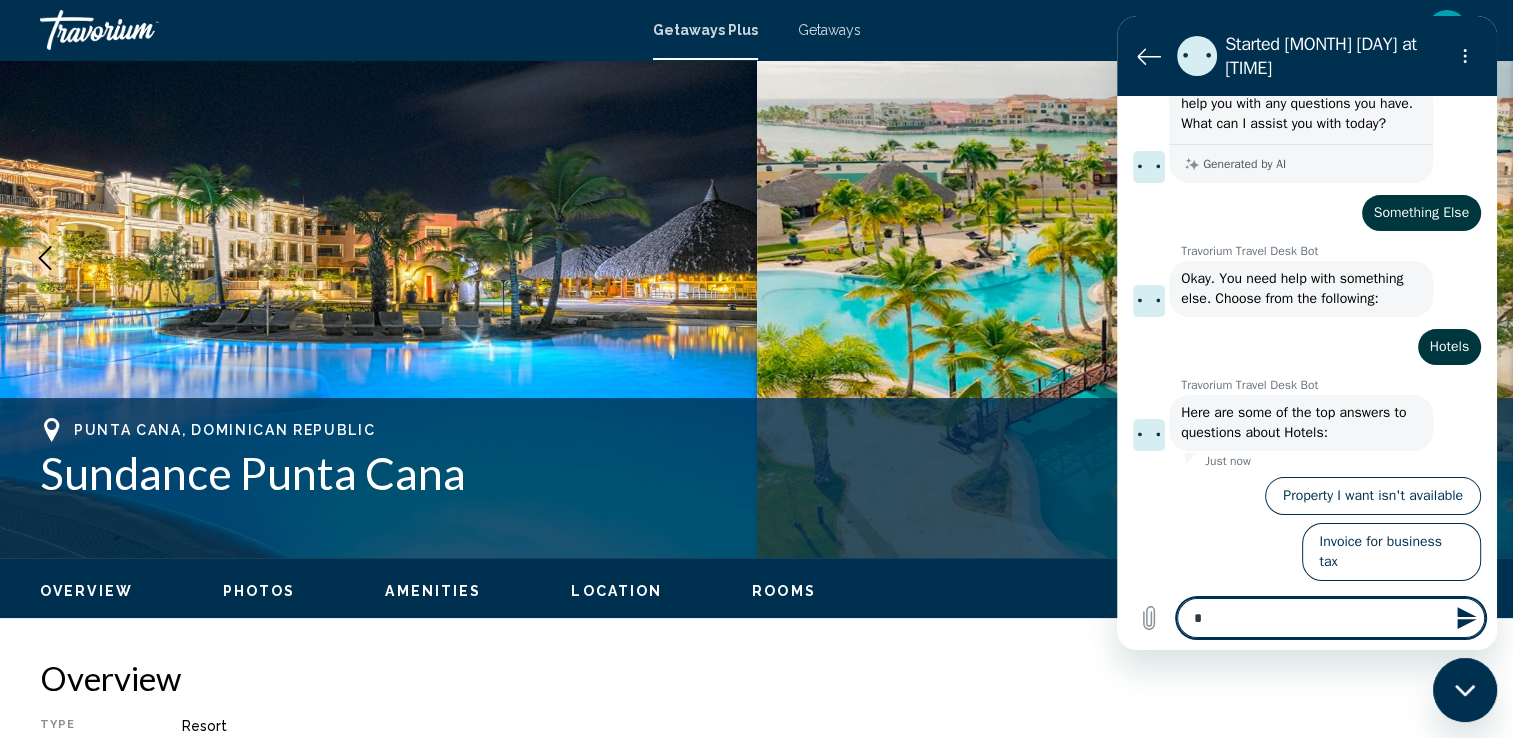type 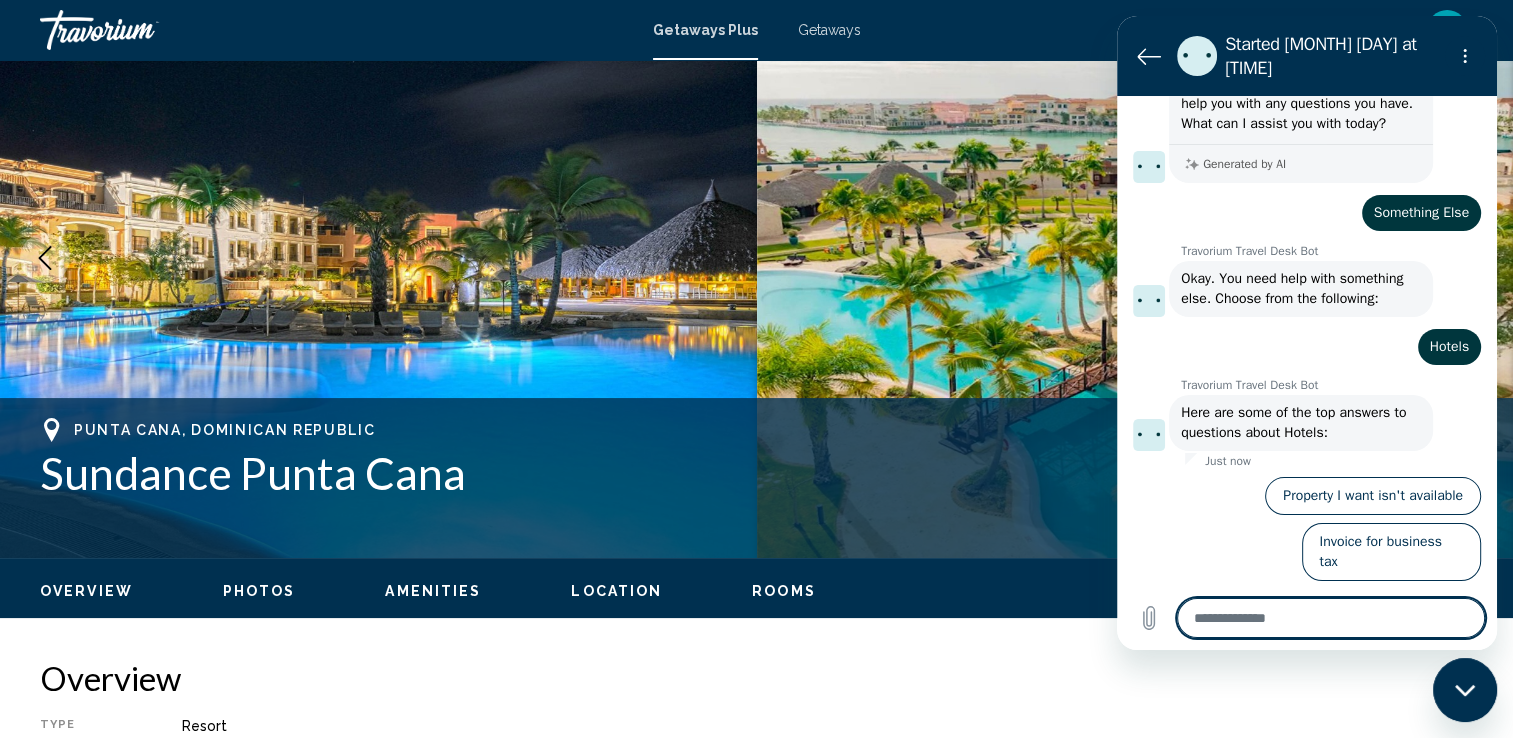type on "*" 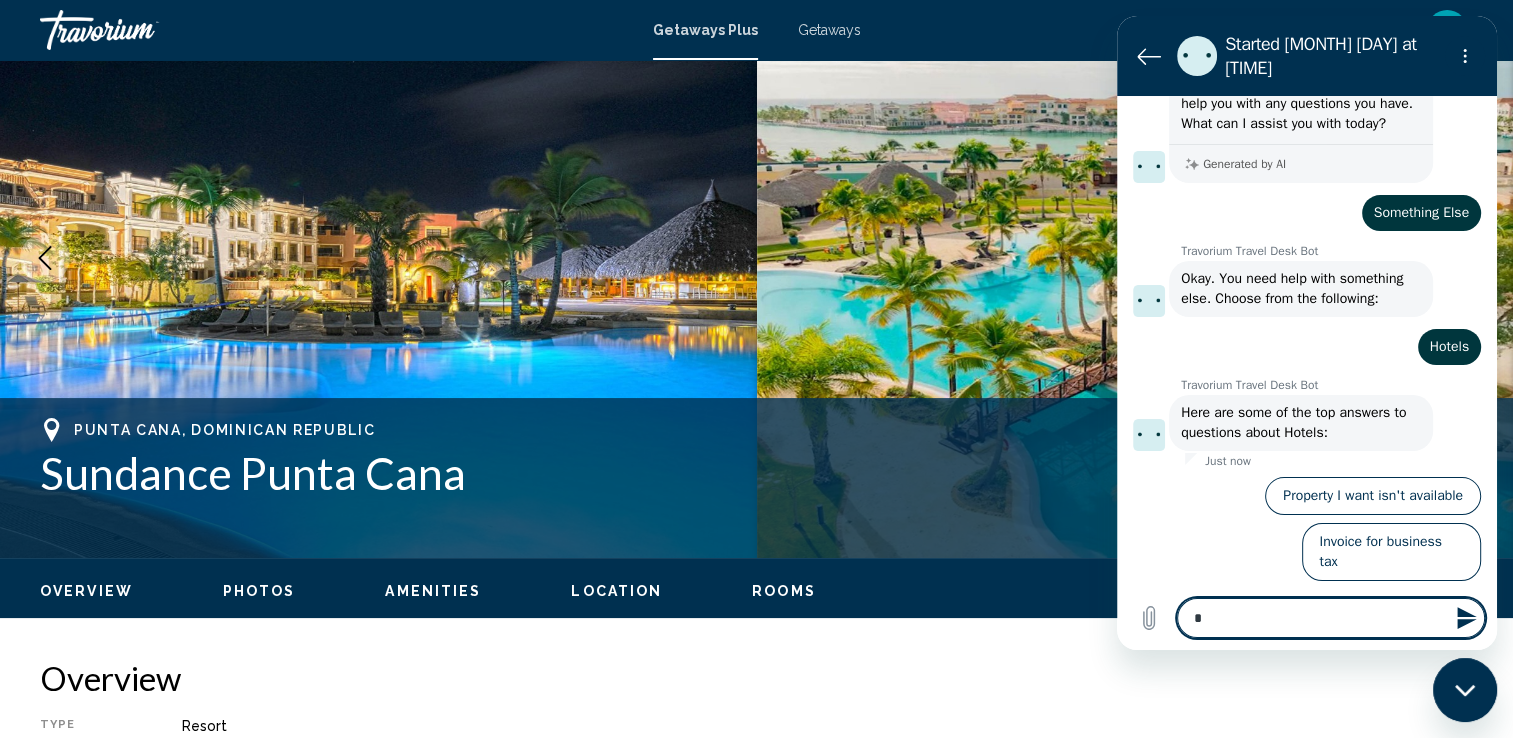 type on "*" 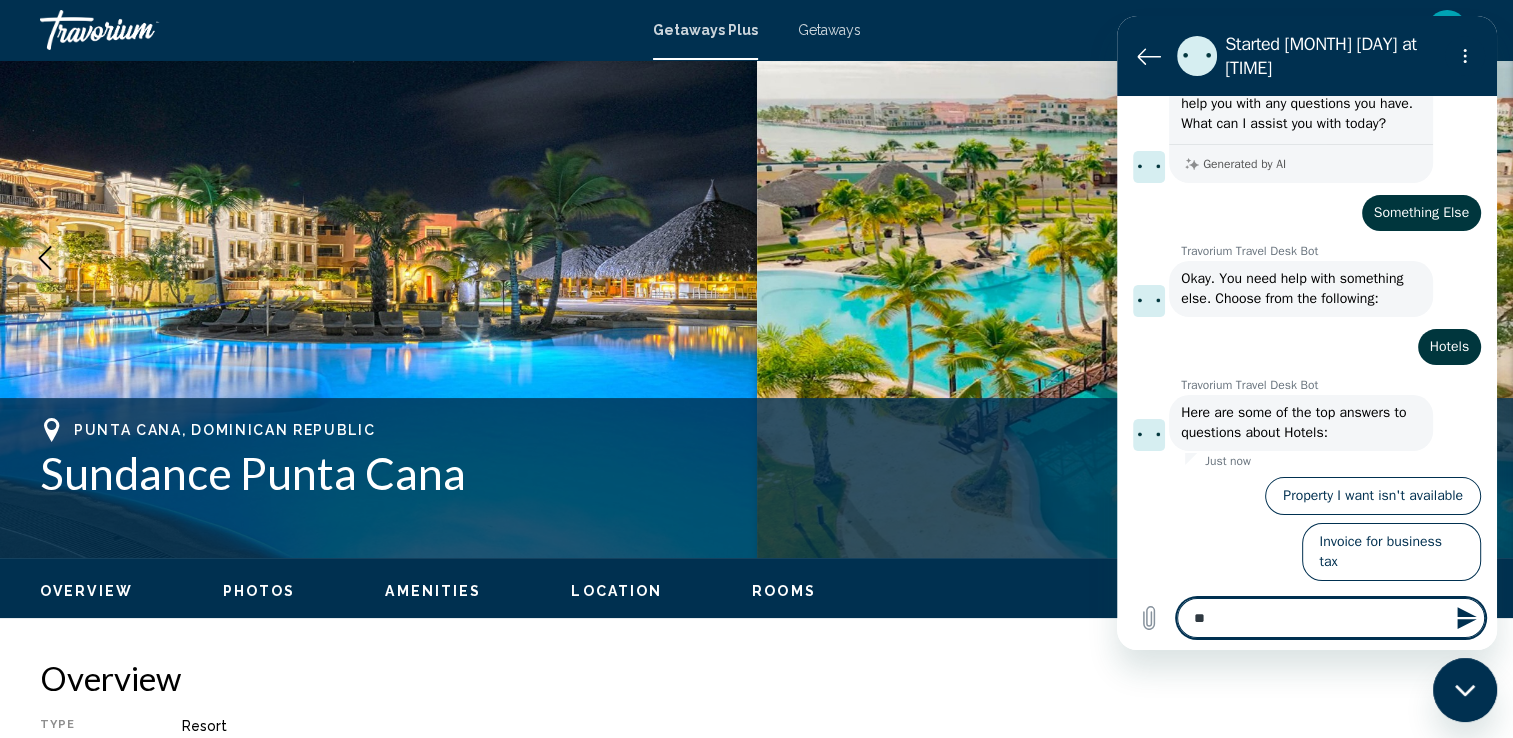 type on "***" 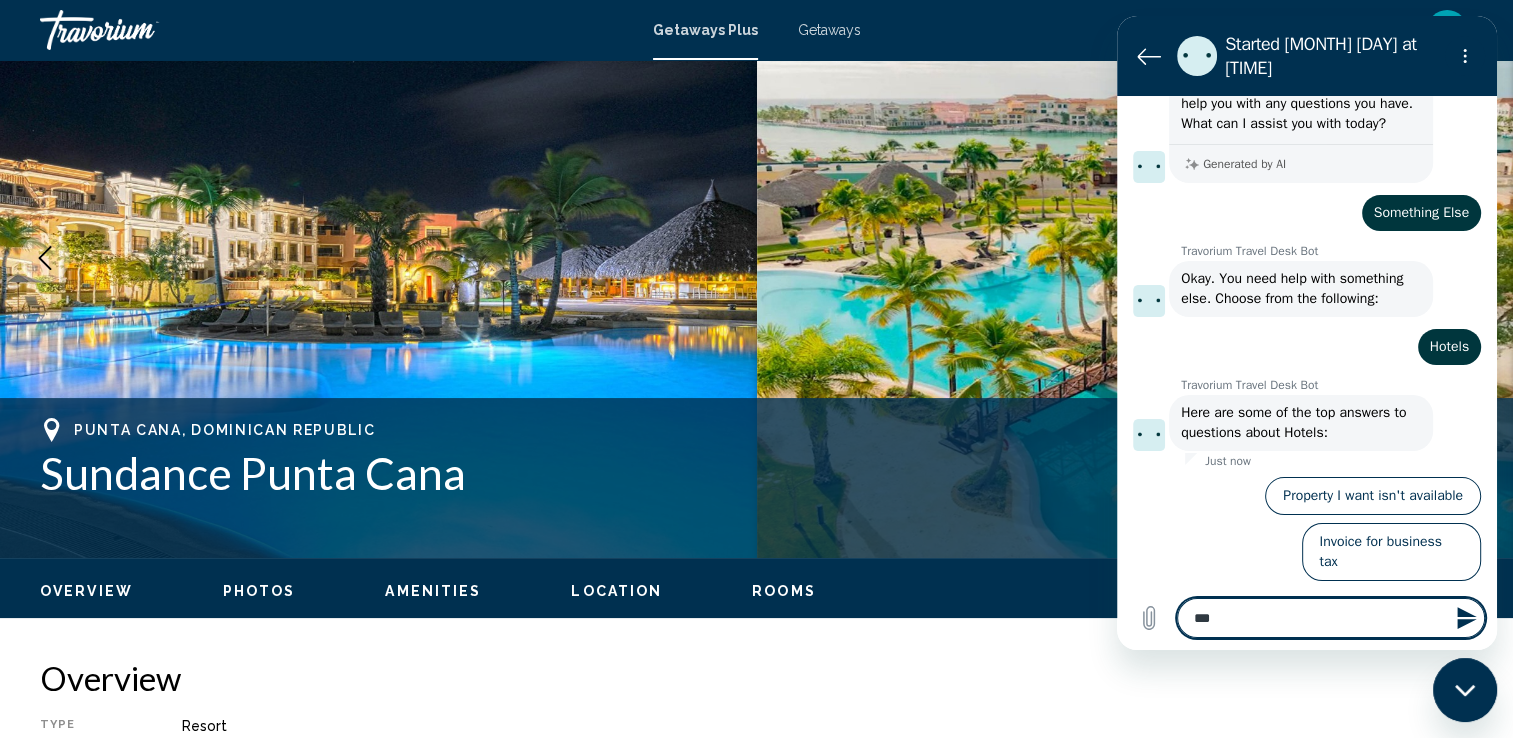 type on "****" 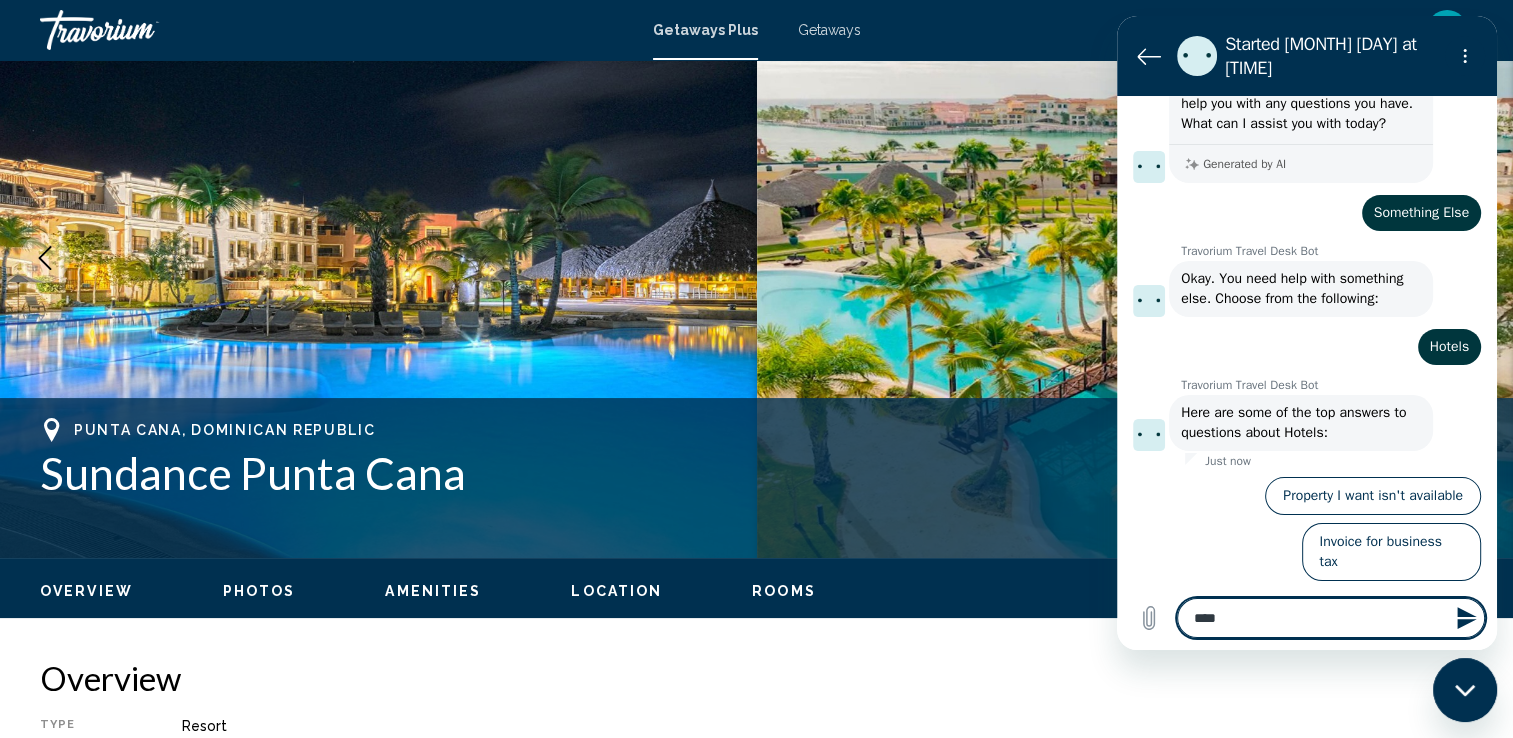 type on "*****" 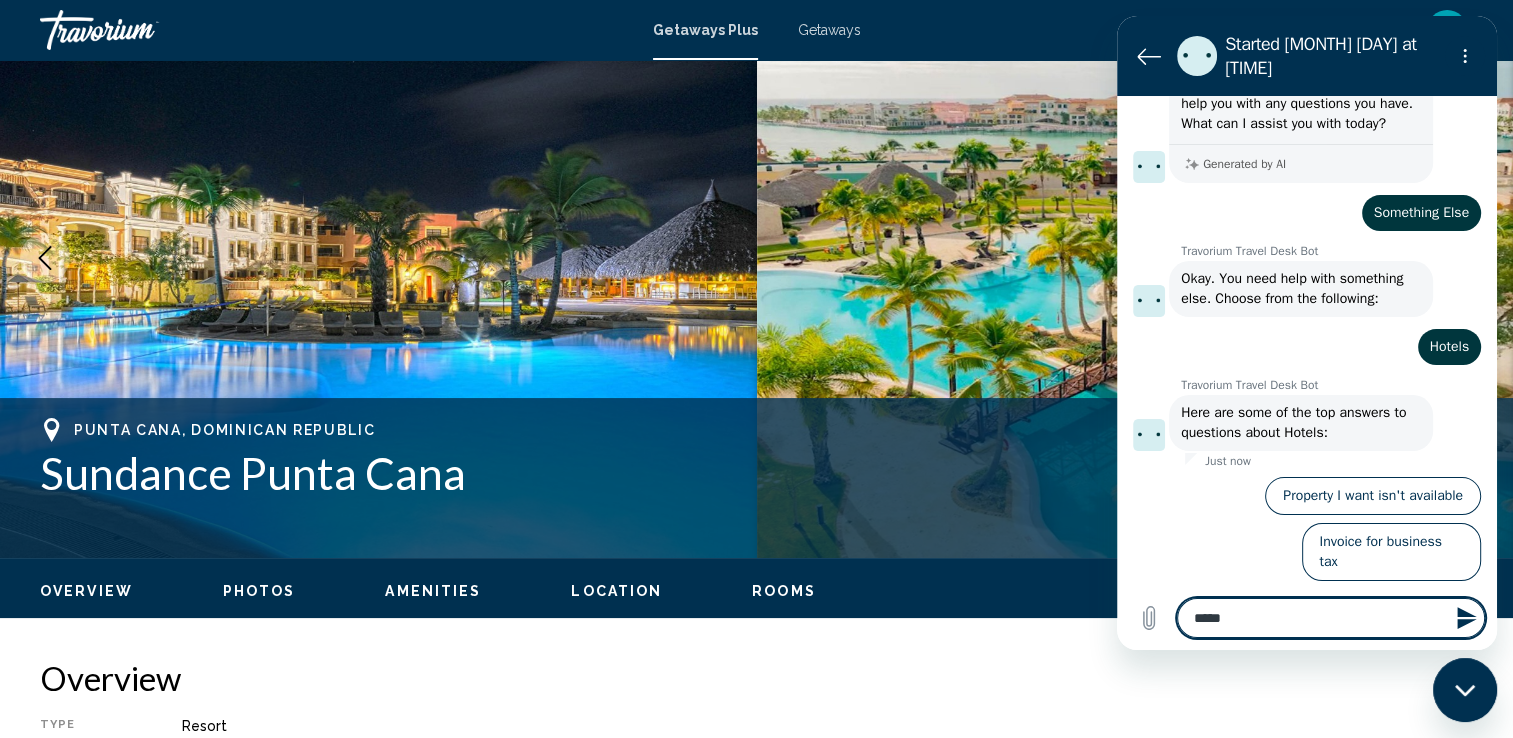 type on "******" 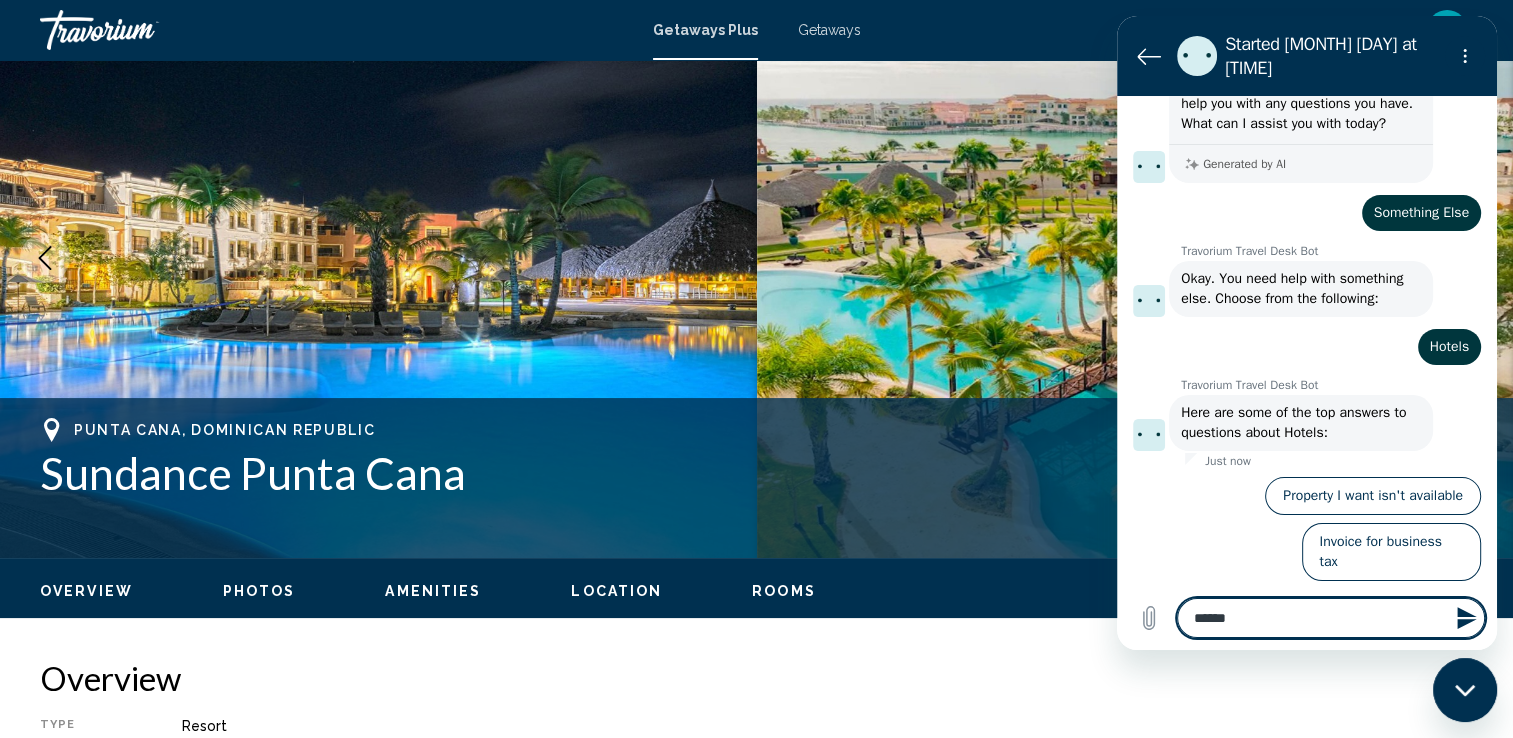type on "*******" 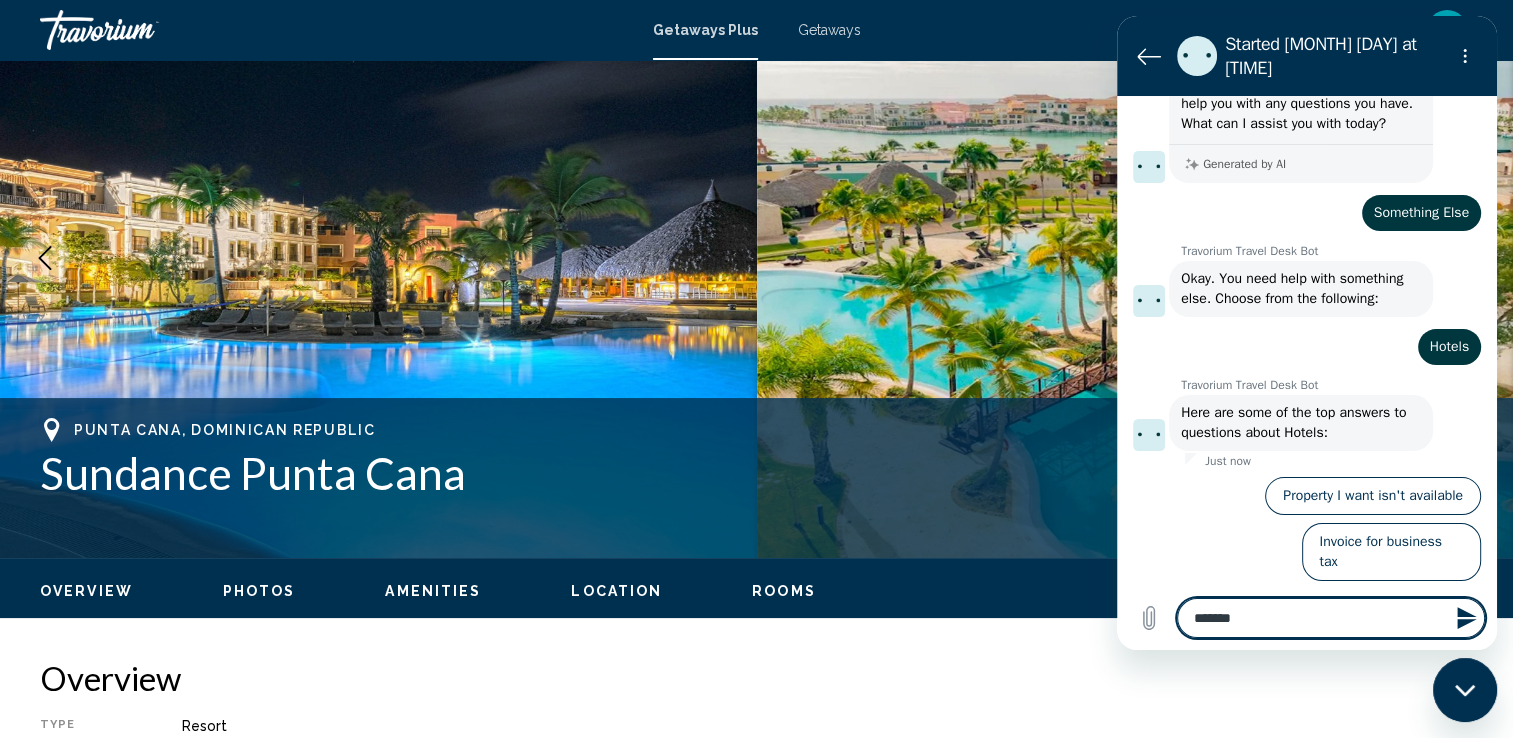 type on "*******" 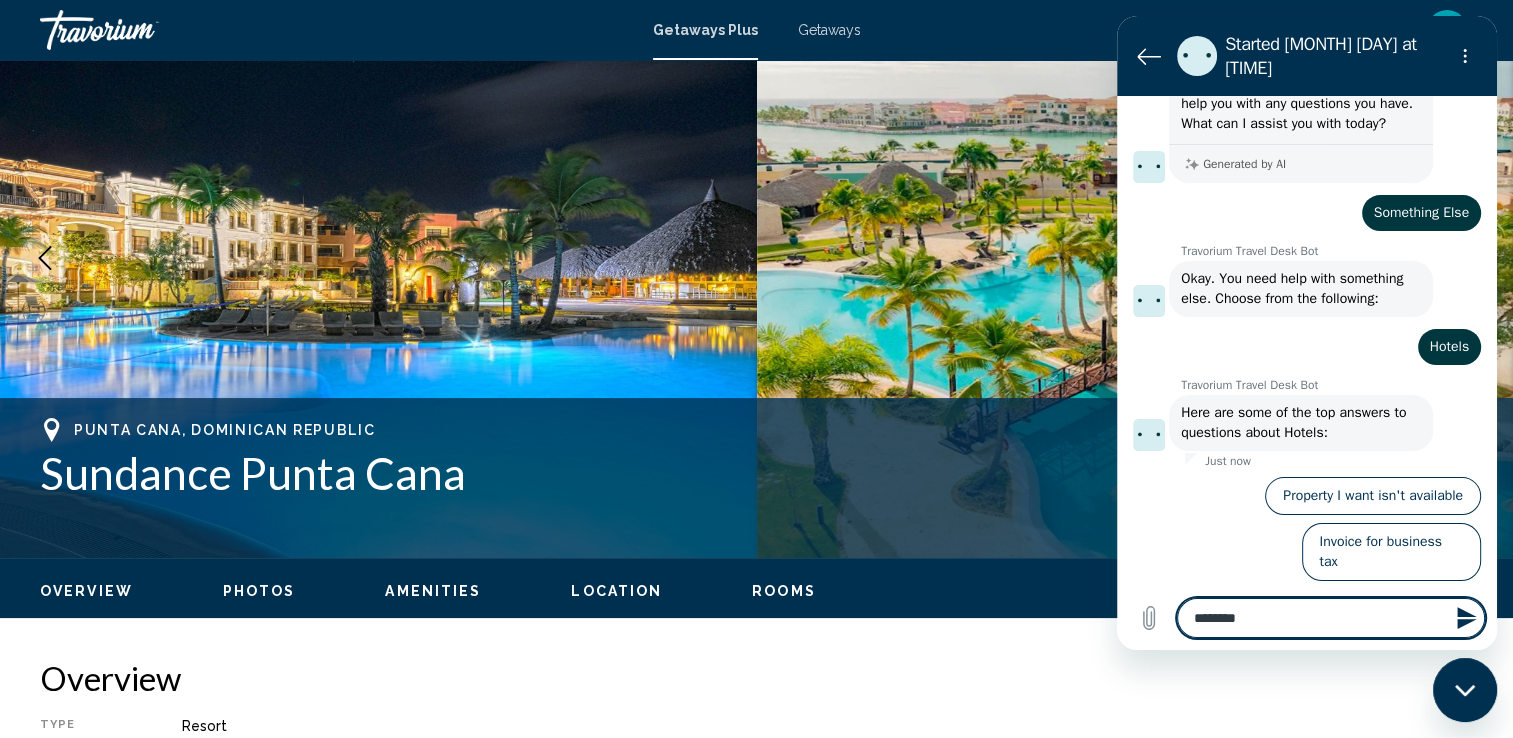 type on "*********" 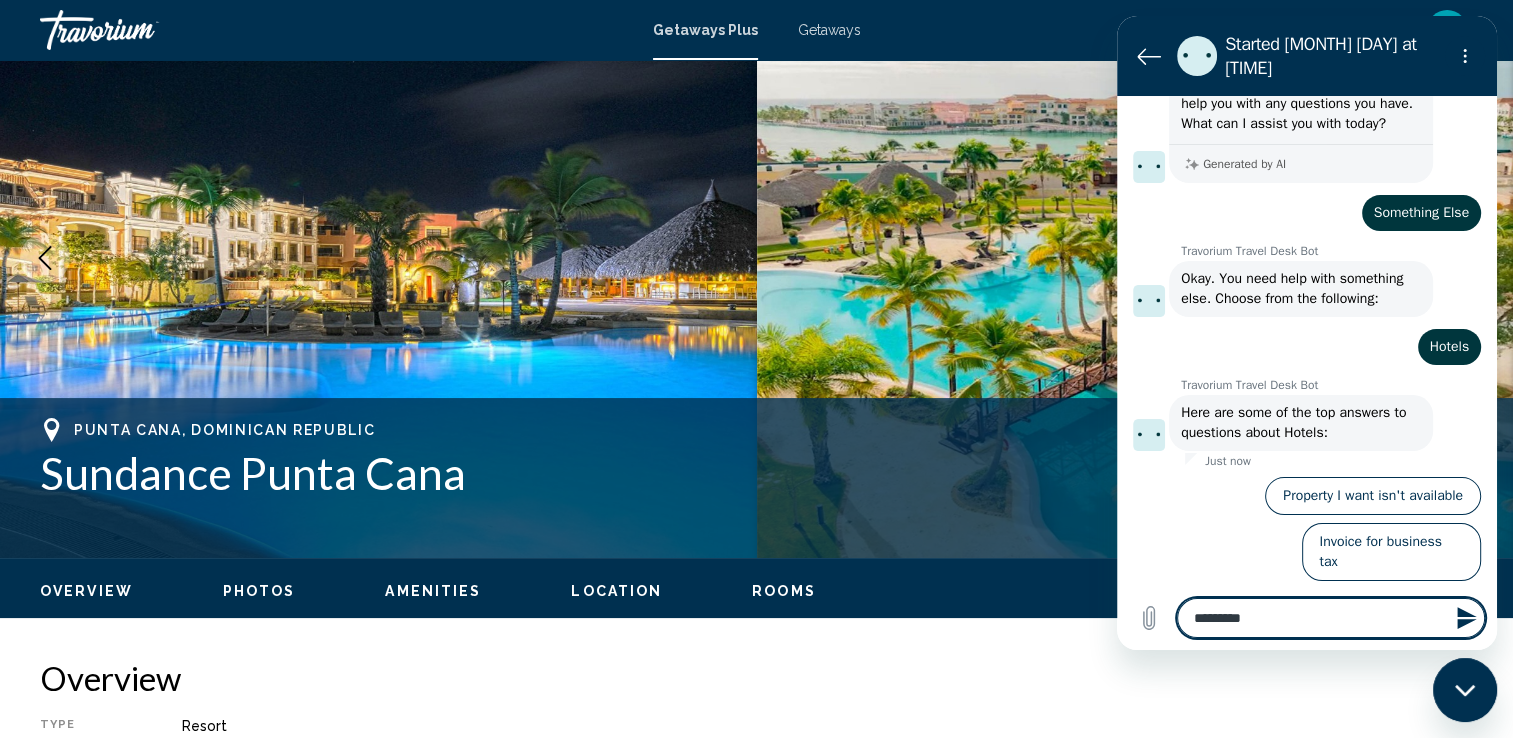 type on "*" 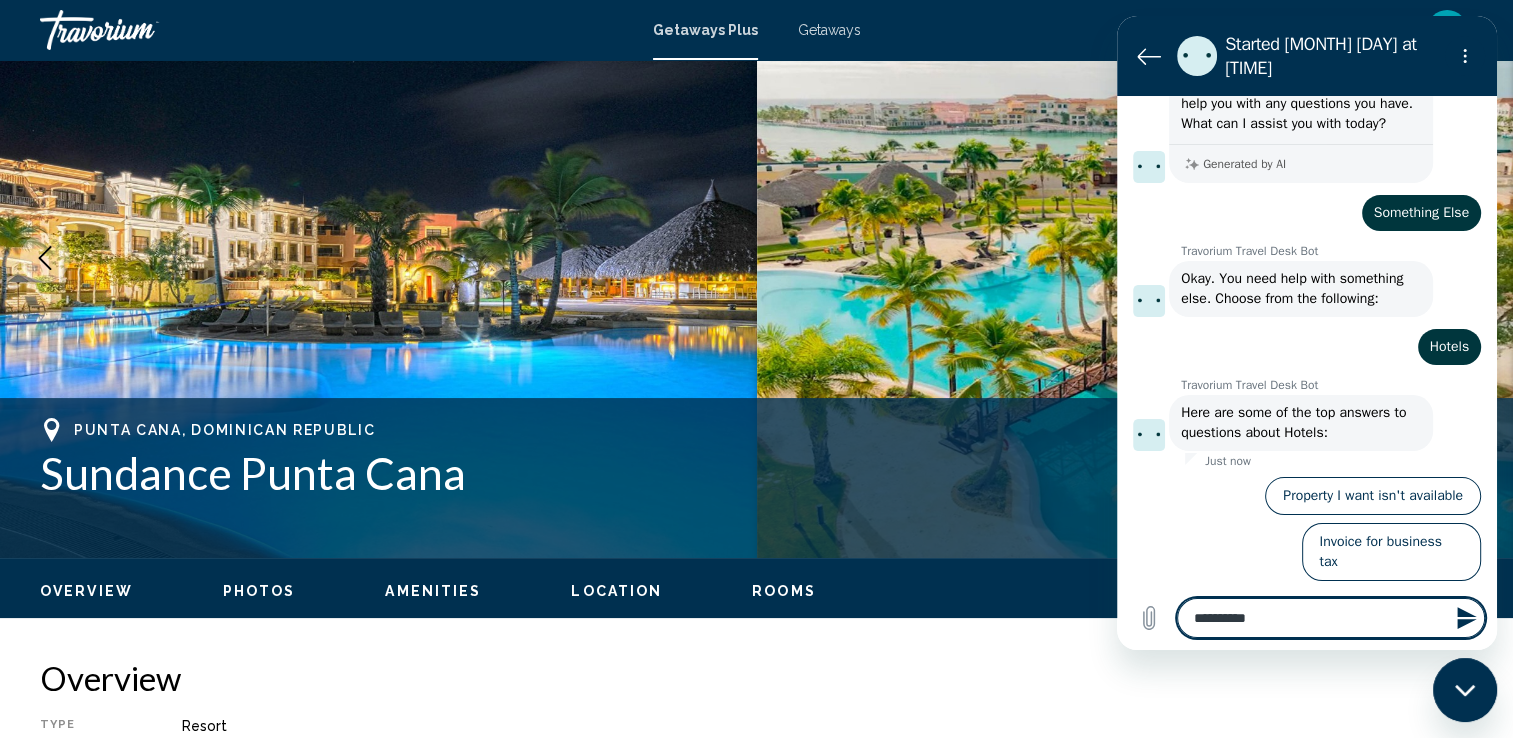type on "**********" 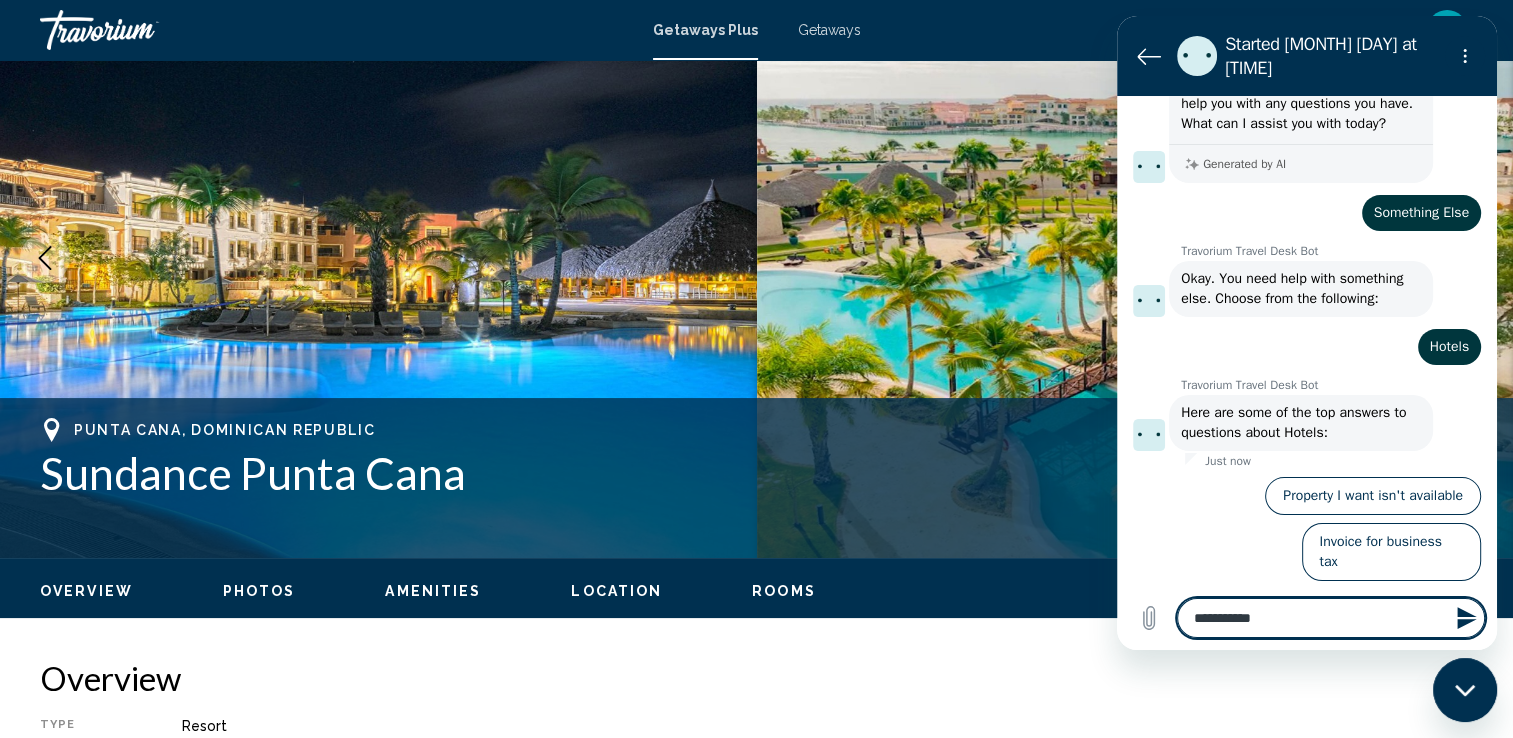 type on "**********" 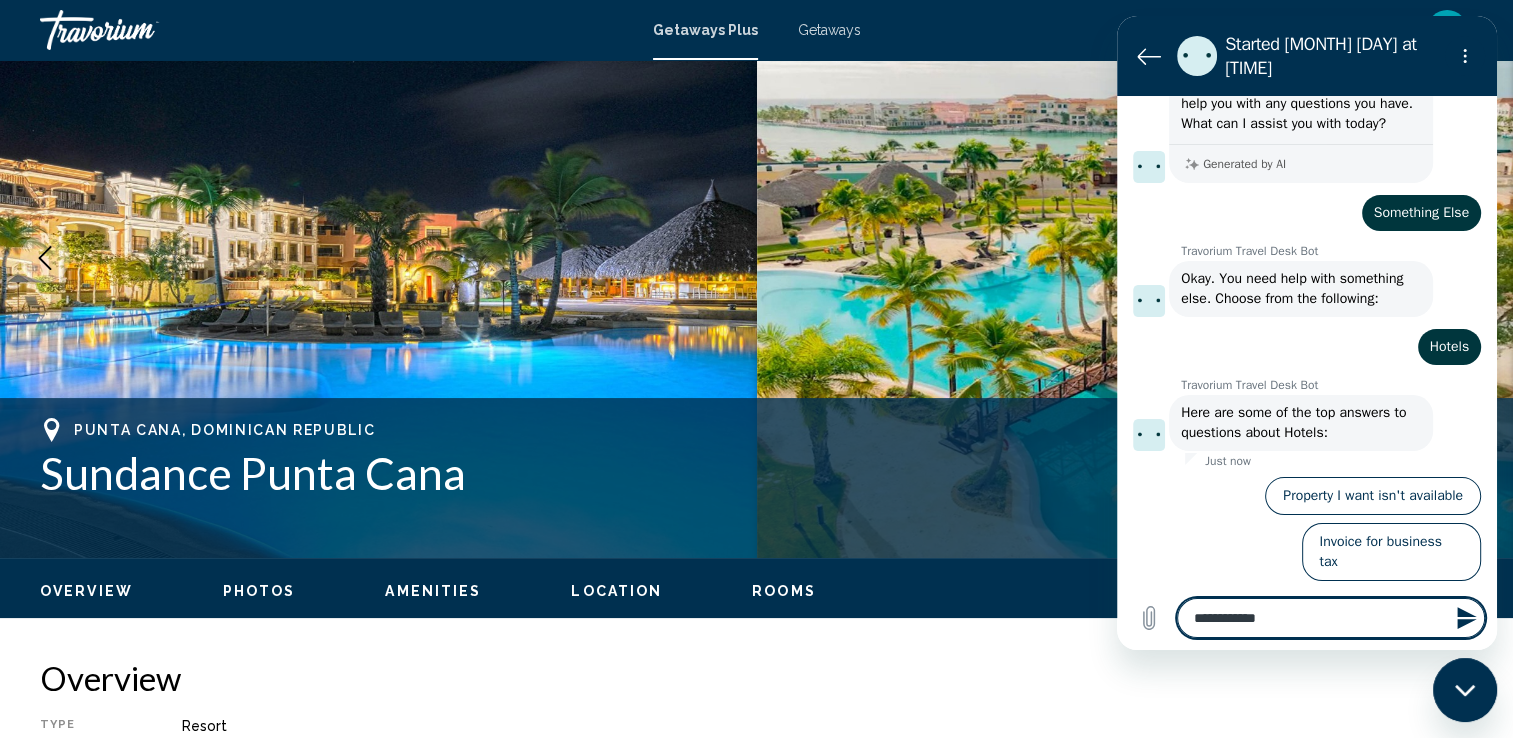 type on "**********" 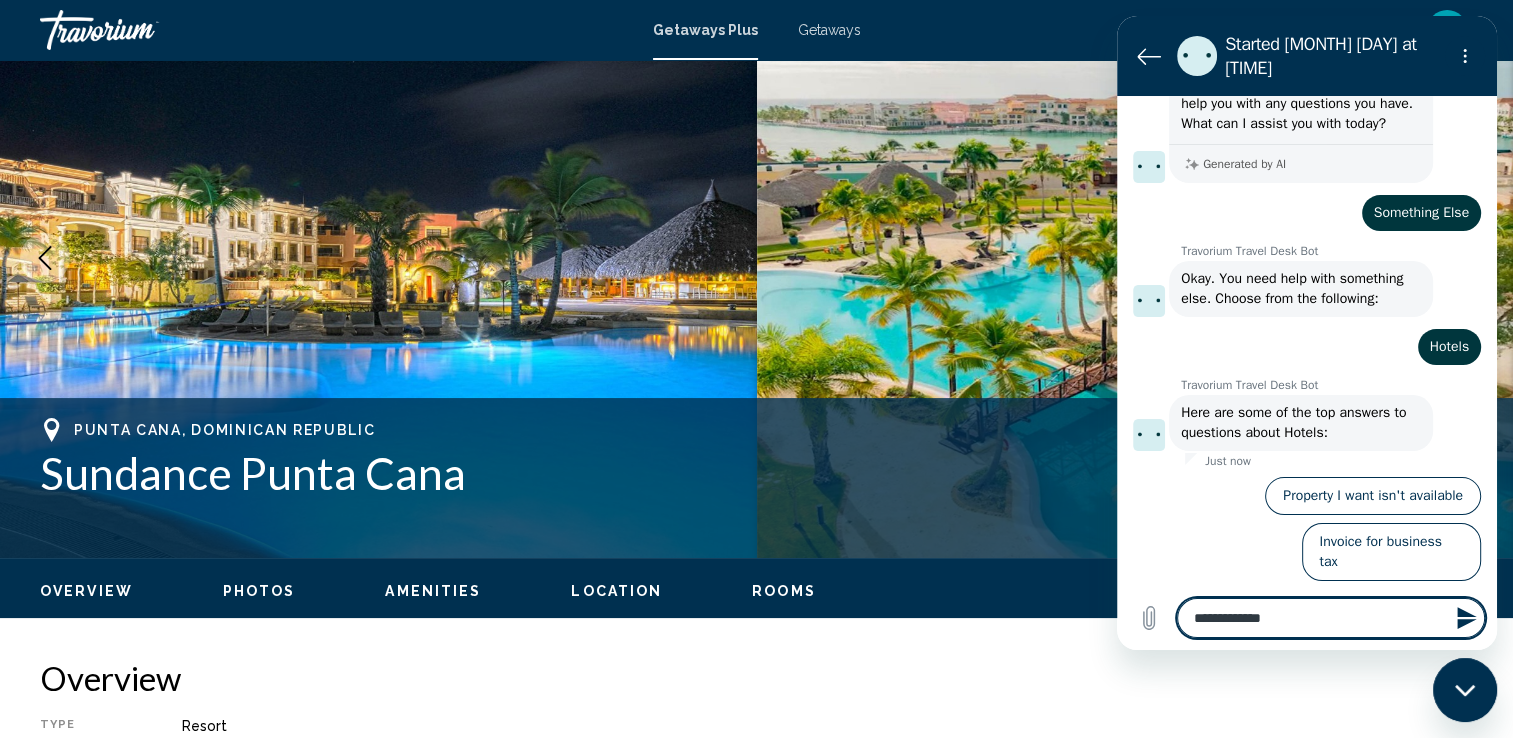 type on "**********" 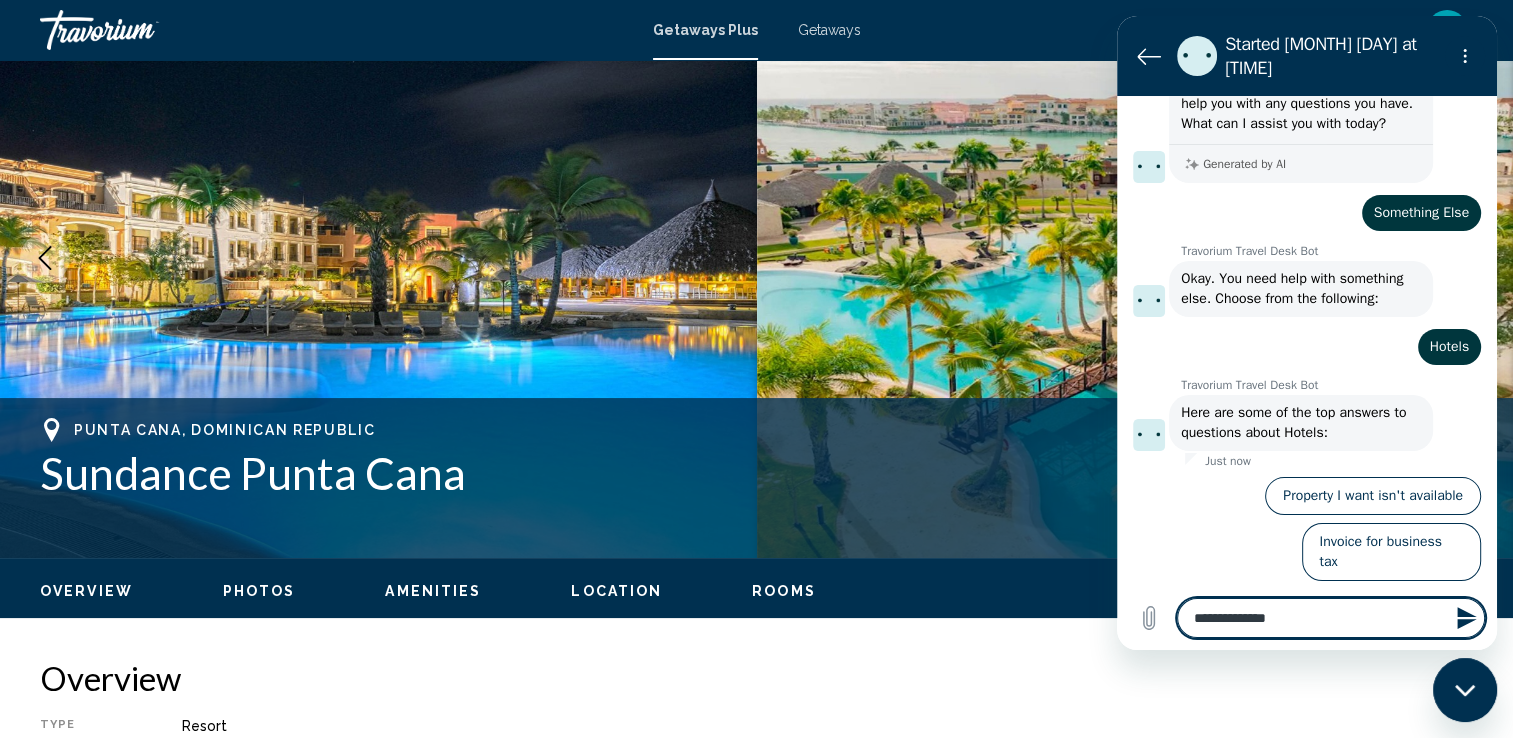 type on "*" 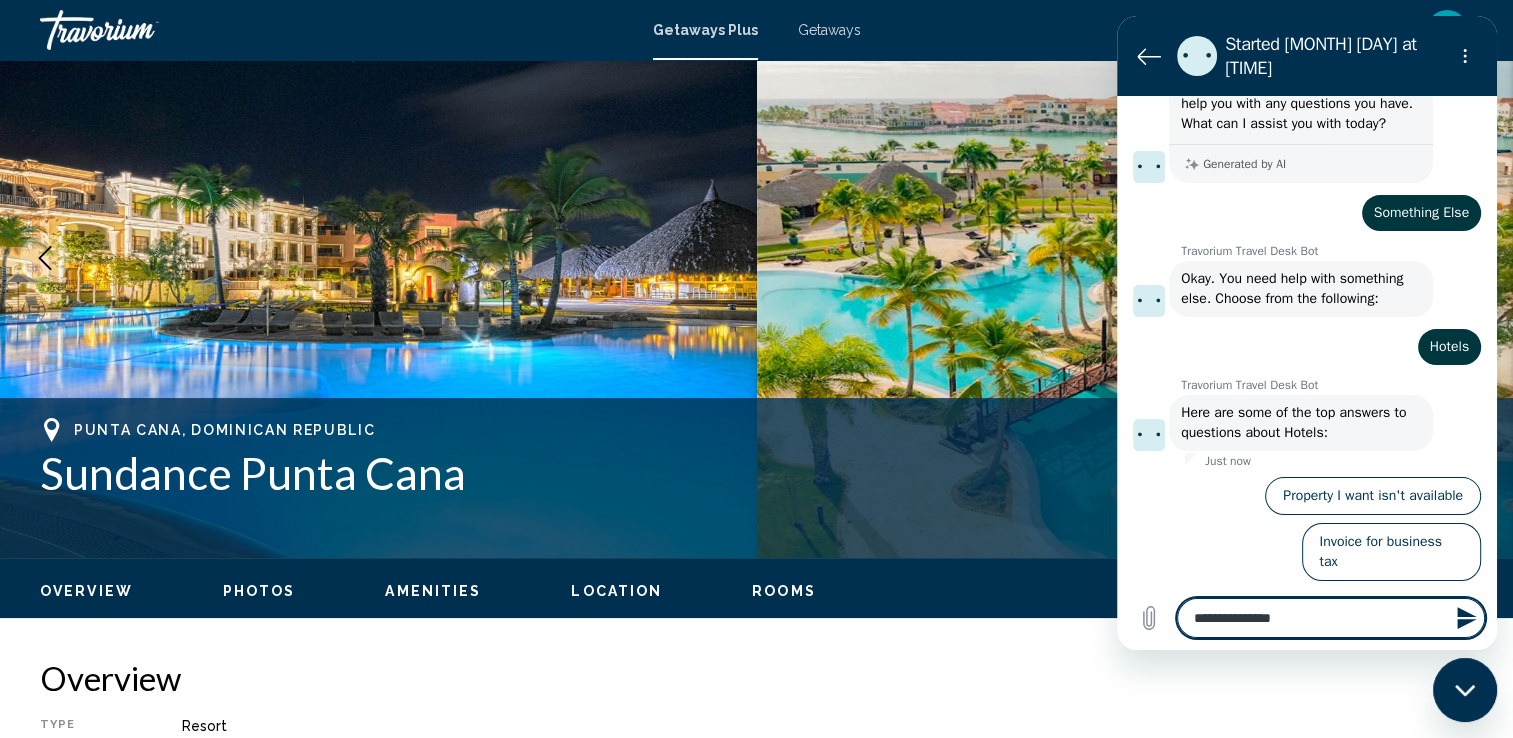 type on "**********" 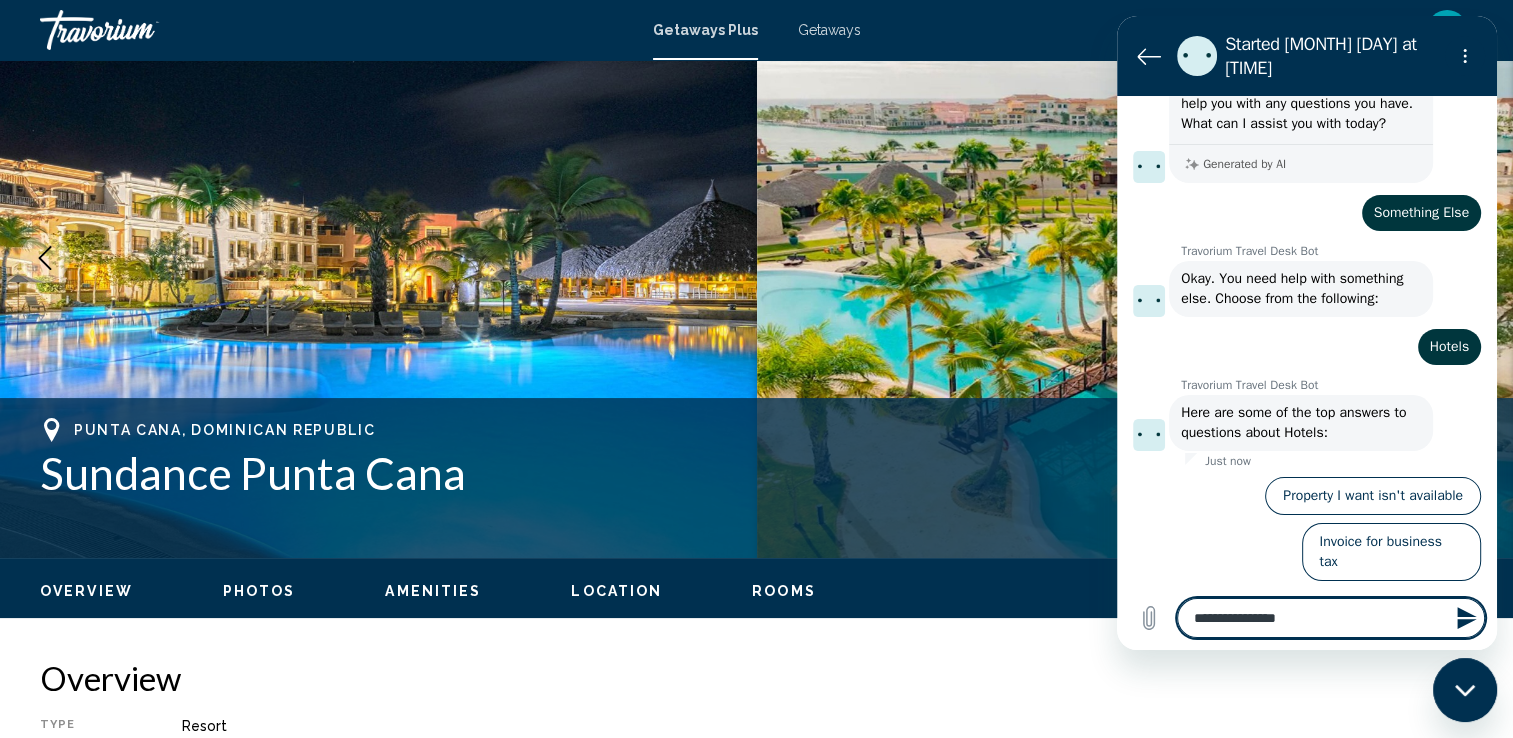 type on "**********" 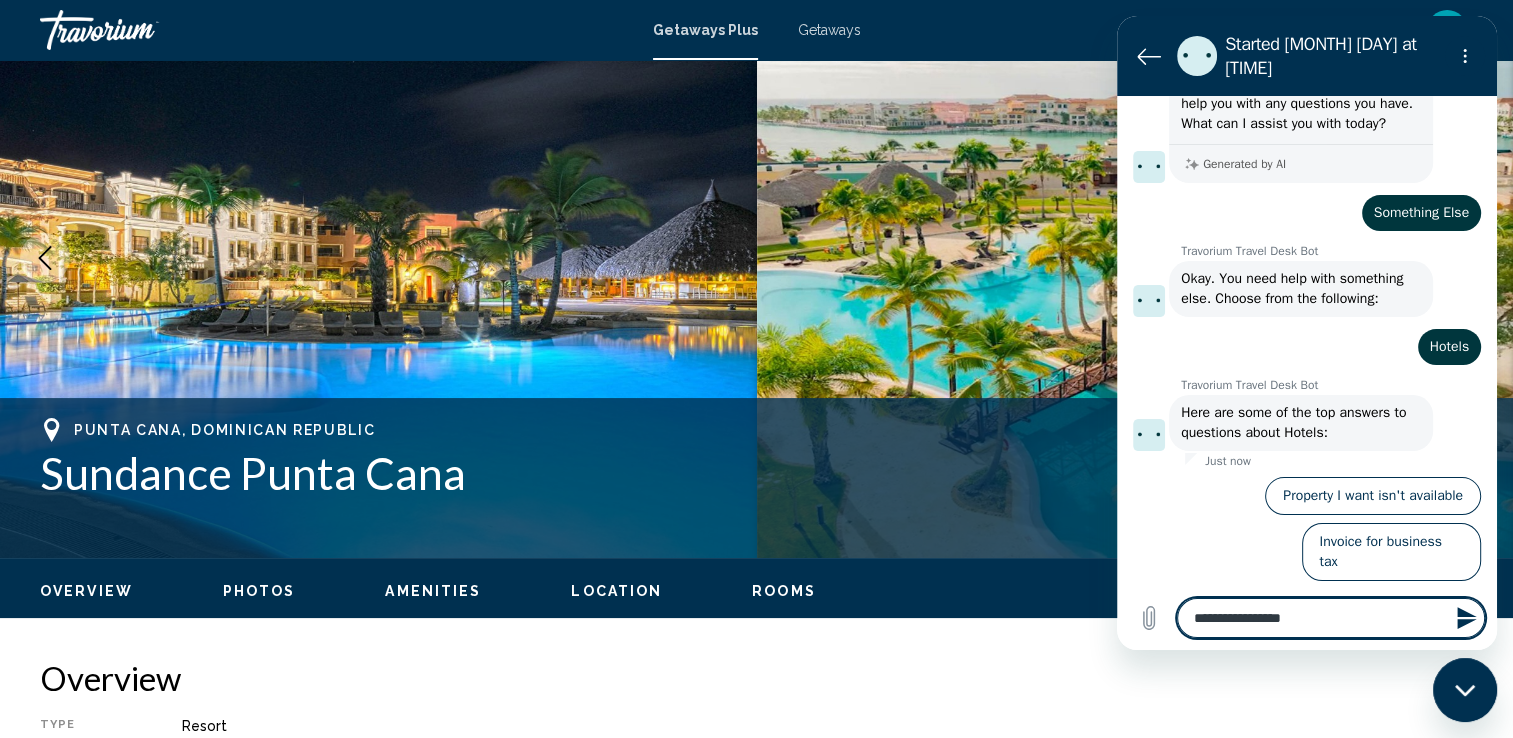 type on "**********" 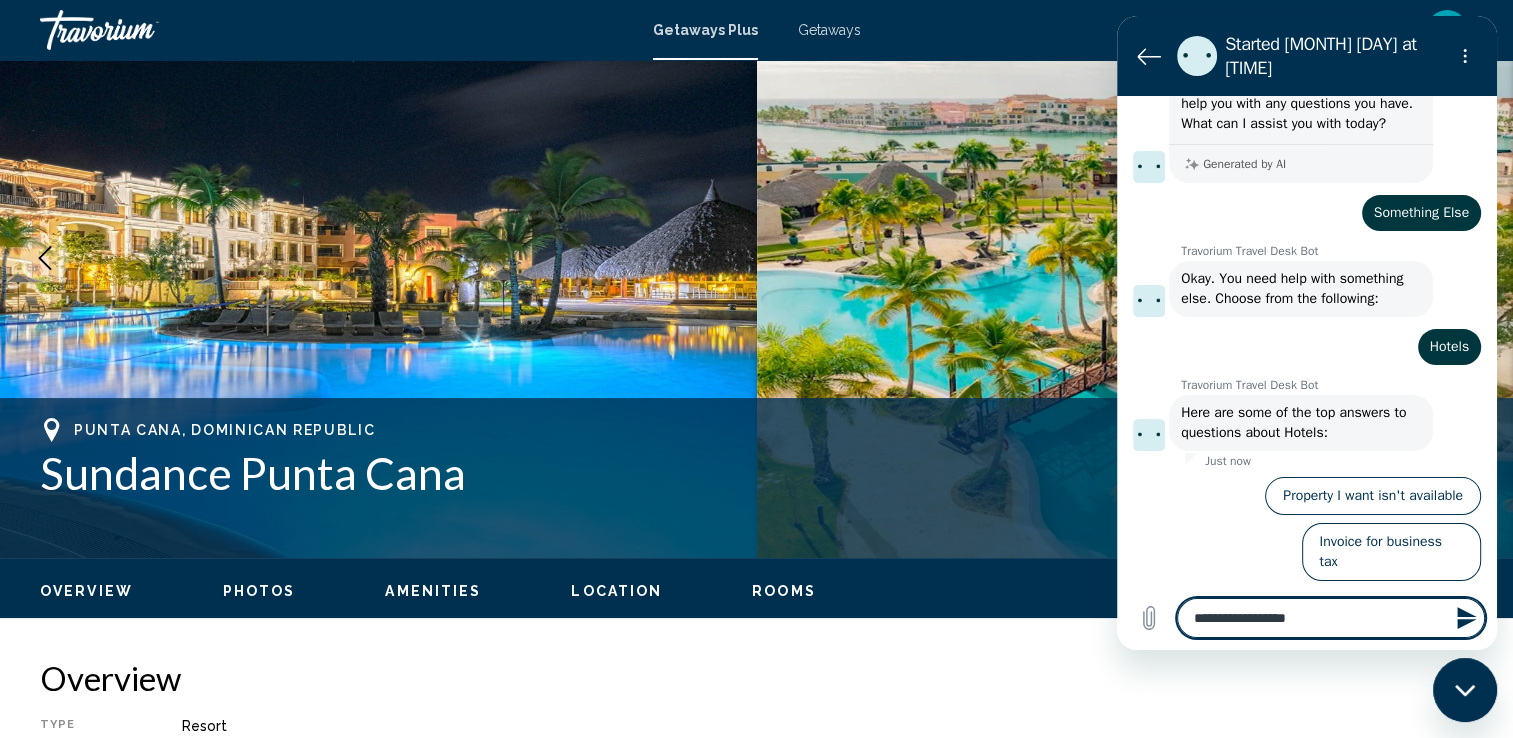 type on "**********" 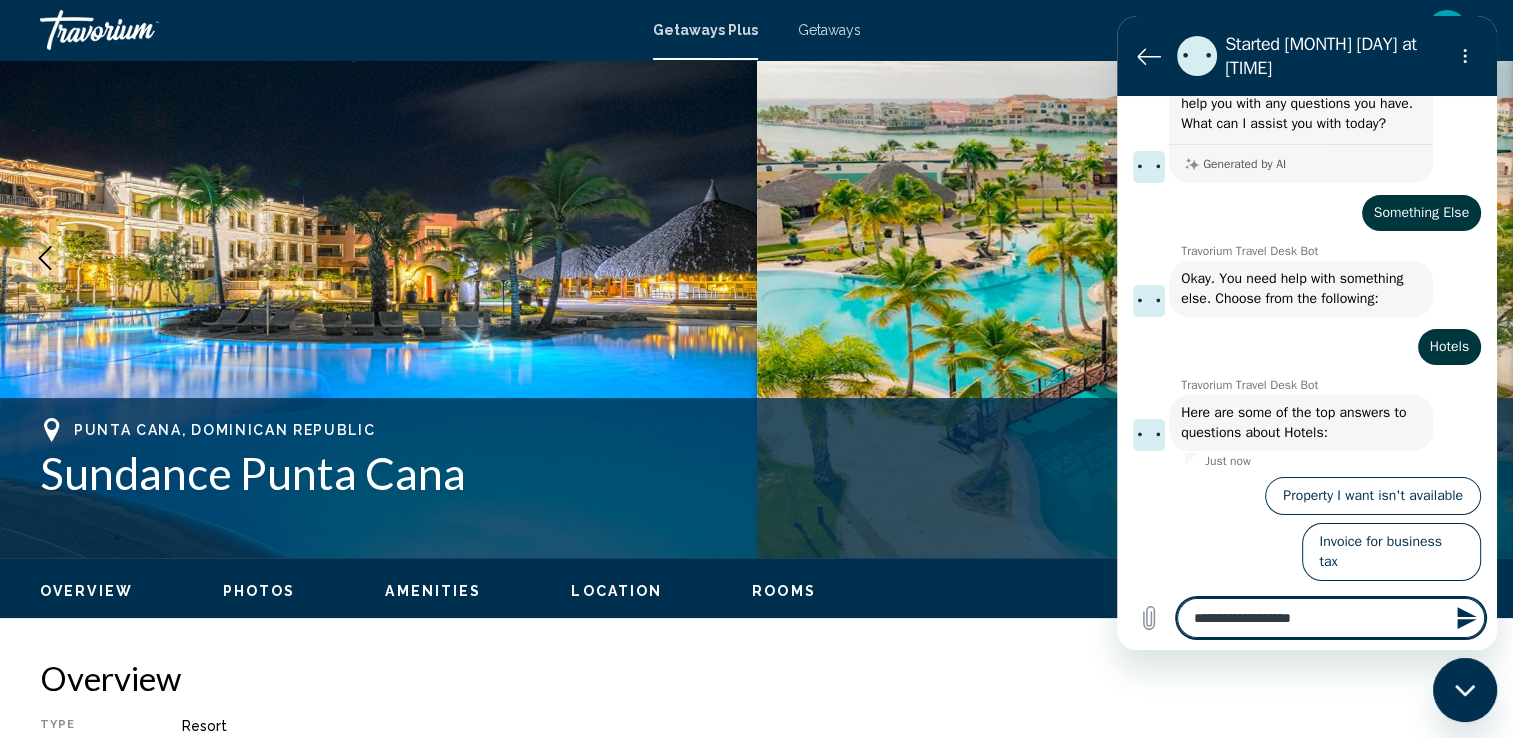 type on "**********" 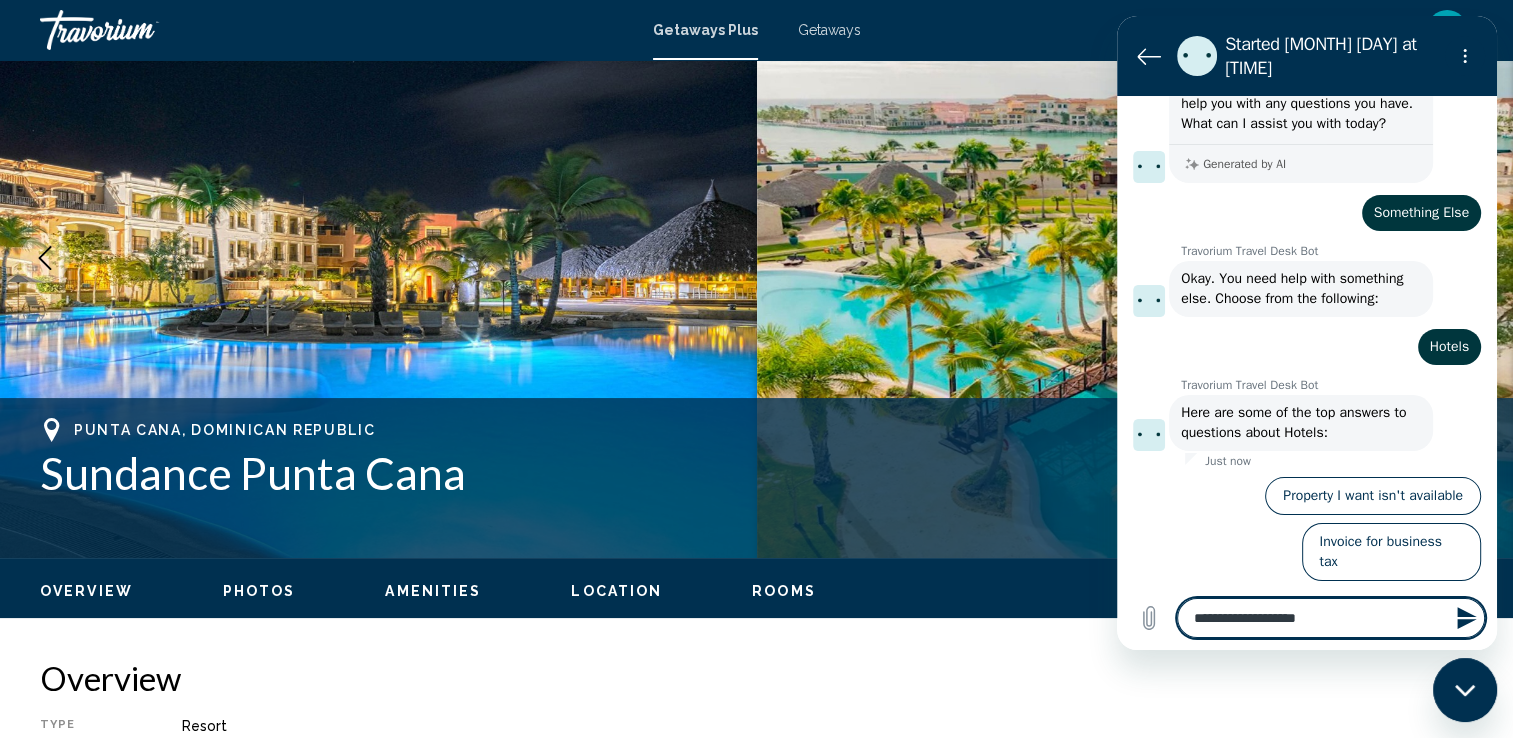 type on "**********" 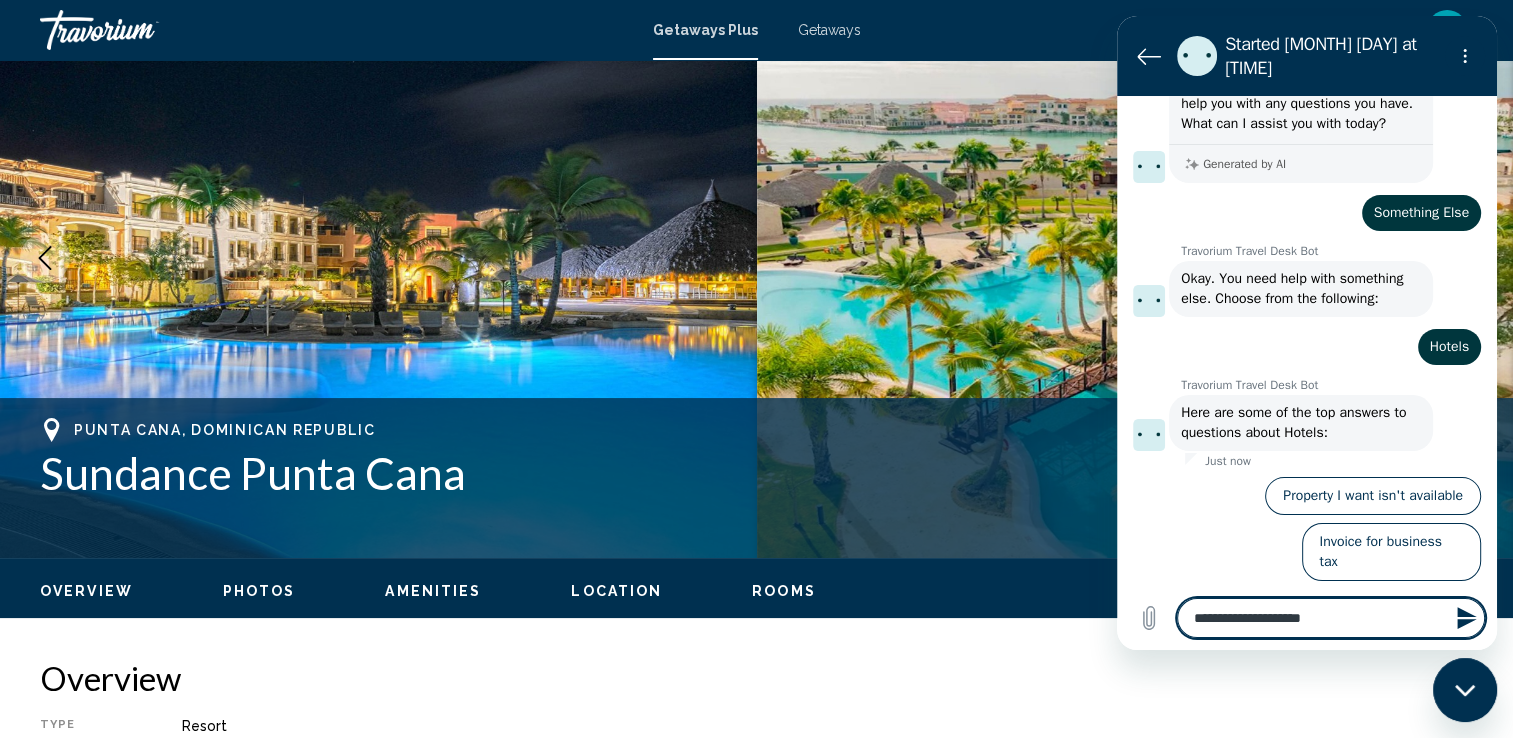 type on "**********" 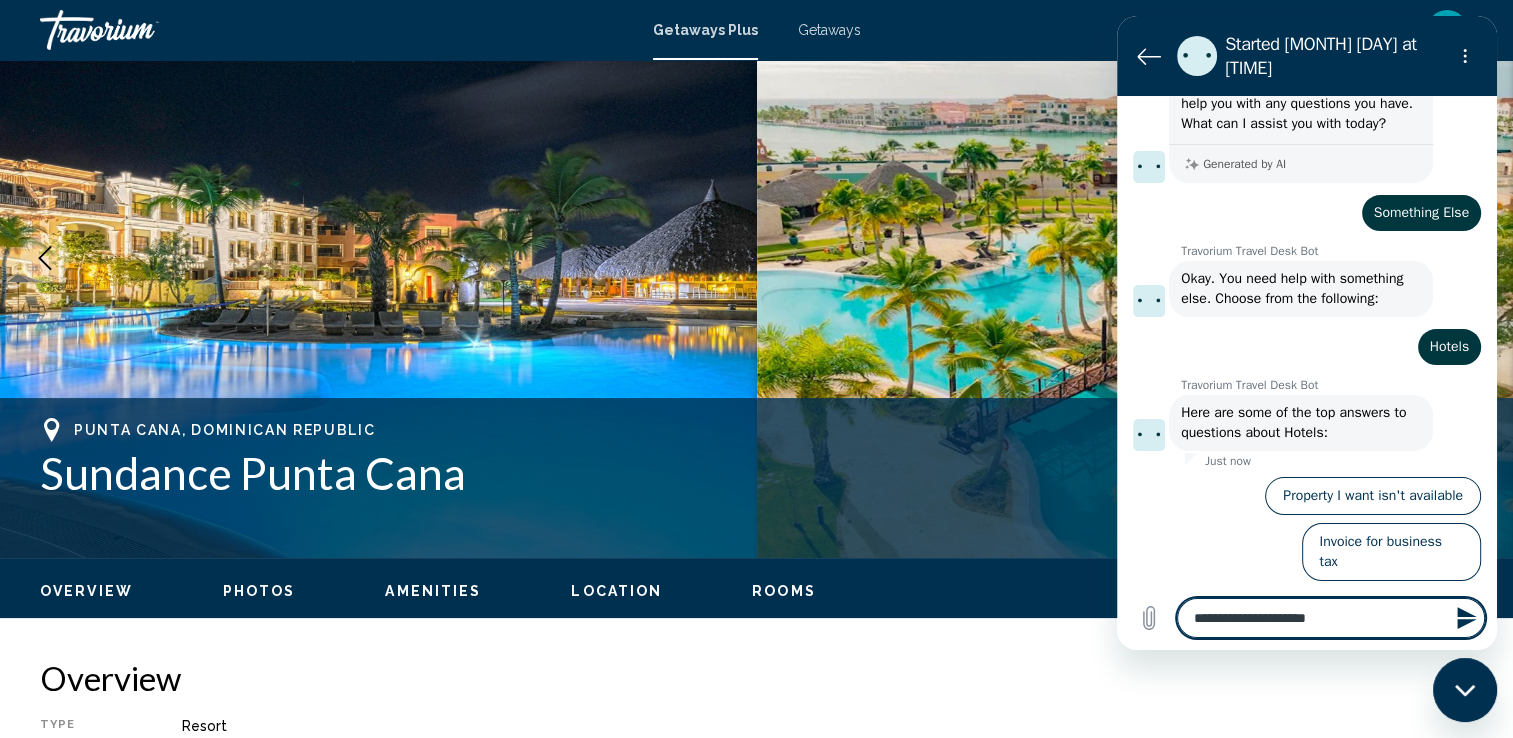 type on "**********" 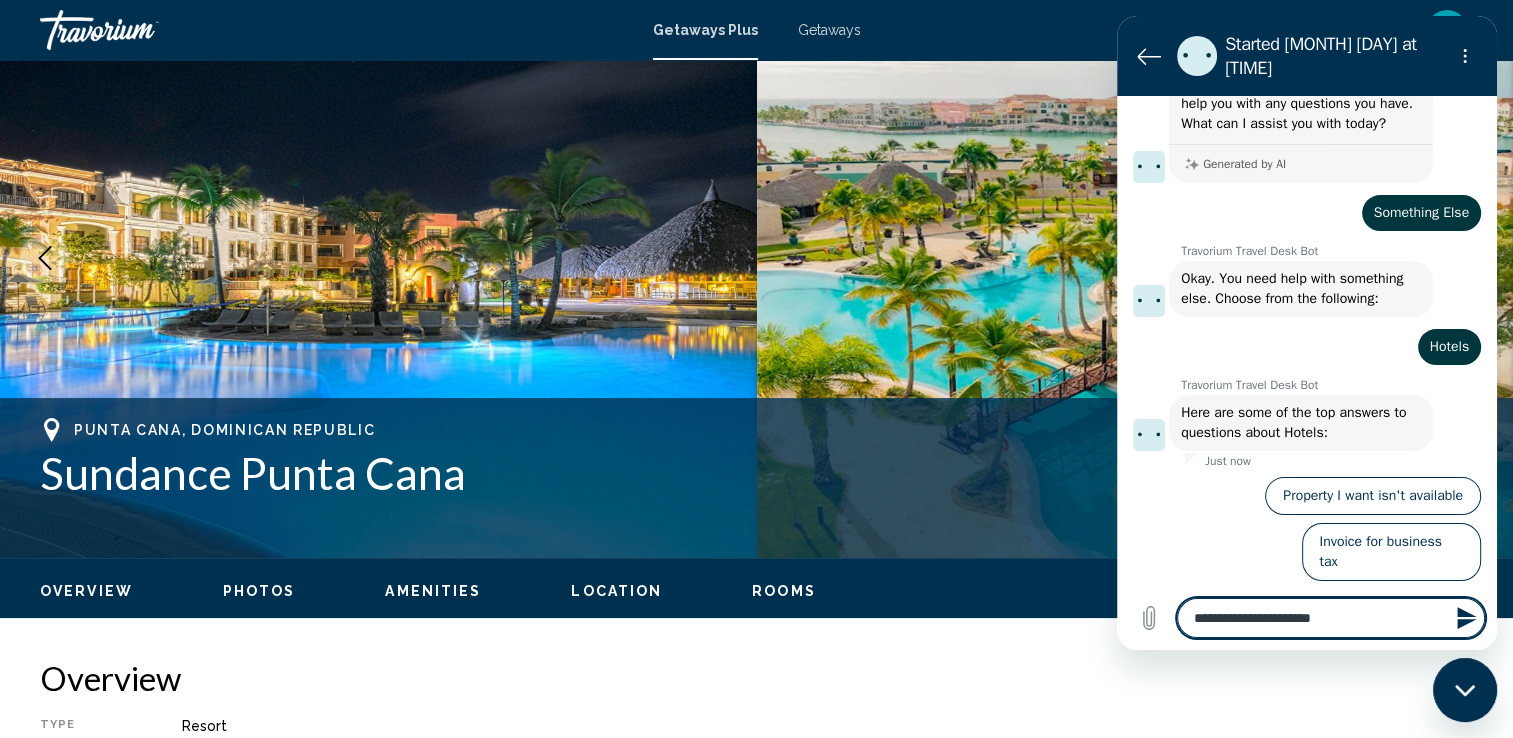 type on "**********" 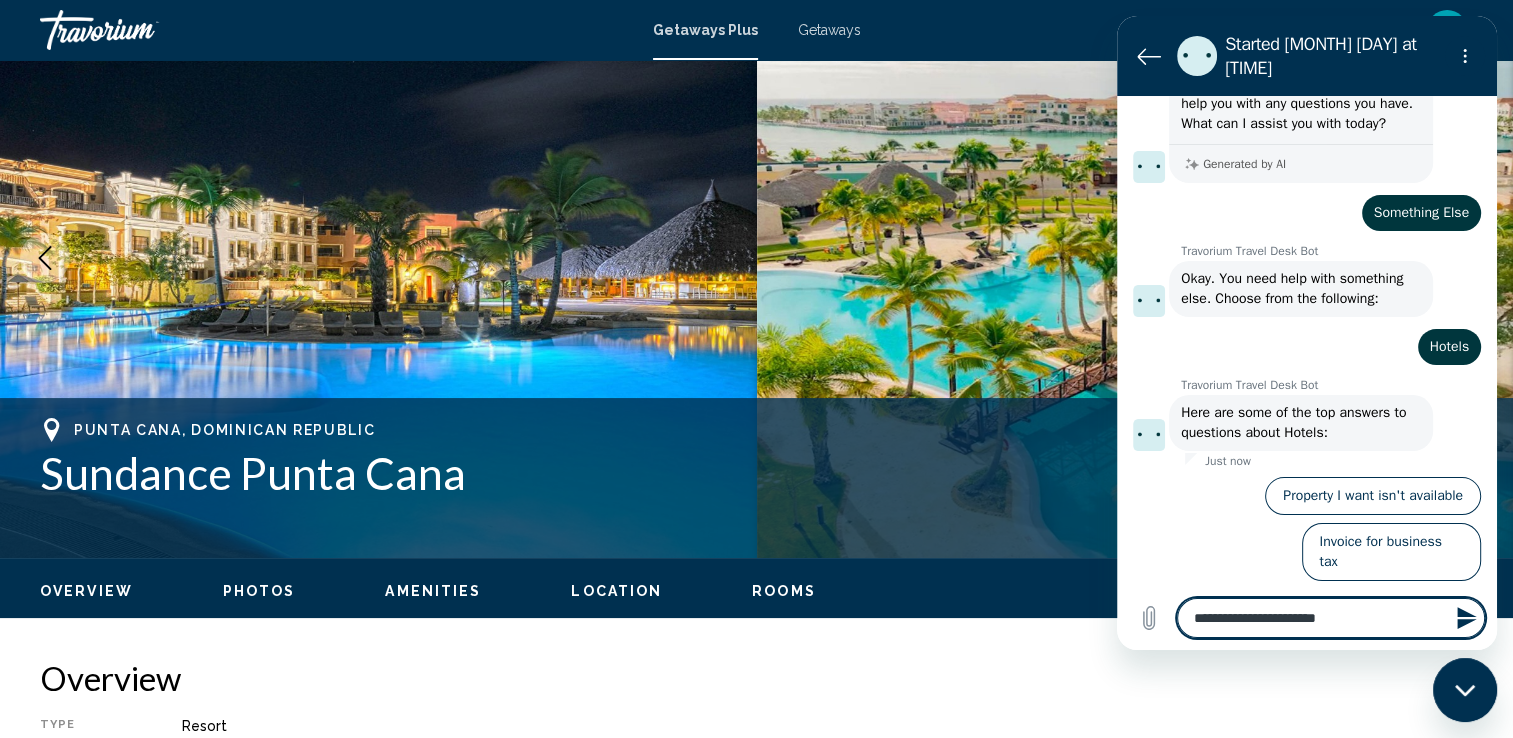type on "**********" 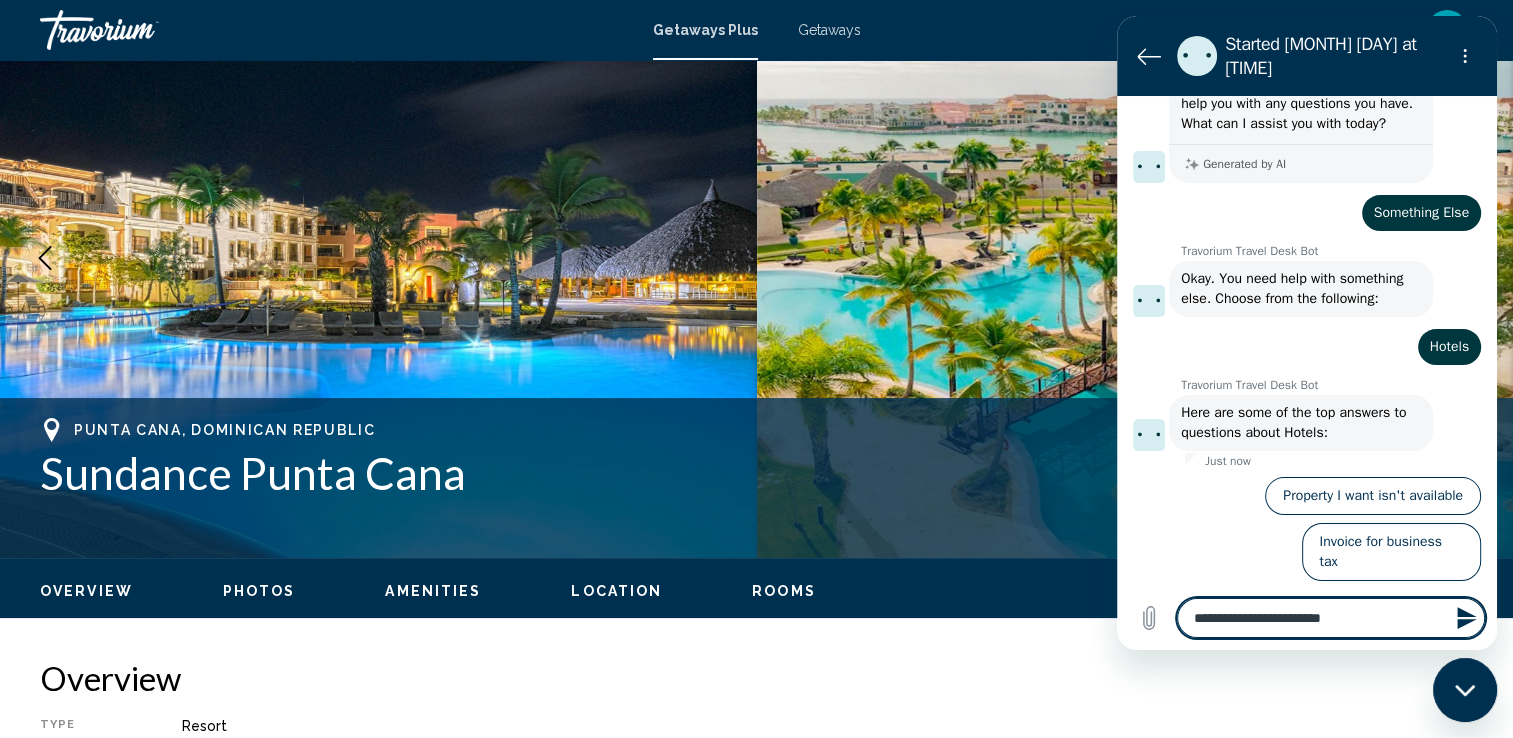 type on "**********" 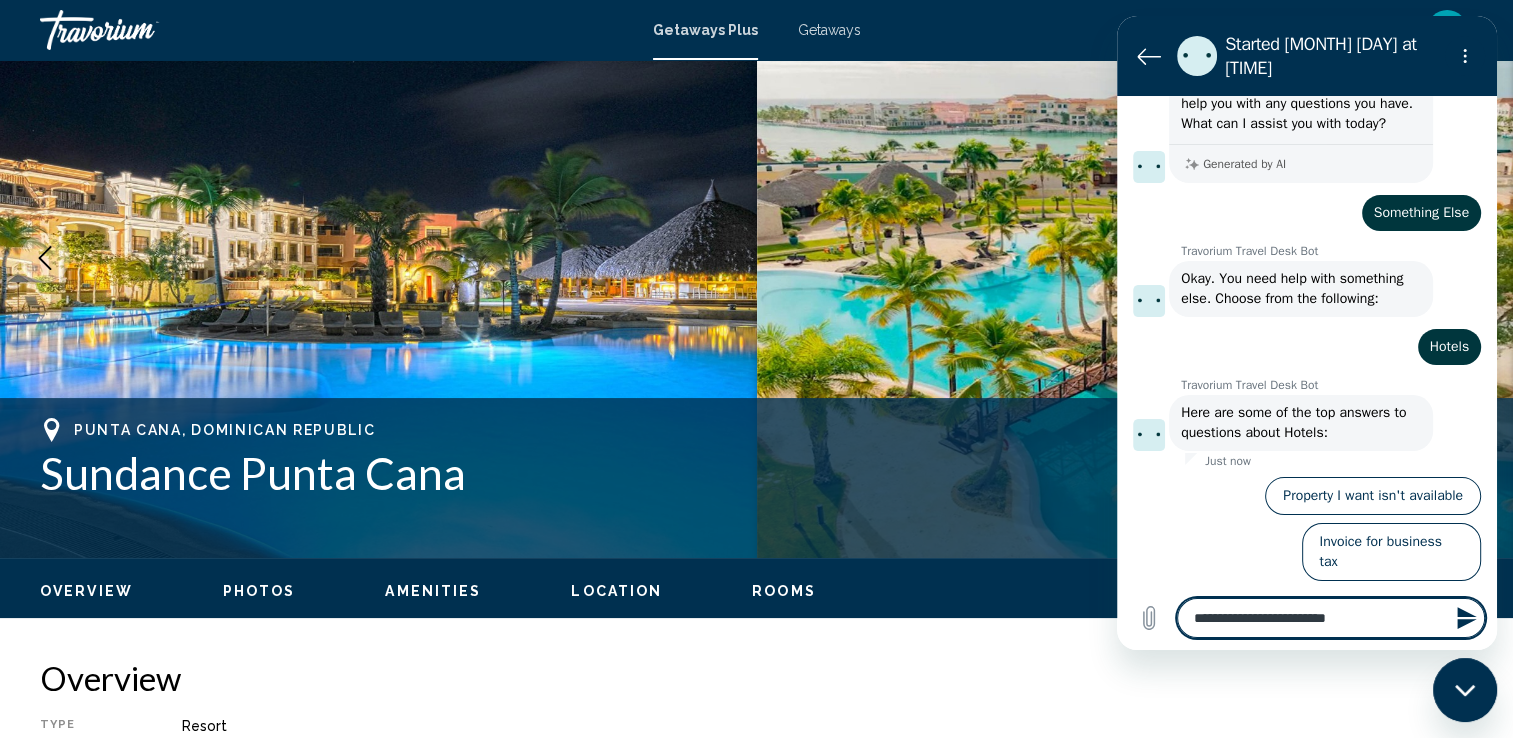type on "**********" 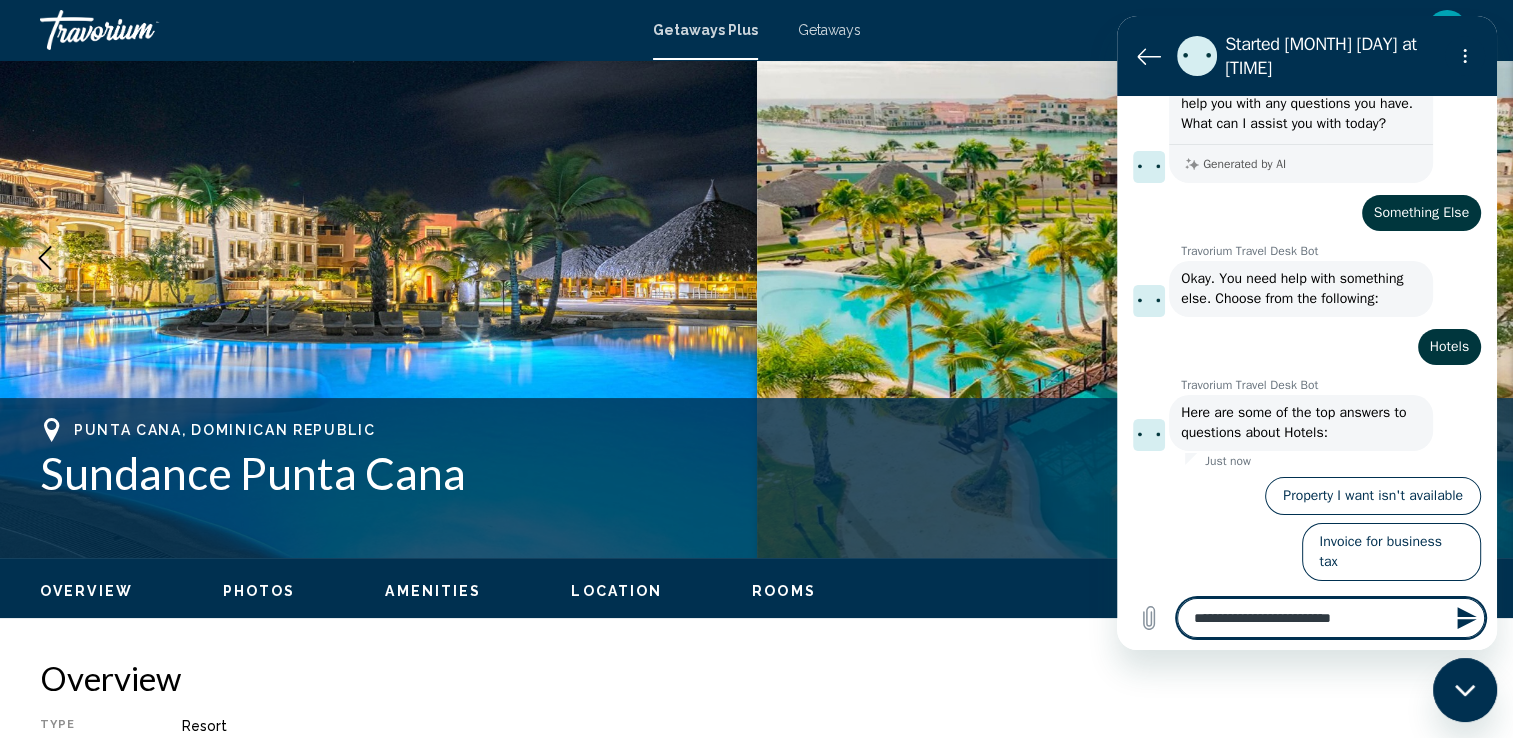 type on "*" 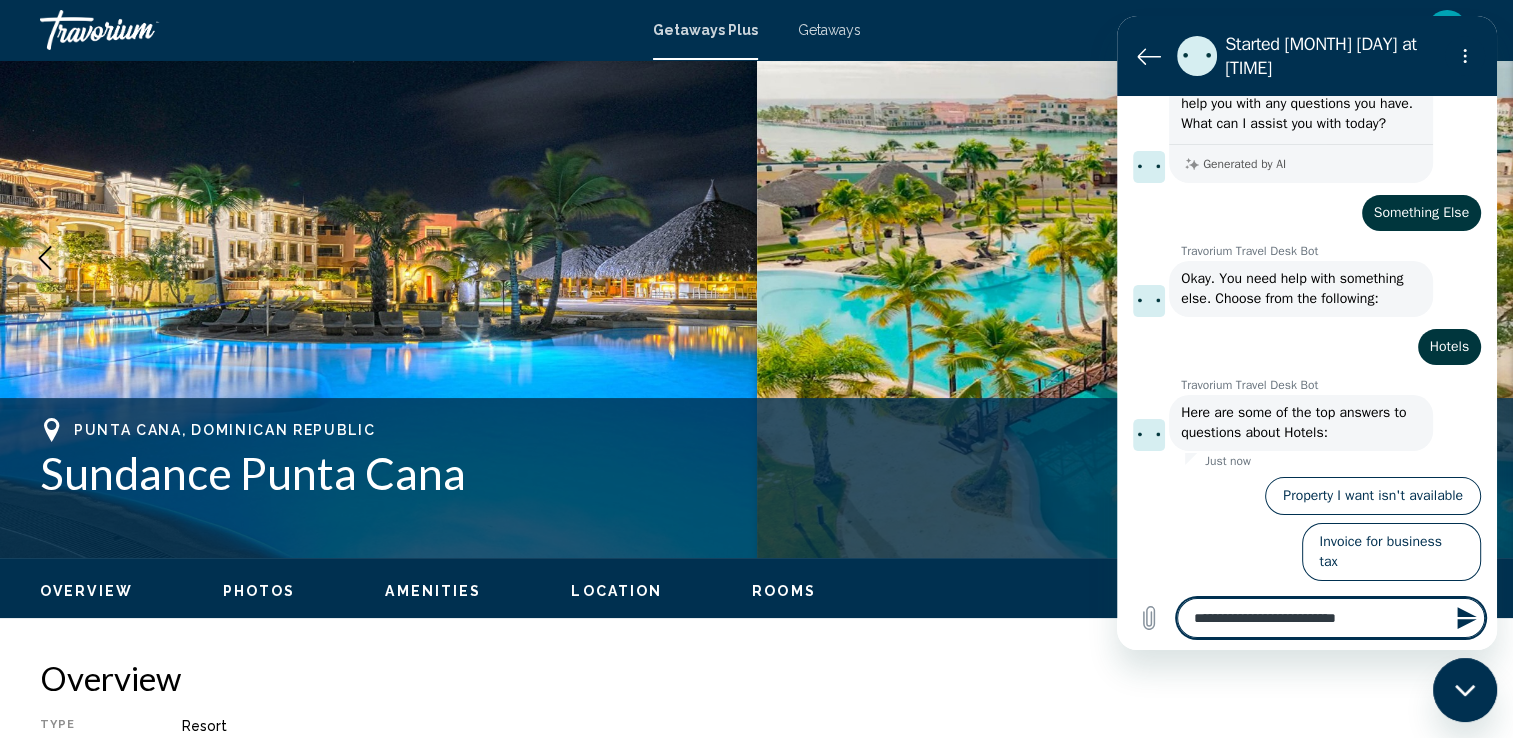 type on "**********" 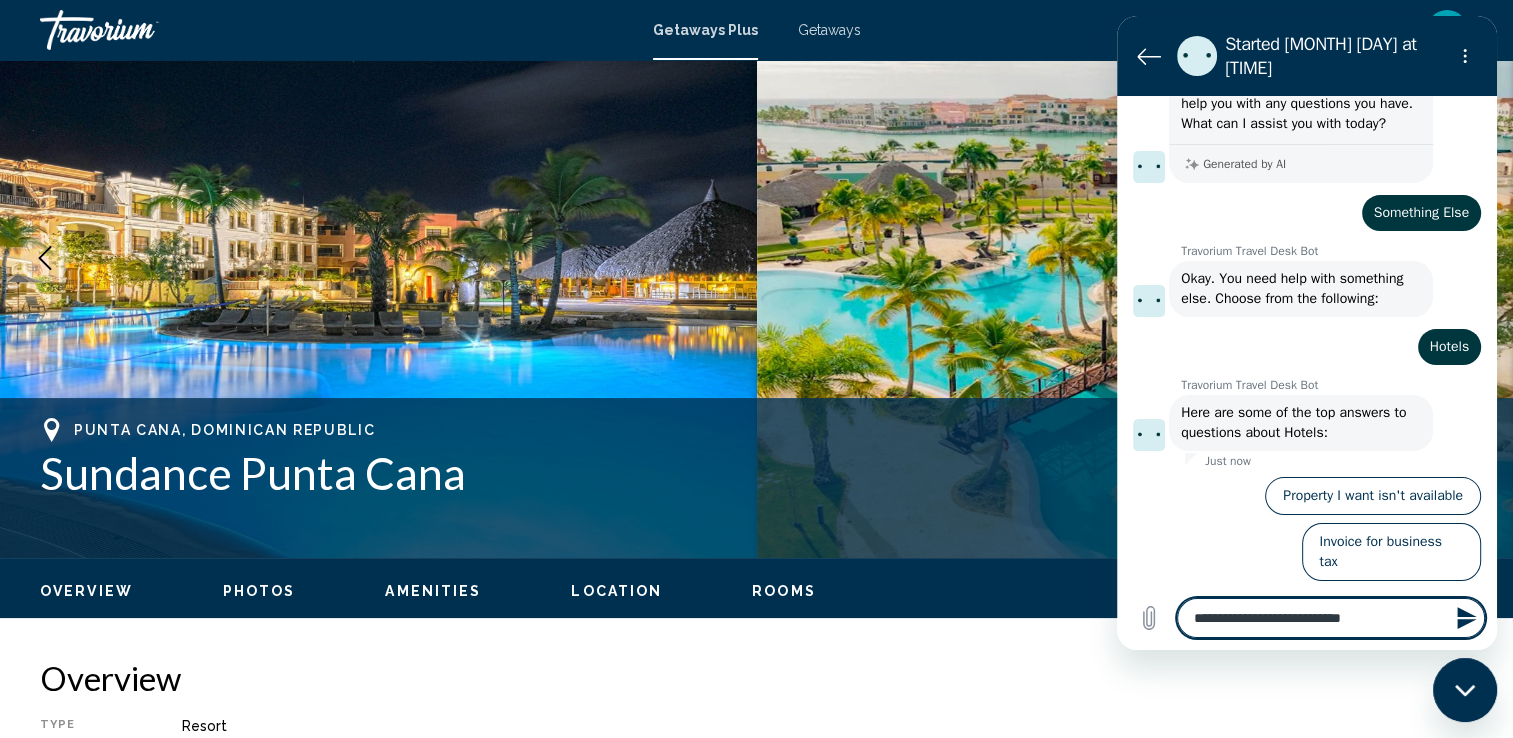 type on "*" 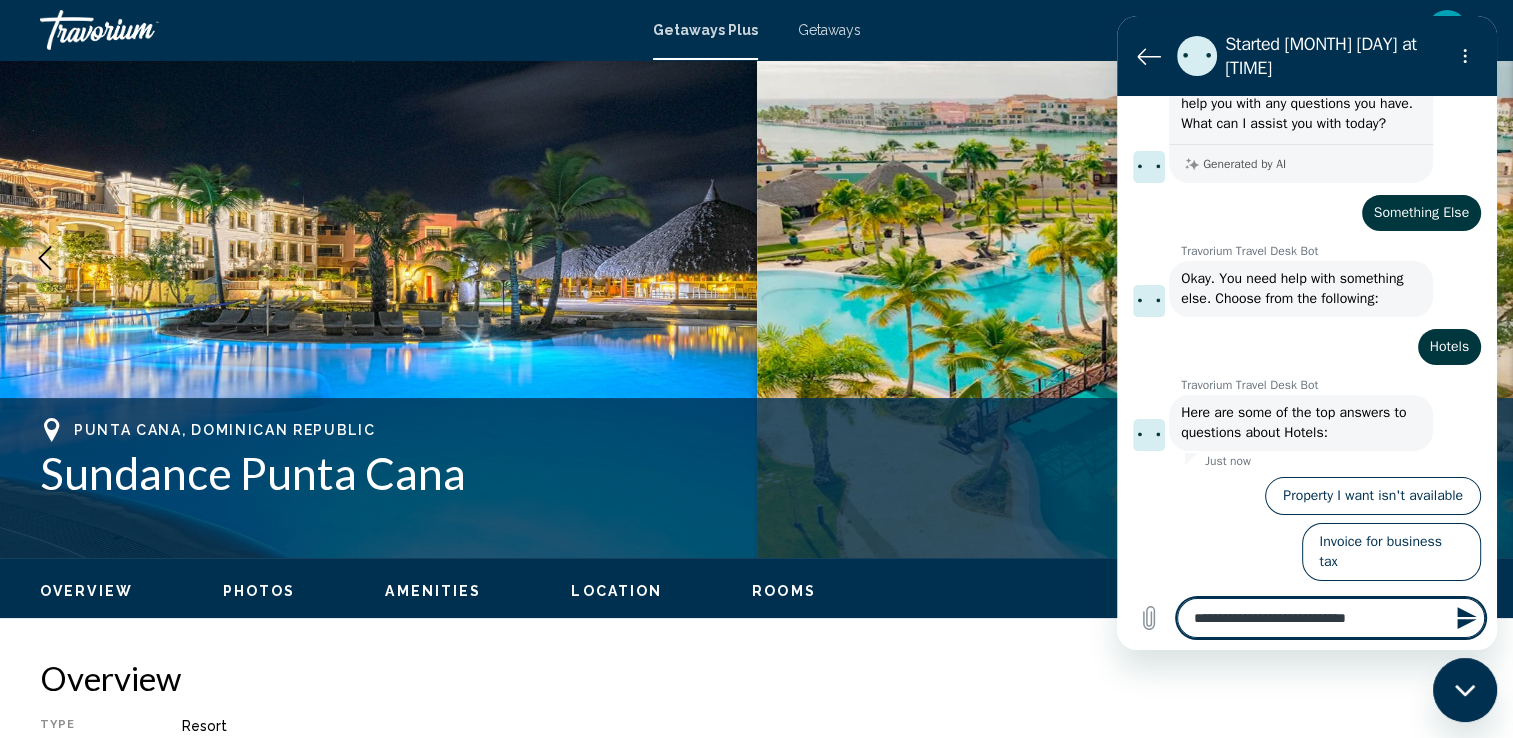 type on "**********" 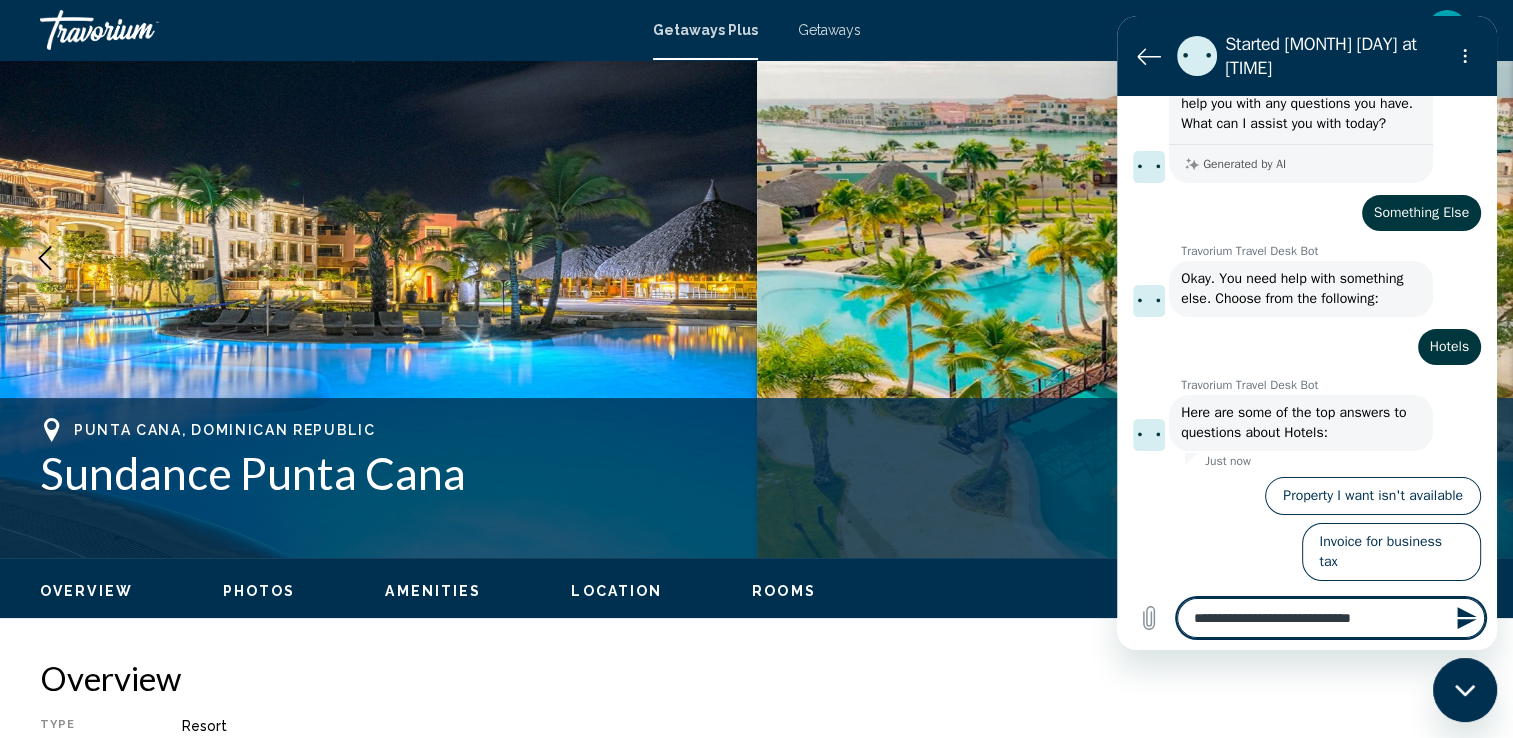 type on "**********" 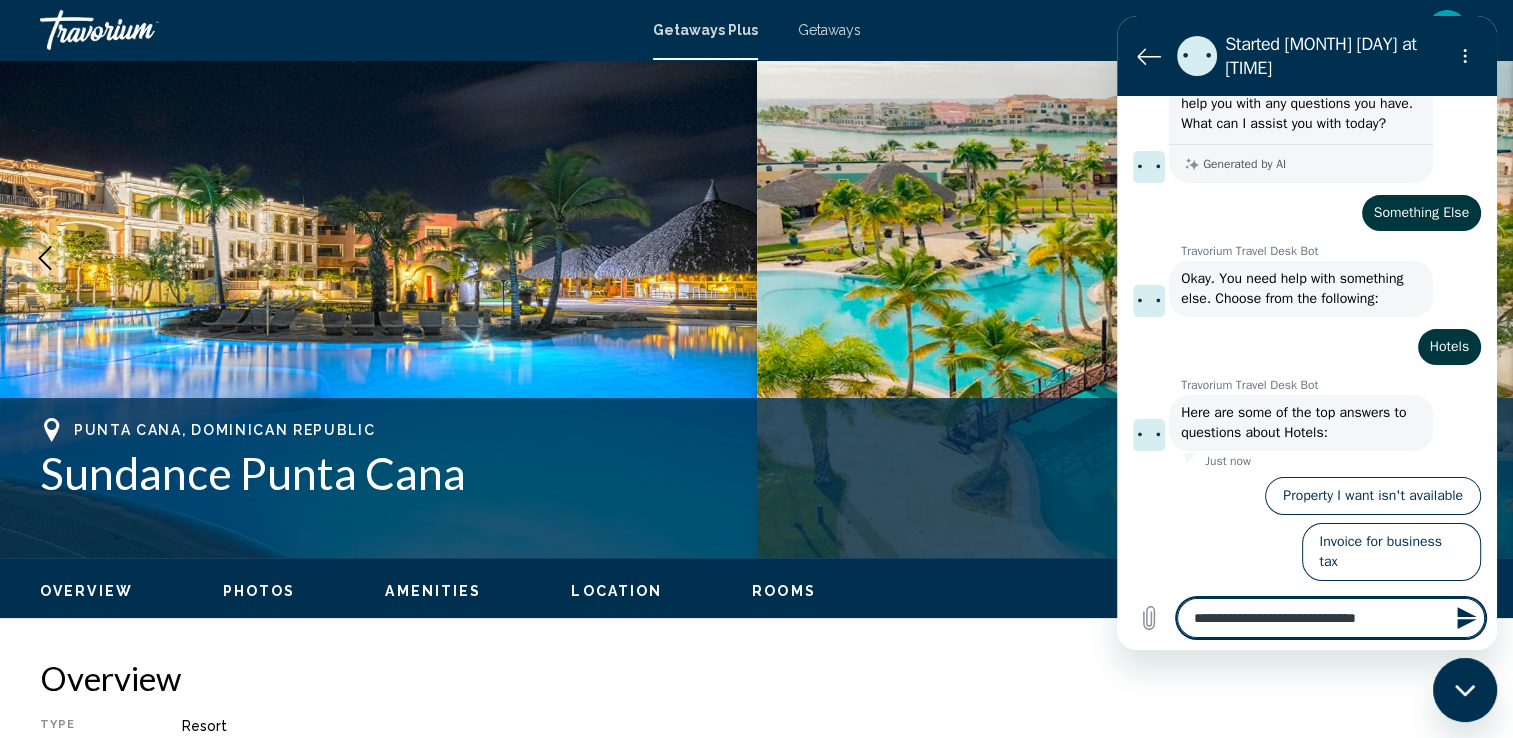 type on "**********" 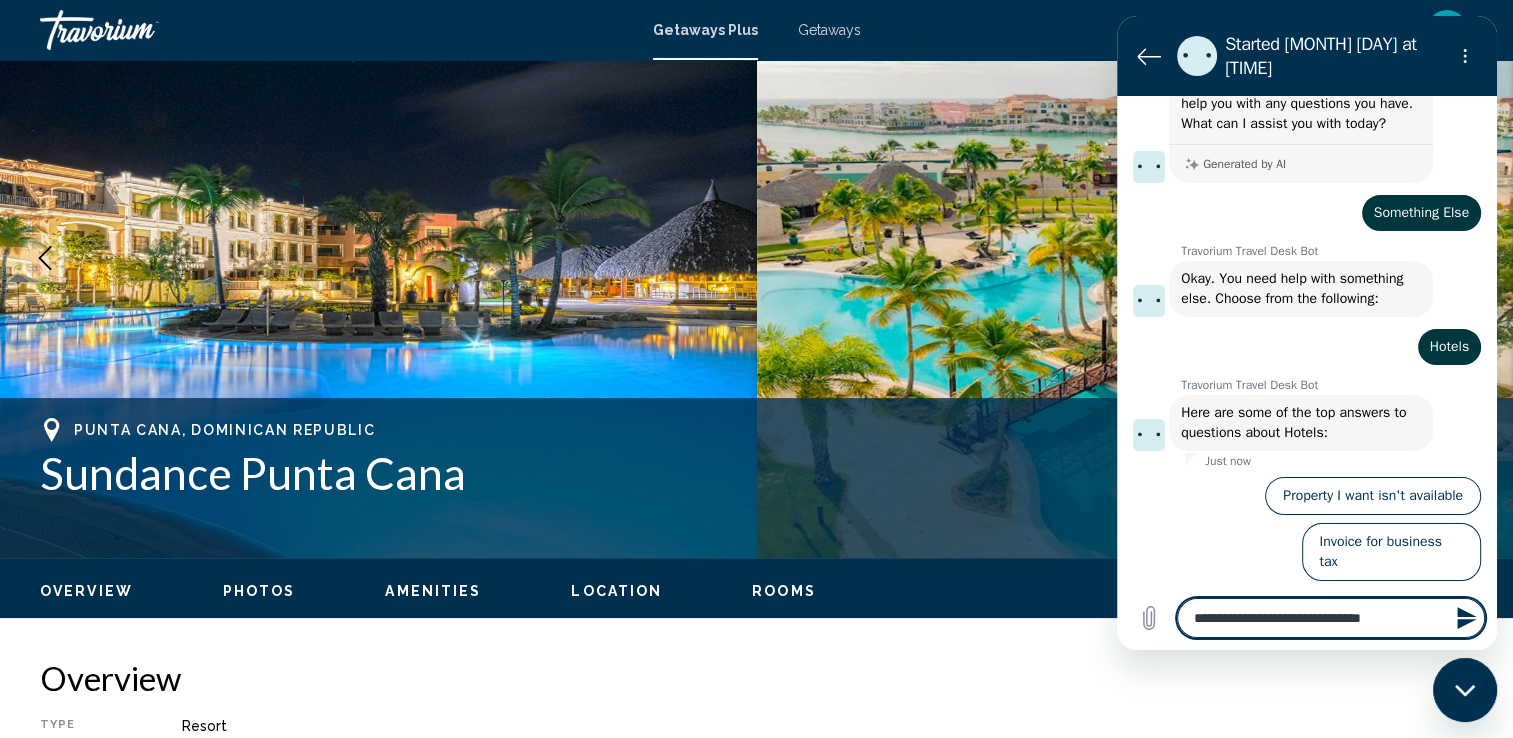 type on "**********" 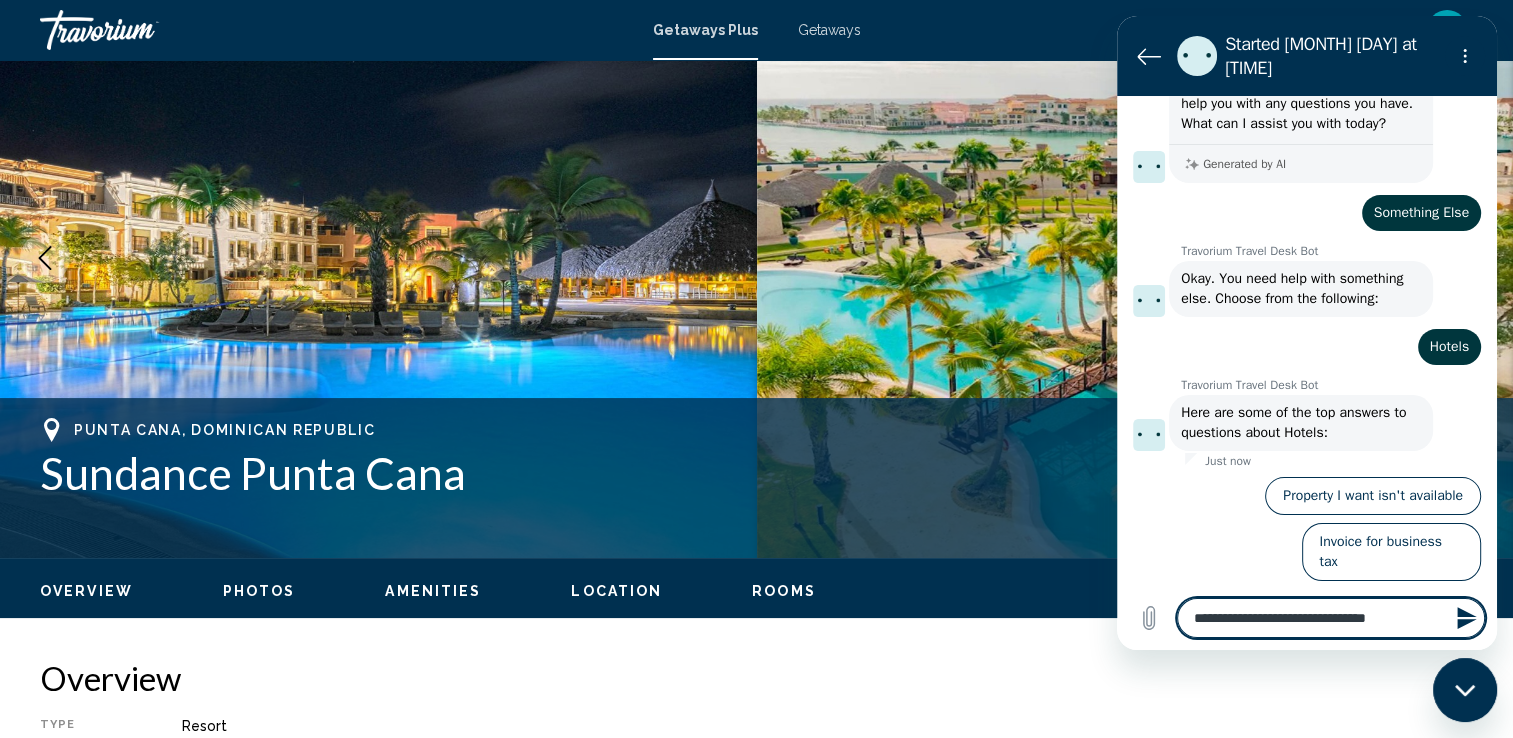 type on "**********" 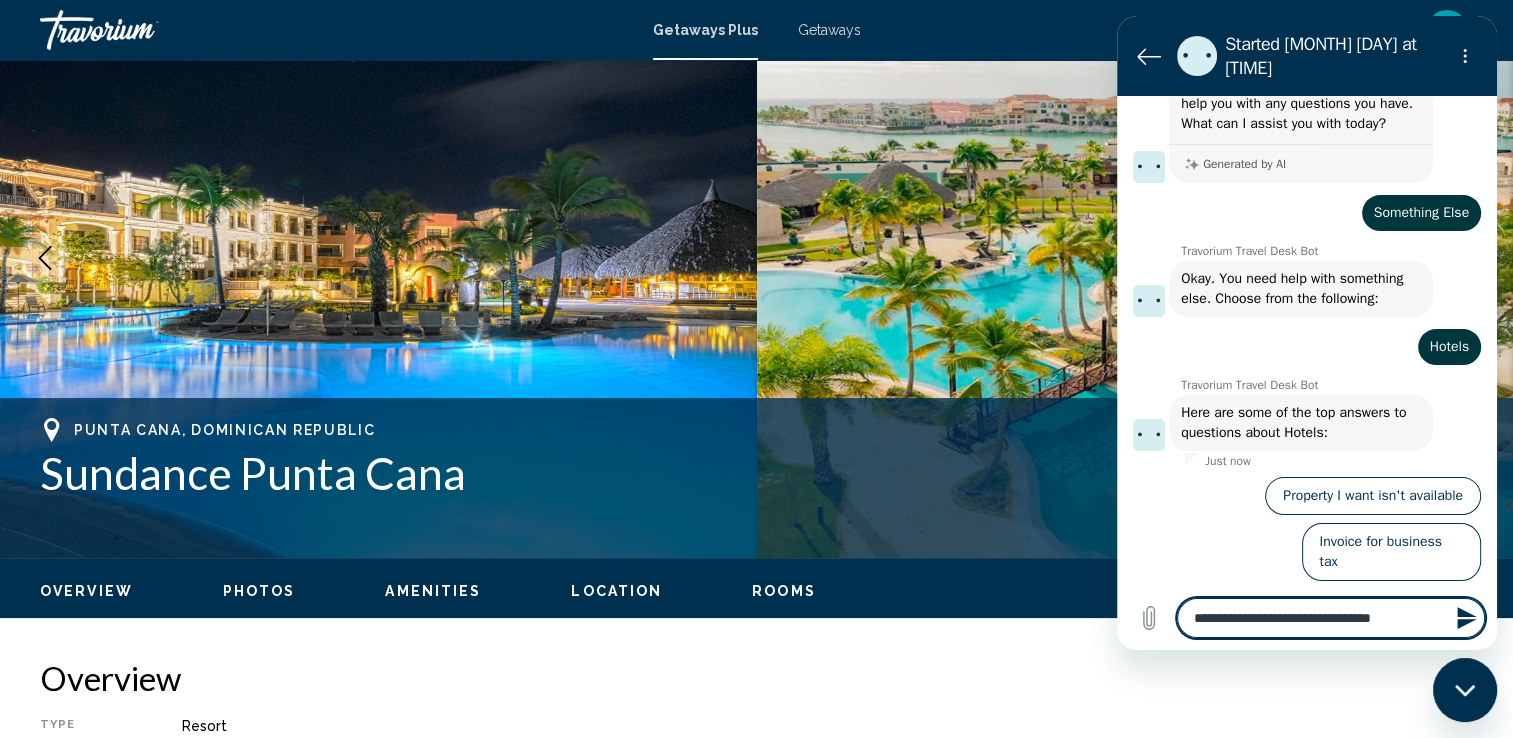 type on "**********" 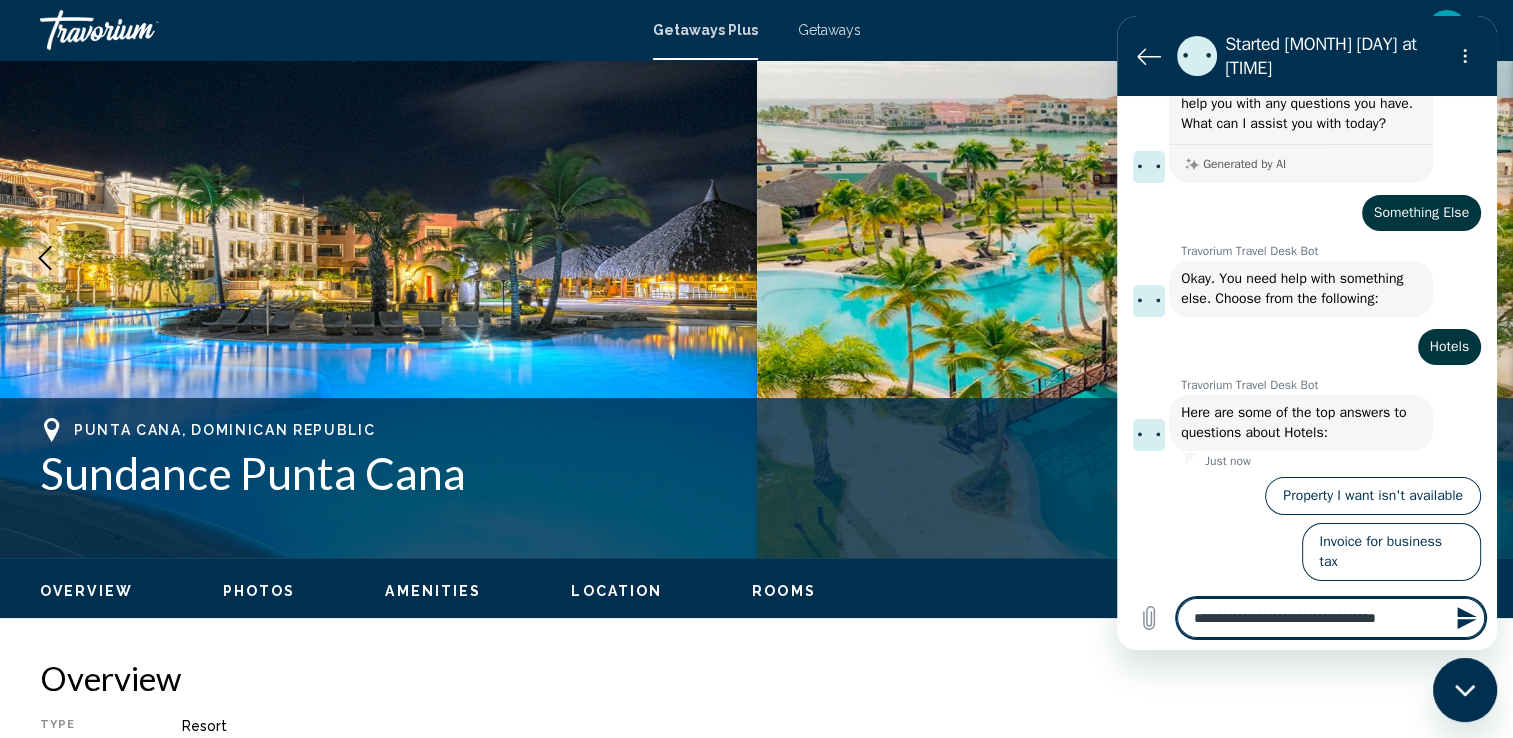type on "**********" 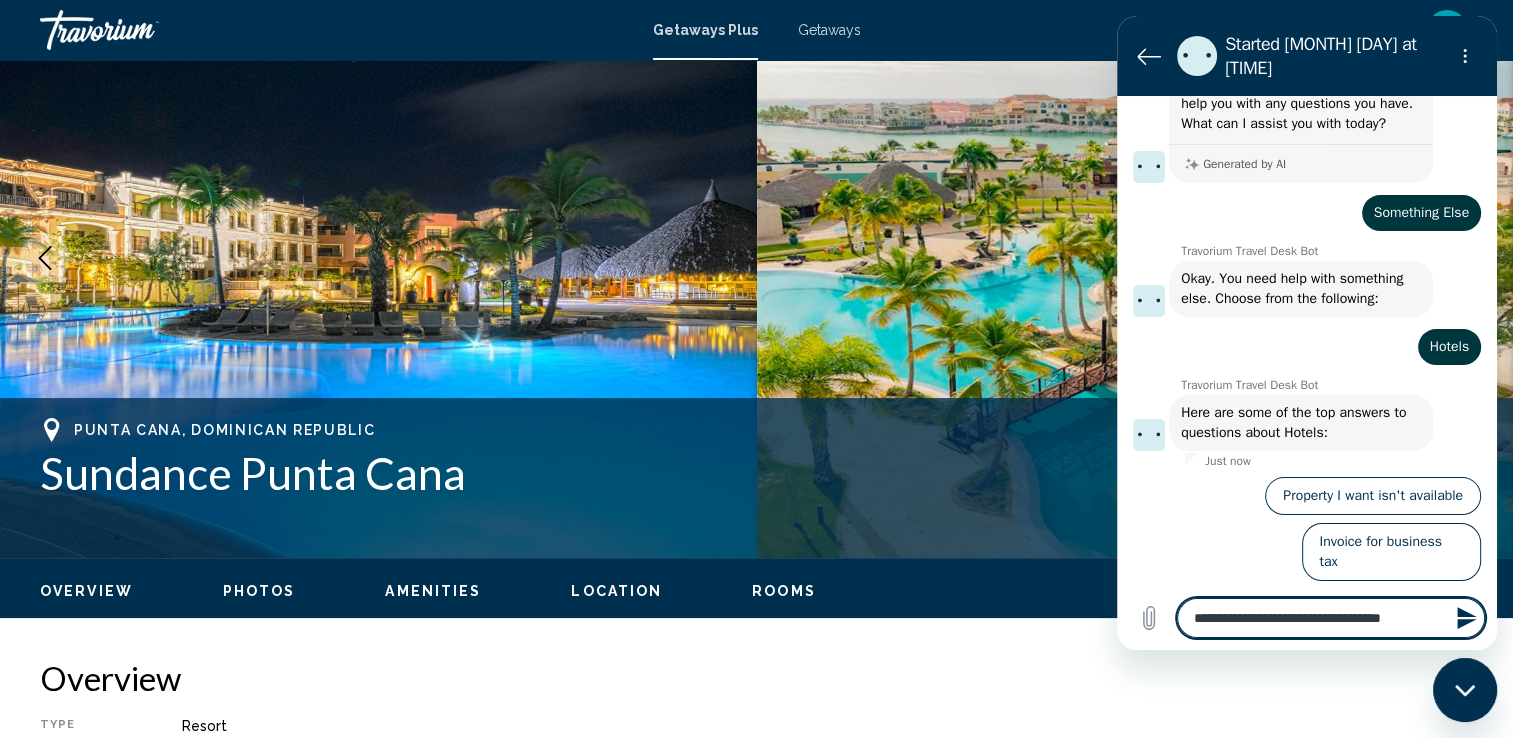 type on "**********" 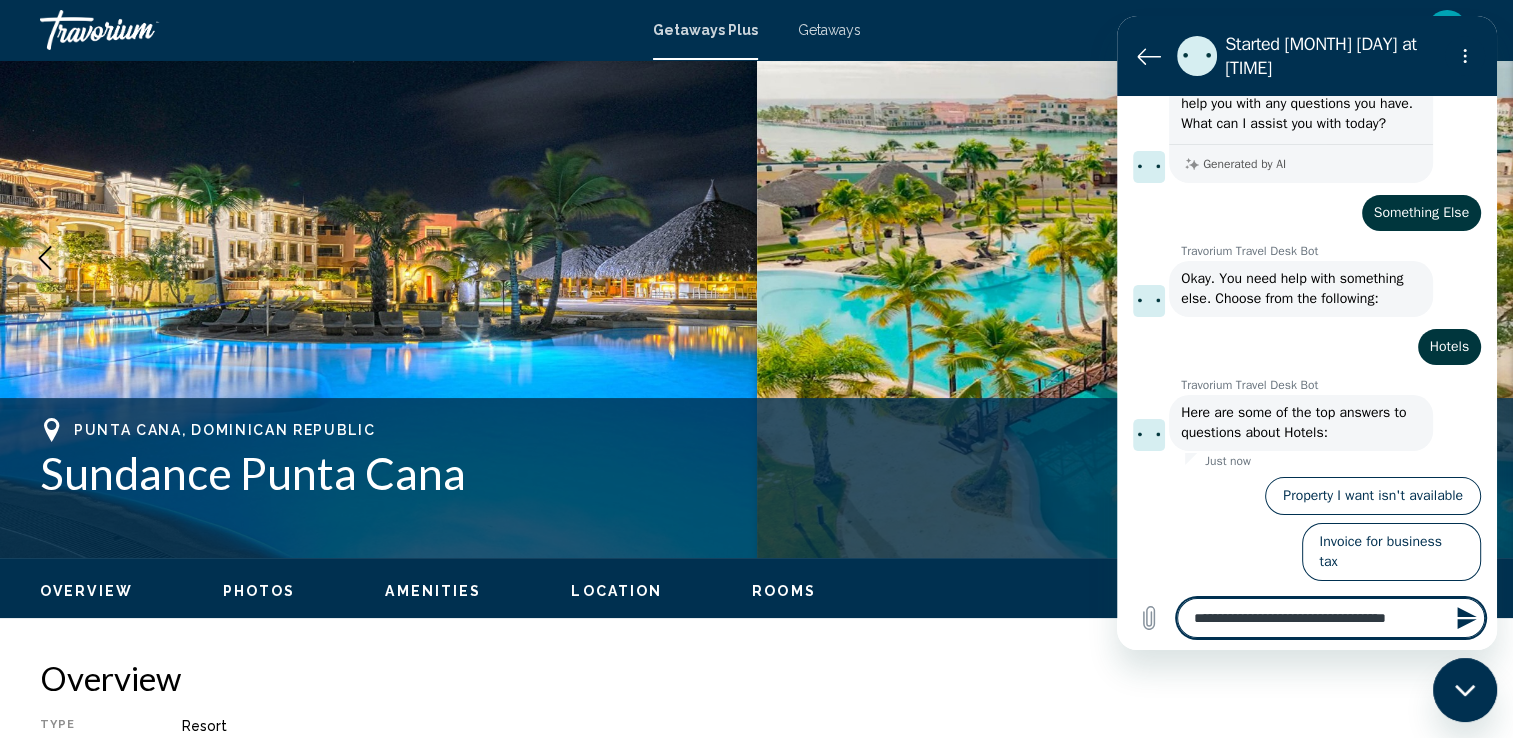 type on "**********" 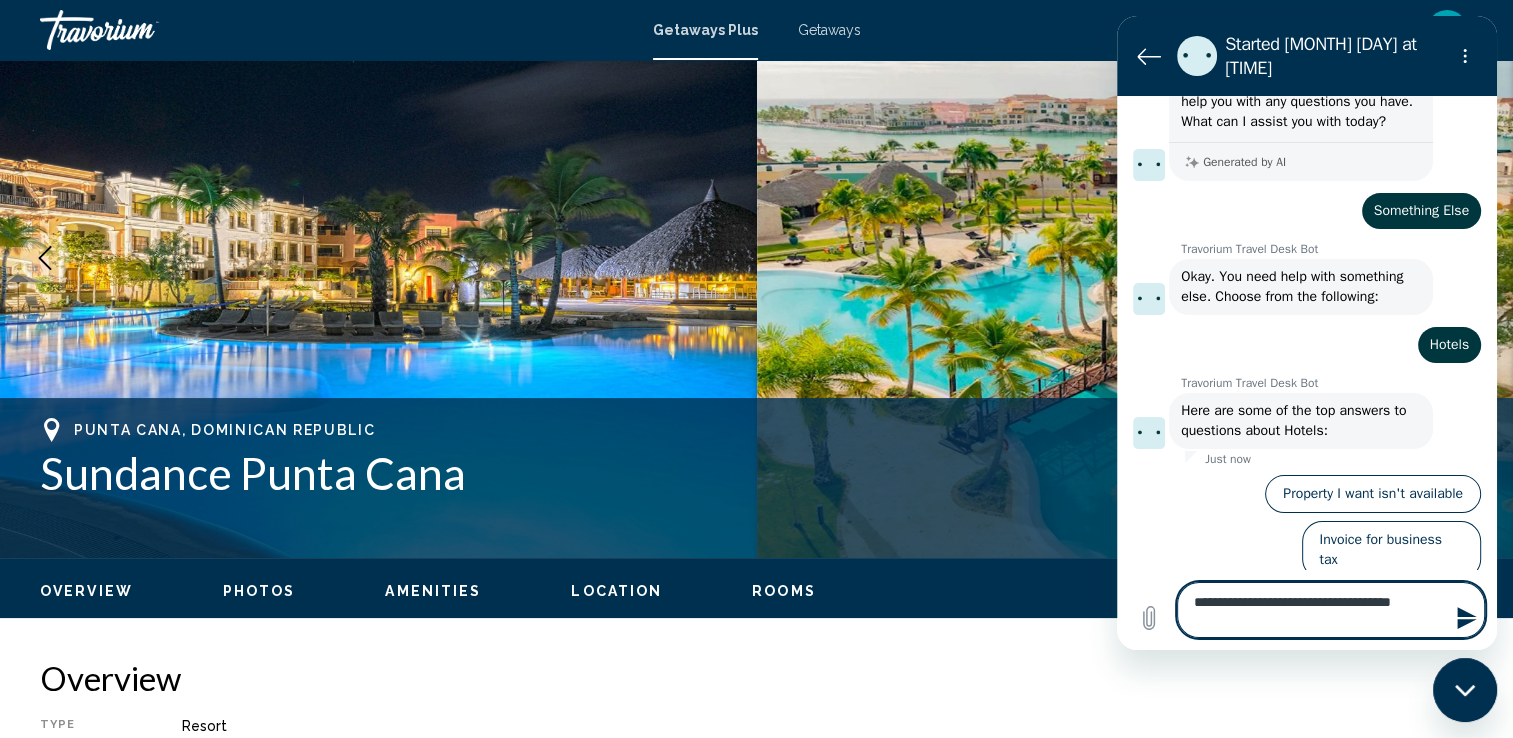 type on "**********" 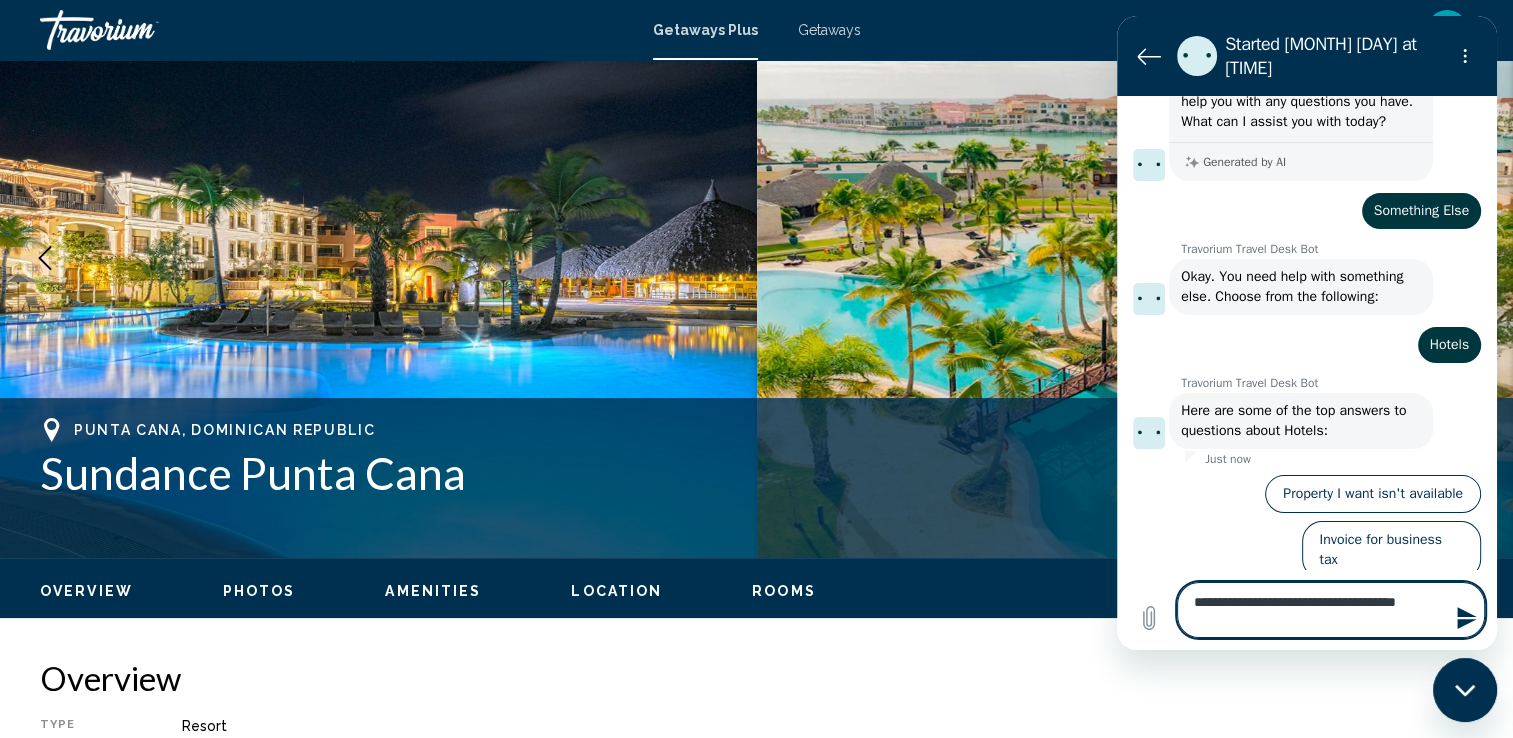type on "**********" 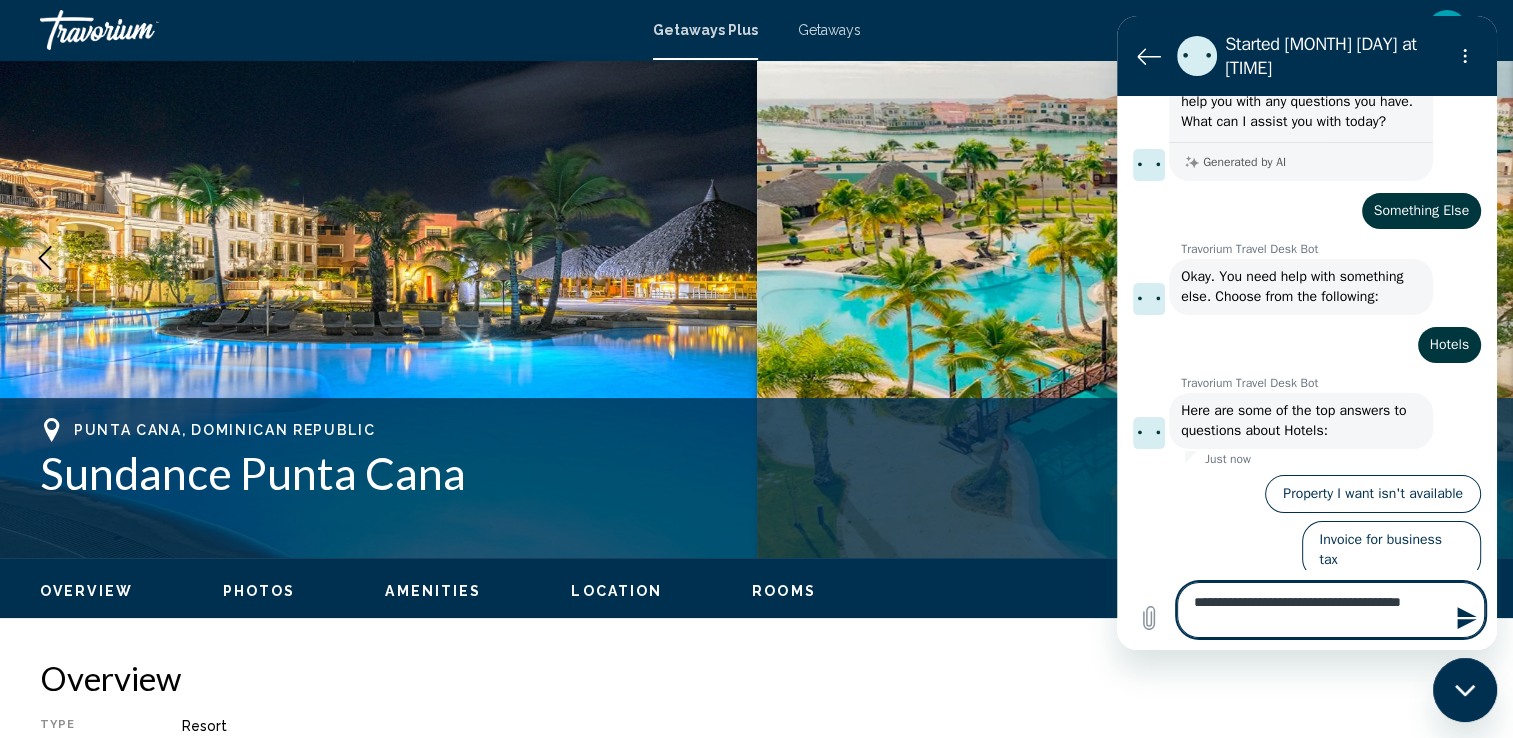 type on "**********" 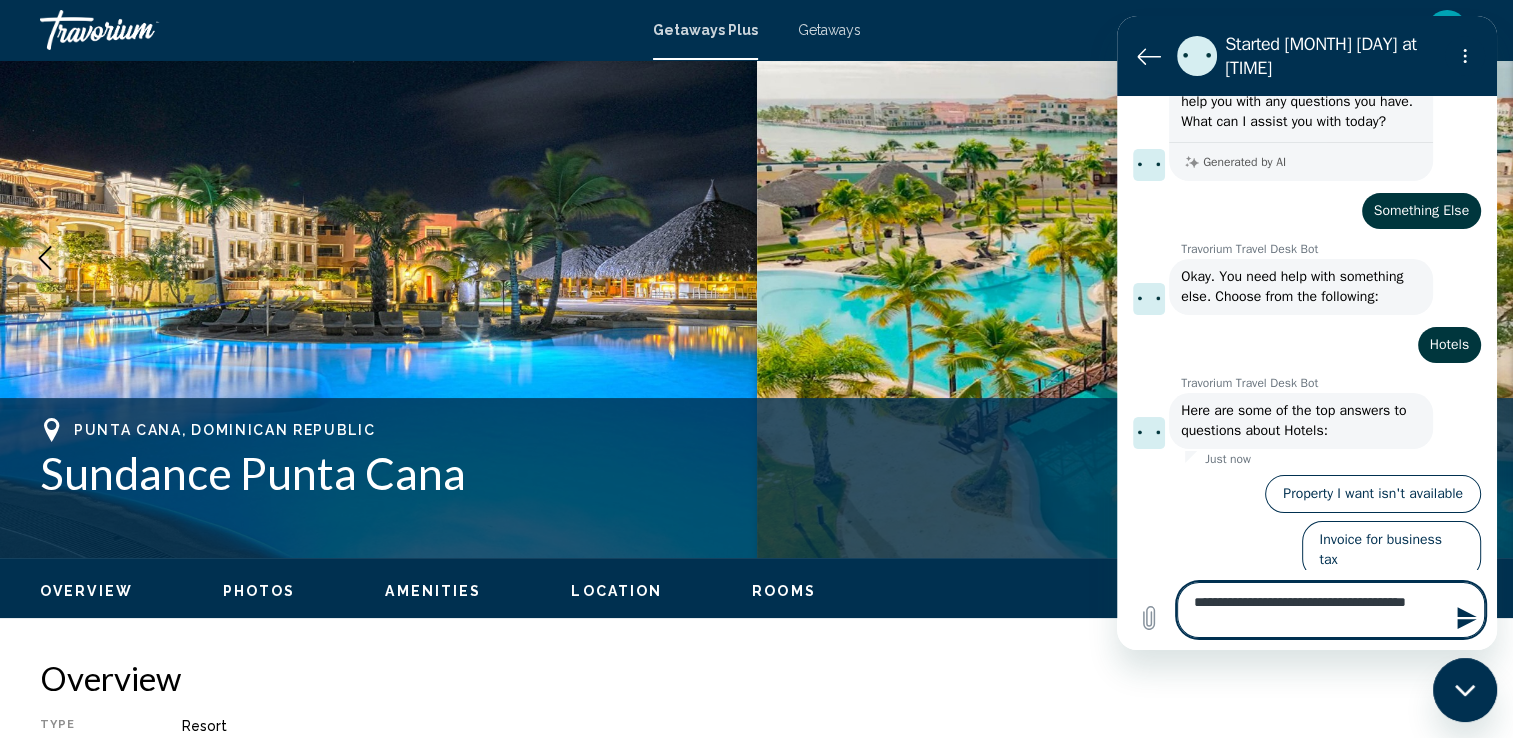 type on "**********" 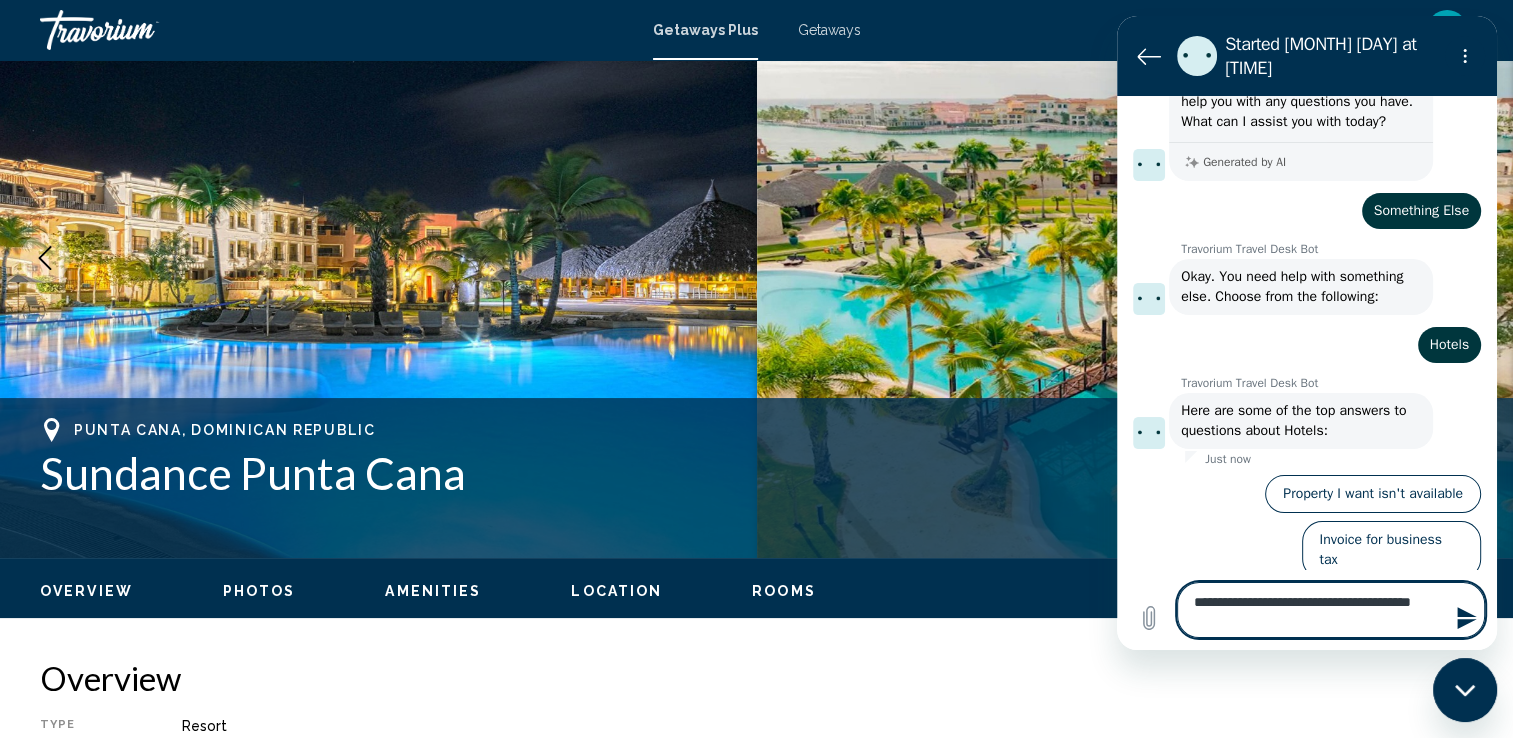 type on "**********" 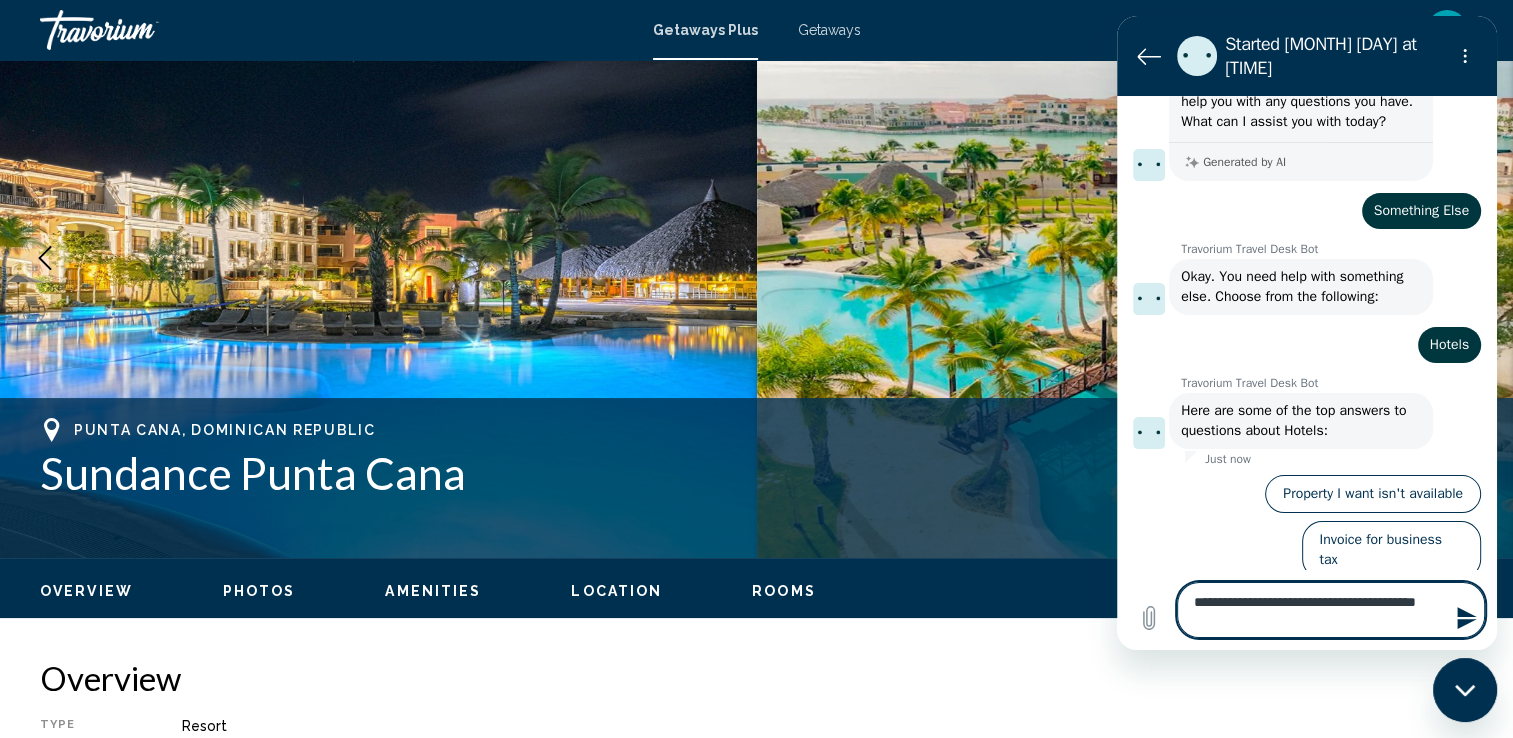 type on "**********" 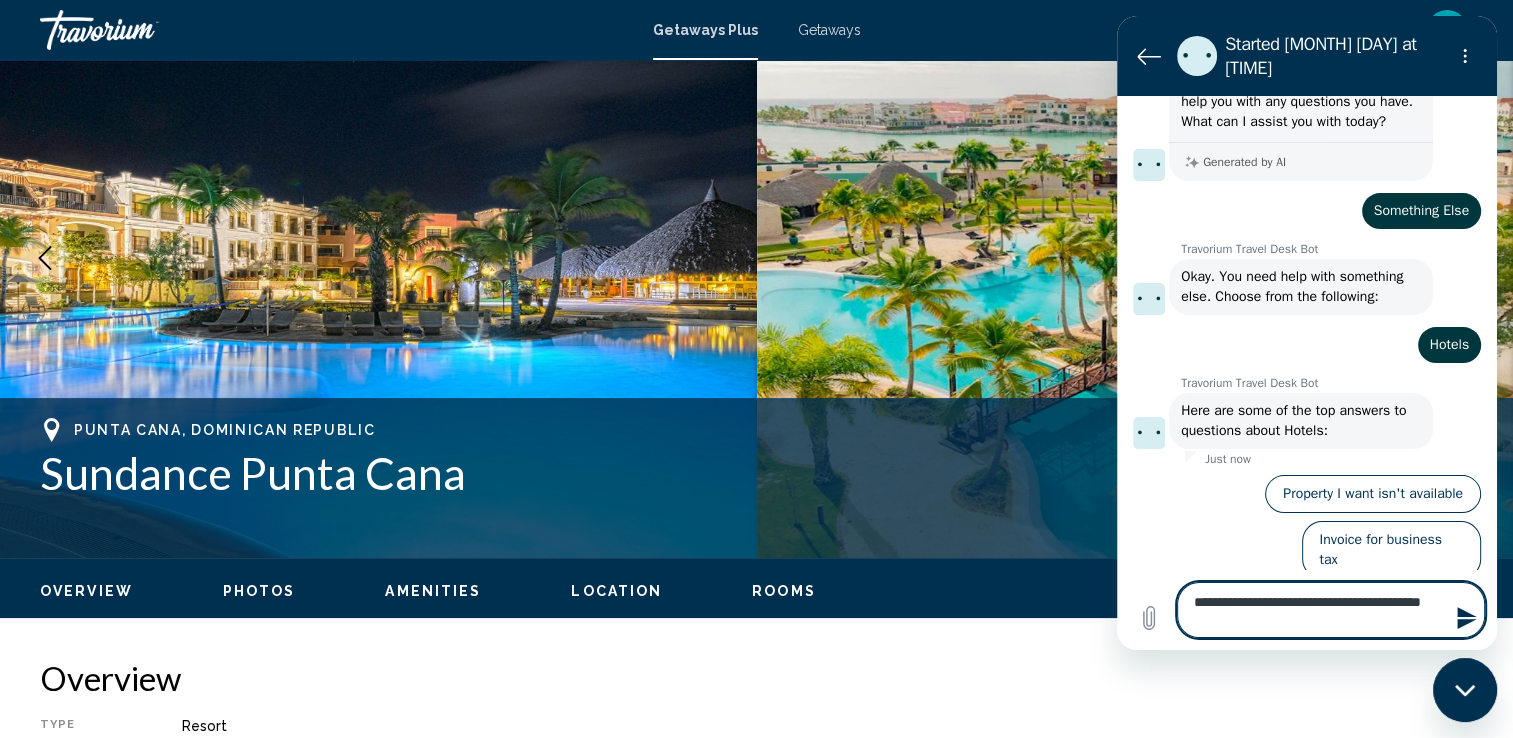 type on "**********" 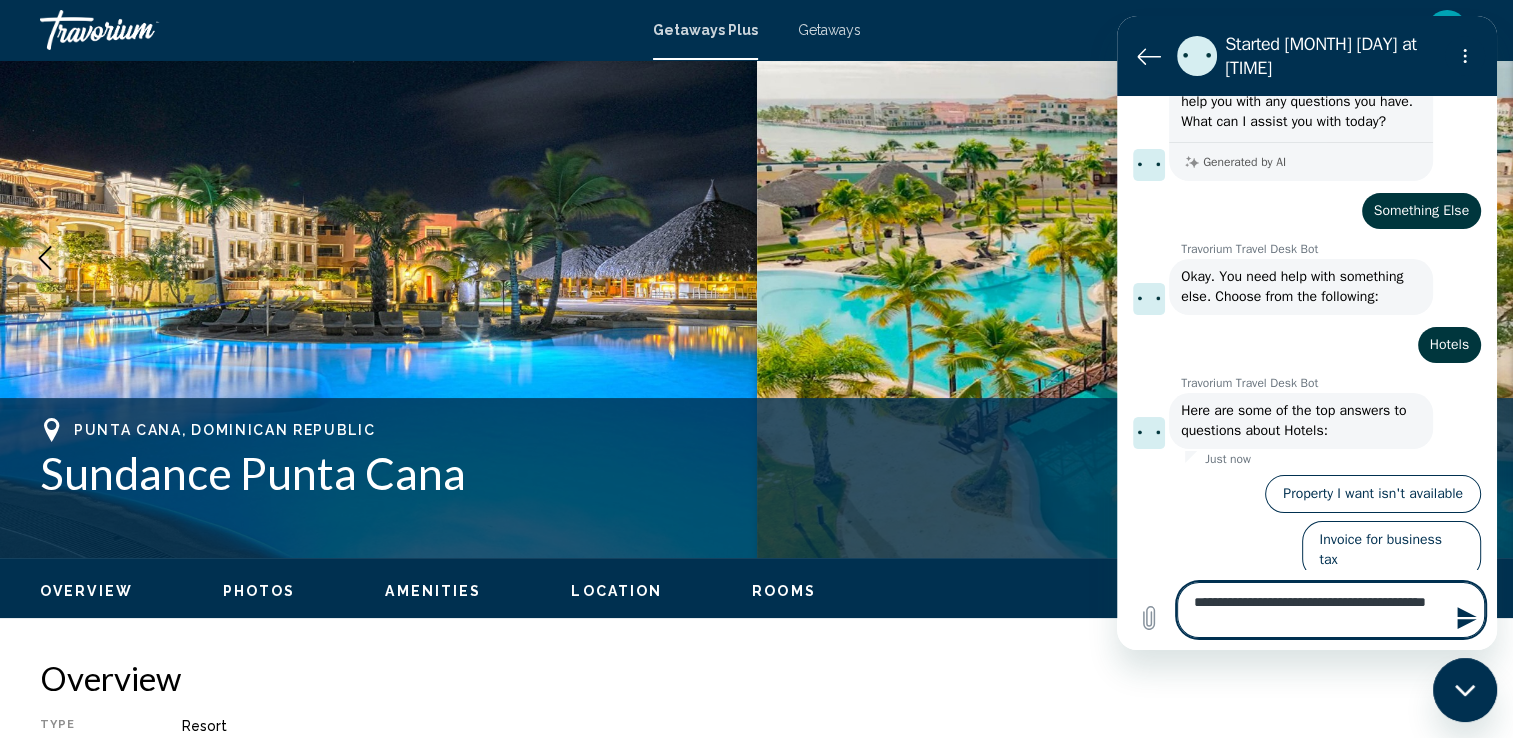 type on "**********" 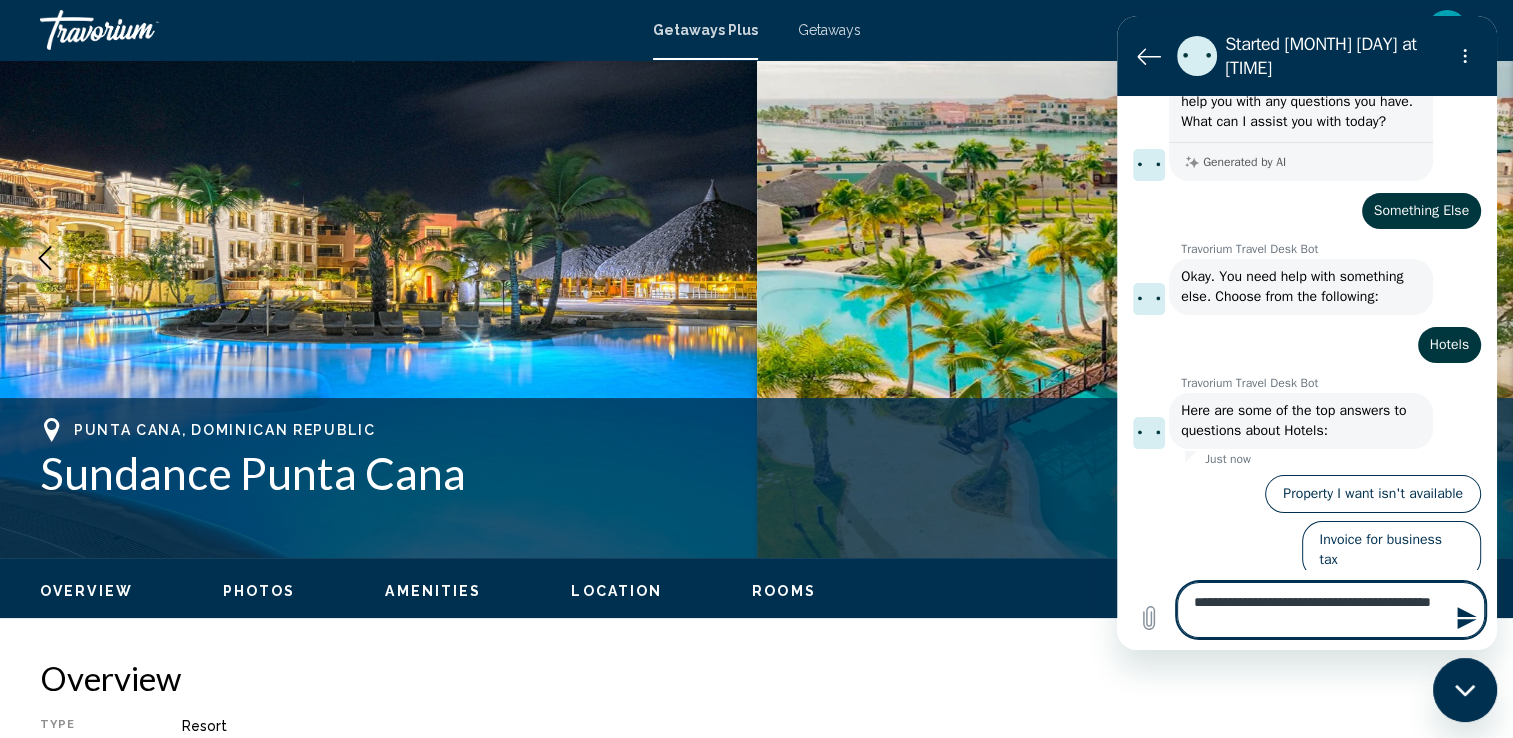 type on "**********" 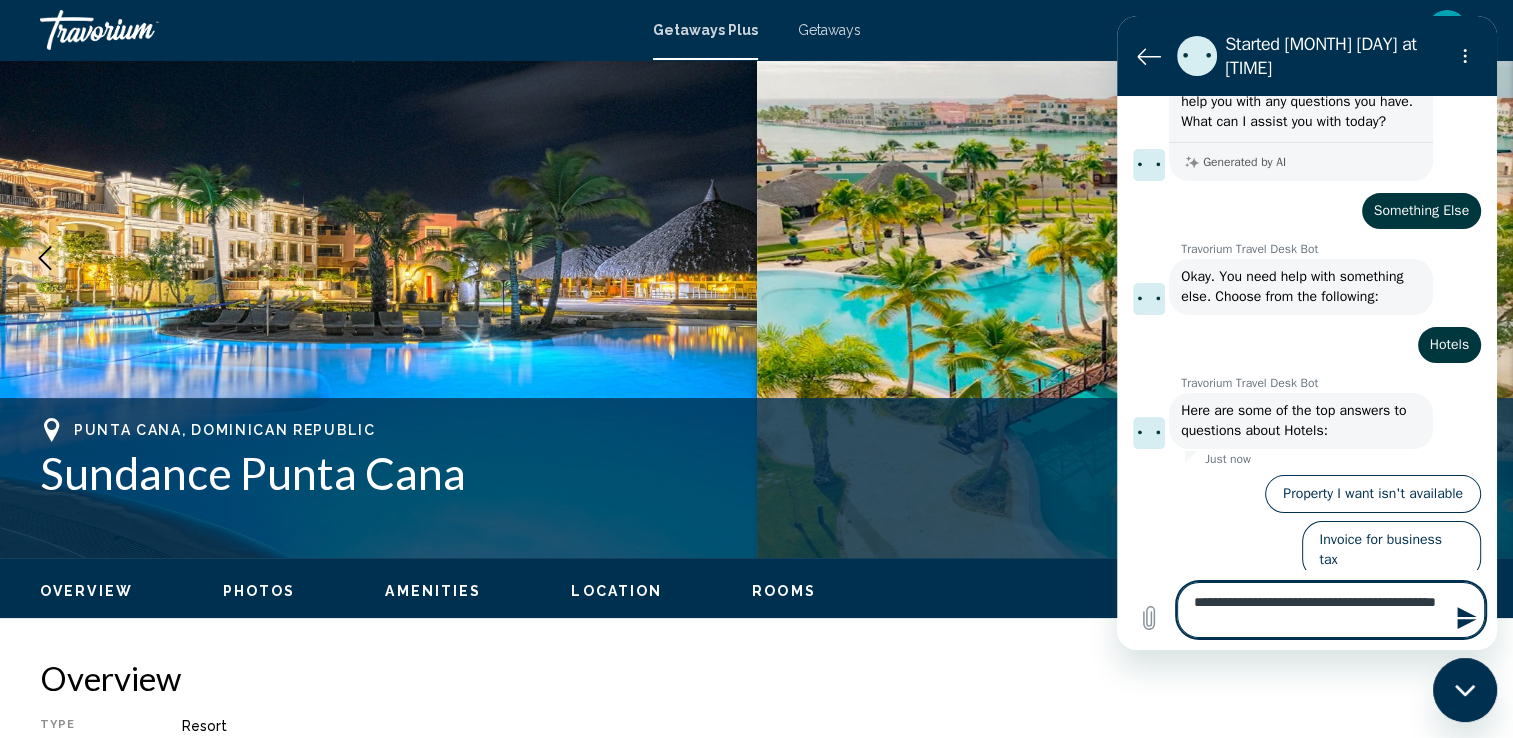 type on "**********" 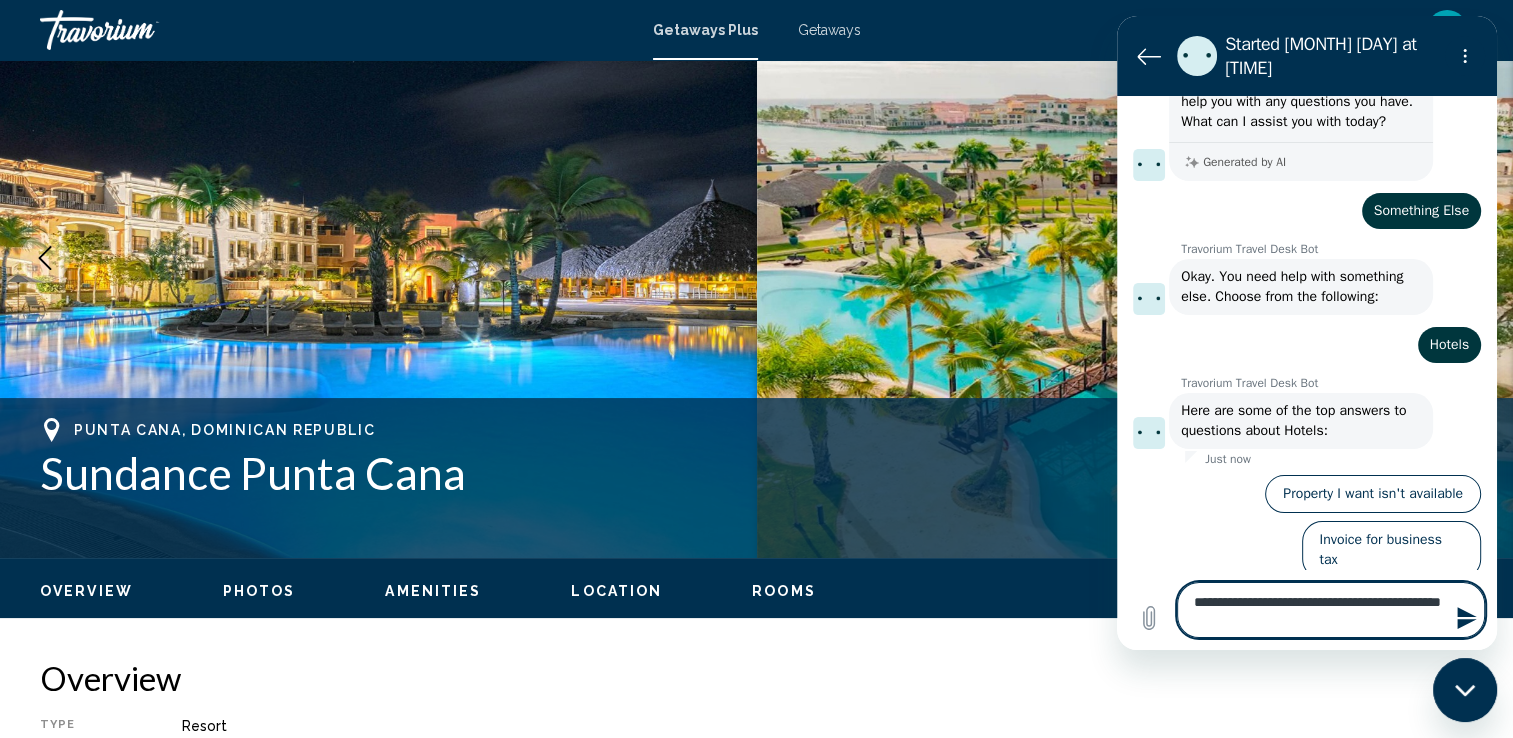 type on "**********" 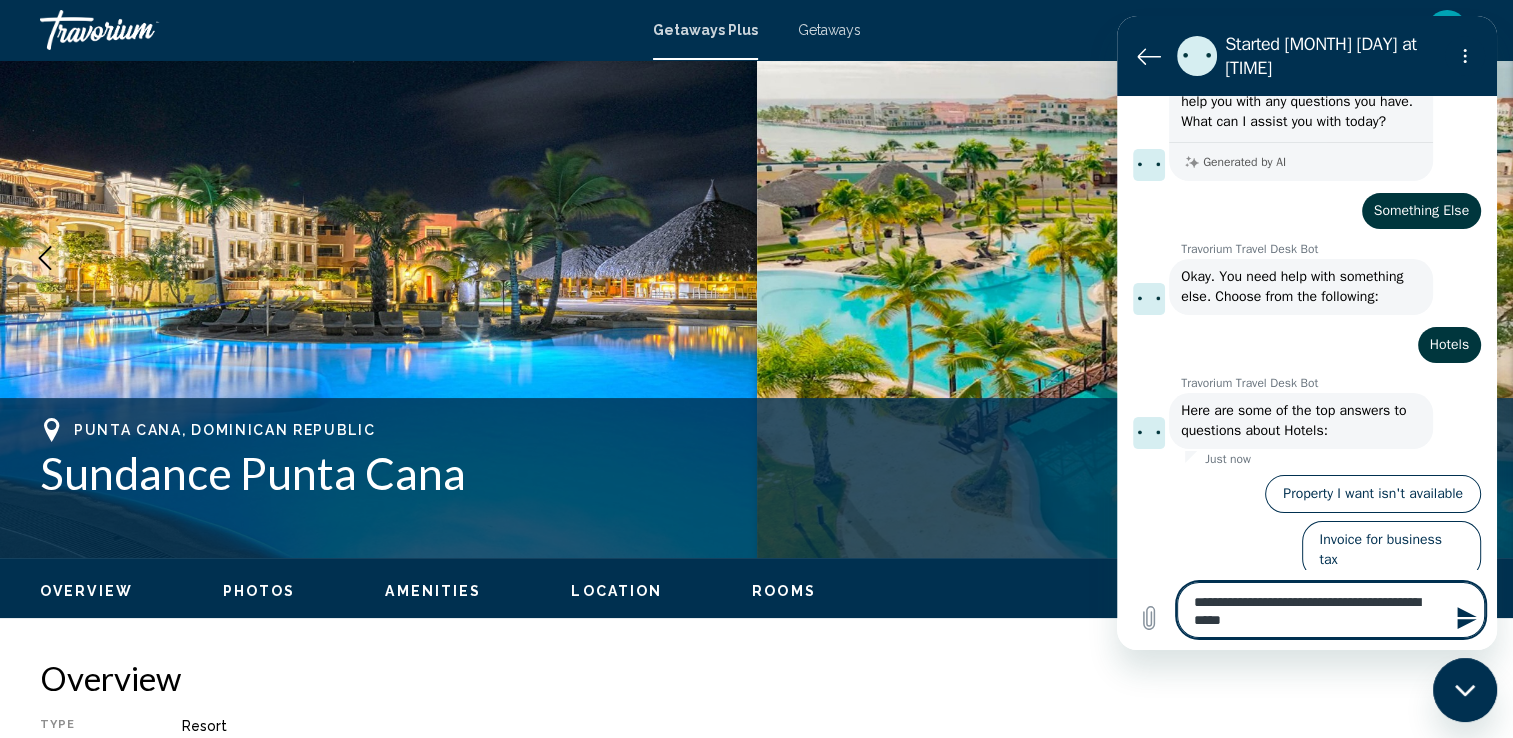type on "**********" 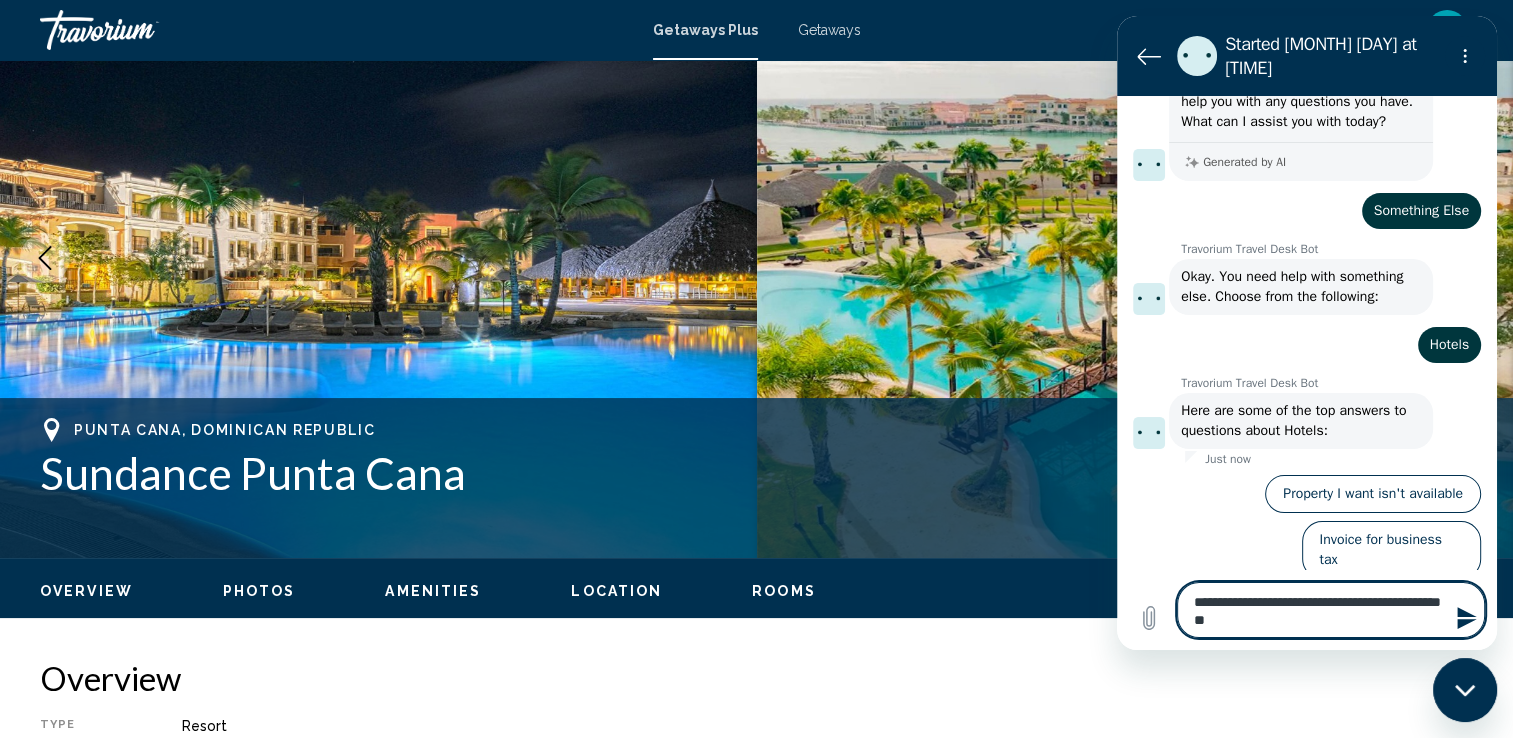type on "**********" 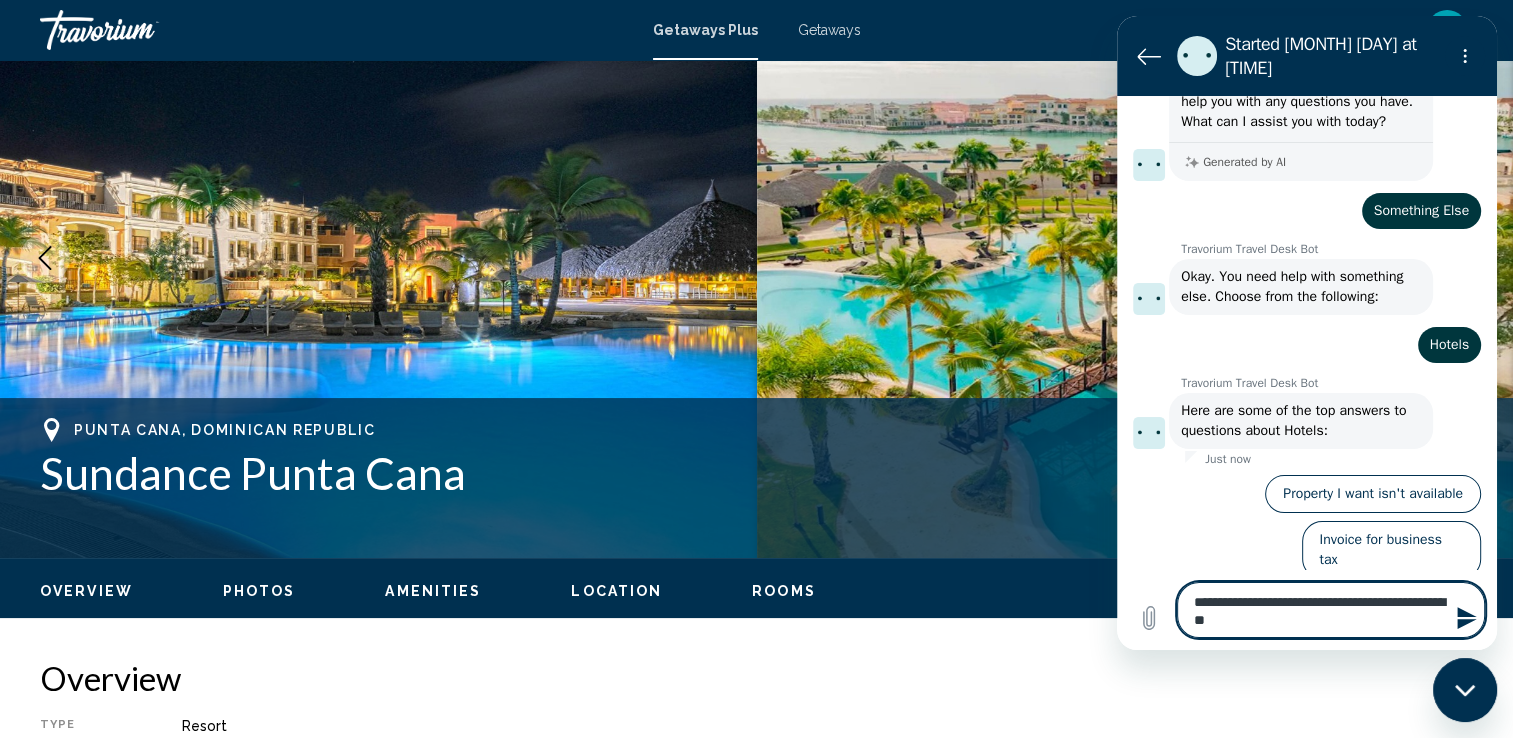 type on "**********" 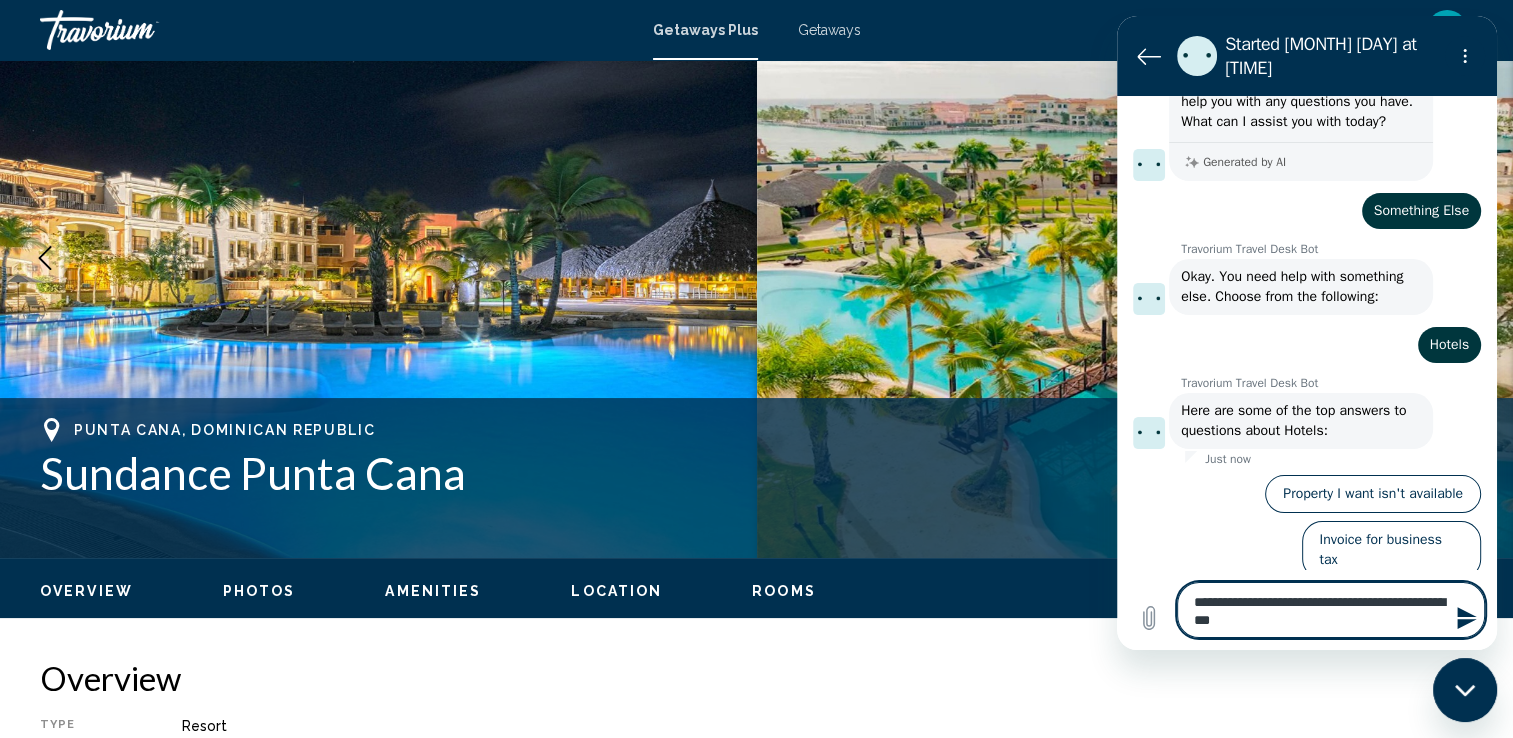 type on "**********" 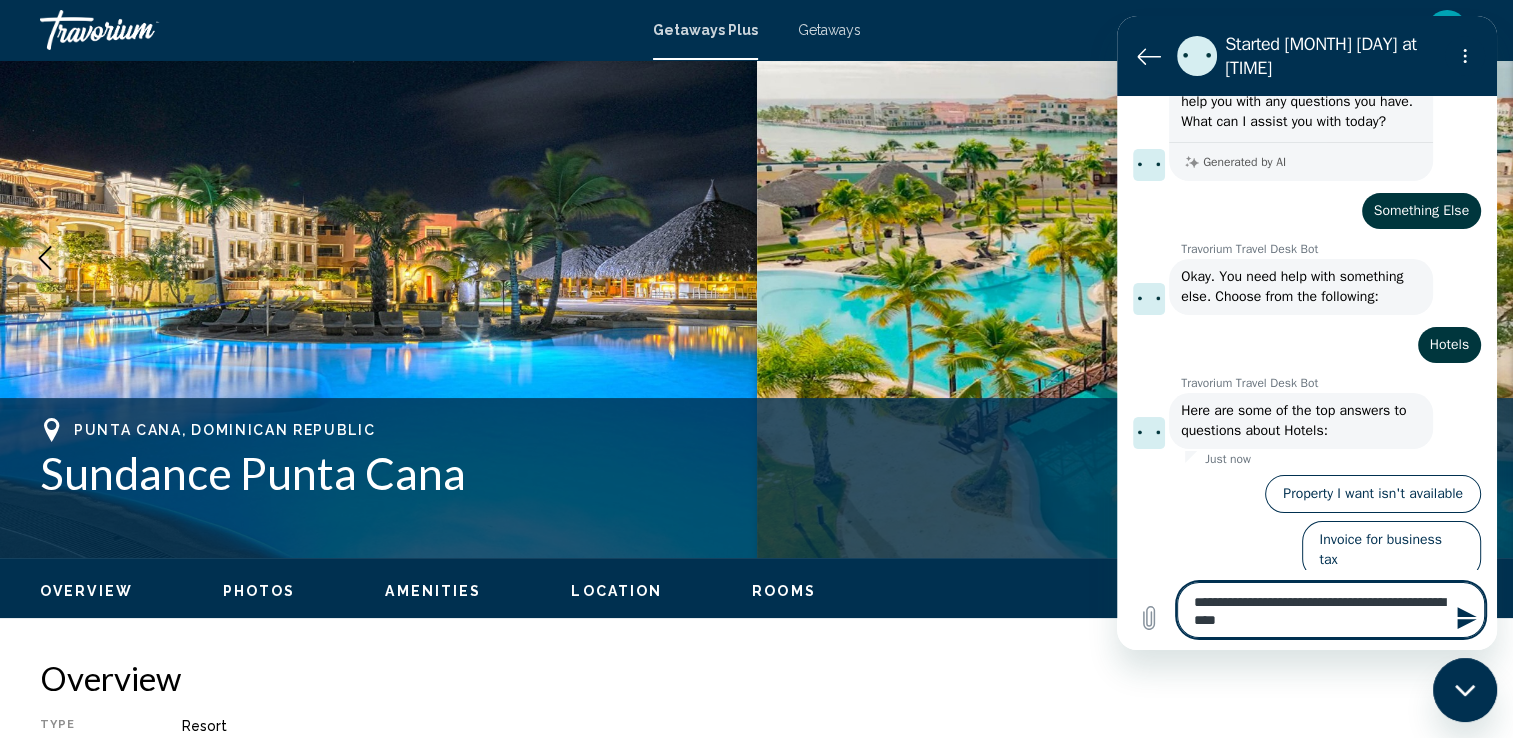 type on "**********" 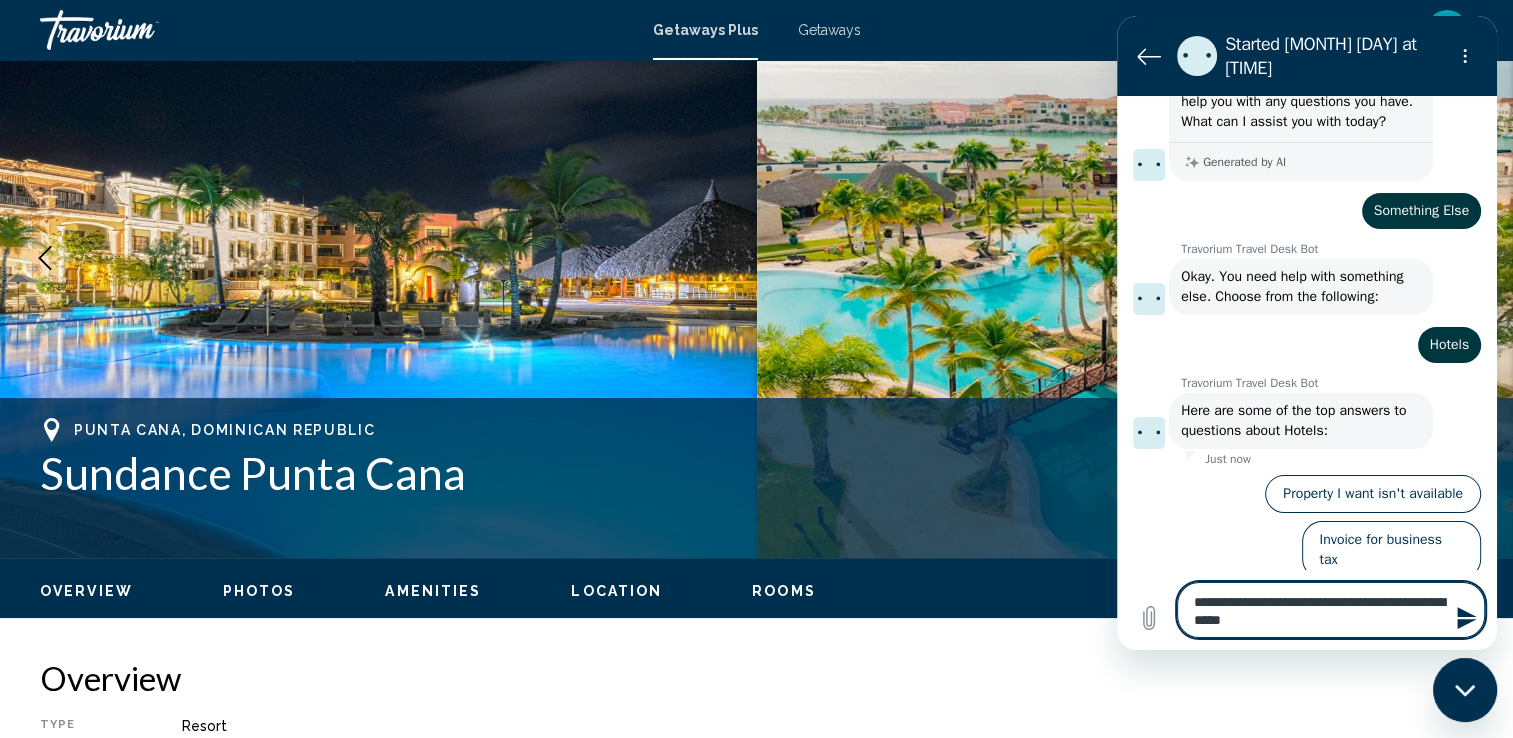 type on "**********" 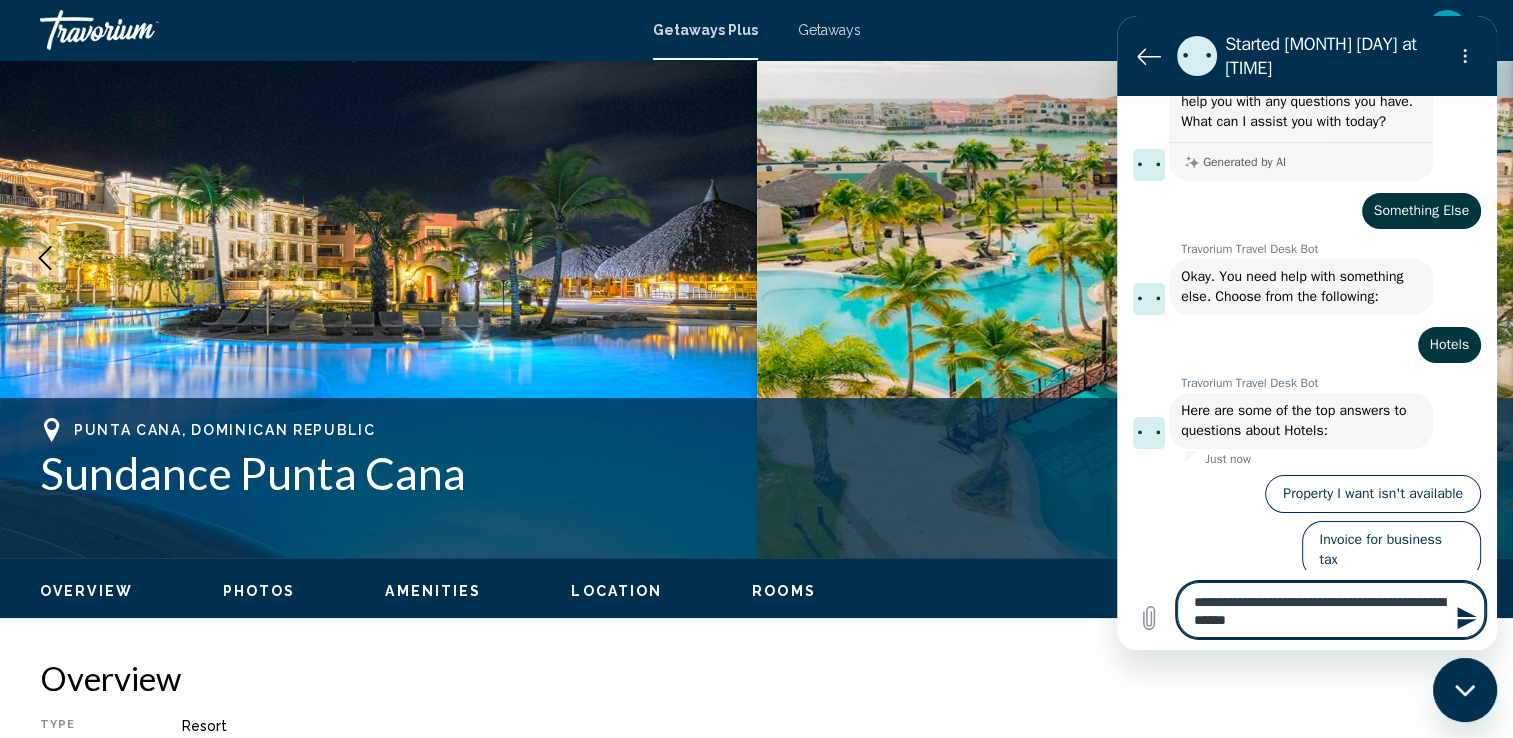 type on "**********" 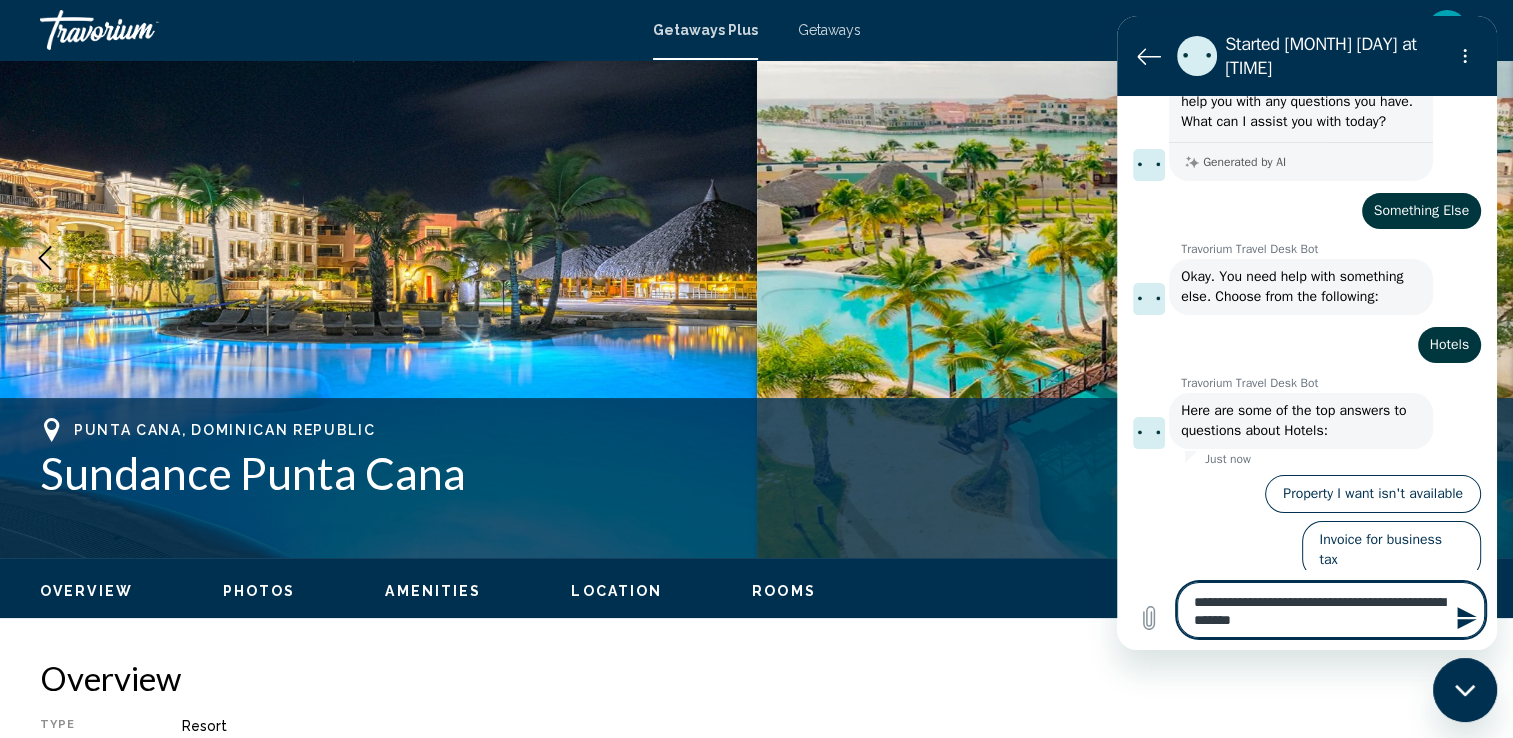type on "**********" 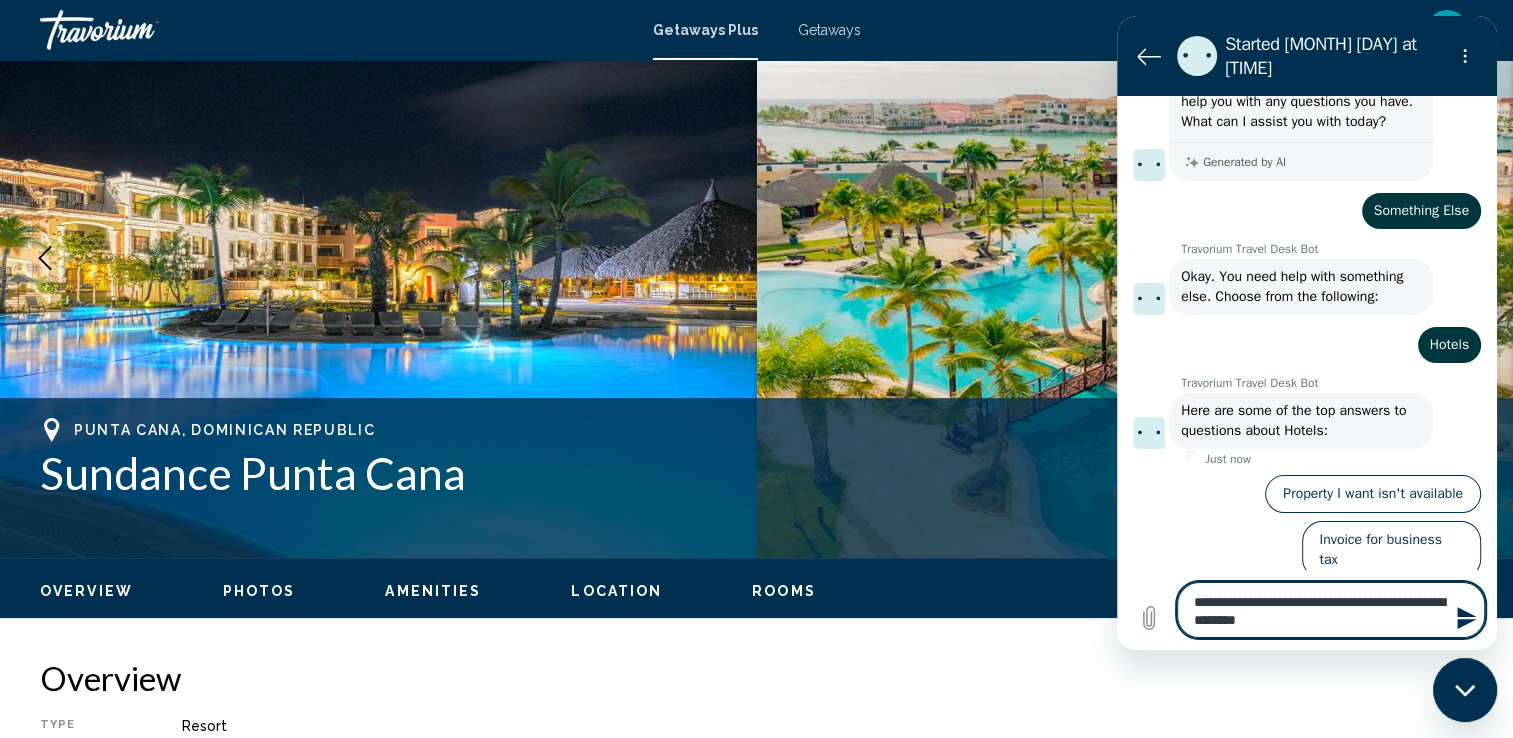 type on "**********" 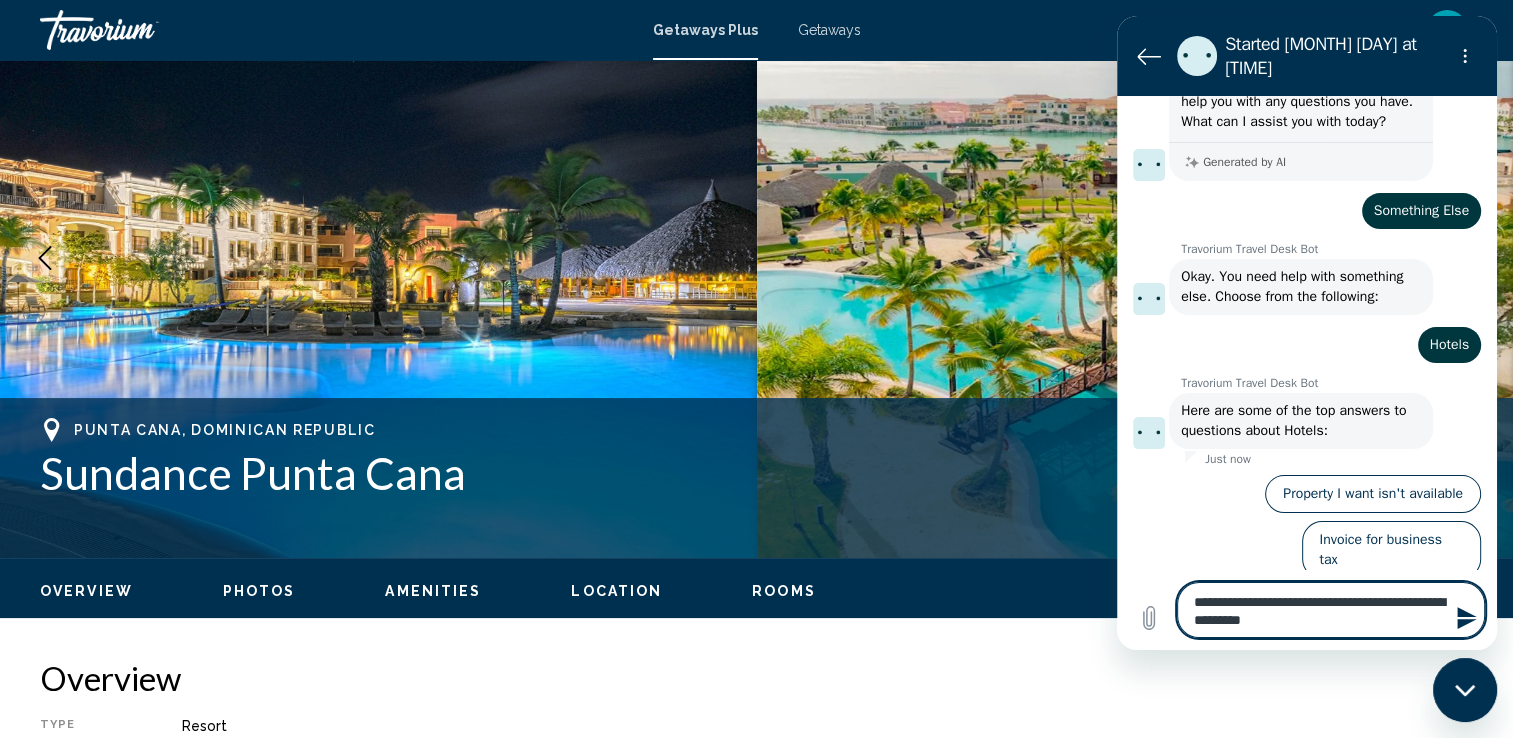type on "**********" 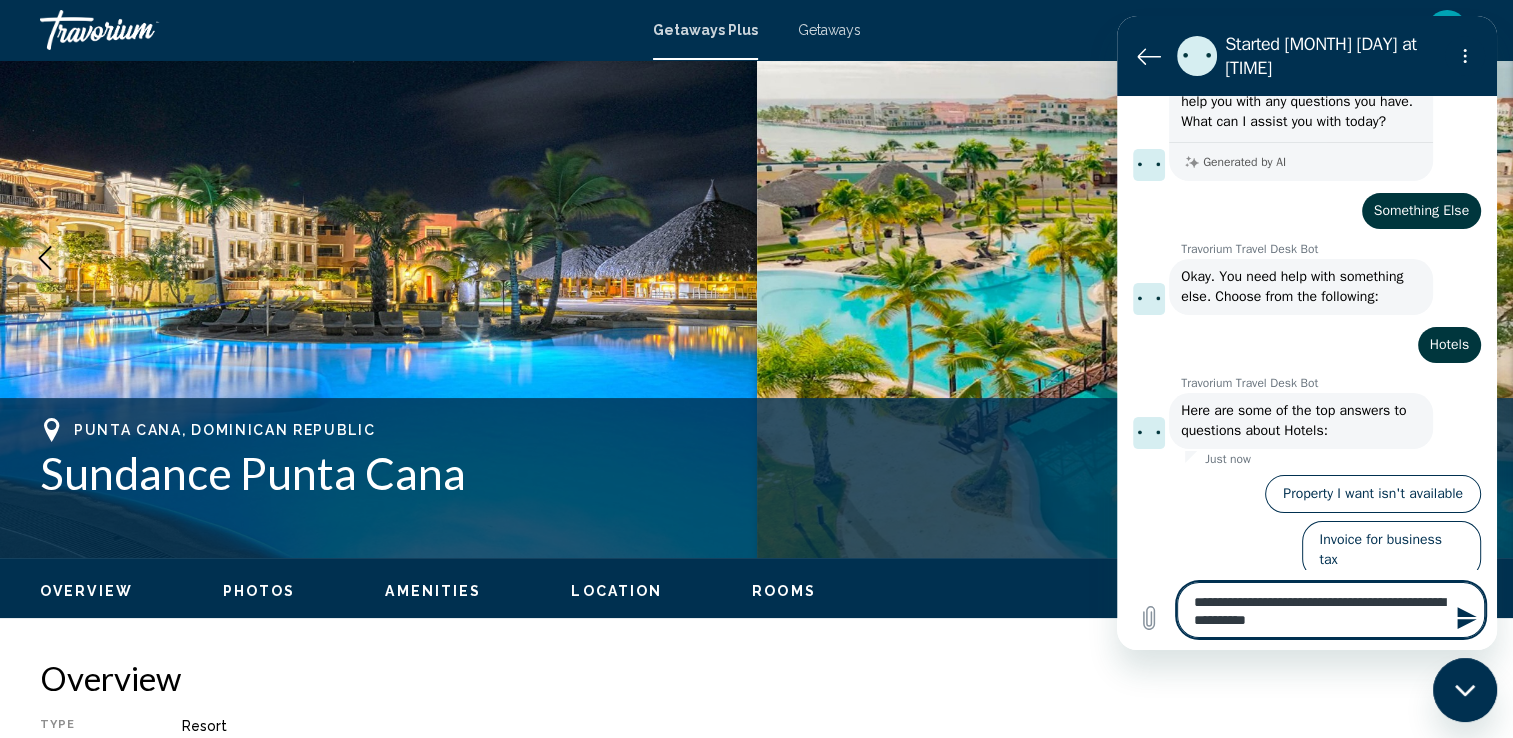 type on "**********" 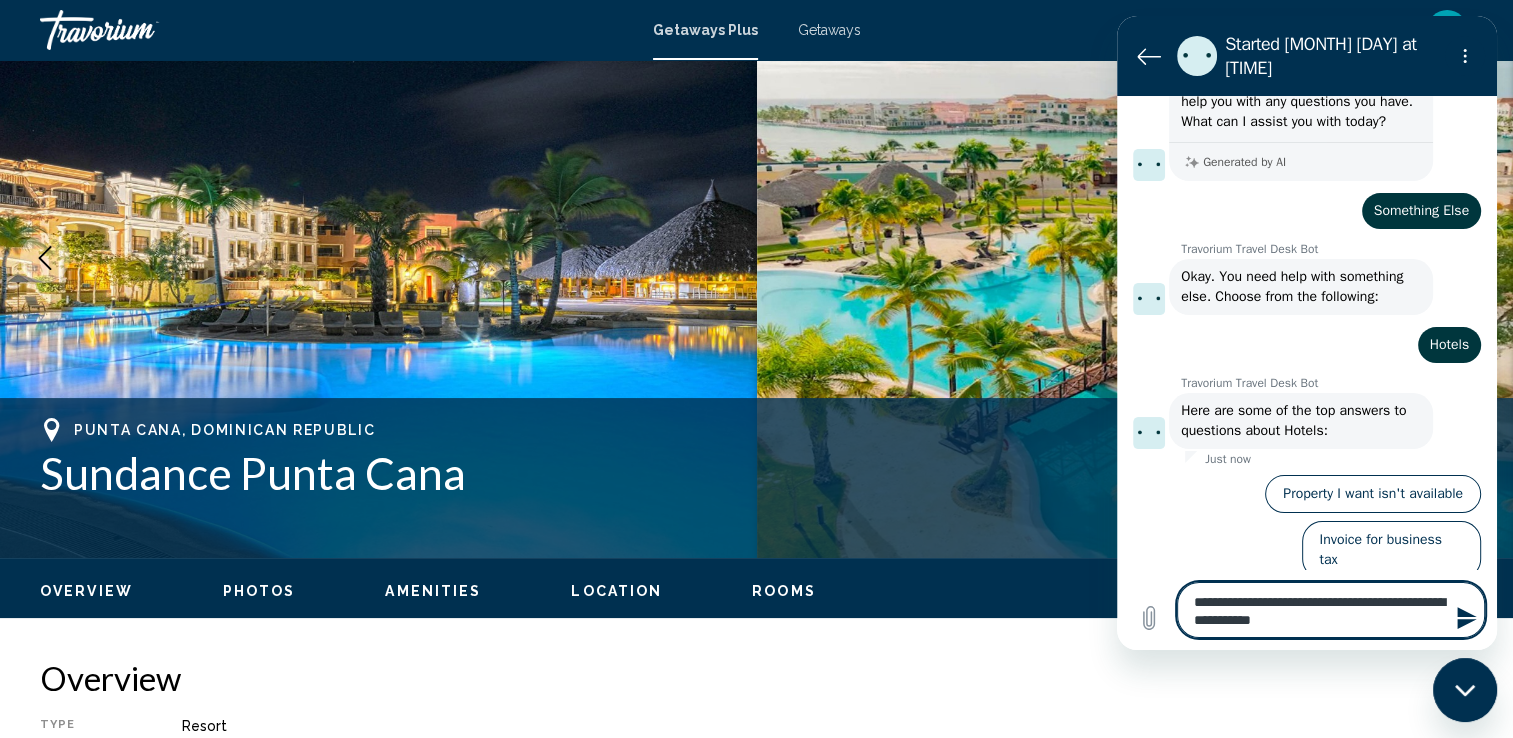 type on "**********" 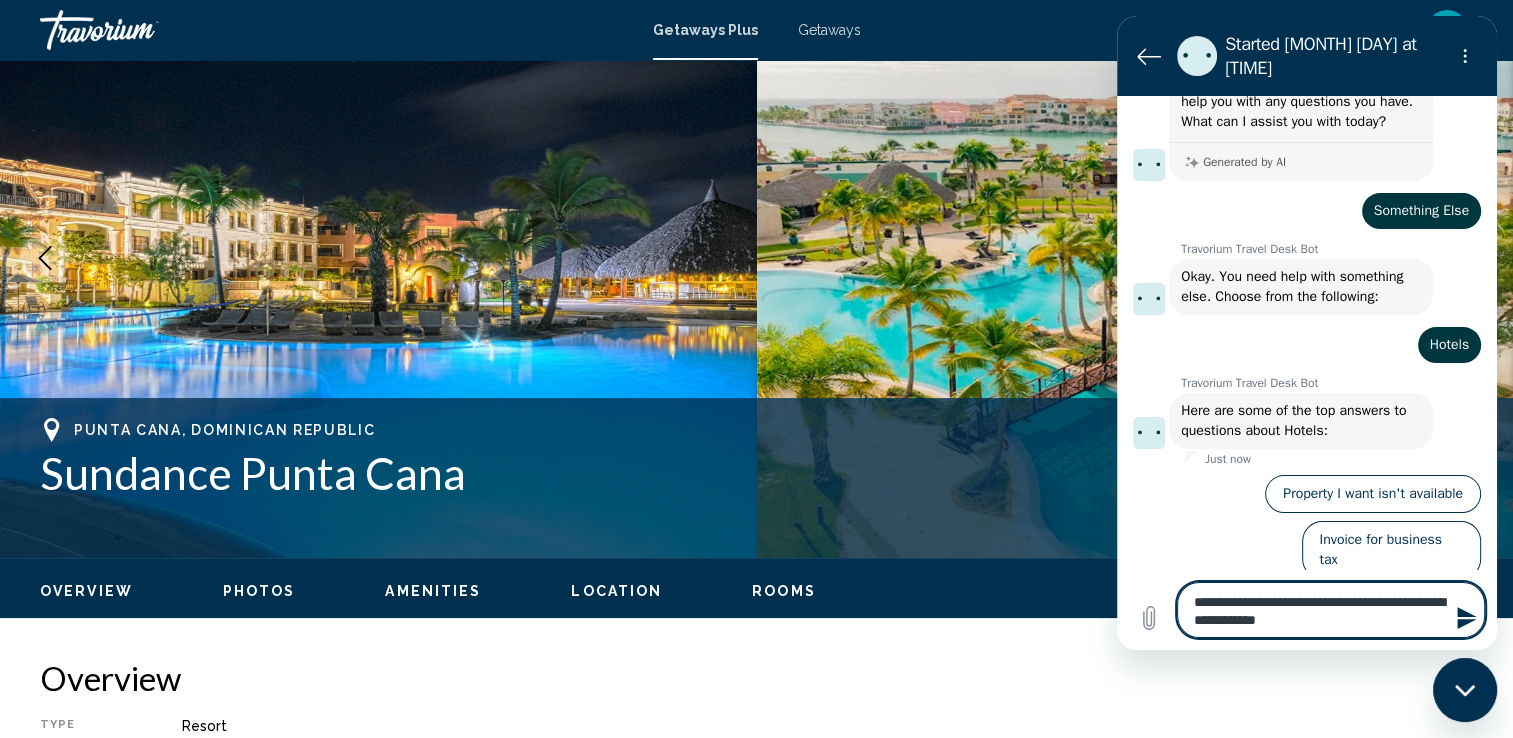 type on "**********" 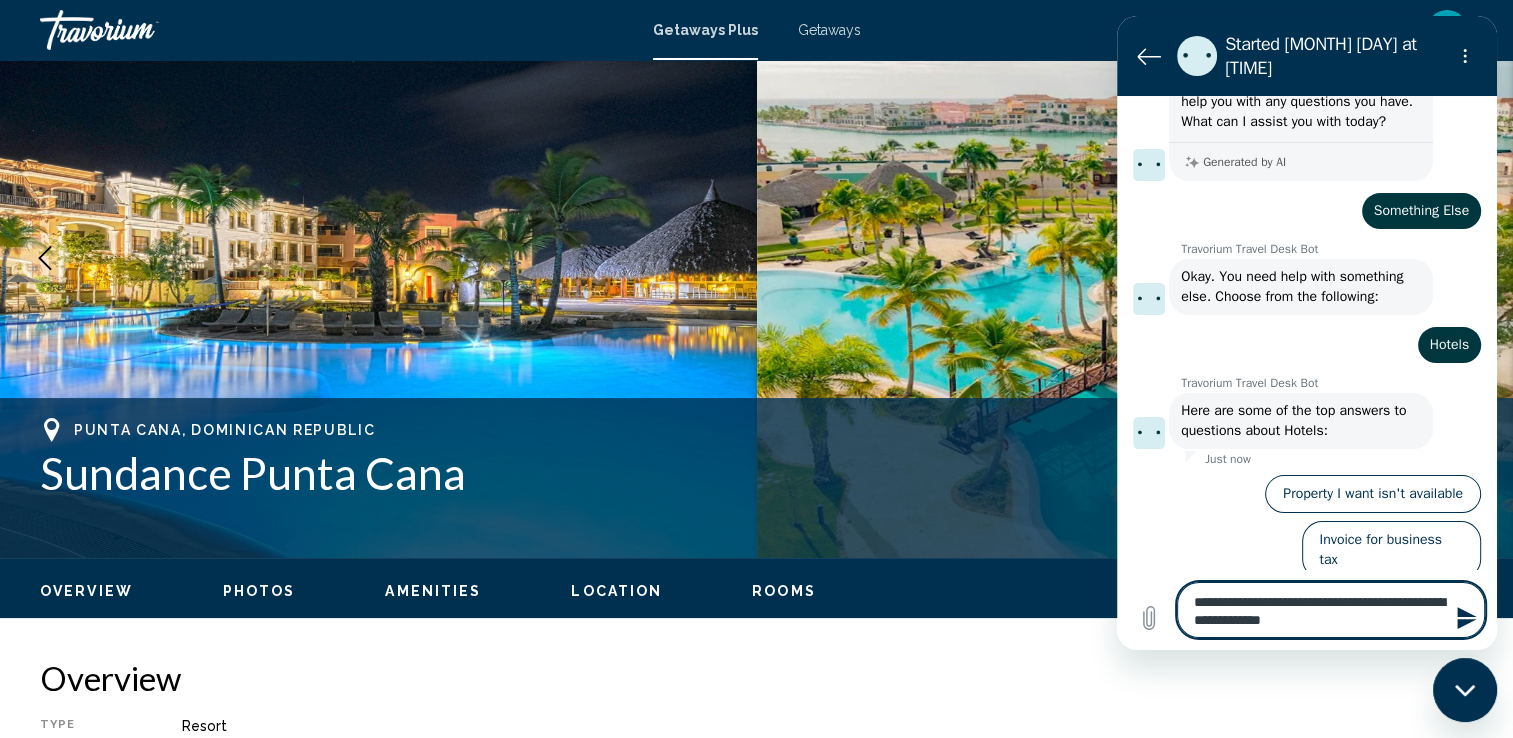 type on "**********" 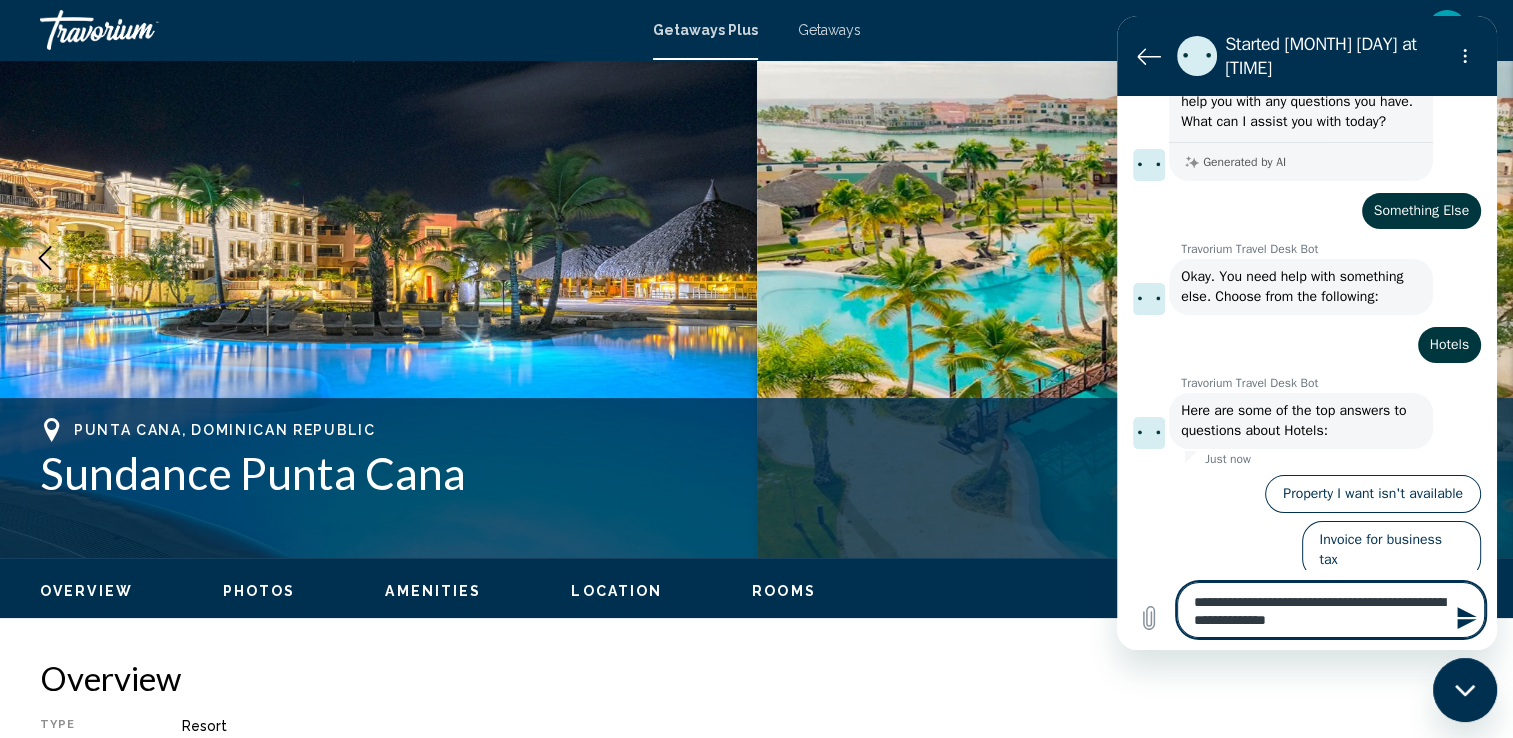 type on "**********" 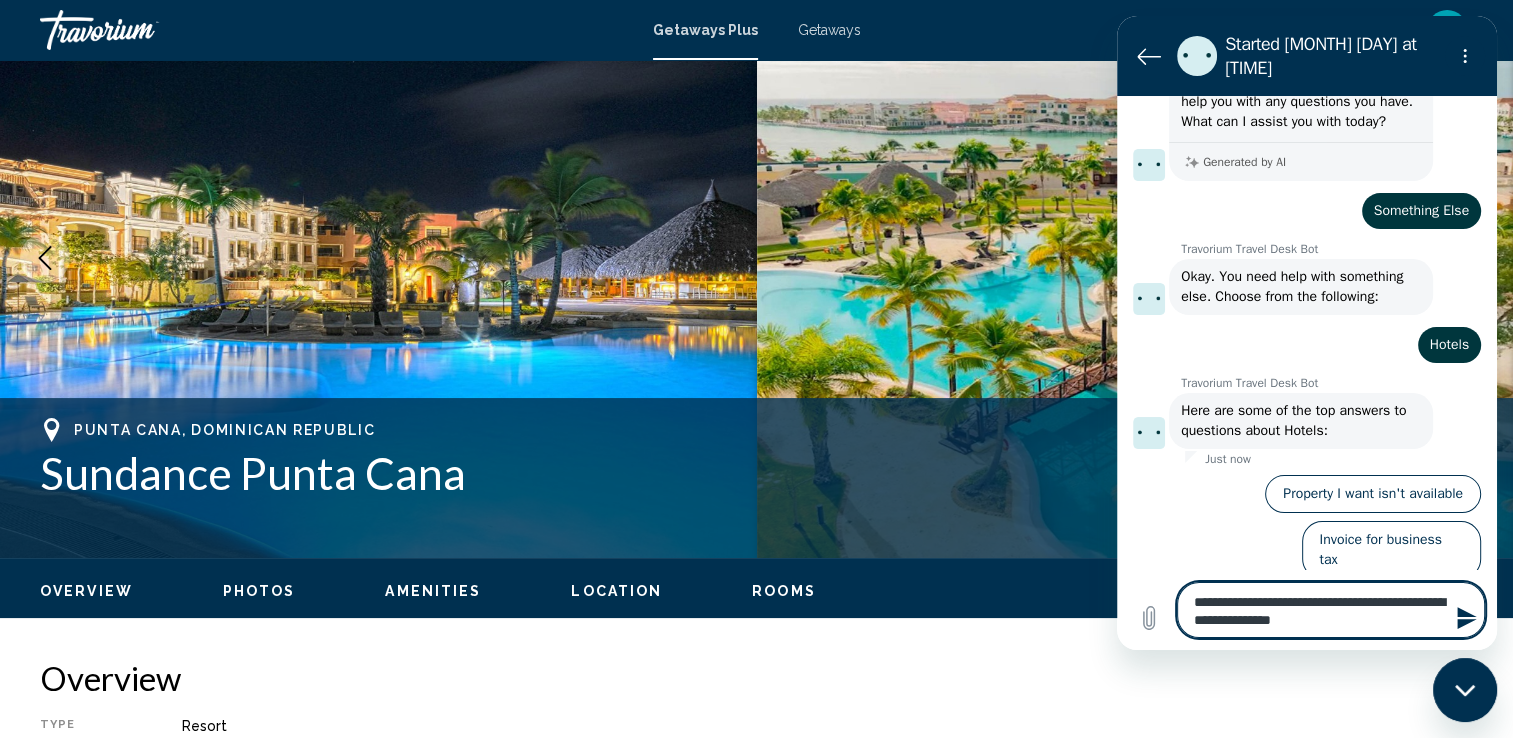 type on "**********" 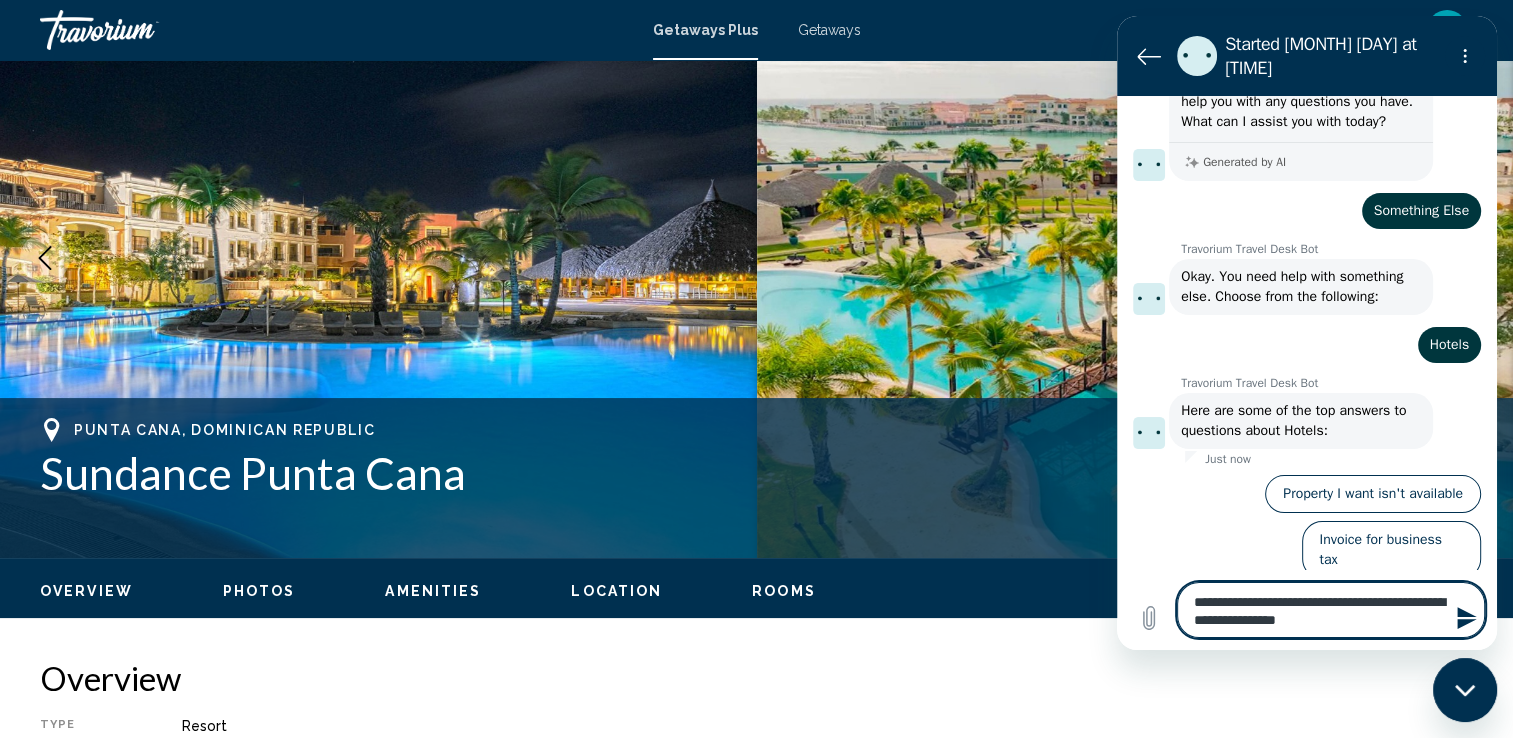 type on "**********" 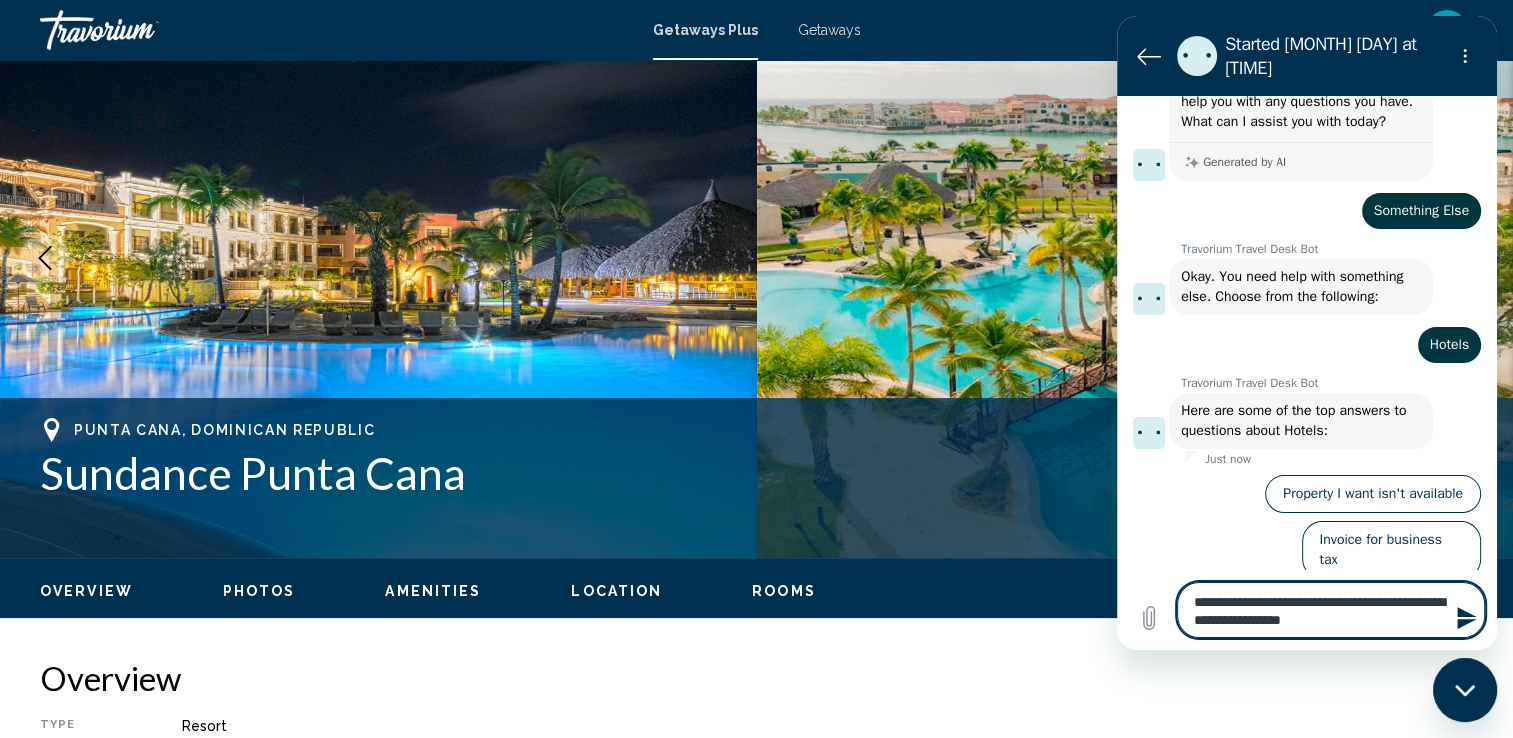 type on "**********" 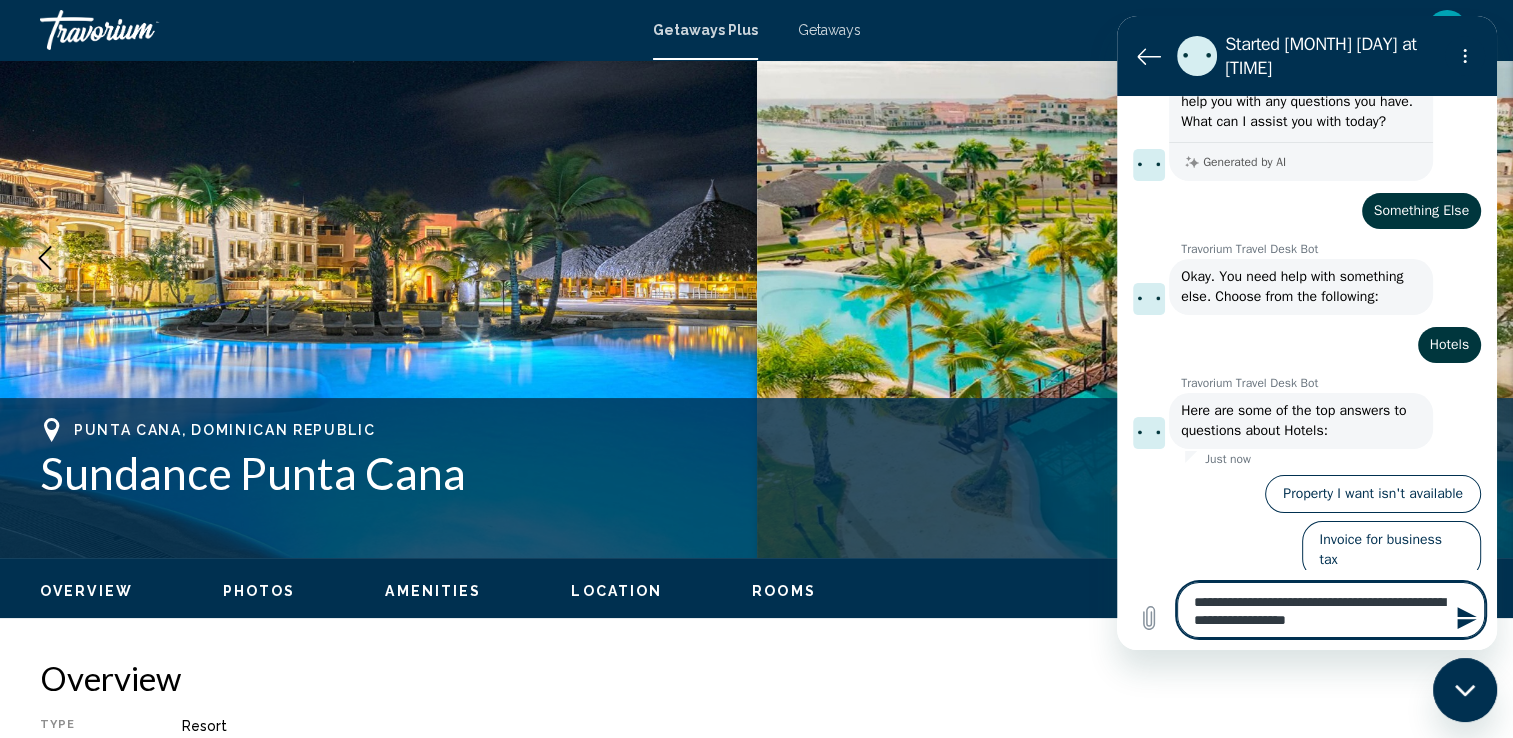 type on "**********" 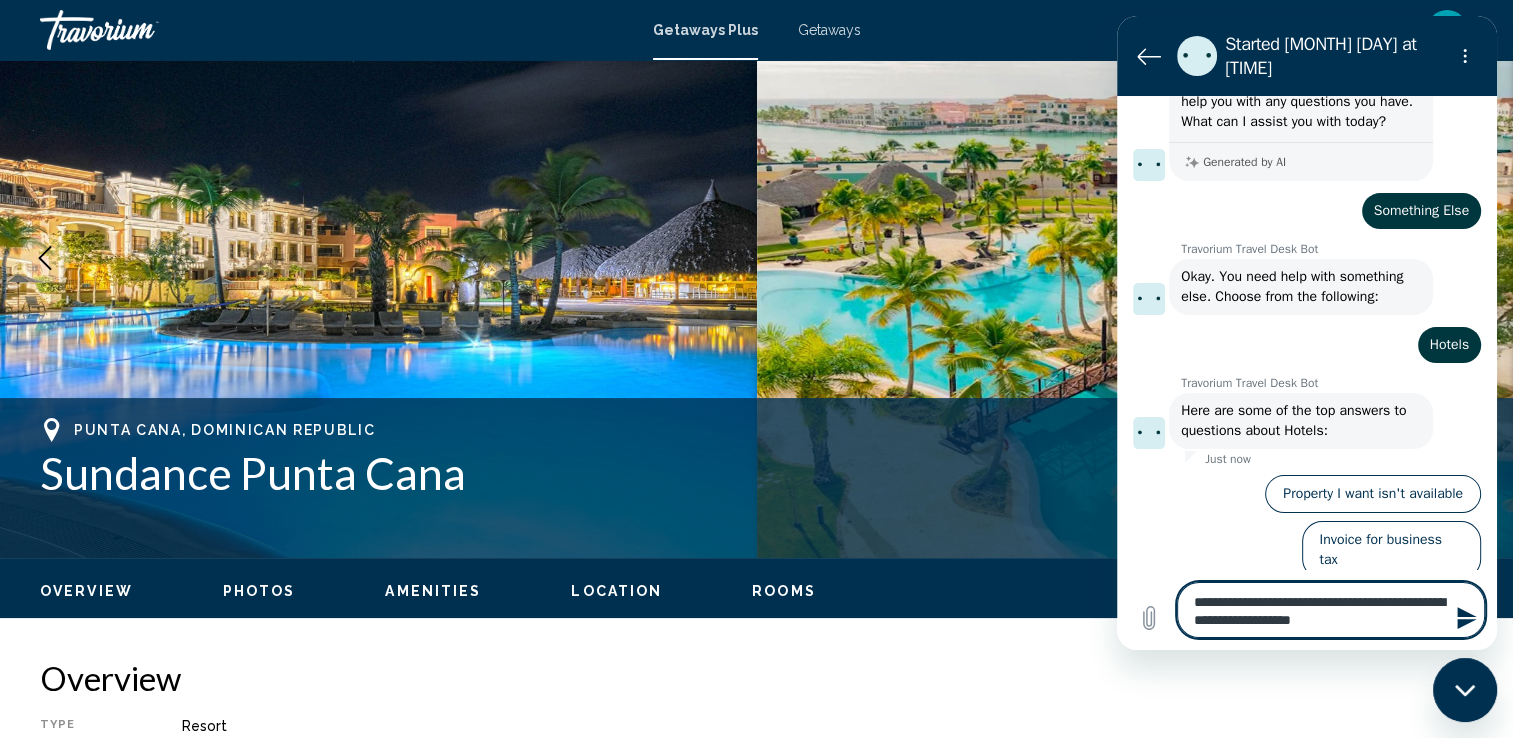 type on "**********" 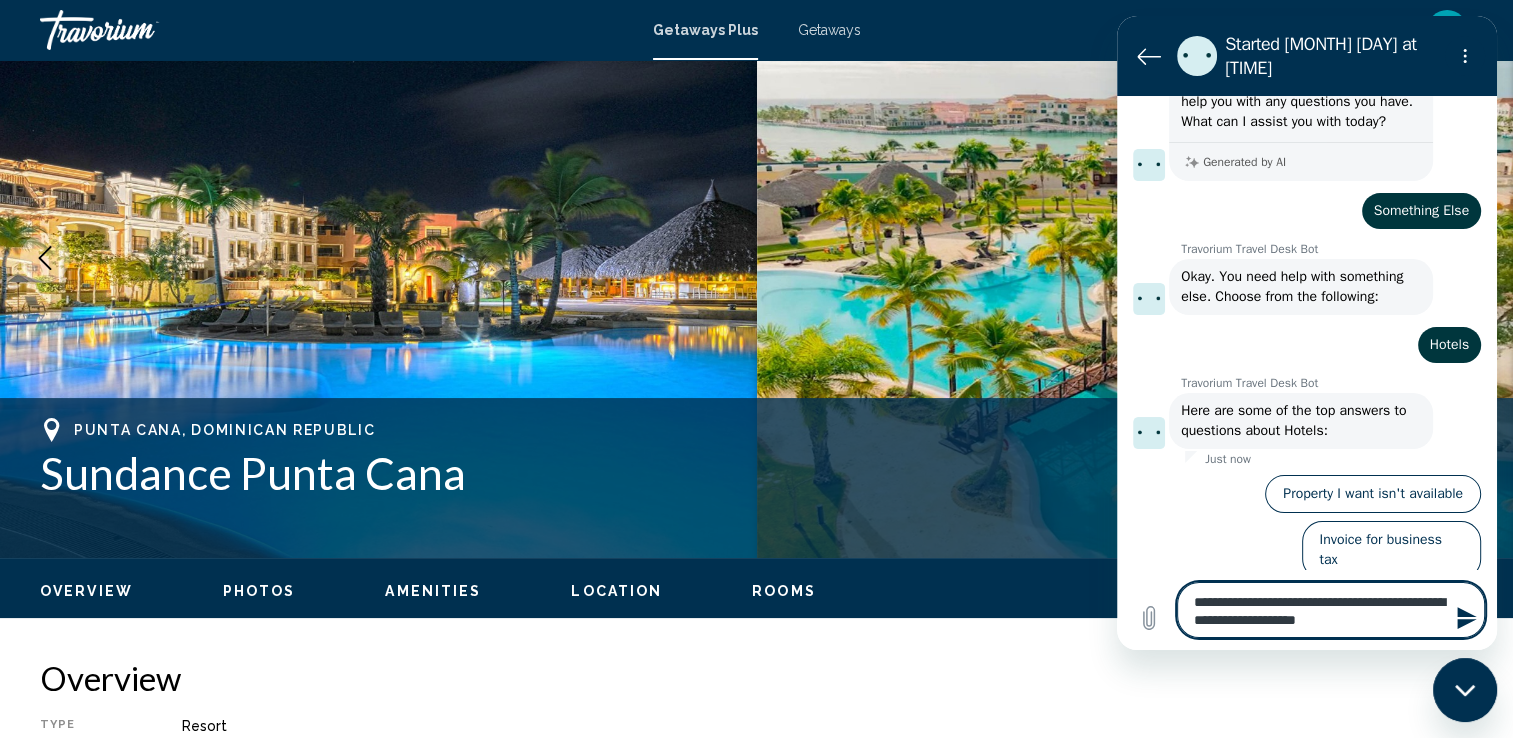 type on "**********" 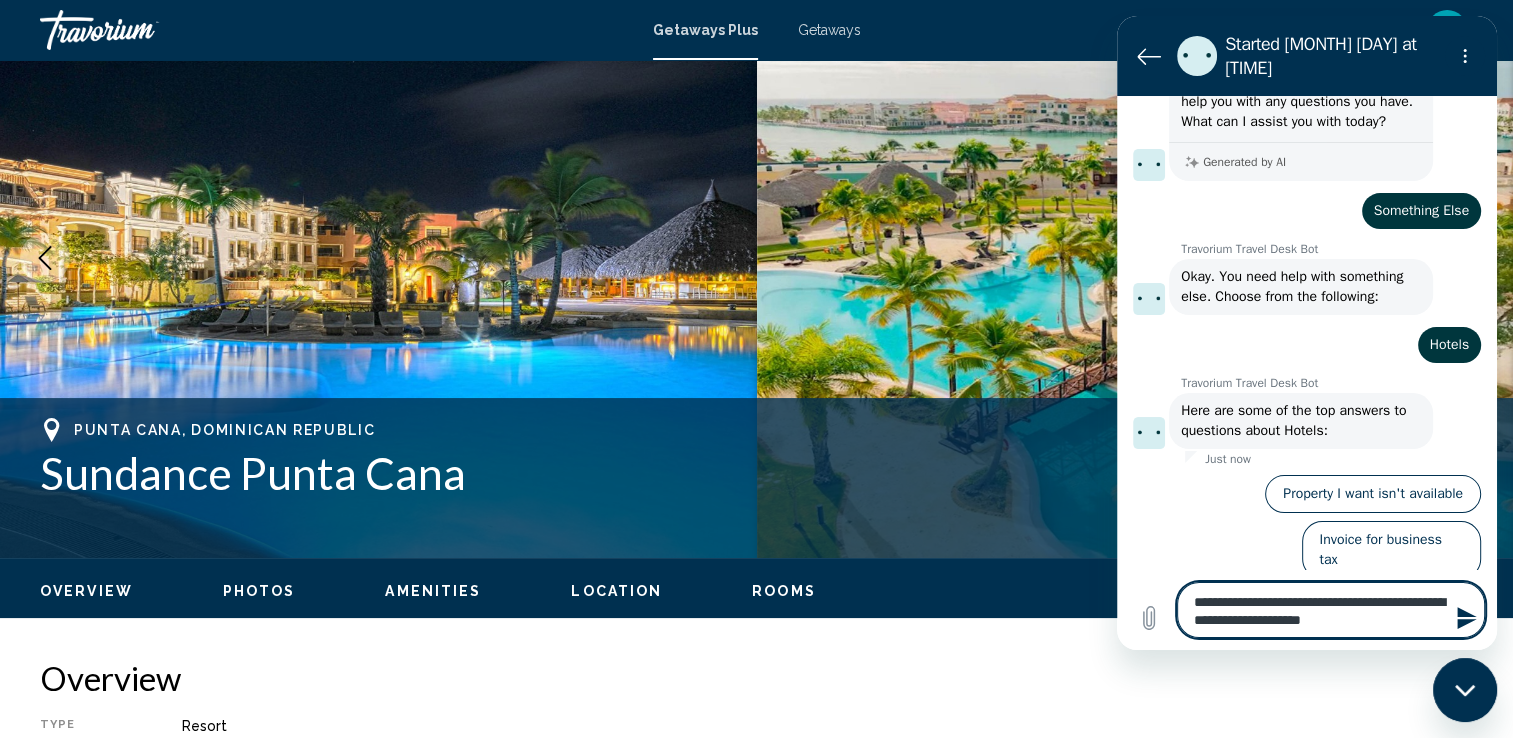 type on "**********" 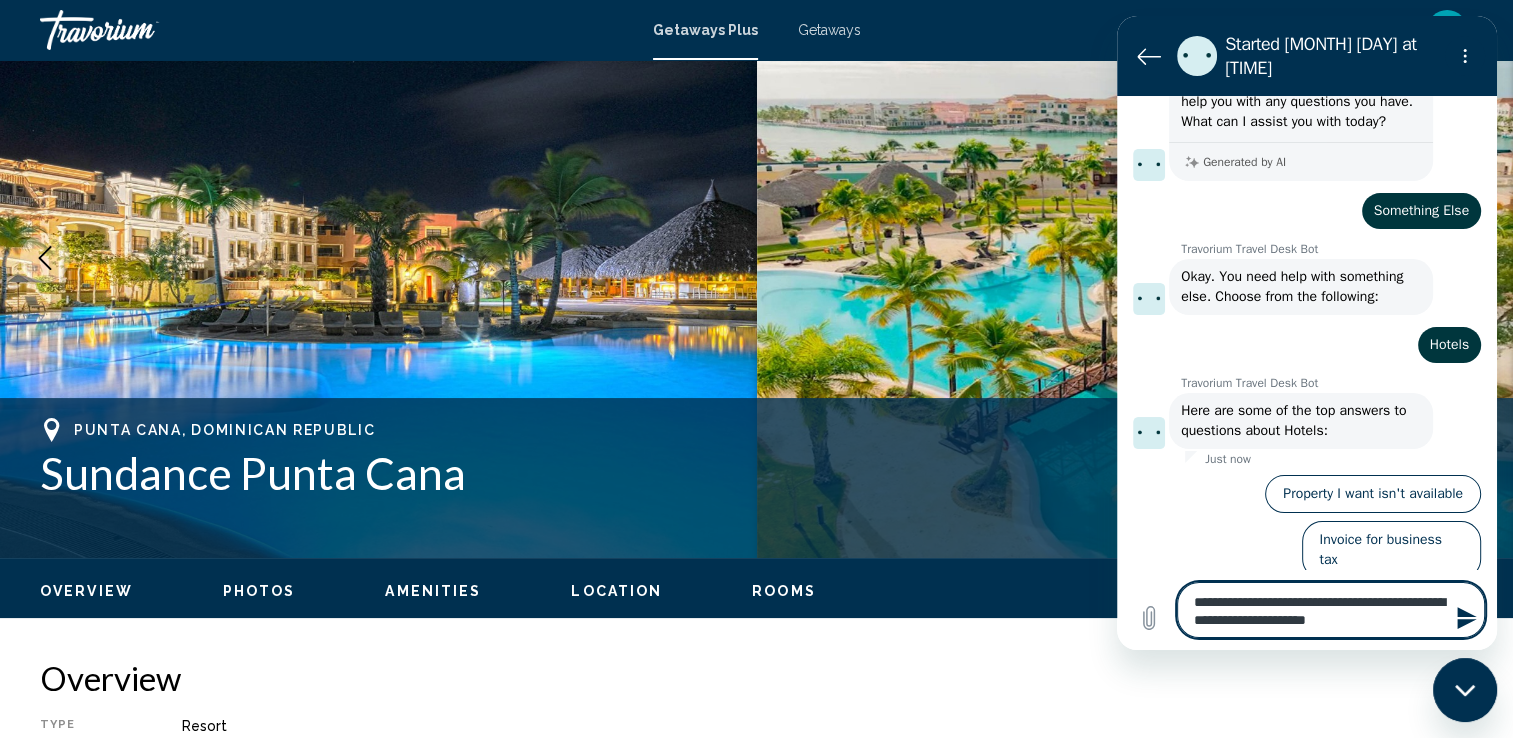 type on "**********" 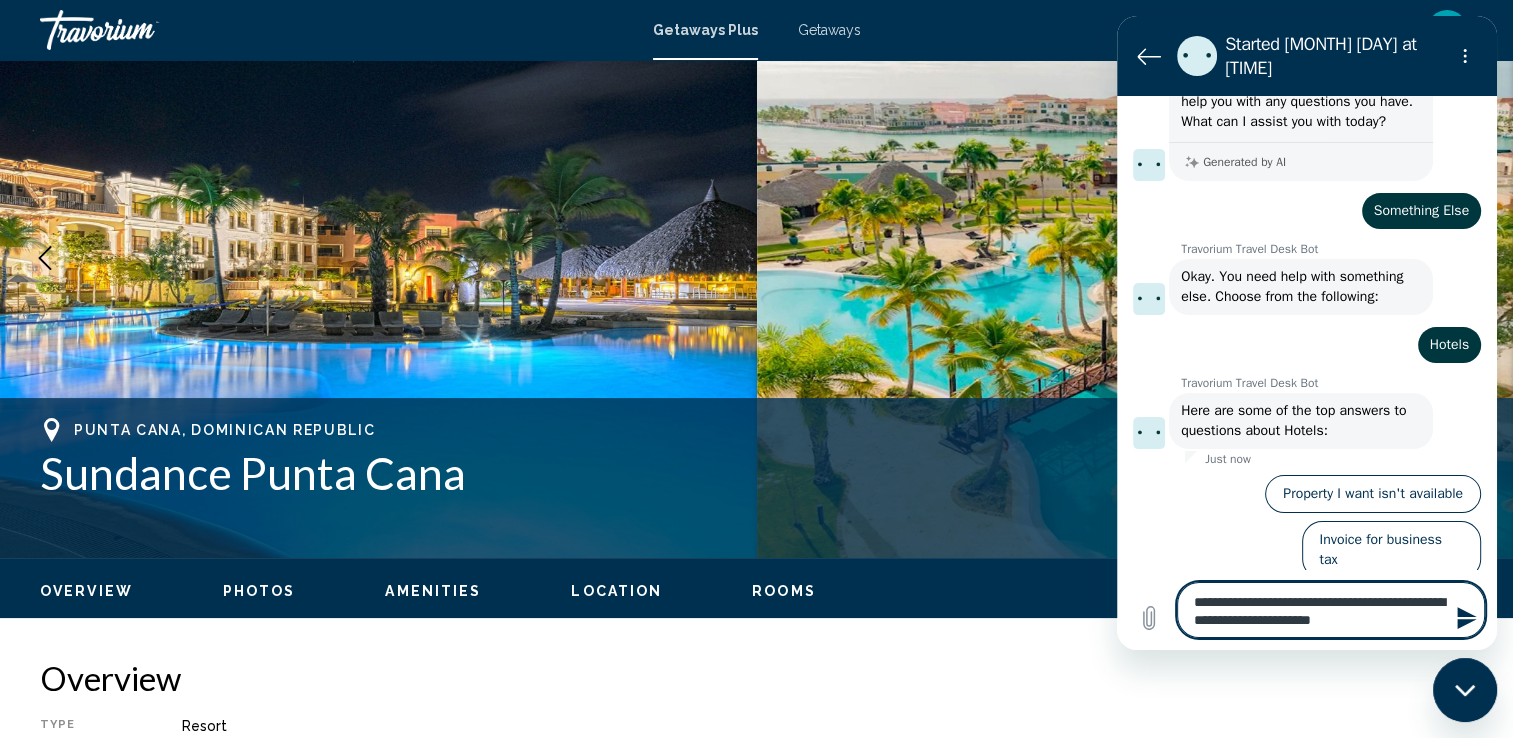 type on "**********" 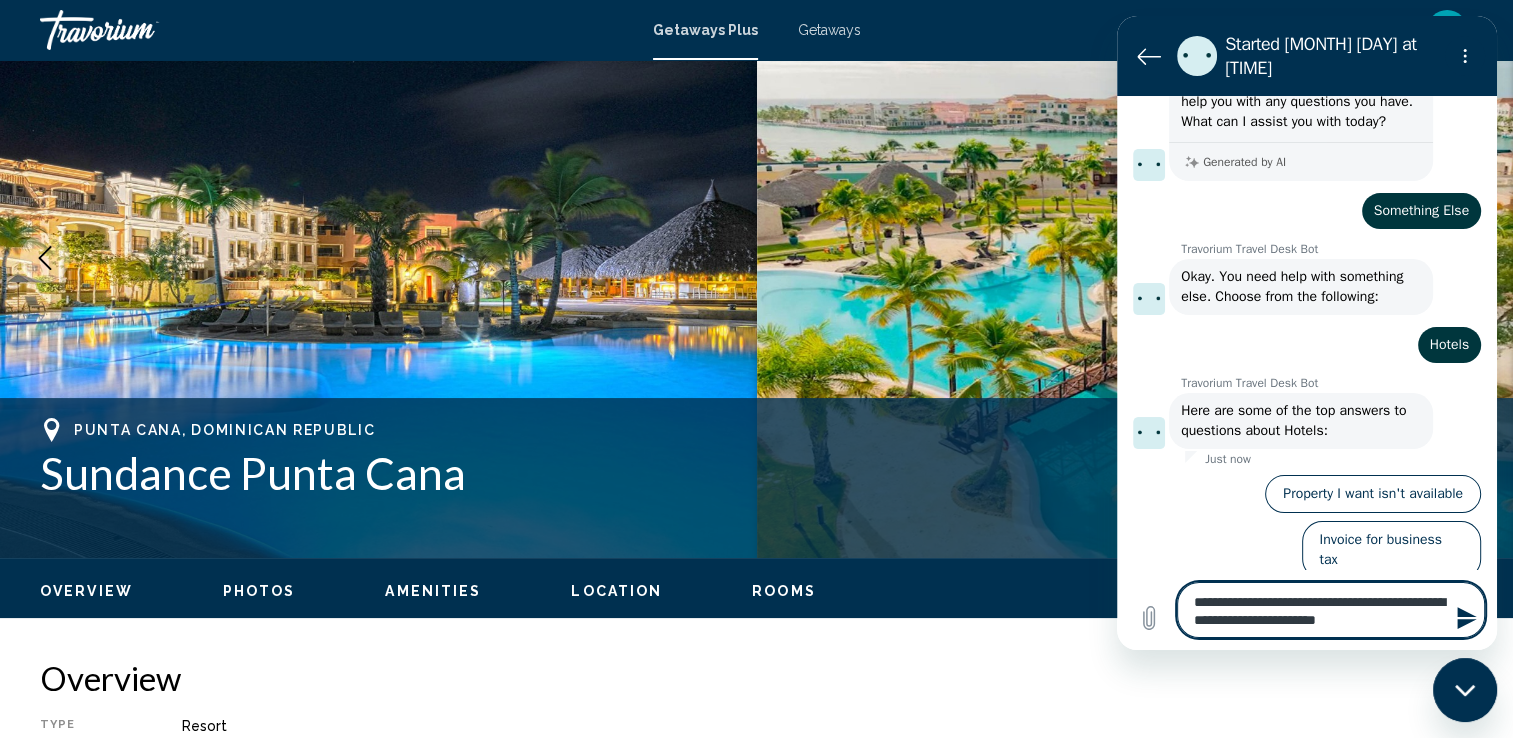 type on "**********" 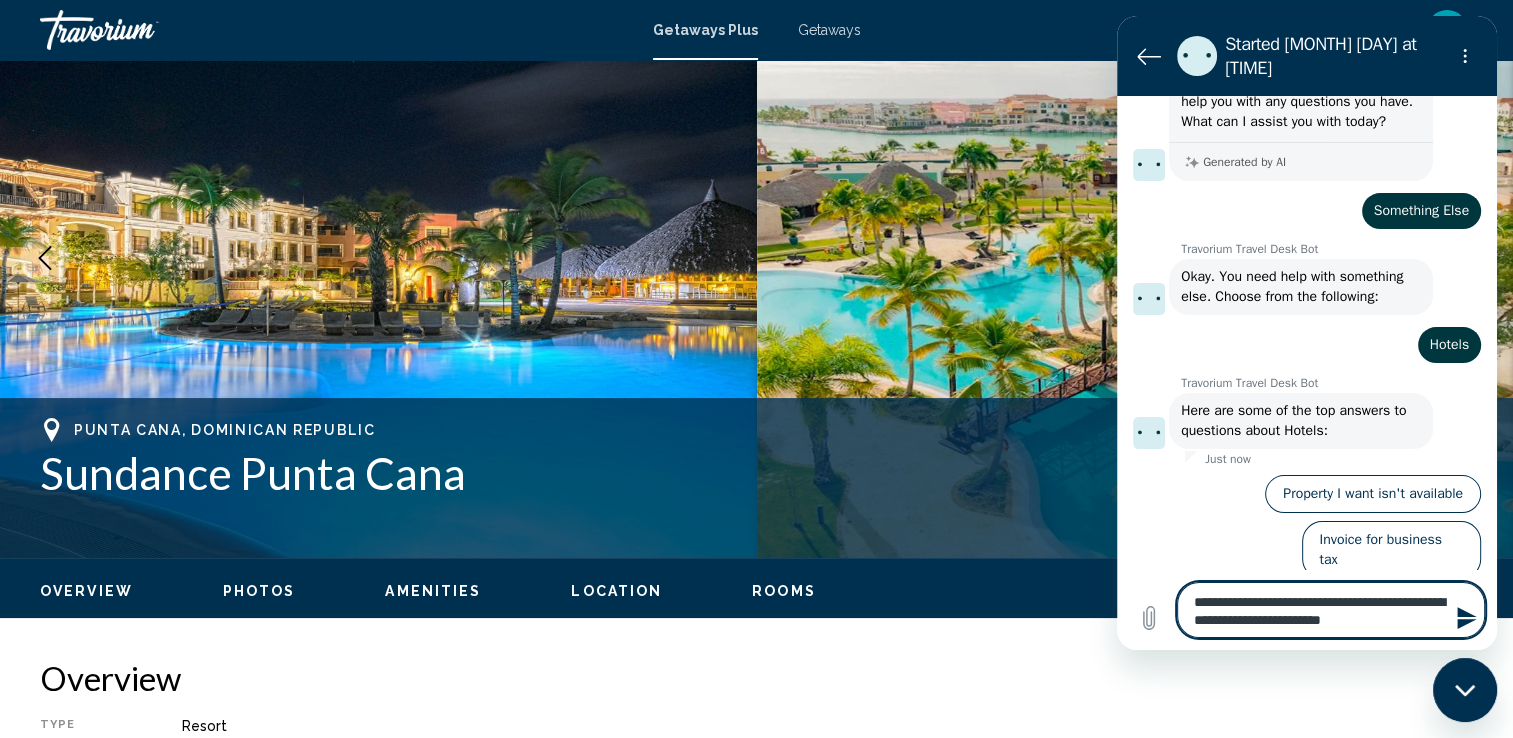 type on "**********" 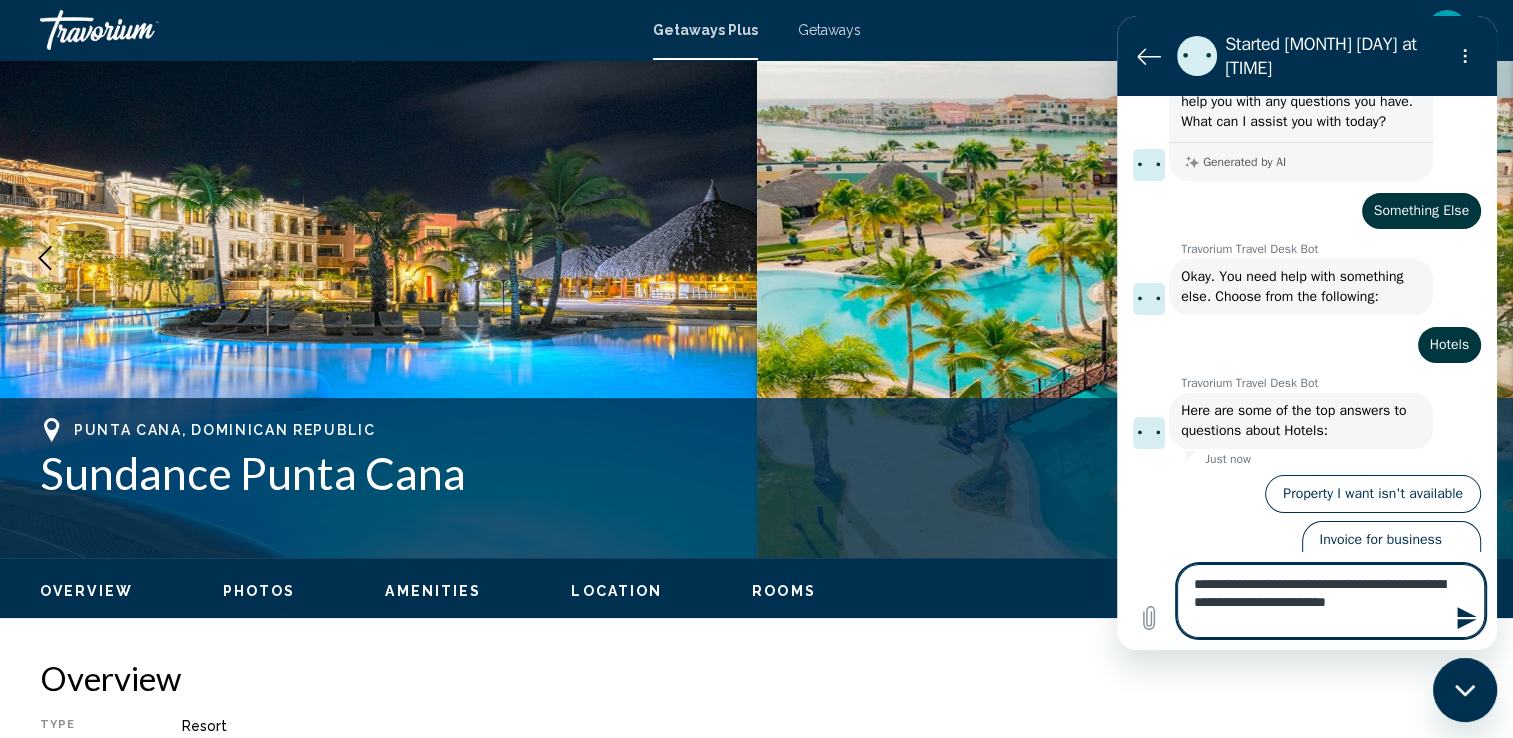 type on "**********" 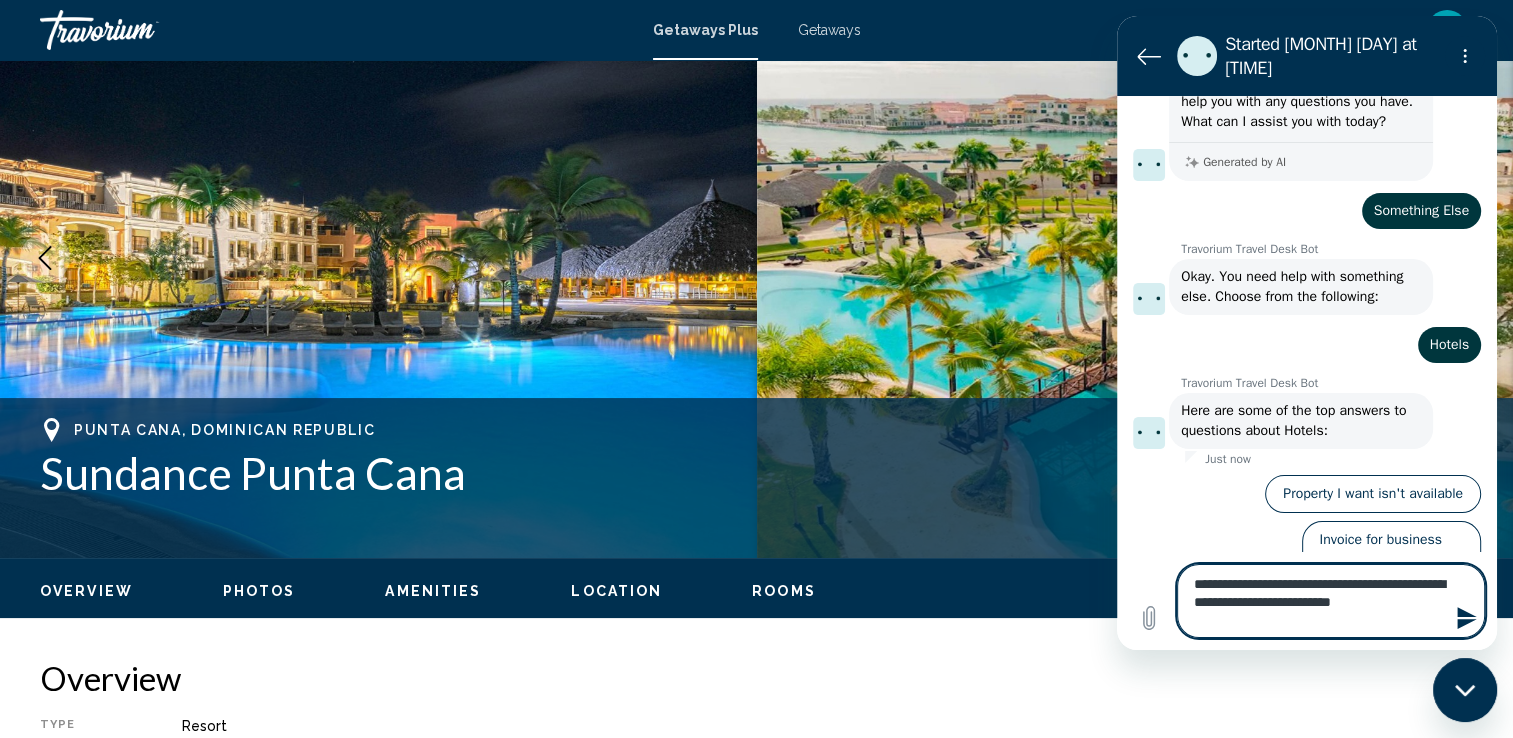 type 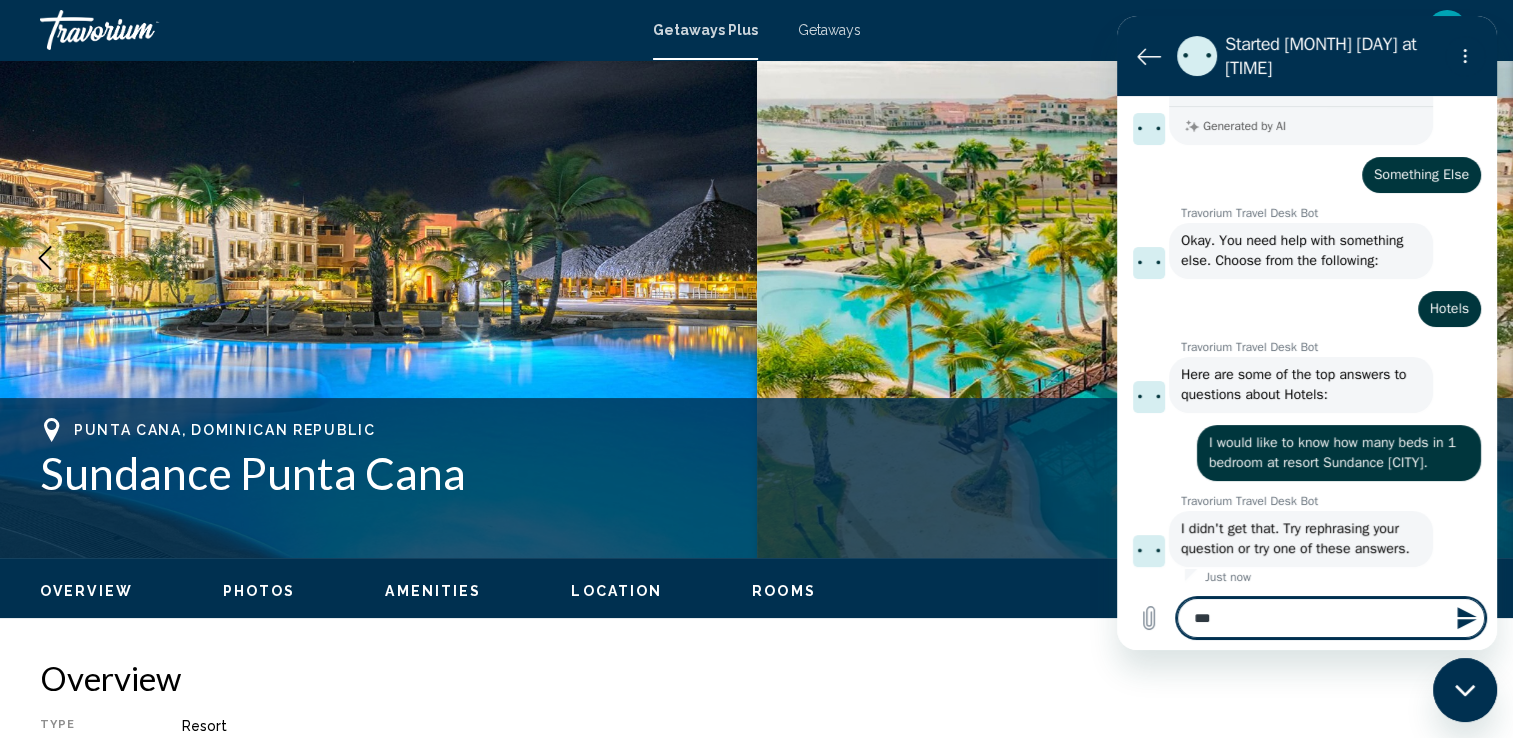 scroll, scrollTop: 193, scrollLeft: 0, axis: vertical 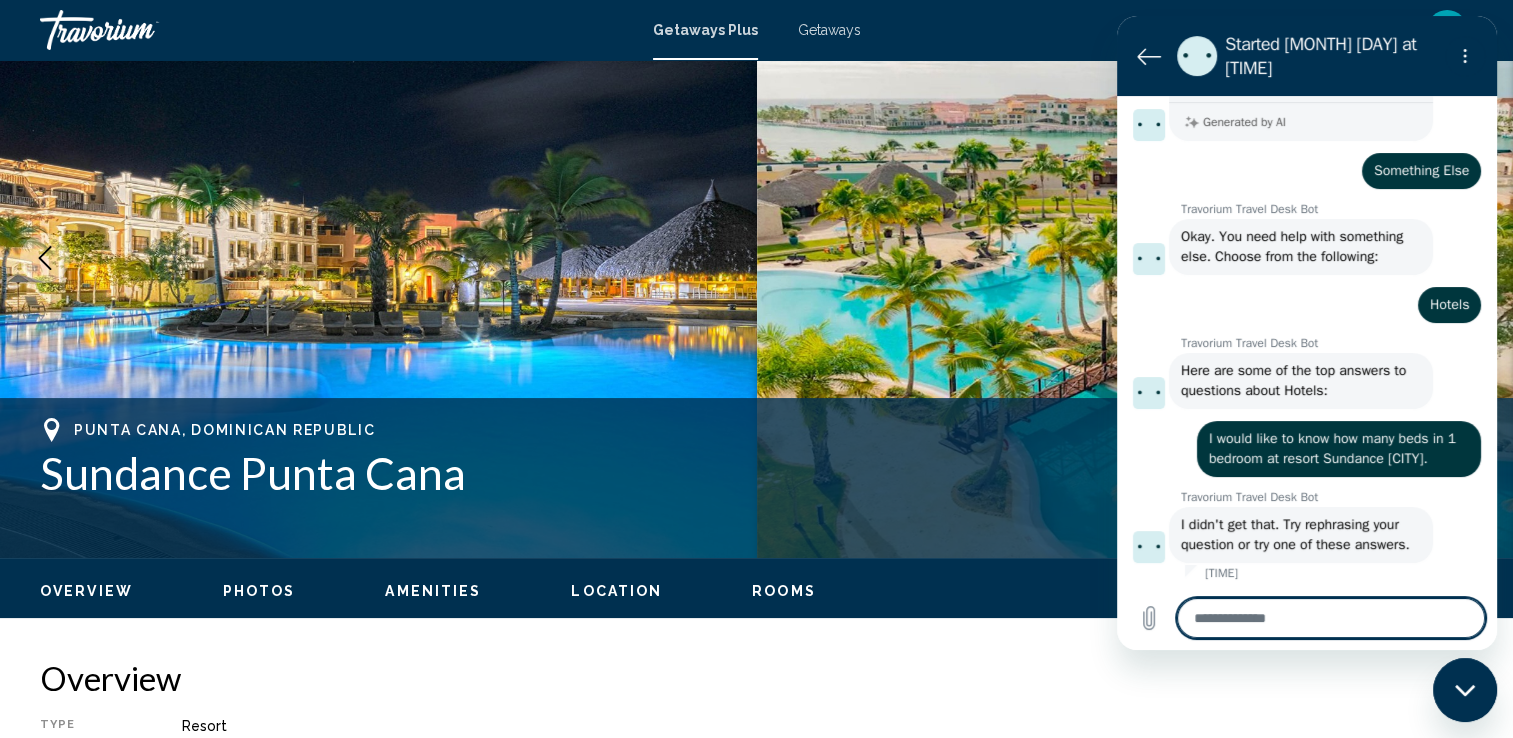 click at bounding box center (1331, 618) 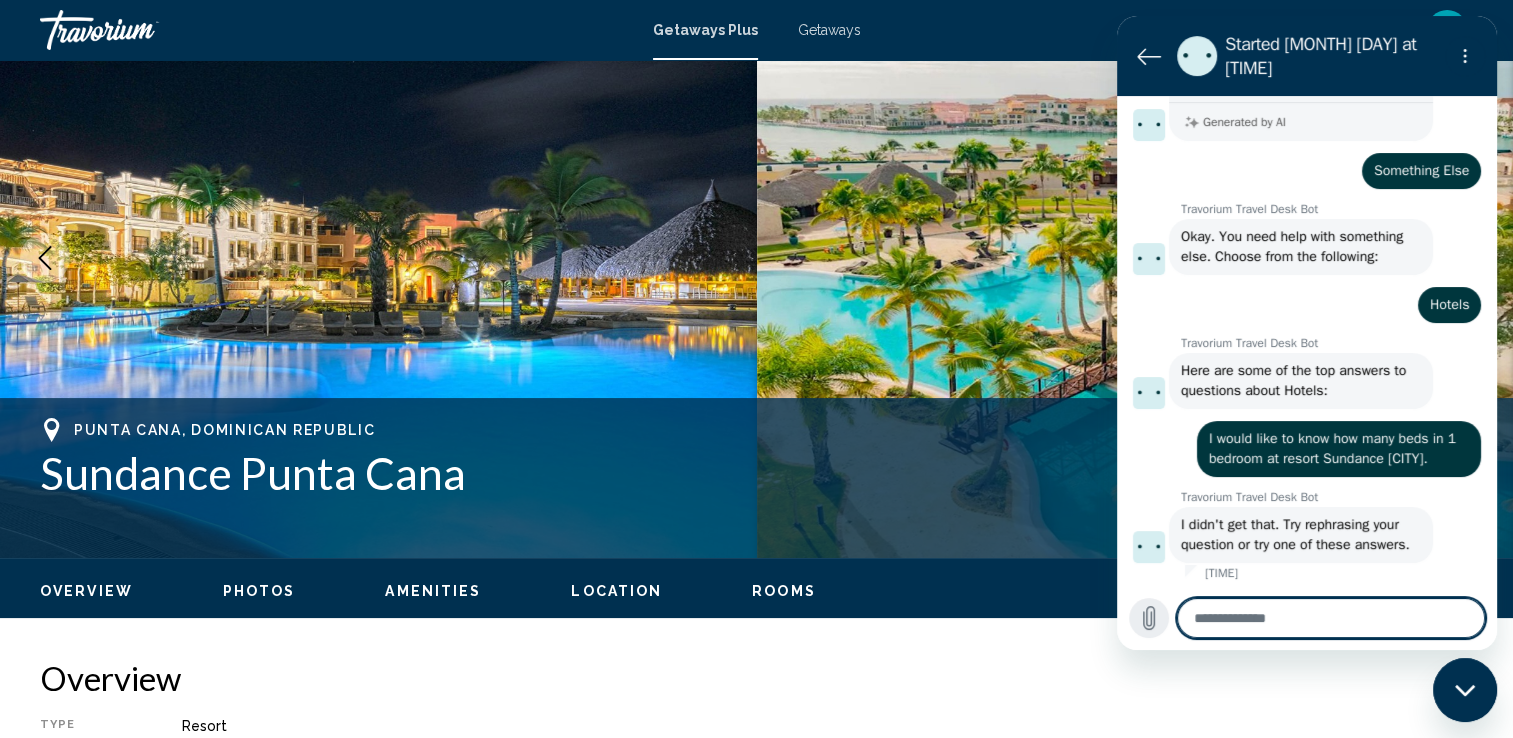 click 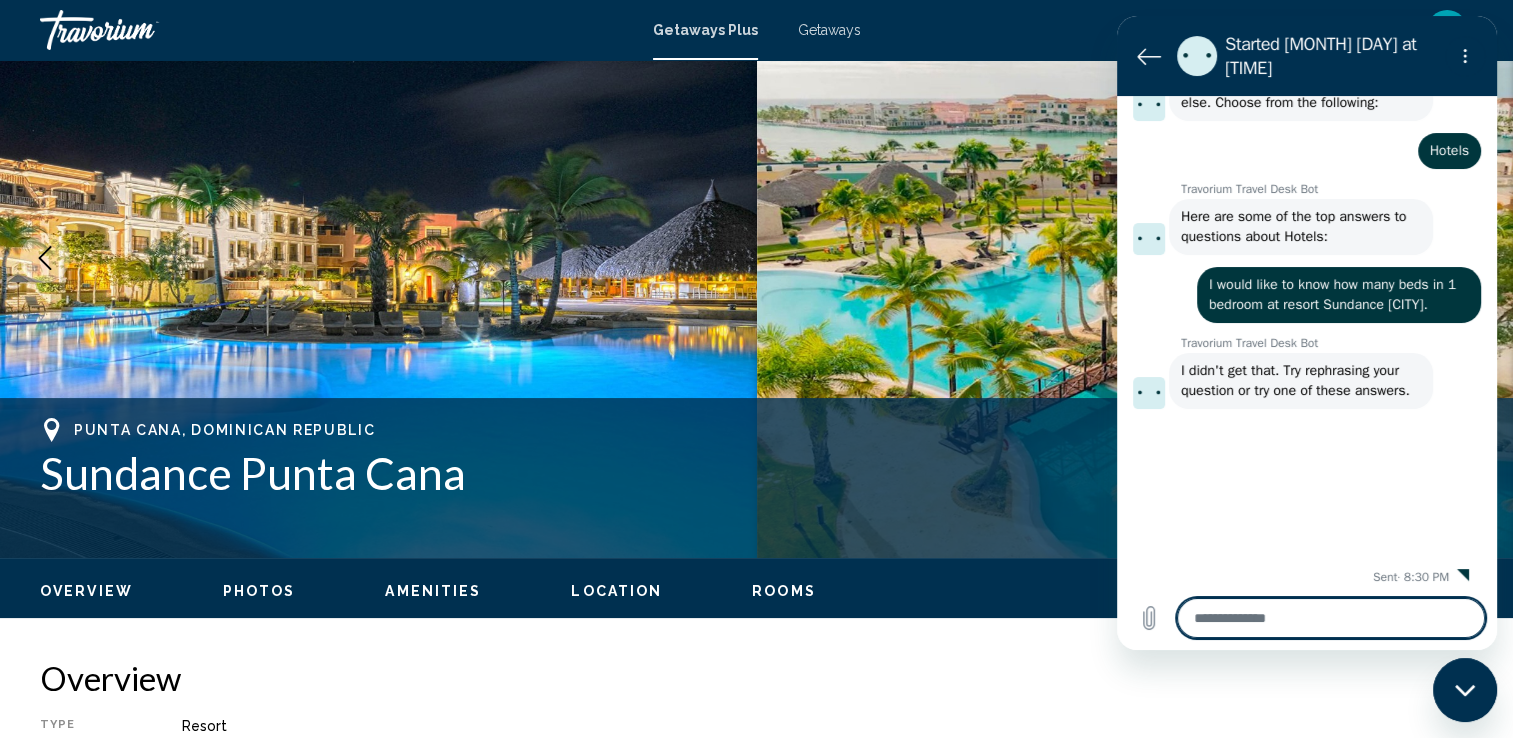 scroll, scrollTop: 351, scrollLeft: 0, axis: vertical 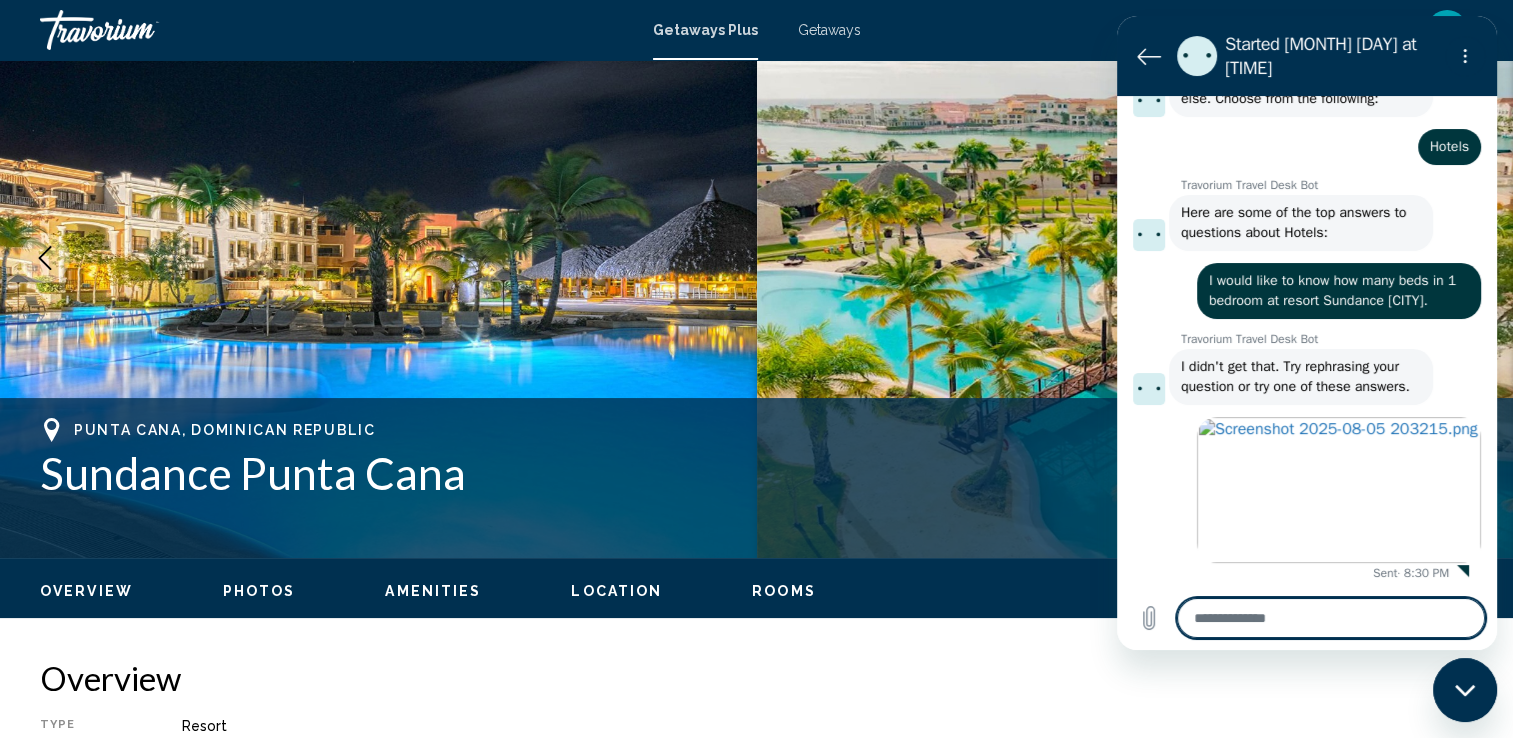 click at bounding box center (1331, 618) 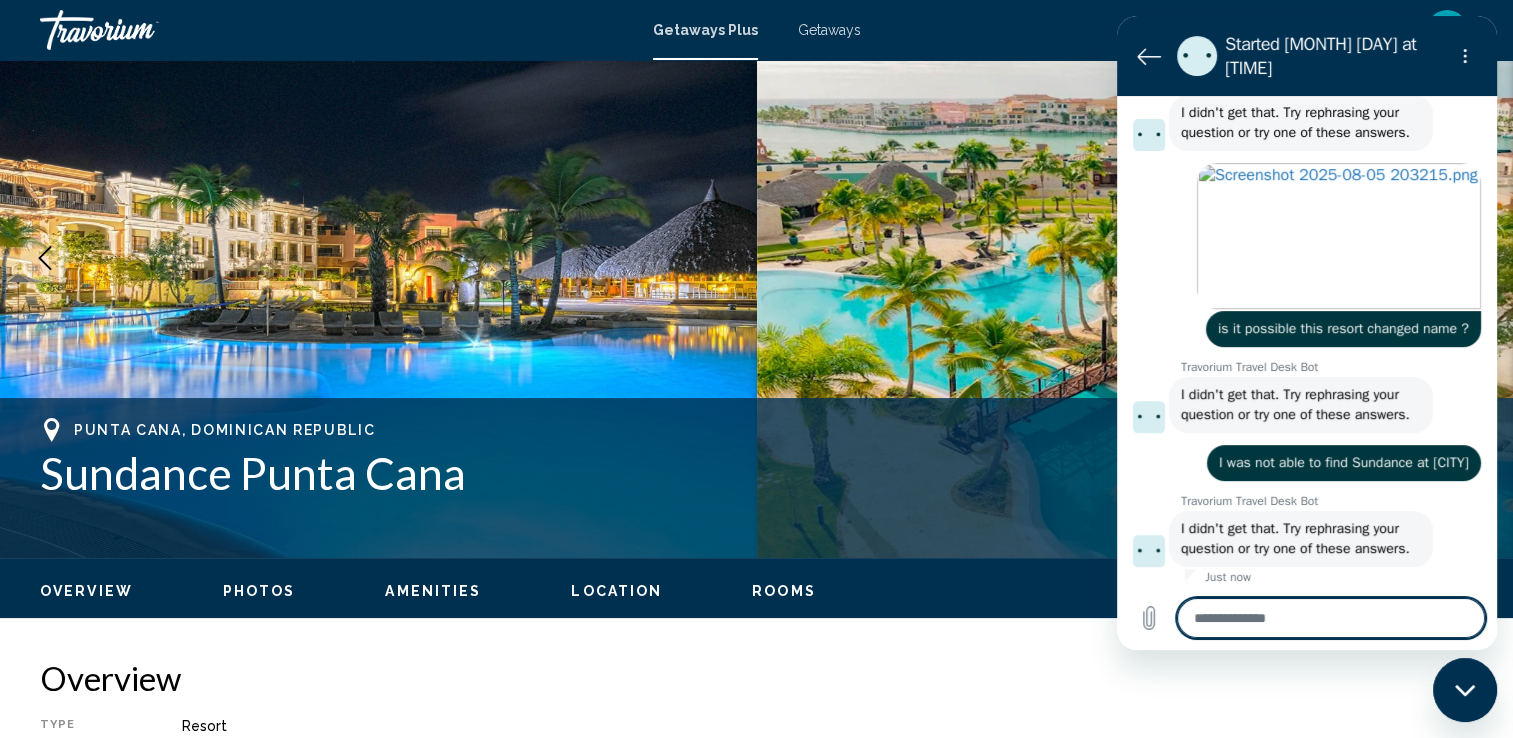 scroll, scrollTop: 689, scrollLeft: 0, axis: vertical 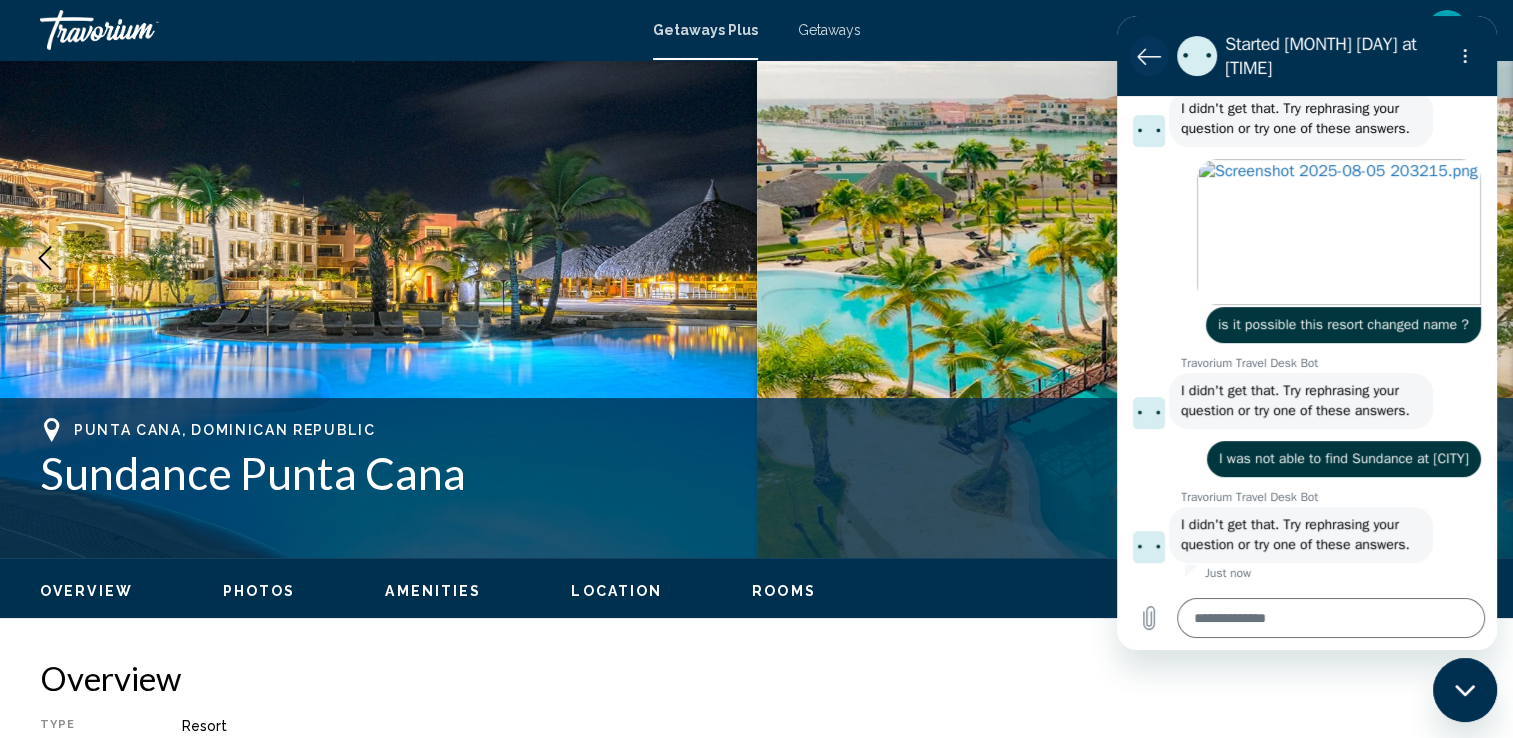 click 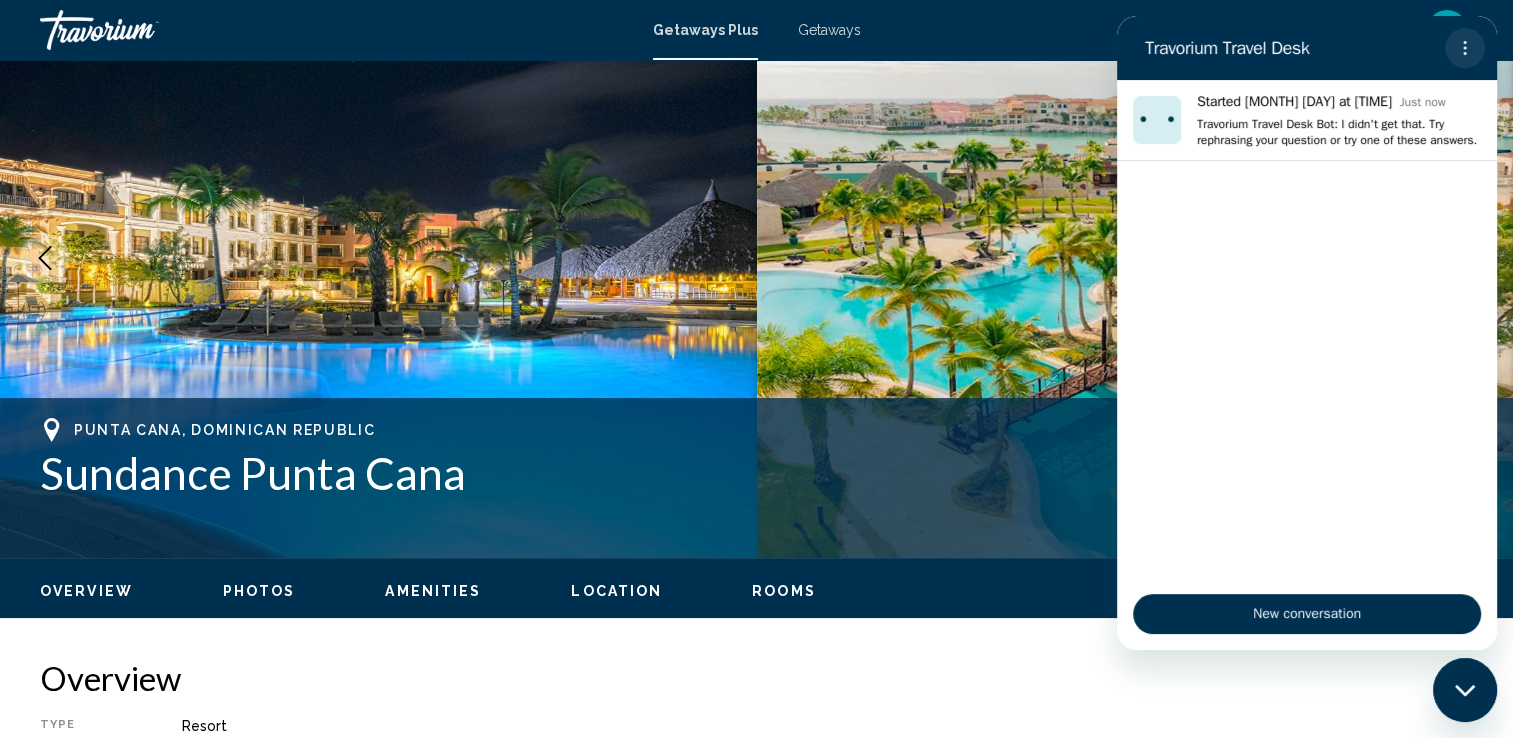 click at bounding box center [1465, 48] 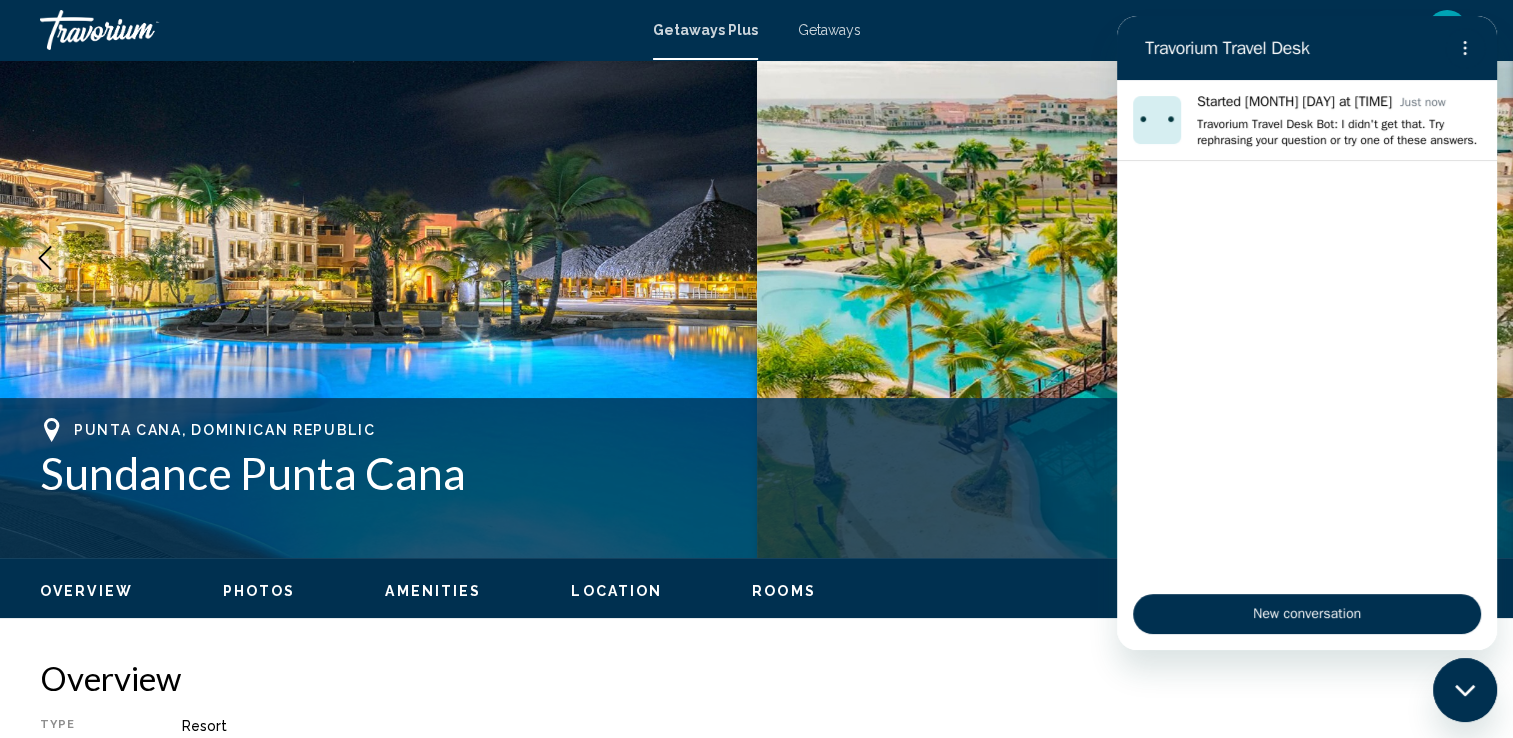 click on "Overview" at bounding box center (756, 678) 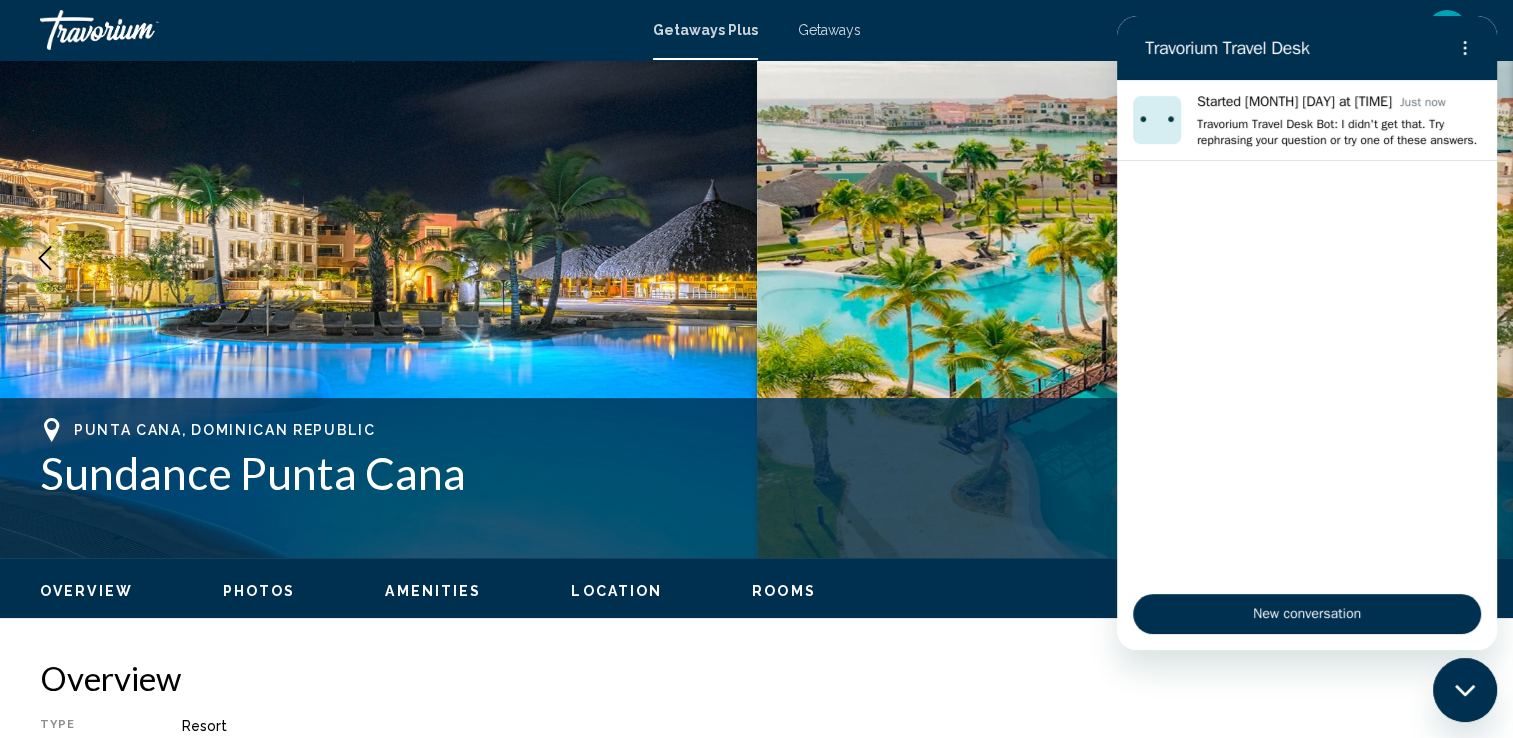 click on "en
English Español Français Italiano Português русский USD
USD ($) MXN (Mex$) CAD (Can$) GBP (£) EUR (€) AUD (A$) NZD (NZ$) CNY (CN¥) VK Login" at bounding box center (1177, 30) 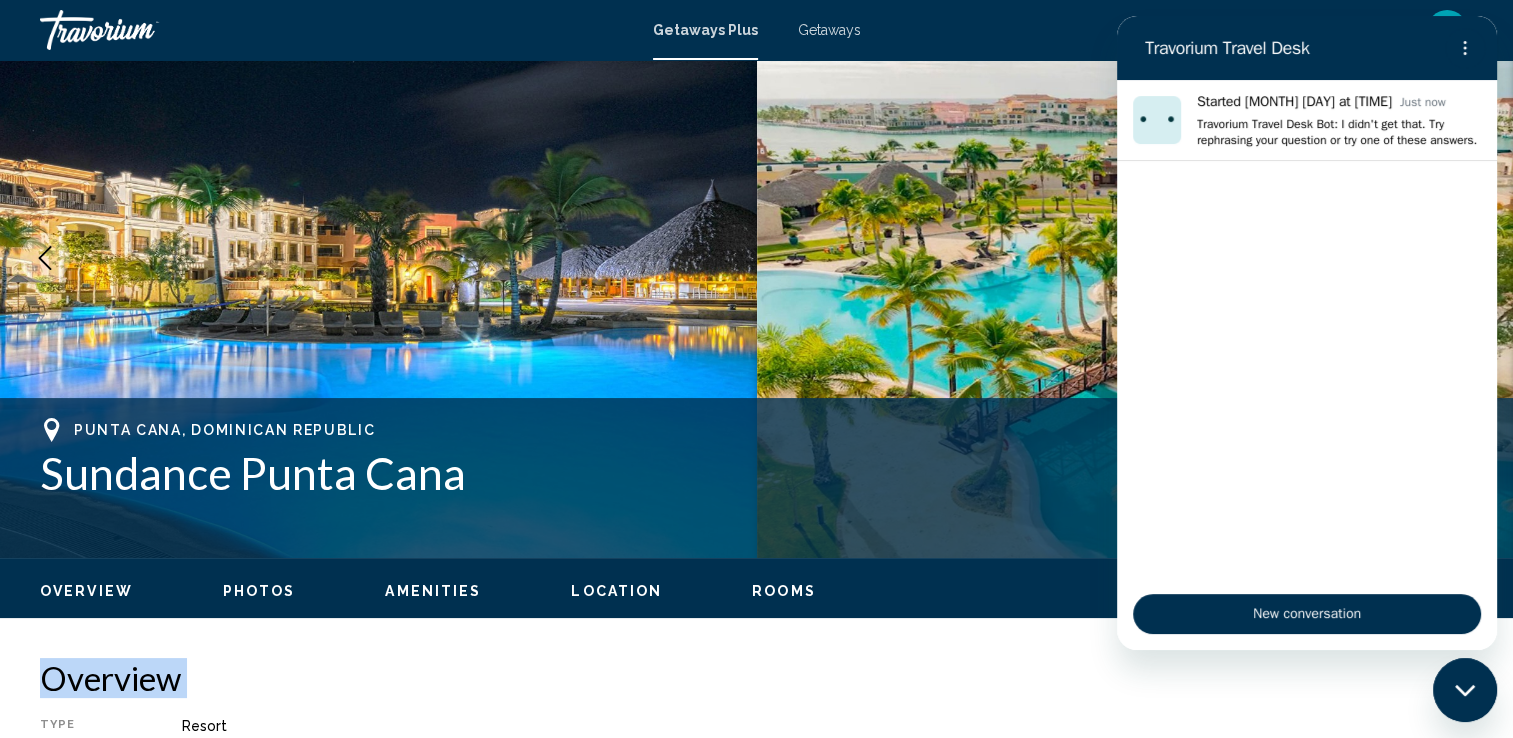 click on "Punta Cana, Dominican Republic Sundance Punta Cana Address FISHING LODGE, Boulevard Fishing Lodge Cap Cana Higuey, La Altagracia, 2300 Punta Cana, Dominican Republic Overview
Photos
Amenities
Location
Rooms
Search Search Overview Type Resort All-Inclusive No All-Inclusive Address FISHING LODGE, Boulevard Fishing Lodge Cap Cana Higuey, La Altagracia, 2300 Punta Cana, Dominican Republic Description Sundance Punta Cana aims to provide an exciting and interactive experience that celebrates the legacy of athletic achievements. The resort is located in one of the largest luxury developments in the Caribbean and is just a 10-minute drive from the Punta Cana International Airport. The property is an architectural jewel and part of a conceptual development with a masterful design inspired by Mediterranean villages. Read less
Spa" at bounding box center (756, 2169) 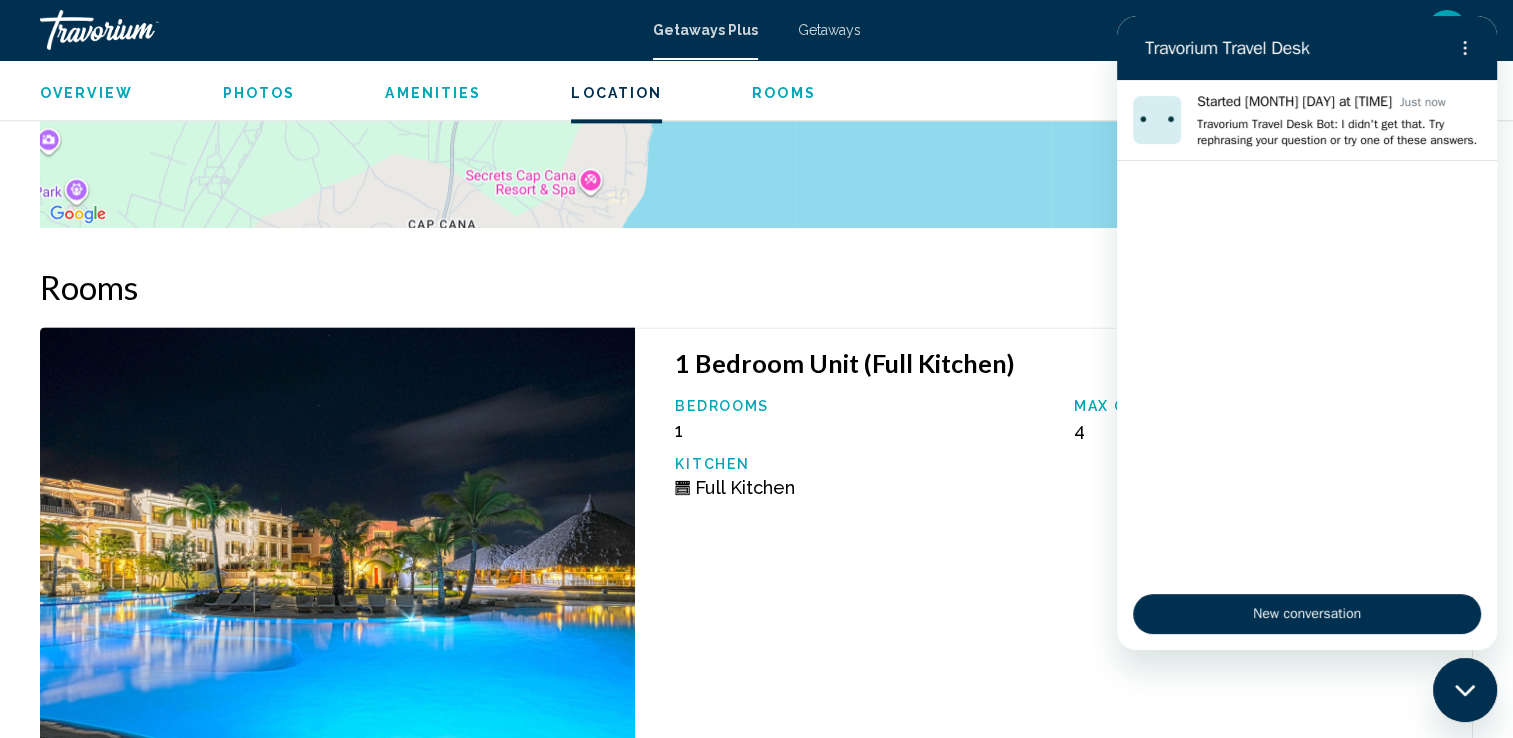 scroll, scrollTop: 2698, scrollLeft: 0, axis: vertical 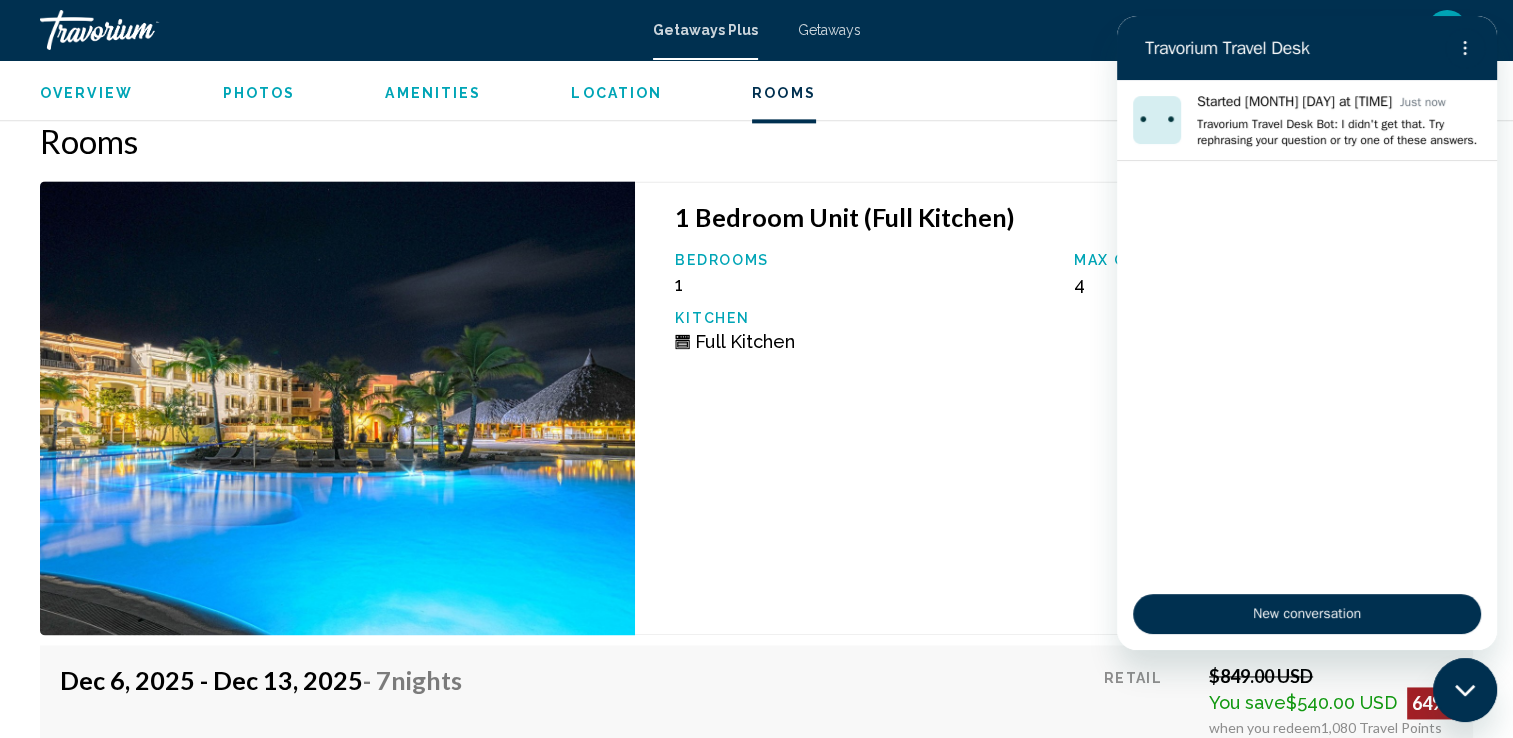 click on "1 Bedroom Unit (Full Kitchen) Bedrooms 1 Max Occupancy 4 Kitchen
Full Kitchen  Dec 6, 2025 - Dec 13, 2025  - 7  Nights Price includes accommodation only
Refundable until :
Non-refundable Retail  $849.00 USD  You save  $540.00 USD   64%  when you redeem  1,080  Travel Points  Member  $309.00 USD   $100.74 USD  Taxes and Fees You earn  0  Travel Points  Book now This room is no longer available. Price includes accommodation only
Refundable until
Non-refundable Book now This room is no longer available.  Dec 13, 2025 - Dec 20, 2025  - 7  Nights Price includes accommodation only
Refundable until :
Non-refundable Retail  $849.00 USD  You save  $540.00 USD   64%  when you redeem  1,080  Travel Points  Member  $309.00 USD   $100.74 USD  Taxes and Fees You earn Book now :" at bounding box center [756, 963] 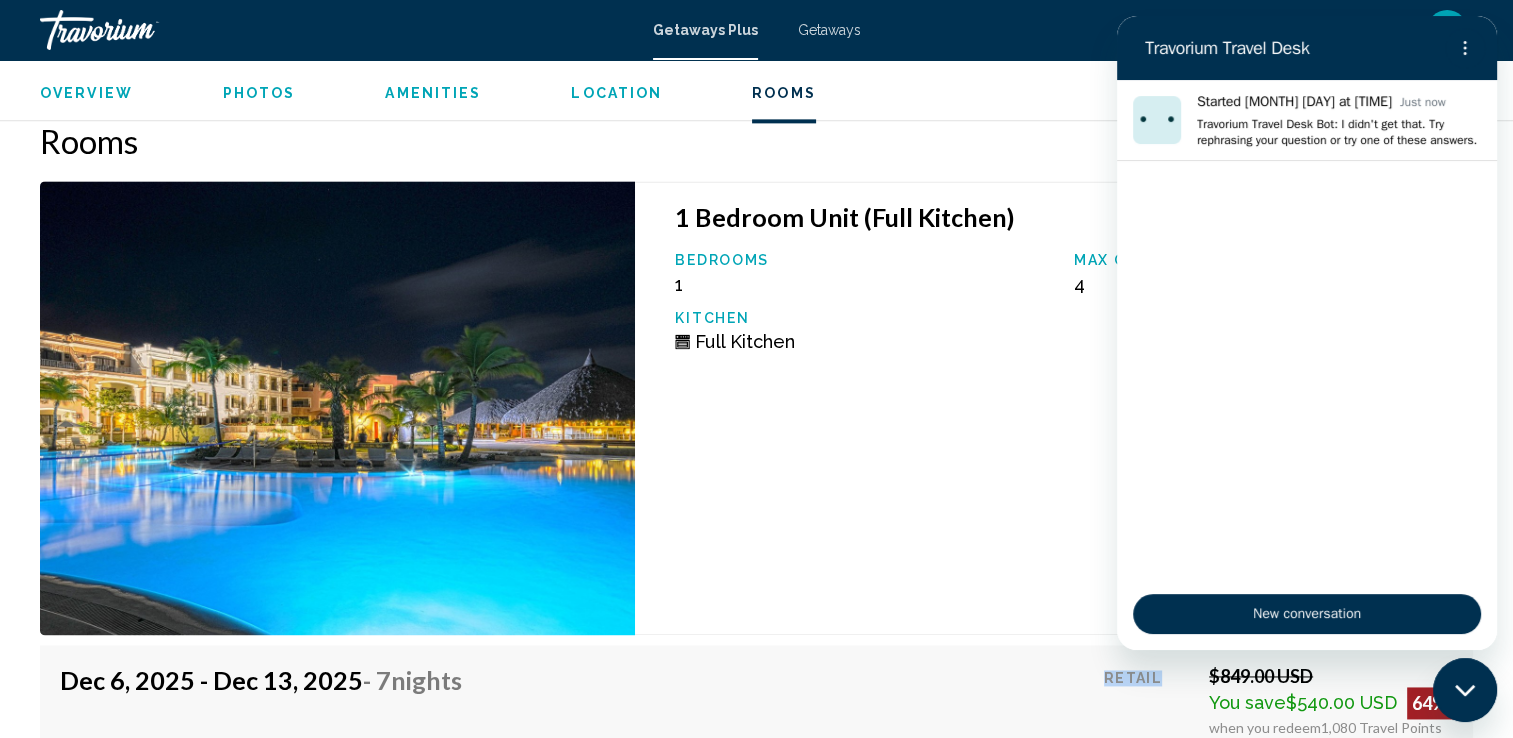 click on "1 Bedroom Unit (Full Kitchen) Bedrooms 1 Max Occupancy 4 Kitchen
Full Kitchen  Dec 6, 2025 - Dec 13, 2025  - 7  Nights Price includes accommodation only
Refundable until :
Non-refundable Retail  $849.00 USD  You save  $540.00 USD   64%  when you redeem  1,080  Travel Points  Member  $309.00 USD   $100.74 USD  Taxes and Fees You earn  0  Travel Points  Book now This room is no longer available. Price includes accommodation only
Refundable until
Non-refundable Book now This room is no longer available.  Dec 13, 2025 - Dec 20, 2025  - 7  Nights Price includes accommodation only
Refundable until :
Non-refundable Retail  $849.00 USD  You save  $540.00 USD   64%  when you redeem  1,080  Travel Points  Member  $309.00 USD   $100.74 USD  Taxes and Fees You earn Book now :" at bounding box center [756, 963] 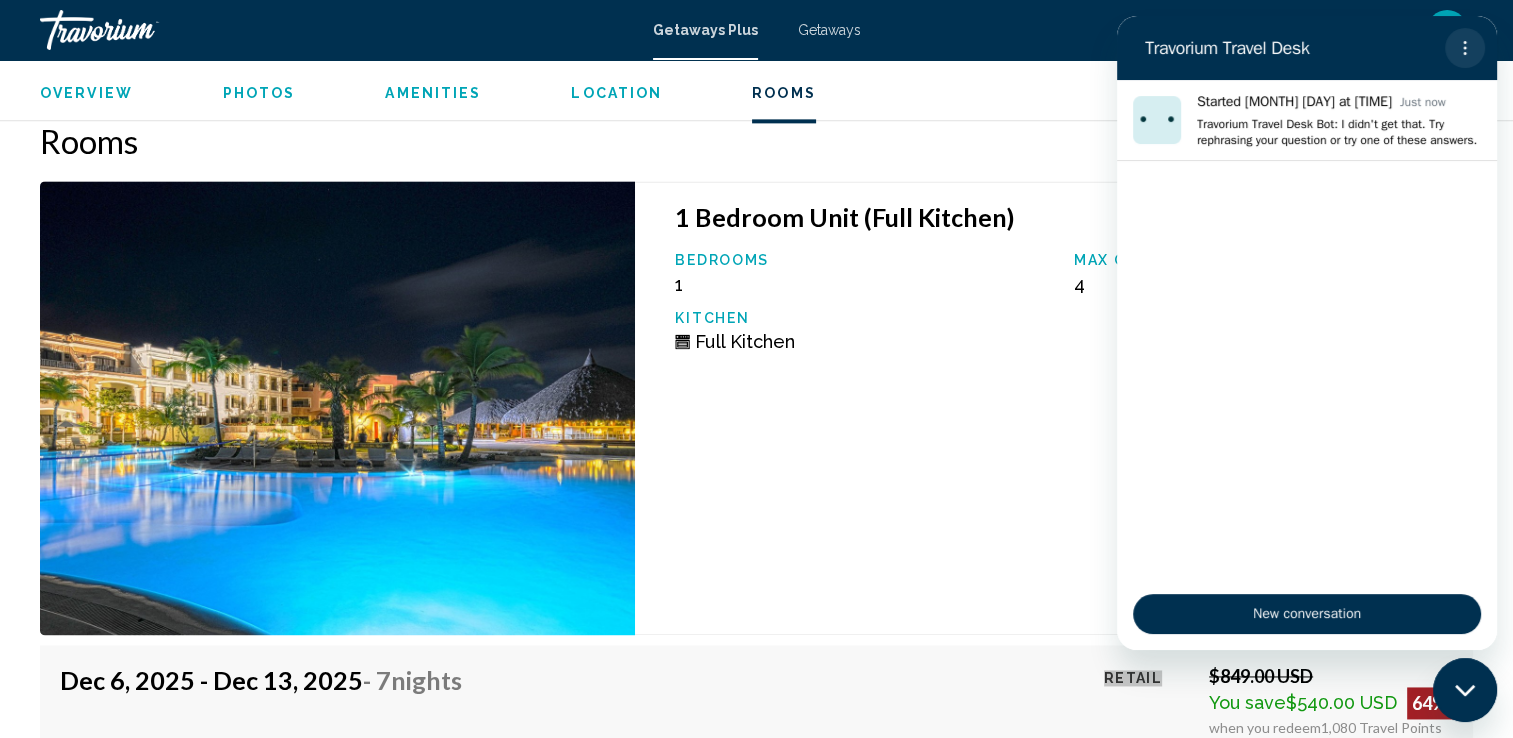 click 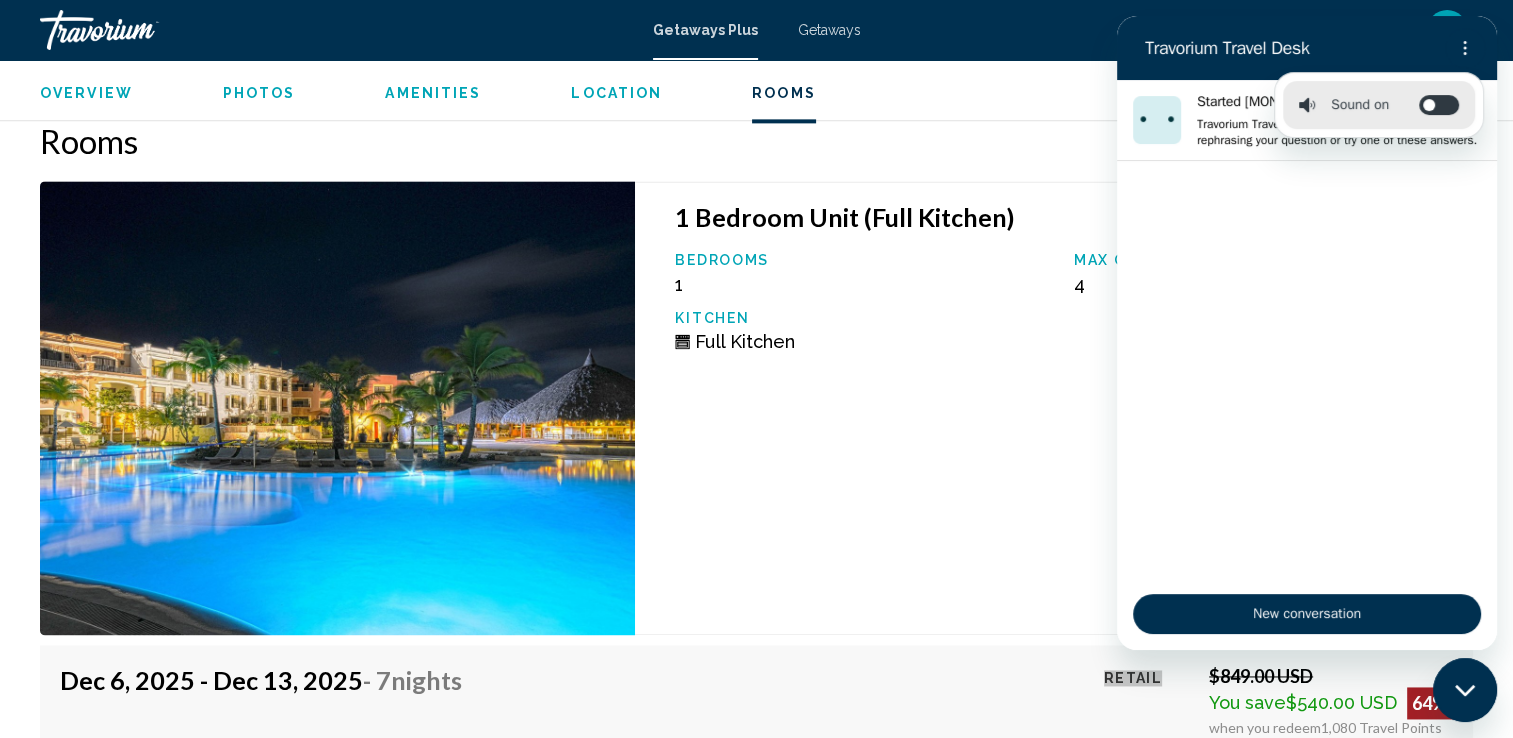 click 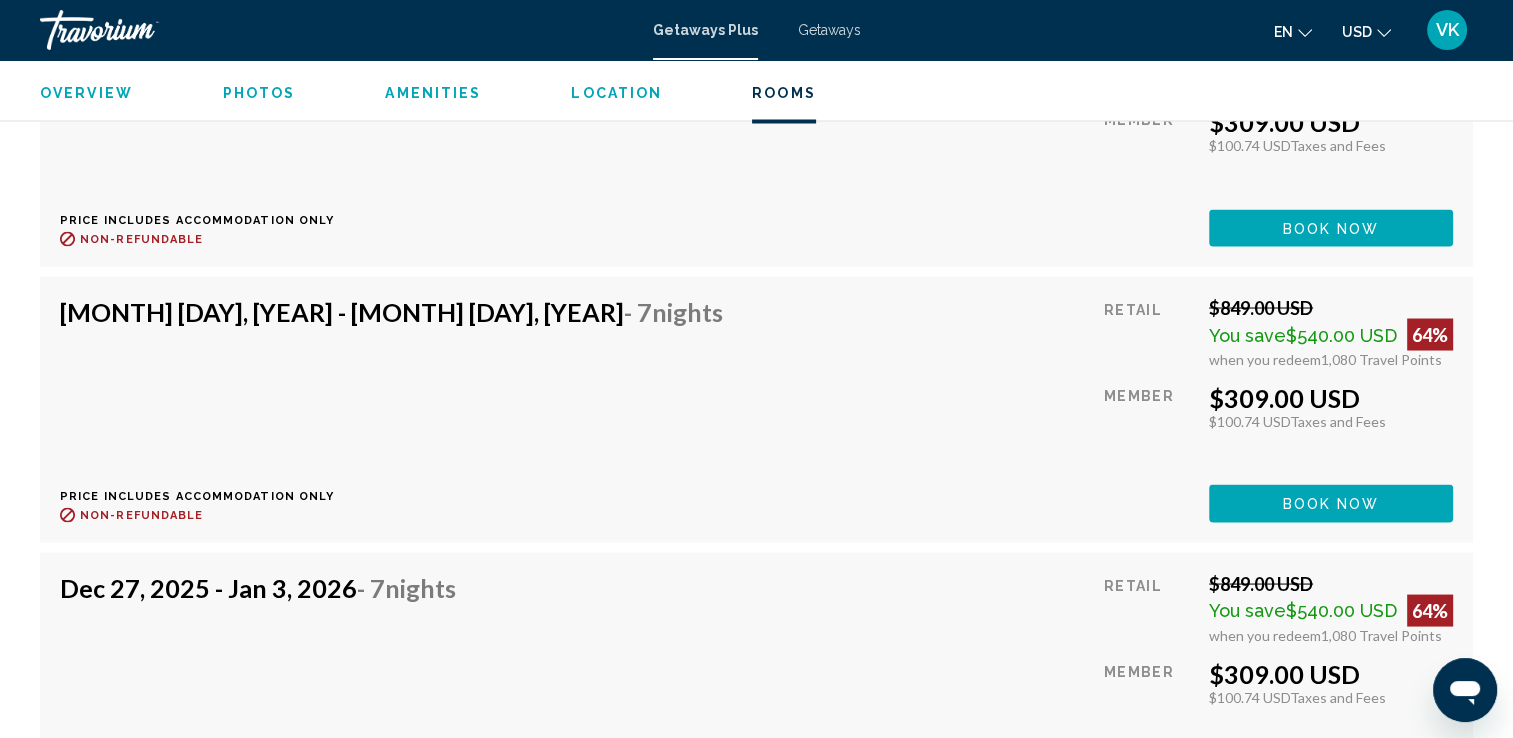 scroll, scrollTop: 3618, scrollLeft: 0, axis: vertical 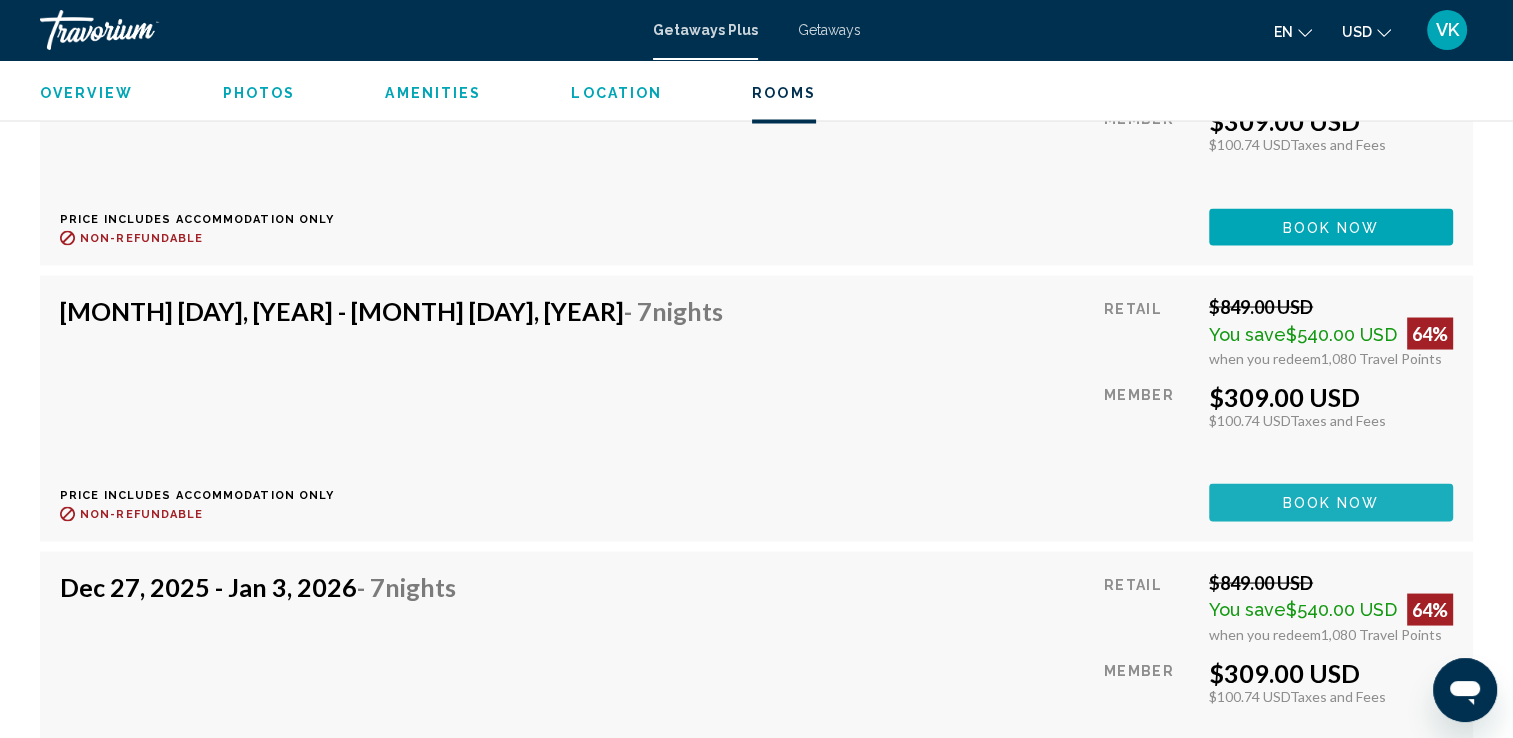 click on "Book now" at bounding box center (1331, 503) 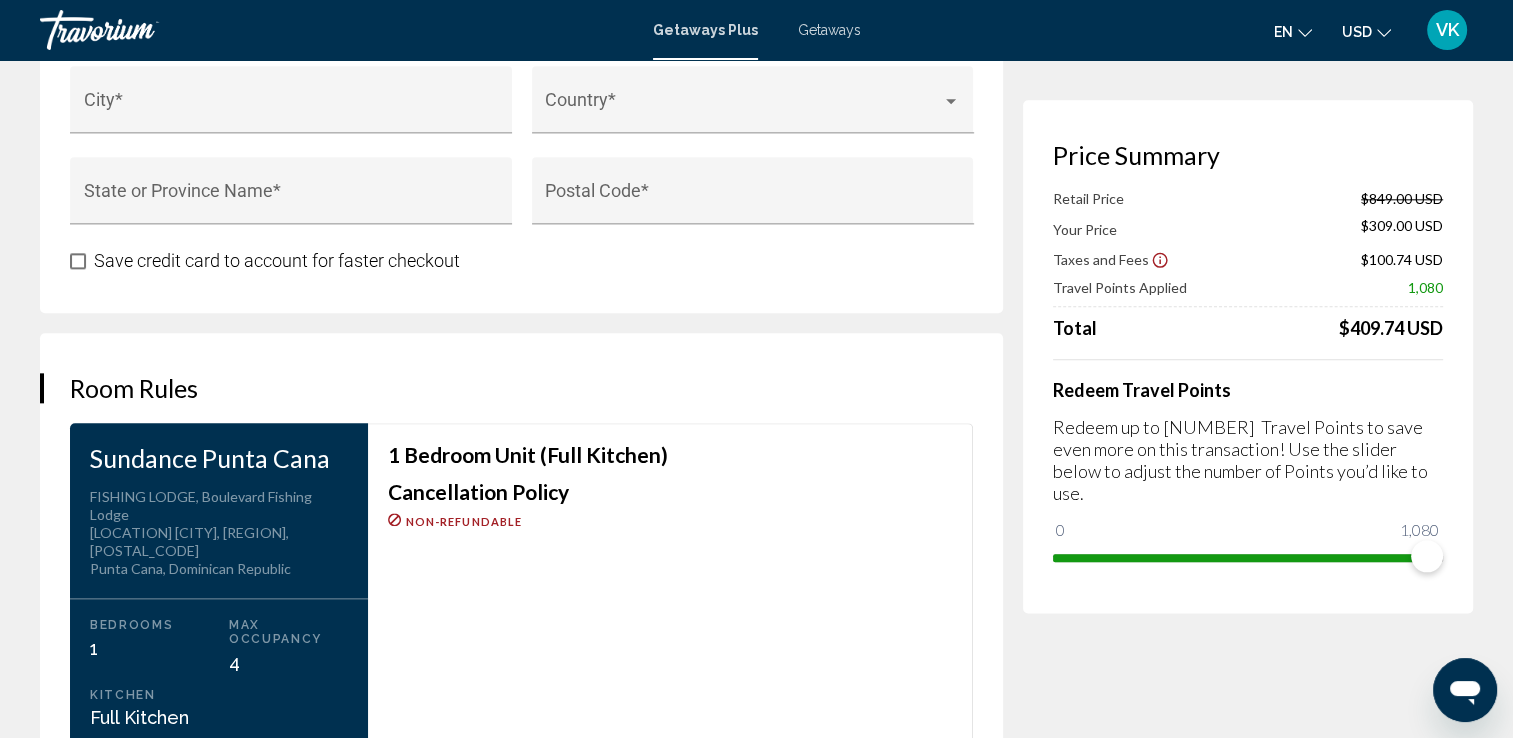 scroll, scrollTop: 2248, scrollLeft: 0, axis: vertical 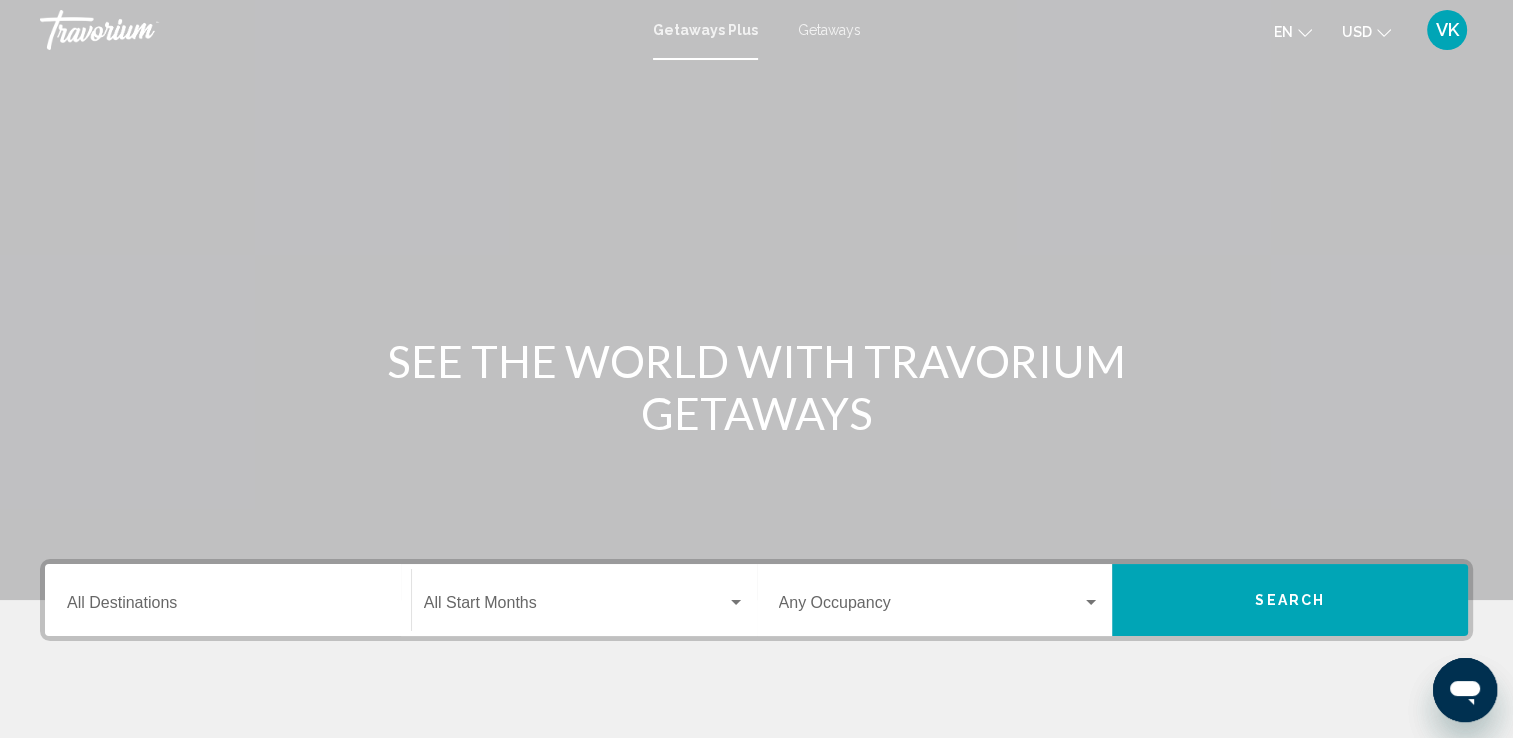 click on "SEE THE WORLD WITH TRAVORIUM GETAWAYS" at bounding box center [756, 387] 